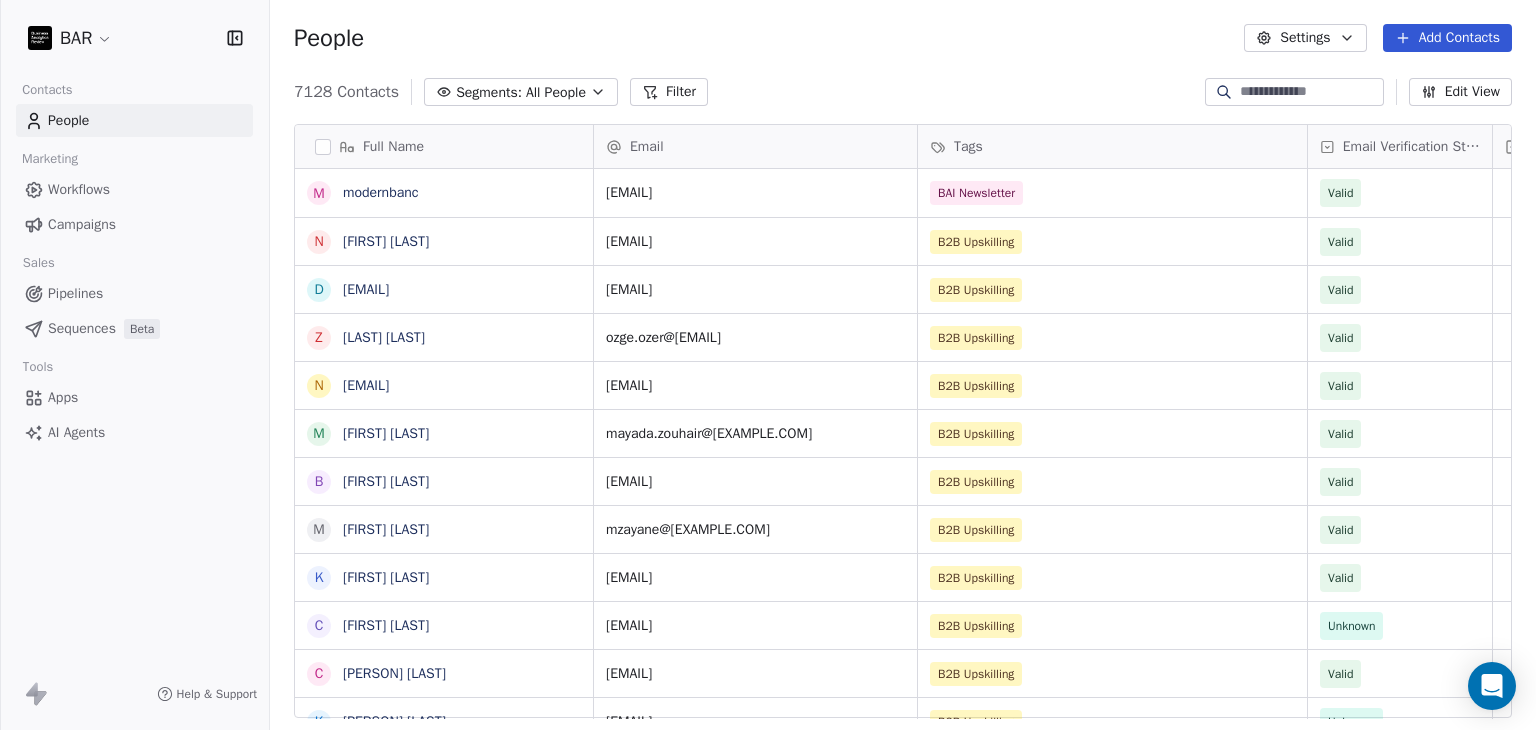 scroll, scrollTop: 0, scrollLeft: 0, axis: both 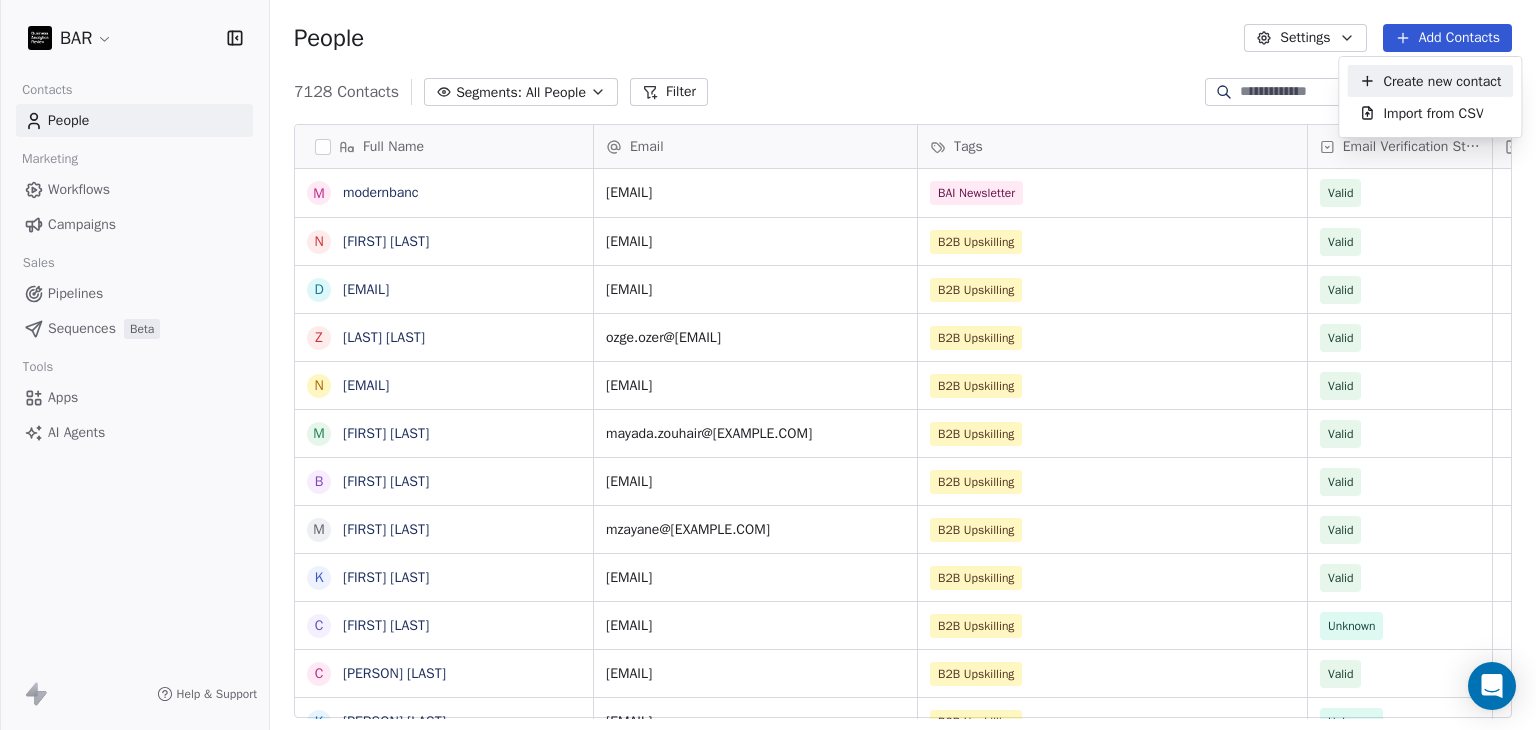 click on "Create new contact" at bounding box center (1442, 81) 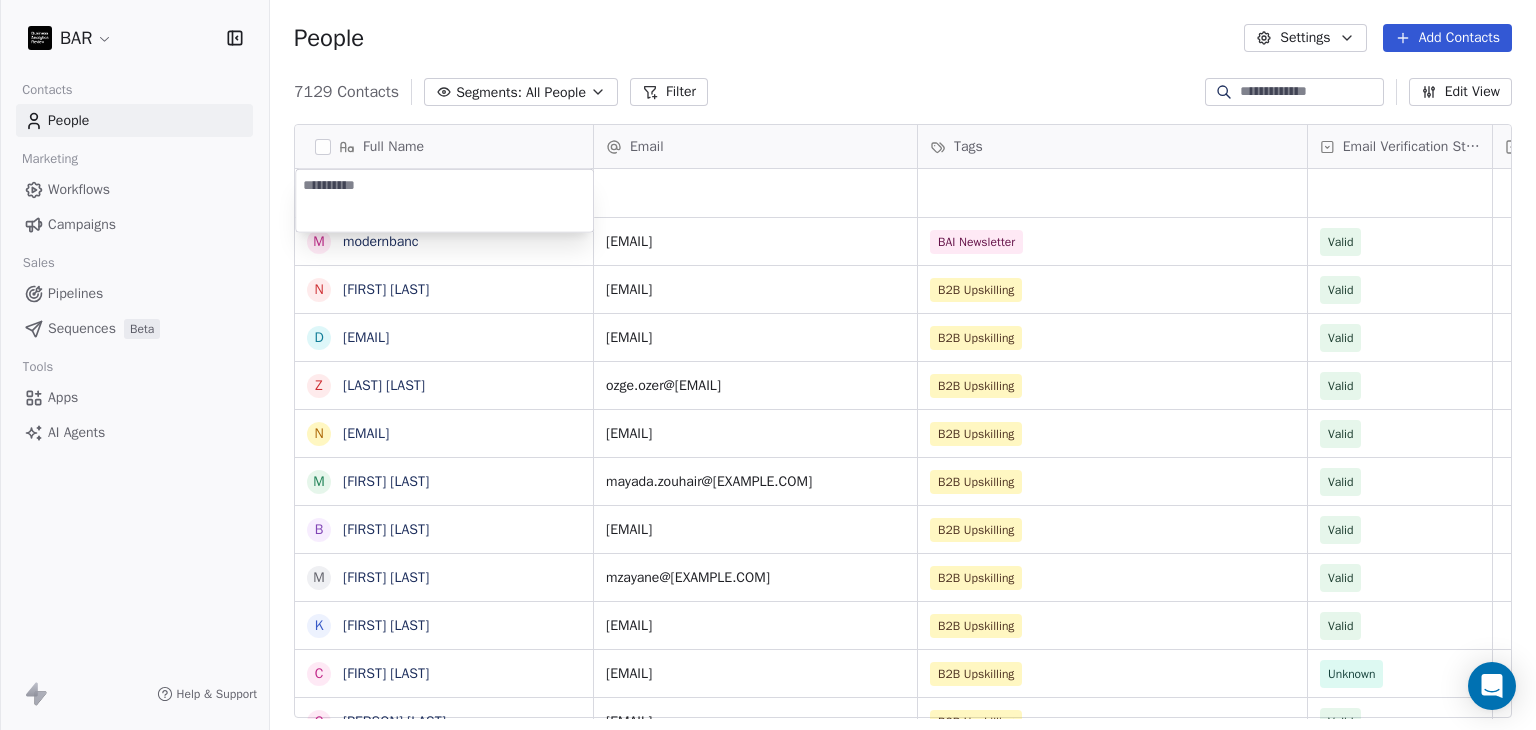 type on "**********" 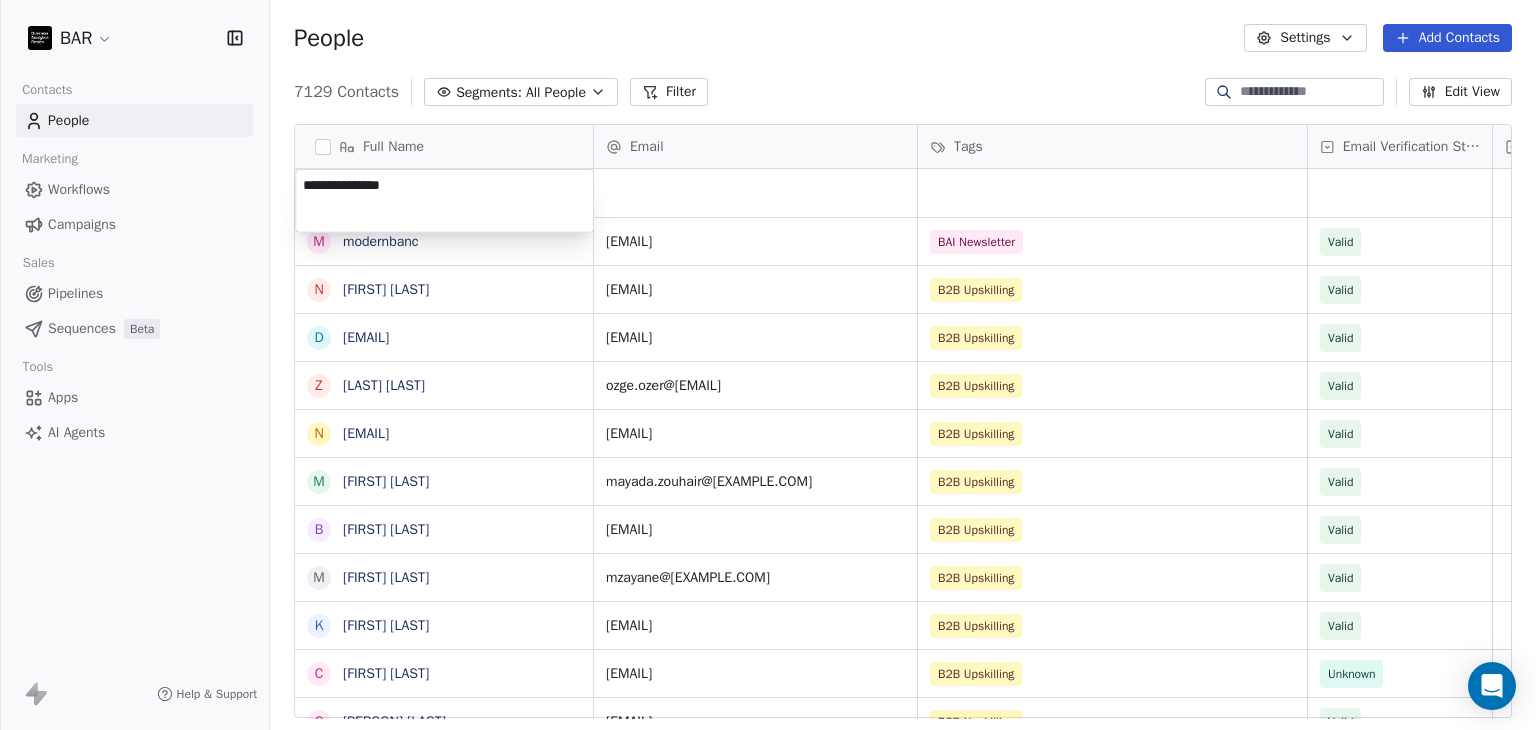 click on "BAR Contacts People Marketing Workflows Campaigns Sales Pipelines Sequences Beta Tools Apps AI Agents Help & Support People Settings Add Contacts 7129 Contacts Segments: All People Filter Edit View Tag Add to Sequence Full Name m modernbanc N [LAST] D [LAST] z [LAST] z [LAST] N [LAST] M [LAST] B [LAST] M [LAST] K [LAST] C [LAST] C [LAST] K [LAST] M [LAST] K [LAST] S [LAST] M [LAST] K [LAST] J [LAST] S [LAST] S [LAST] S [LAST] J [LAST] E [LAST] S [LAST] H [LAST] H [LAST] S [LAST] I [LAST] C [LAST] G [LAST] O [LAST] Email Tags Email Verification Status Status [EMAIL] BAI Newsletter Valid [EMAIL] B2B Upskilling Valid [EMAIL] B2B Upskilling Valid [EMAIL] B2B Upskilling Valid [EMAIL] B2B Upskilling Valid [EMAIL] Valid" at bounding box center (768, 365) 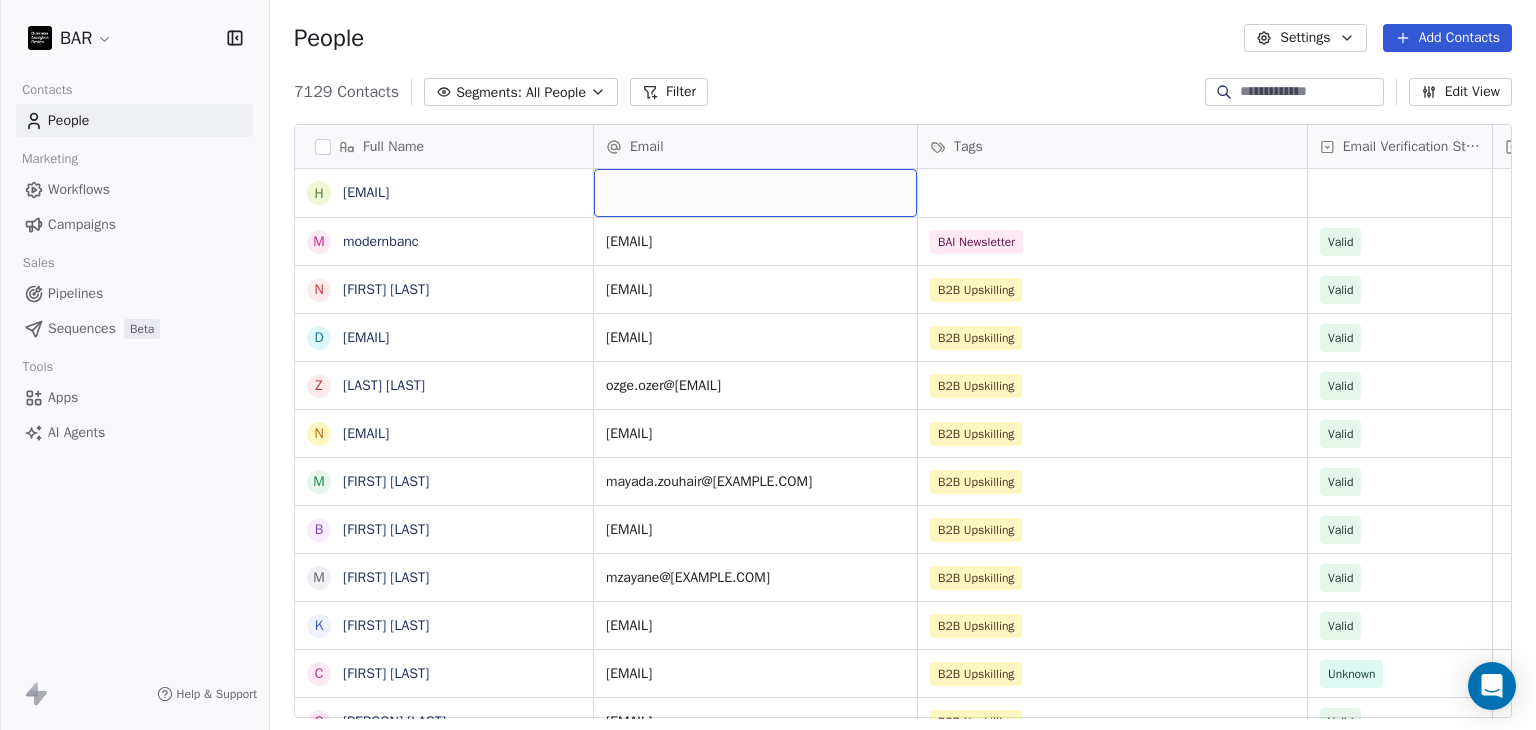 click at bounding box center [755, 193] 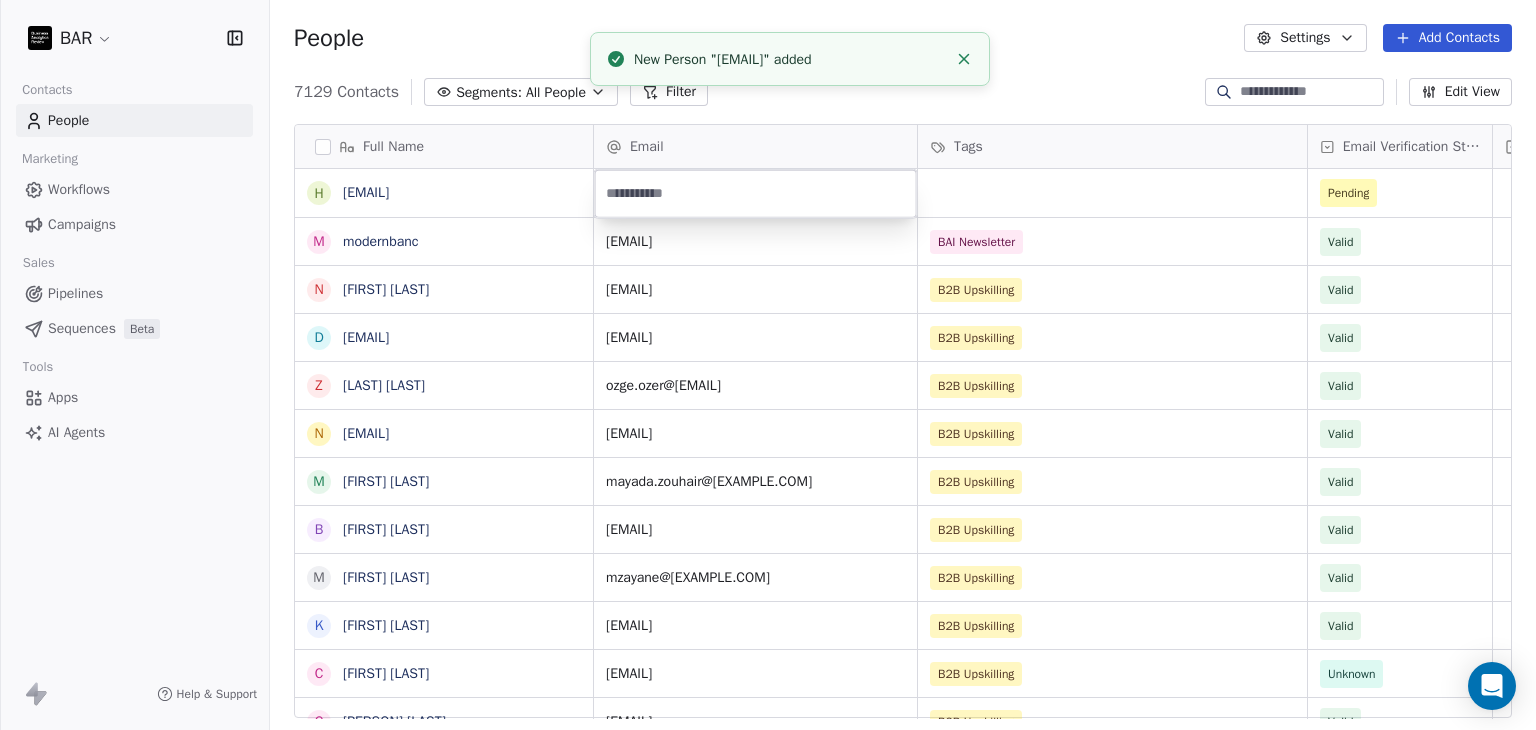 click at bounding box center [756, 194] 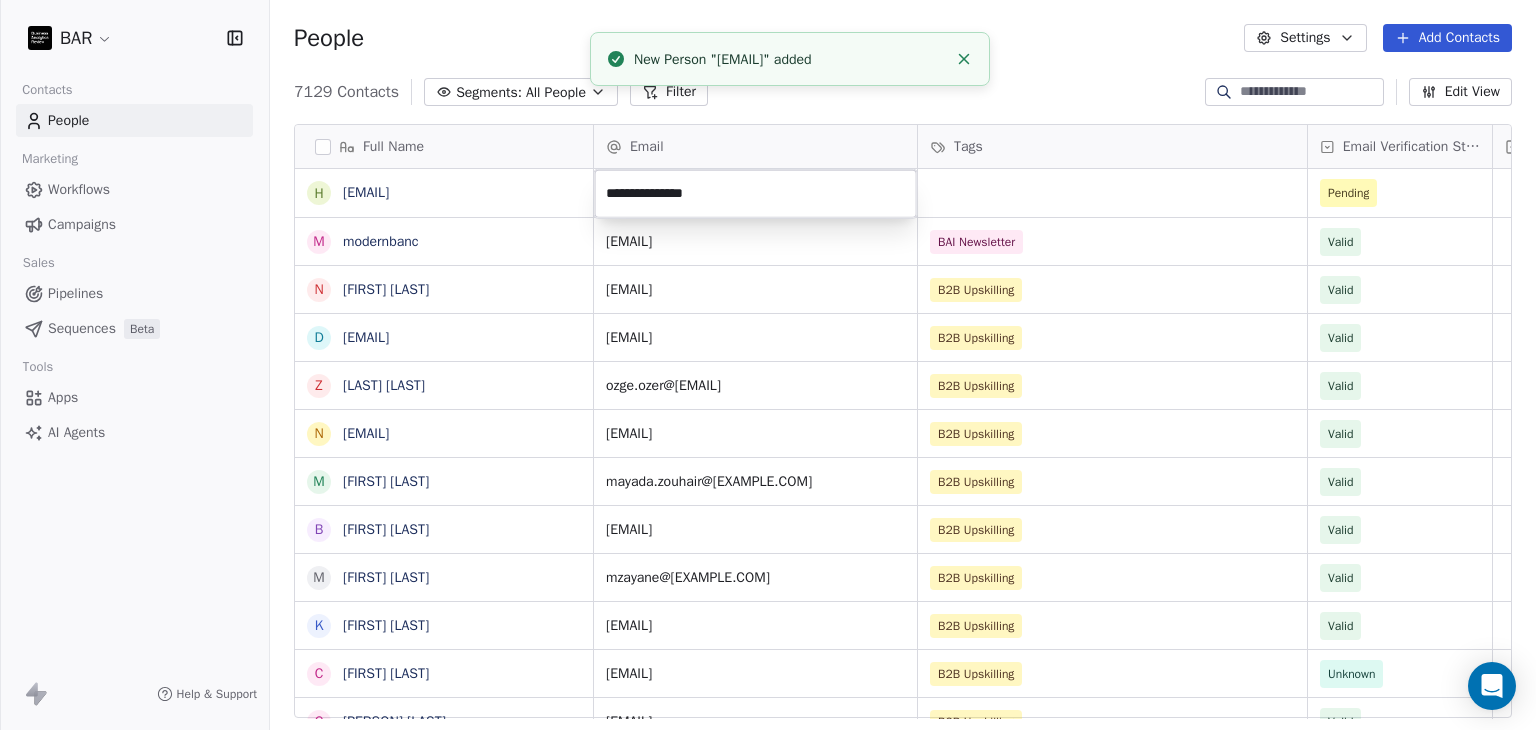 click on "BAR Contacts People Marketing Workflows Campaigns Sales Pipelines Sequences Beta Tools Apps AI Agents Help & Support People Settings Add Contacts 7129 Contacts Segments: All People Filter Edit View Tag Add to Sequence Full Name h hr@[EMAIL] m modernbanc N Nebahat ztrk D Derya zyel z zge zer N Nadezhda Zhurbina M Mayada Zouhair B Bora Yalcn M Meriem ZAYANE K Kristin Zeitler C Carrie Wright C Camille Wright K Kelly Wright M Maruquel Joana Williams K Kathrin Wolke S Stephanie Whitekiller M Melissa Whitfield K Karl Weninger J Jill Weeks S Sarah Weaver S Shawna Weaver S Sally Wafa J Joan Wangechi E Erin Voca S Sabrina Vosdey H Hans Vosjan H Hanadi Wade S Sander Verbraak I Ingrid Velderman C Canan Ulus Email Tags Email Verification Status Status Pending hello@[EMAIL] BAI Newsletter Valid nozturk@[EMAIL] B2B Upskilling Valid dozyel@[EMAIL] B2B Upskilling Valid ozge.ozer@[EMAIL] B2B Upskilling Valid nzhurbina@[EMAIL] B2B Upskilling Valid Valid" at bounding box center [768, 365] 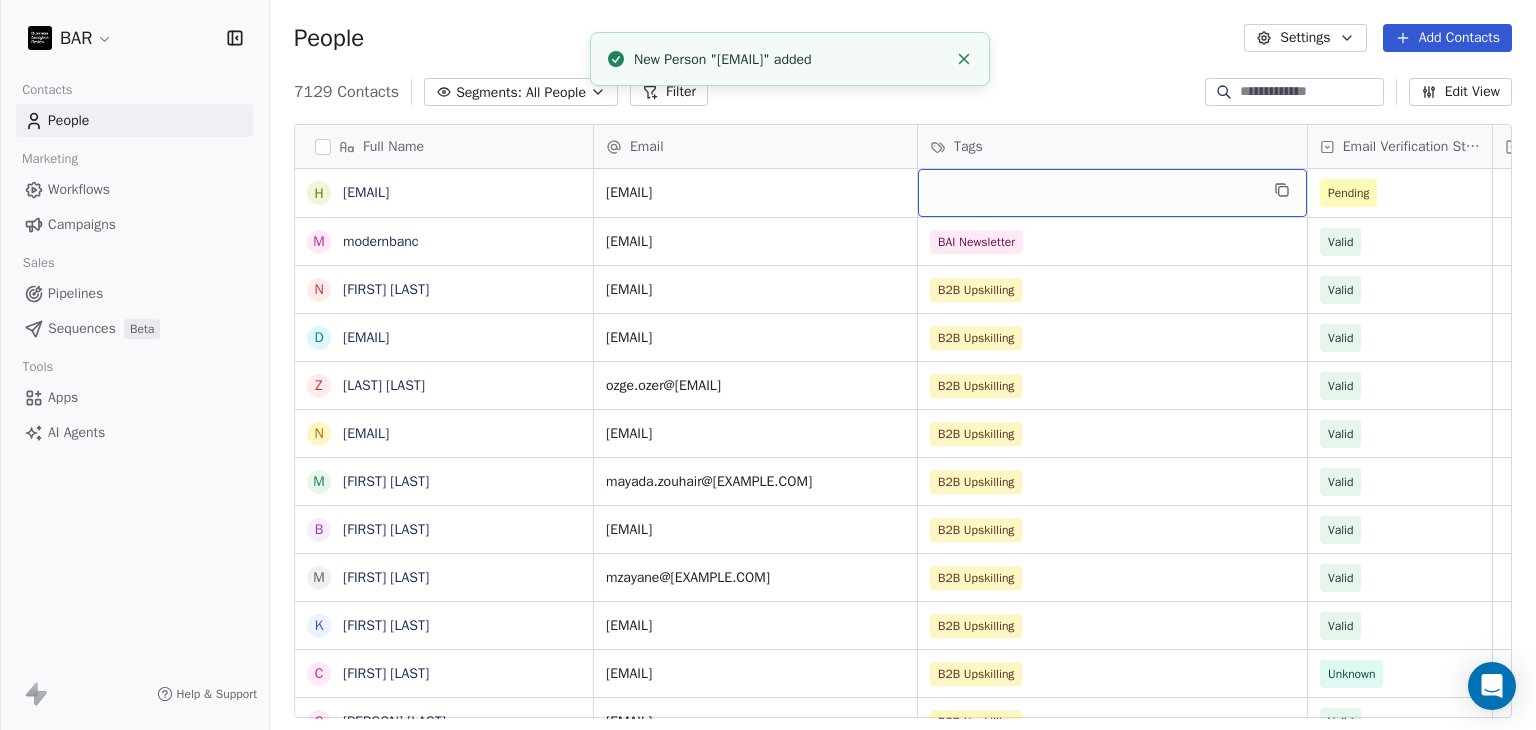 click at bounding box center [1112, 193] 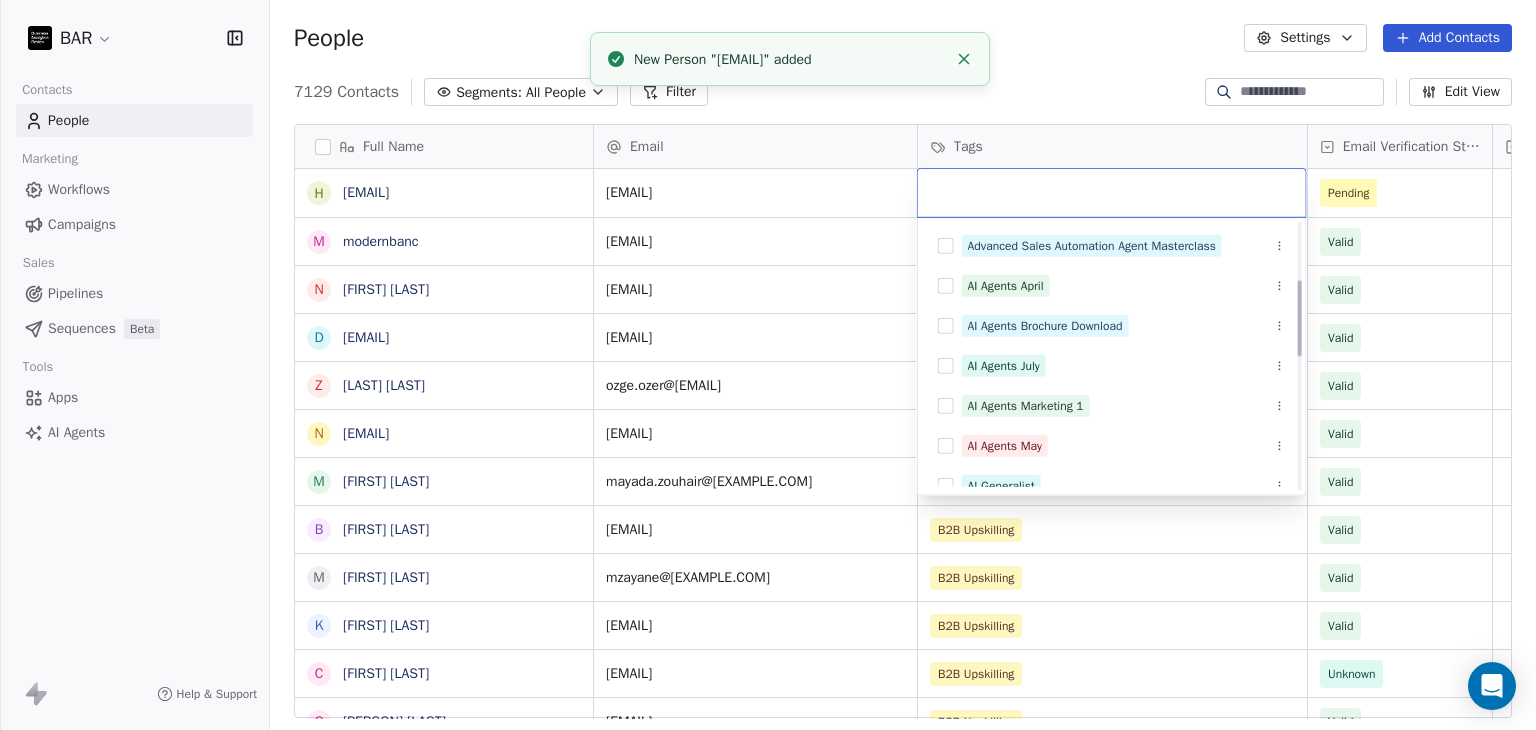scroll, scrollTop: 200, scrollLeft: 0, axis: vertical 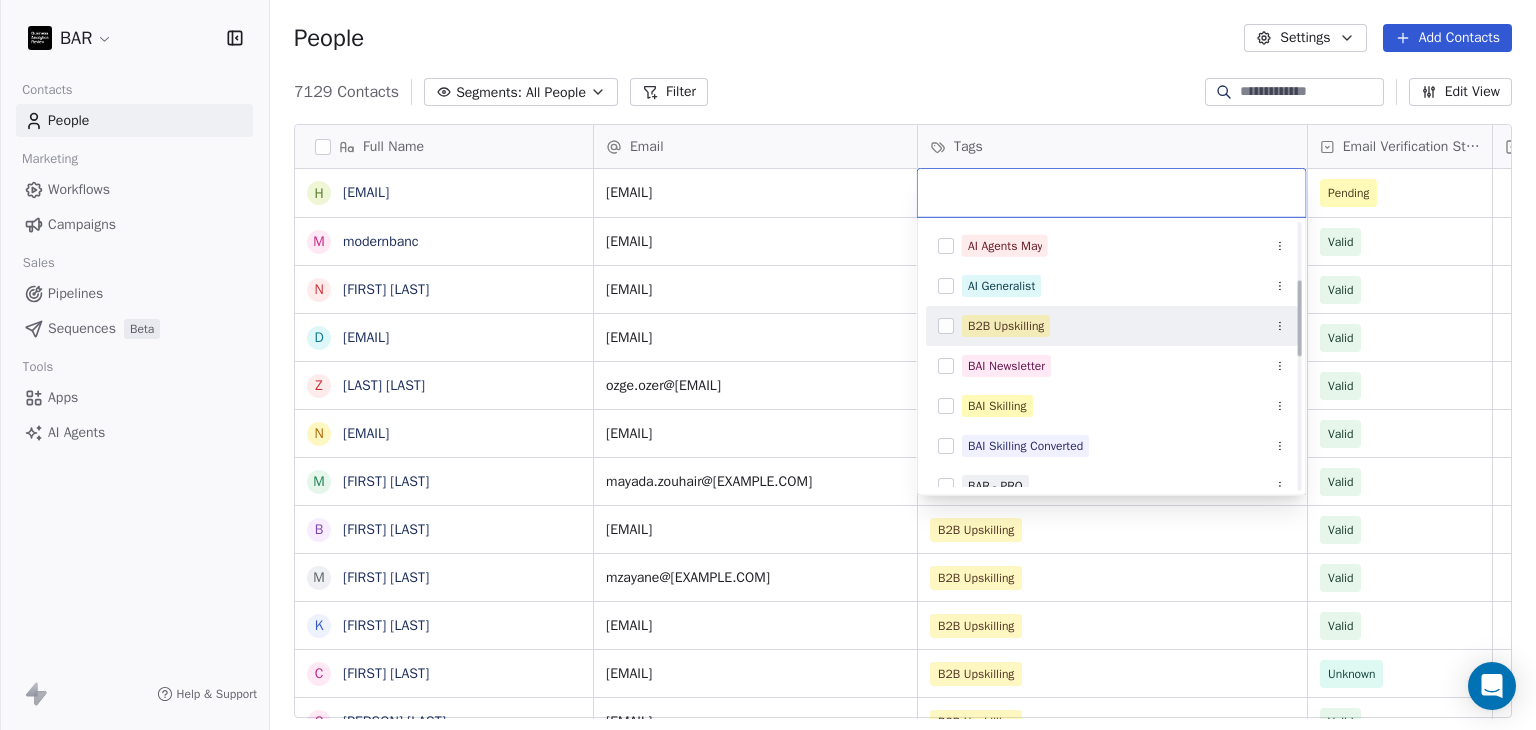 click on "B2B Upskilling" at bounding box center [1006, 326] 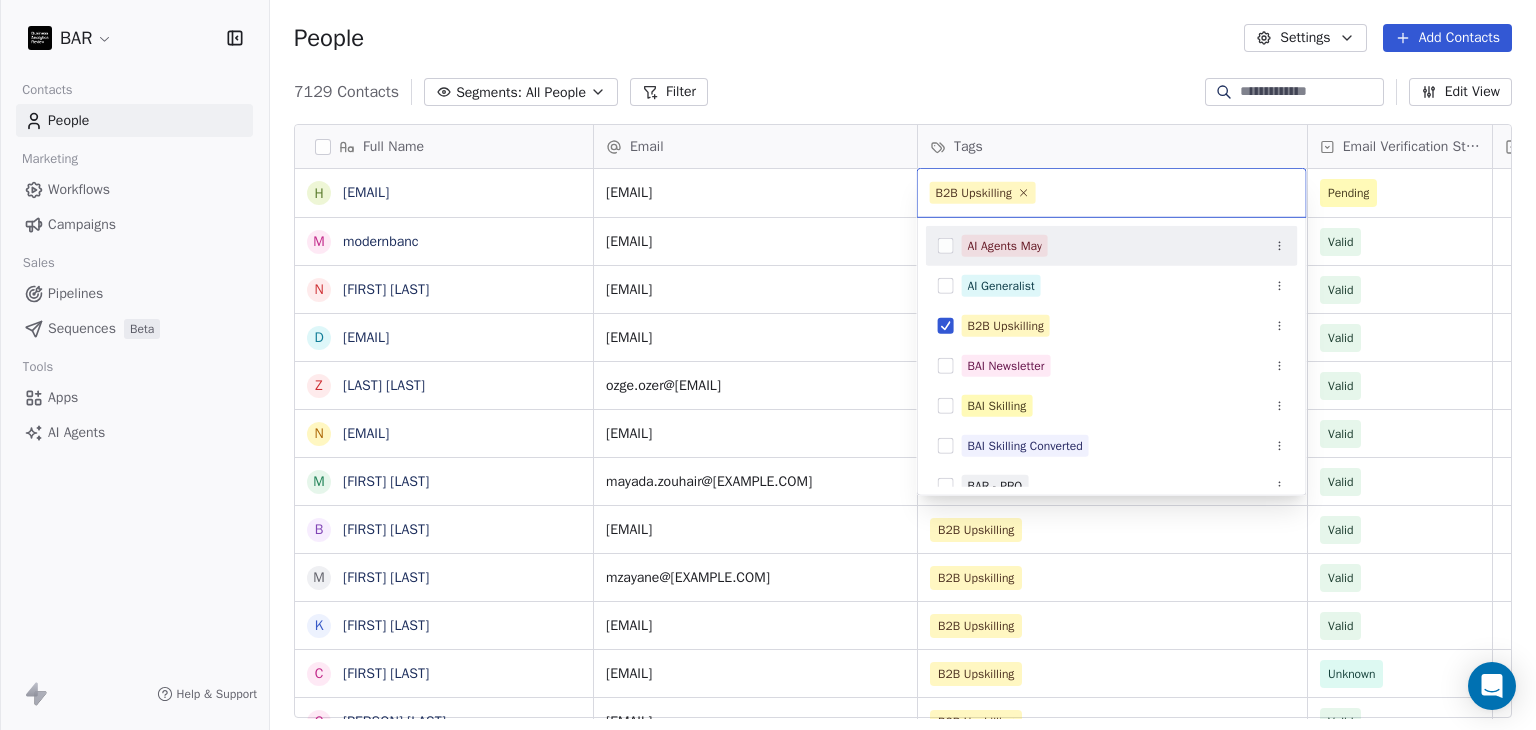 click on "BAR Contacts People Marketing Workflows Campaigns Sales Pipelines Sequences Beta Tools Apps AI Agents Help & Support People Settings Add Contacts 7129 Contacts Segments: All People Filter Edit View Tag Add to Sequence Full Name h [EMAIL] m modernbanc N Nebahat ztrk D Derya zyel z zge zer N Nadezhda Zhurbina M Mayada Zouhair B Bora Yalcn M Meriem ZAYANE K Kristin Zeitler C Carrie Wright C Camille Wright K Kelly Wright M Maruquel Joana Williams K Kathrin Wolke S Stephanie Whitekiller M Melissa Whitfield K Karl Weninger J Jill Weeks S Sarah Weaver S Shawna Weaver S Sally Wafa J Joan Wangechi E Erin Voca S Sabrina Vosdey H Hans Vosjan H Hanadi Wade S Sander Verbraak I Ingrid Velderman C Canan Ulus Email Tags Email Verification Status Status [EMAIL] Pending [EMAIL] BAI Newsletter Valid [EMAIL] B2B Upskilling Valid [EMAIL] B2B Upskilling Valid [EMAIL] B2B Upskilling Valid [EMAIL] B2B Upskilling Valid" at bounding box center (768, 365) 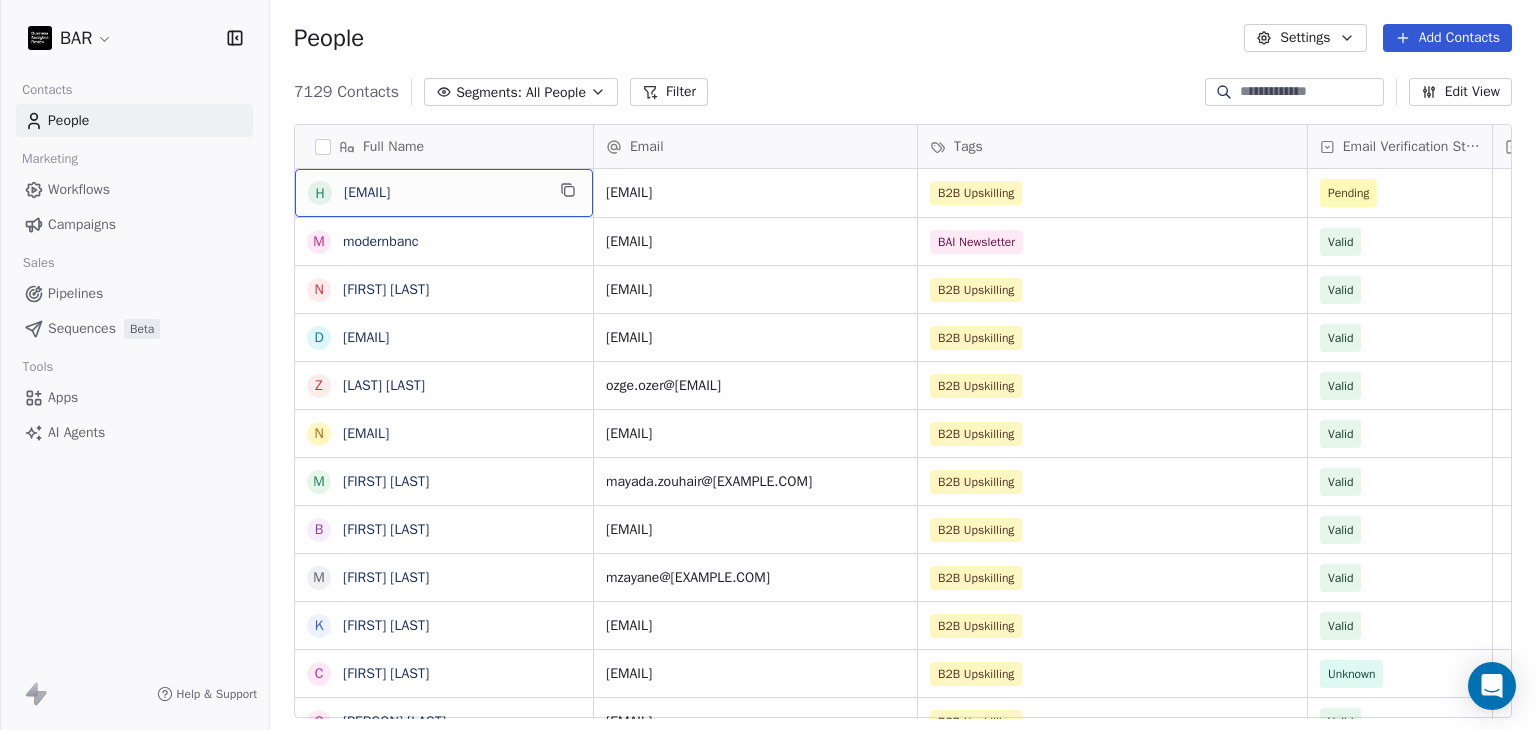 click on "[EMAIL]" at bounding box center [444, 193] 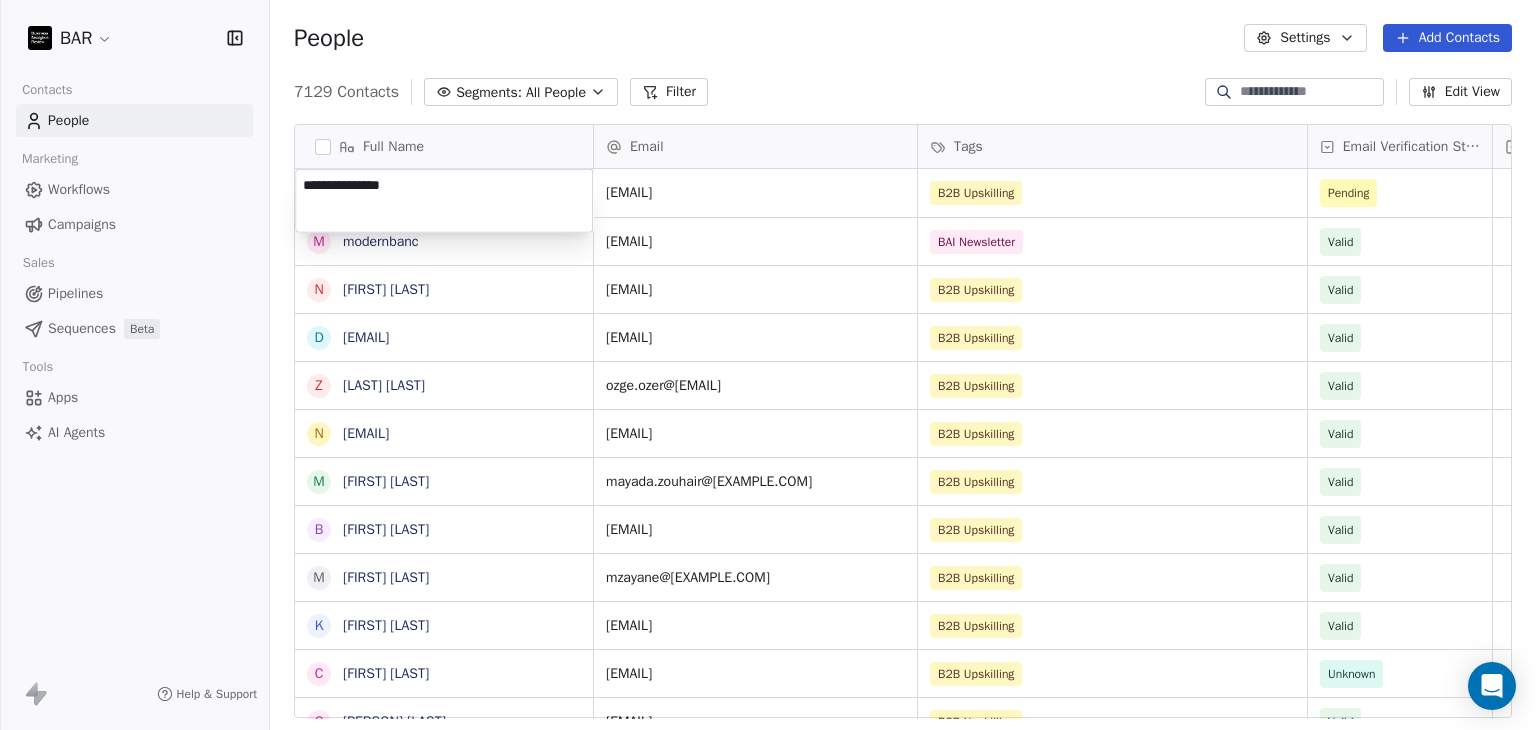 drag, startPoint x: 436, startPoint y: 191, endPoint x: 297, endPoint y: 188, distance: 139.03236 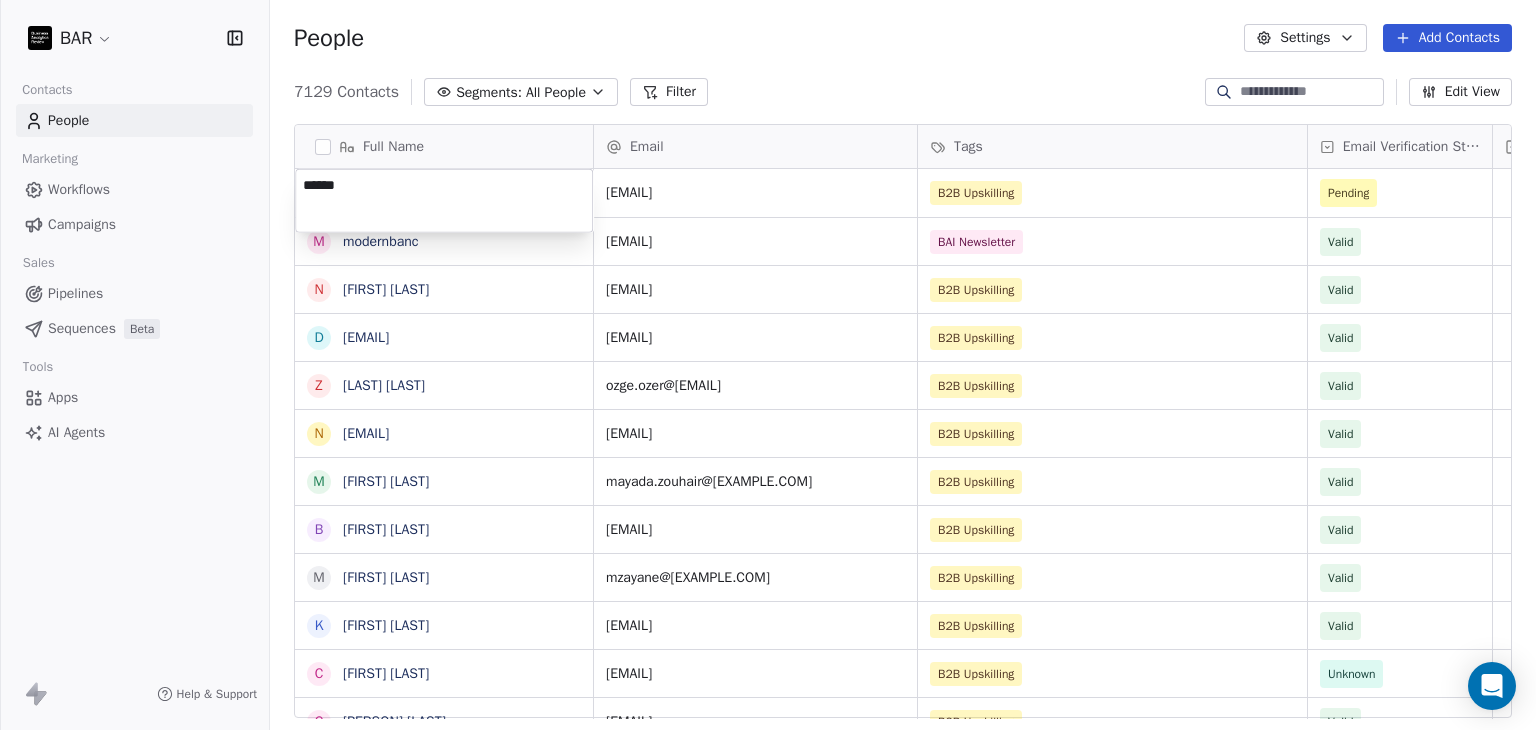 type on "*******" 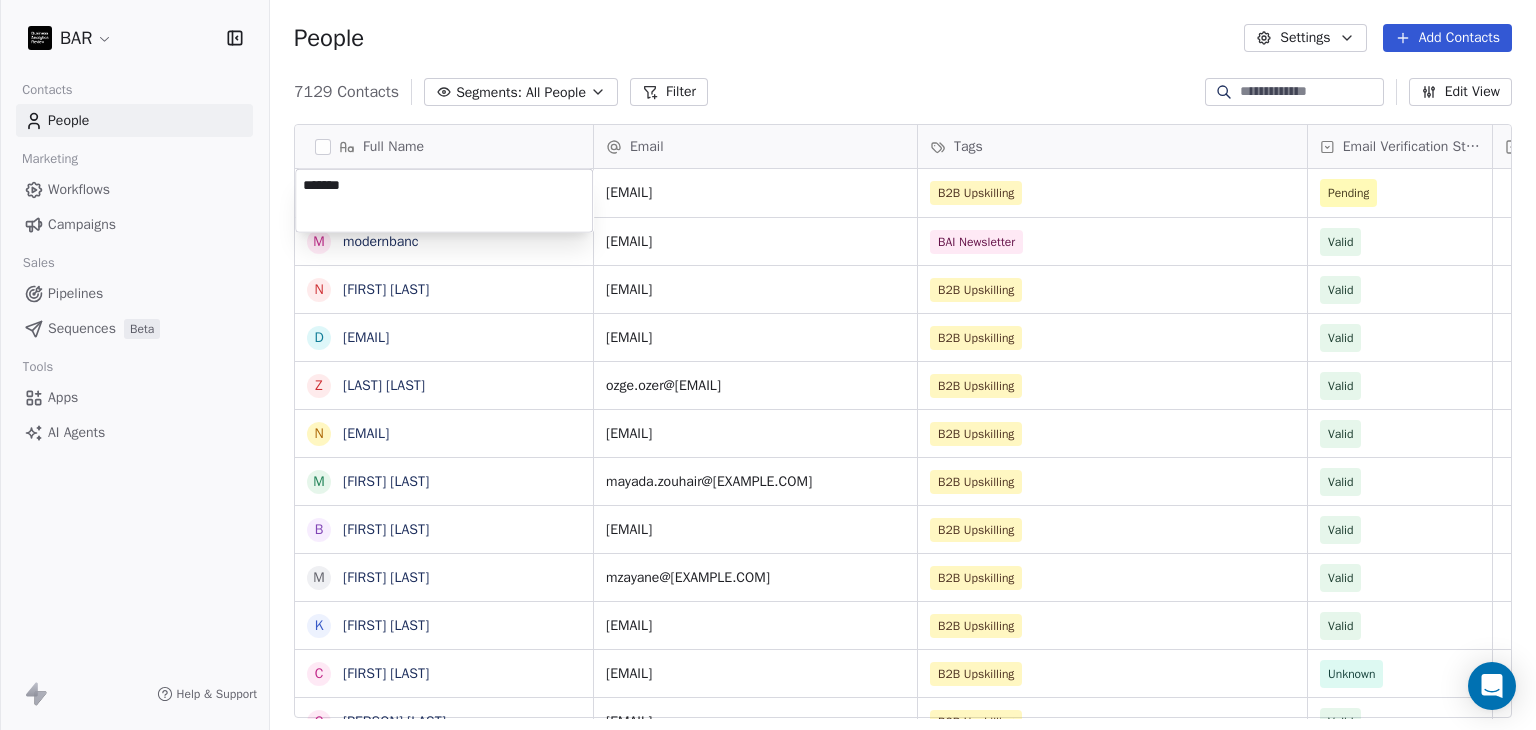 click on "BAR Contacts People Marketing Workflows Campaigns Sales Pipelines Sequences Beta Tools Apps AI Agents Help & Support People Settings Add Contacts 7129 Contacts Segments: All People Filter Edit View Tag Add to Sequence Full Name h [EMAIL] m [EMAIL] N [EMAIL] D [EMAIL] z [EMAIL] z [EMAIL] N [EMAIL] M [EMAIL] B [EMAIL] M [EMAIL] K [EMAIL] C [EMAIL] C [EMAIL] K [EMAIL] M [EMAIL] K [EMAIL] S [EMAIL] M [EMAIL] K [EMAIL] J [EMAIL] S [EMAIL] S [EMAIL] S [EMAIL] J [EMAIL] E [EMAIL] S [EMAIL] H [EMAIL] H [EMAIL] S [EMAIL] I [EMAIL] O [EMAIL] C [EMAIL] G [EMAIL] Email Tags Email Verification Status Status hr@example.com B2B Upskilling Pending hello@example.com BAI Newsletter Valid nozturk@example.com B2B Upskilling Valid dozyel@example.com B2B Upskilling Valid ozge.ozer@example.com B2B Upskilling Valid nzhurbina@example.com" at bounding box center [768, 365] 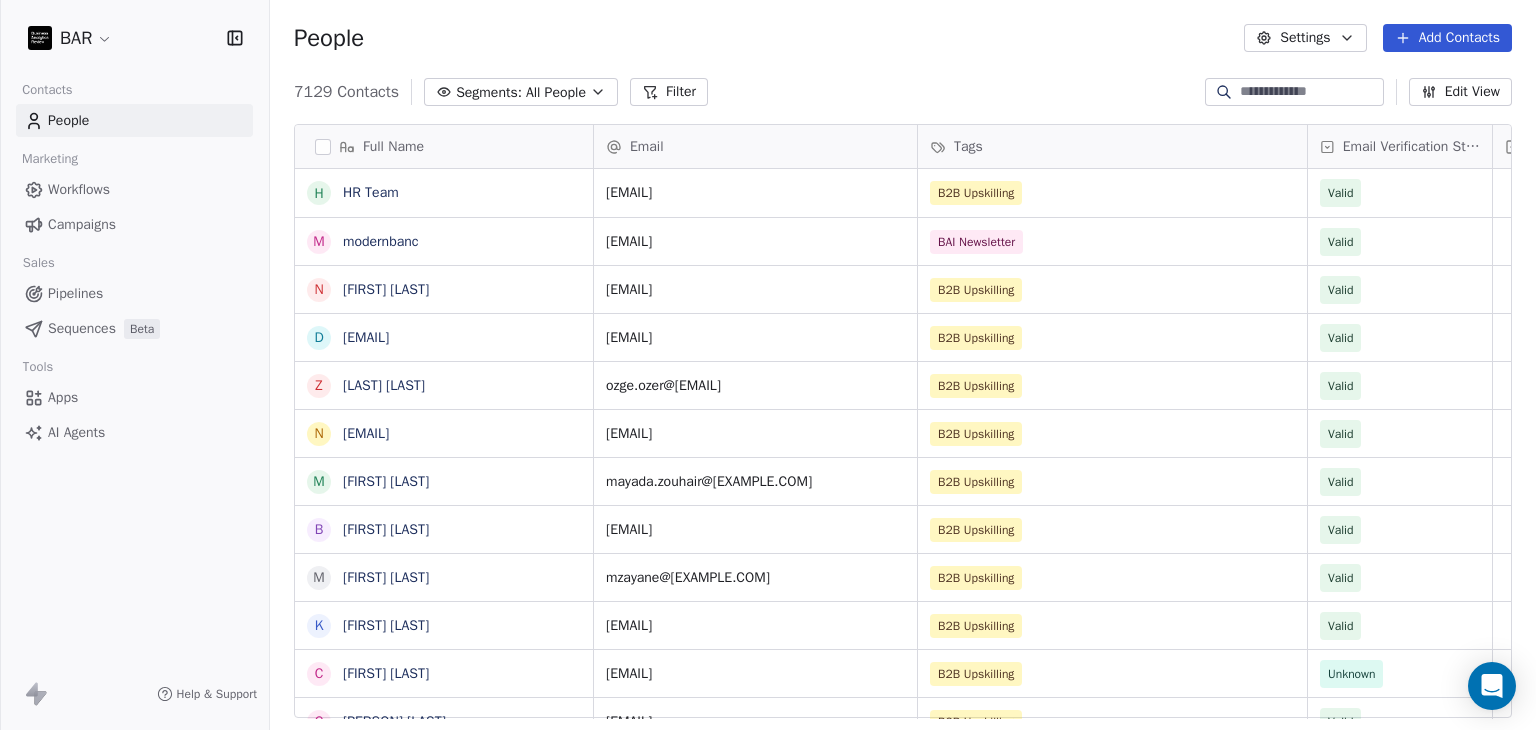 click on "7129 Contacts Segments: All People Filter  Edit View" at bounding box center (903, 92) 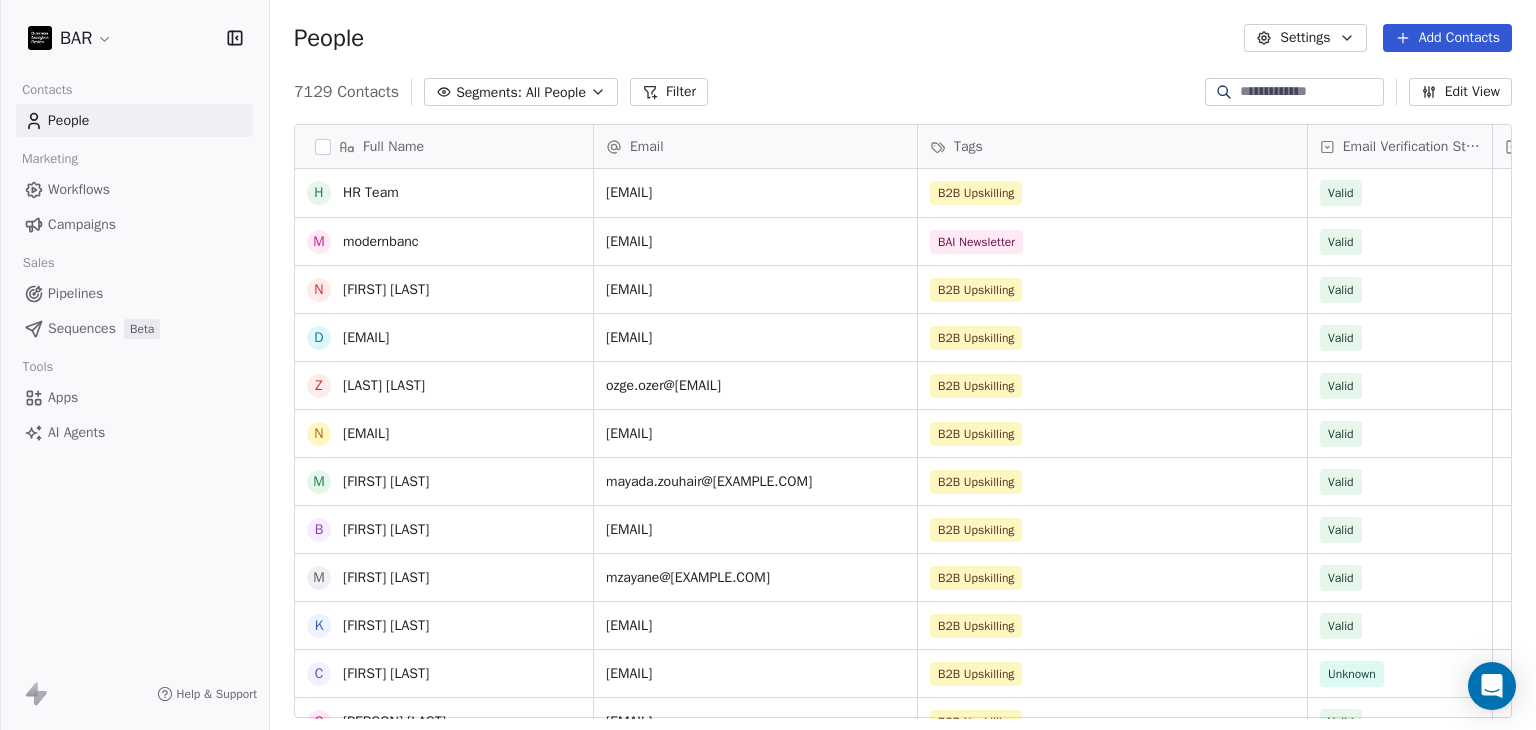 scroll, scrollTop: 100, scrollLeft: 0, axis: vertical 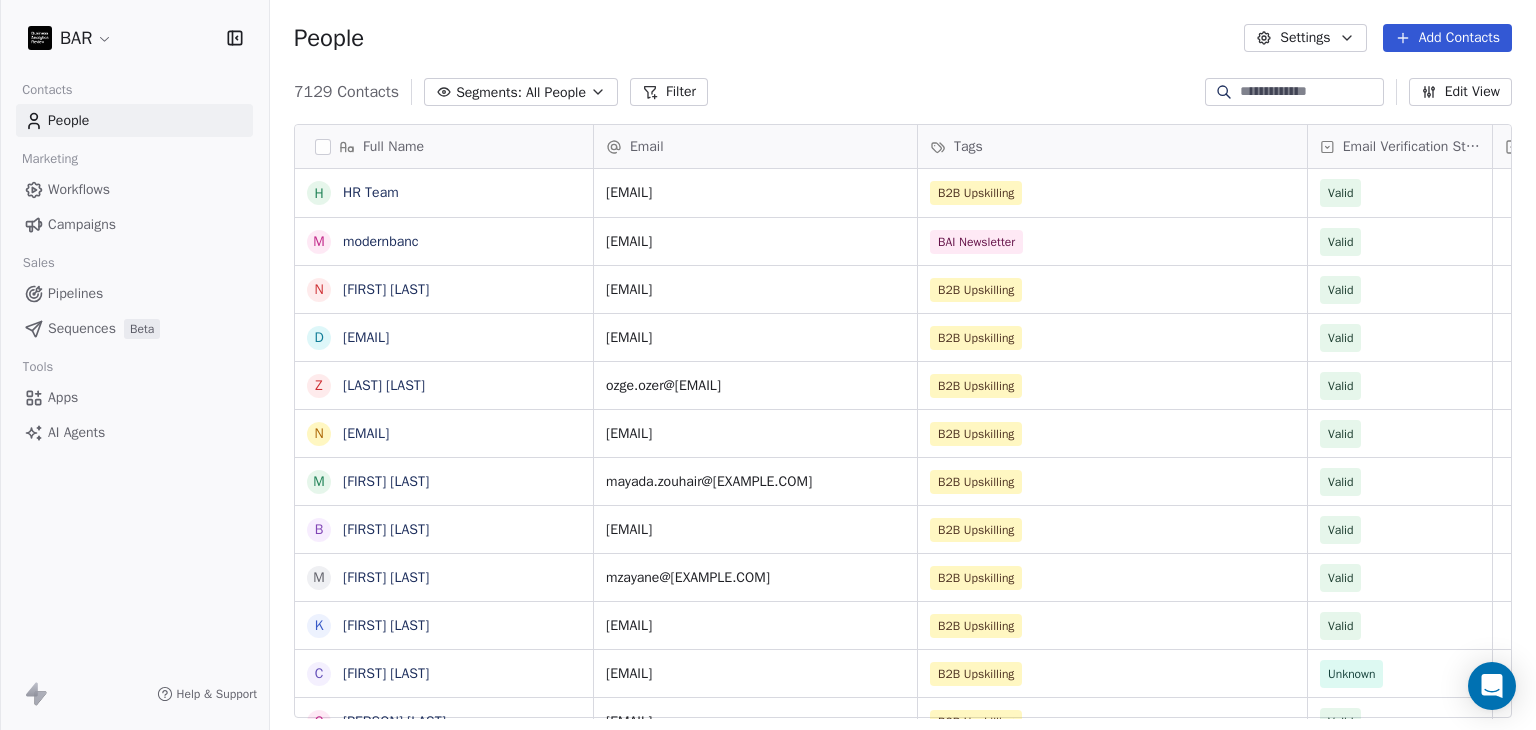 click on "People Settings  Add Contacts" at bounding box center [903, 38] 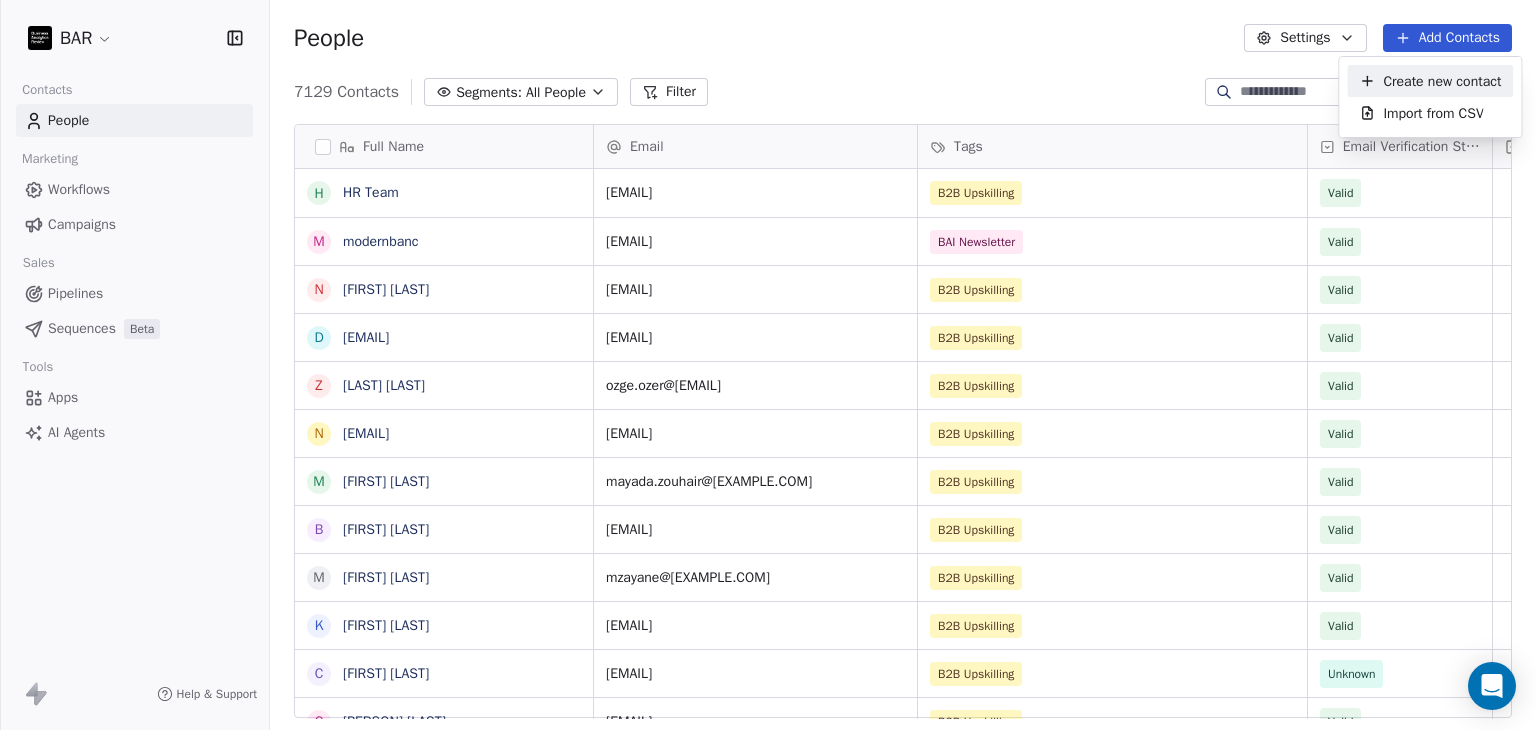click on "Create new contact" at bounding box center (1442, 81) 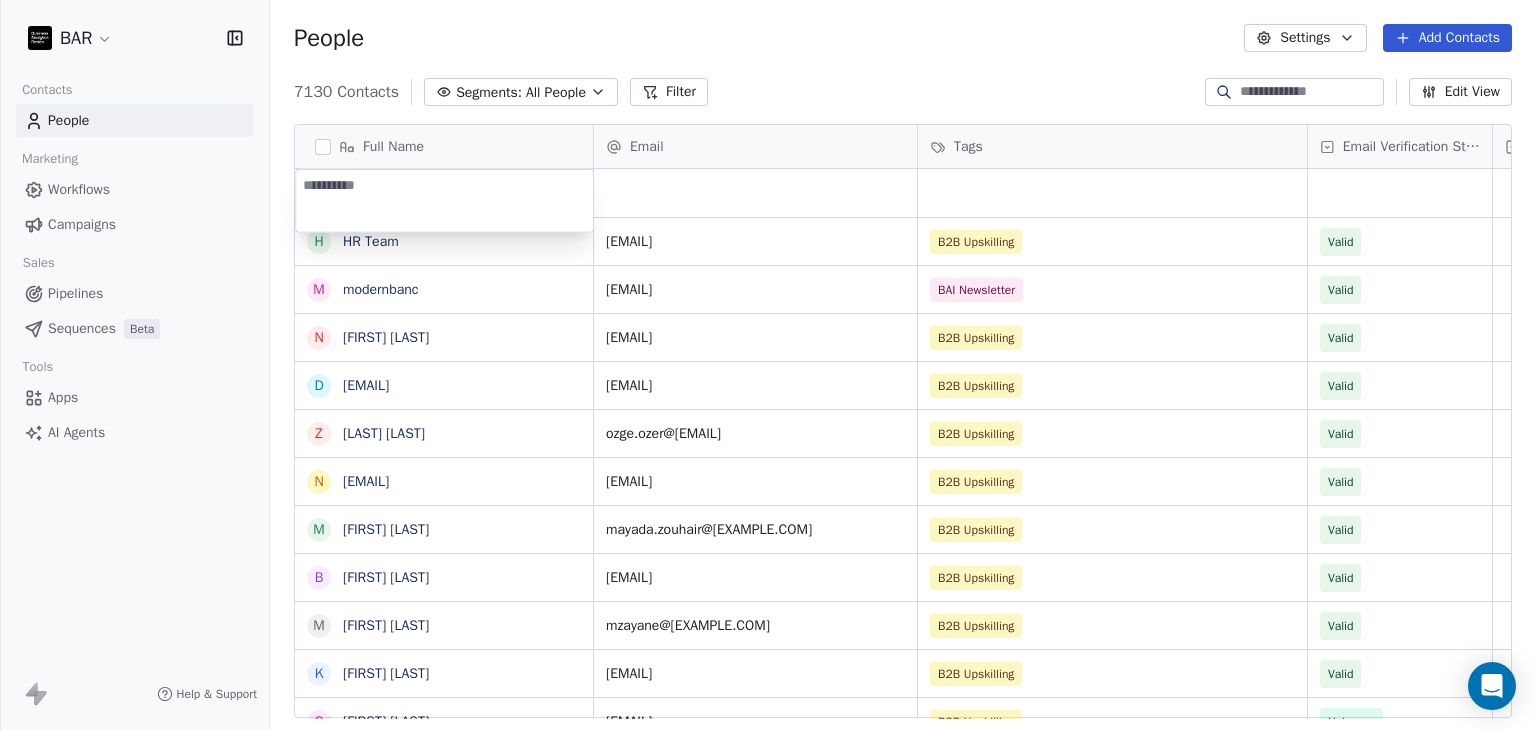 type on "**********" 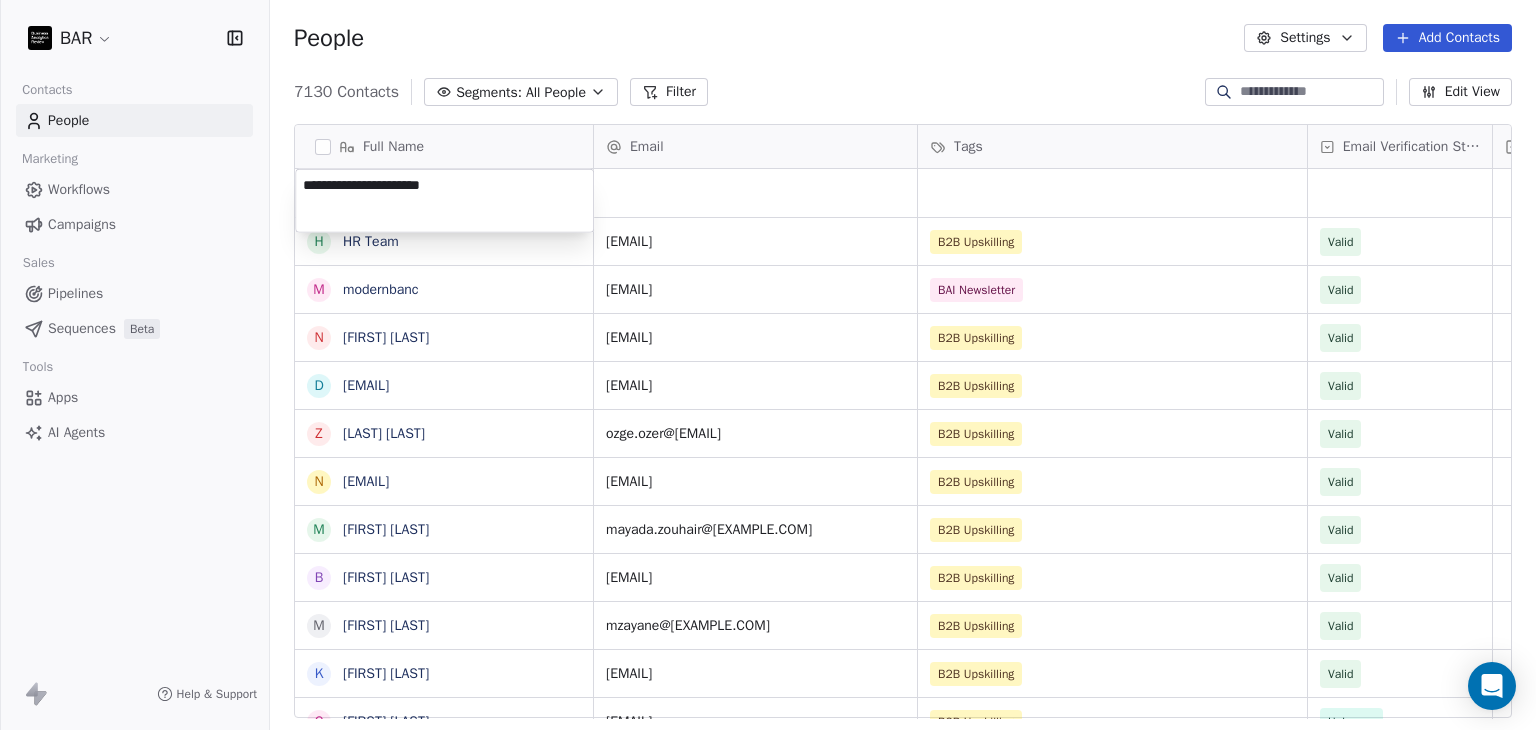 click on "BAR Contacts People Marketing Workflows Campaigns Sales Pipelines Sequences Beta Tools Apps AI Agents Help & Support People Settings Add Contacts 7130 Contacts Segments: All People Filter Edit View Tag Add to Sequence Full Name H HR Team m modernbanc N Nebahat ztrk D Derya zyel z zge zer N Nadezhda Zhurbina M Mayada Zouhair B Bora Yalcn M Meriem ZAYANE K Kristin Zeitler C Carrie Wright C Camille Wright K Kelly Wright M Maruquel Joana Williams K Kathrin Wolke S Stephanie Whitekiller M Melissa Whitfield K Karl Weninger J Jill Weeks S Sarah Weaver S Shawna Weaver S Sally Wafa J Joan Wangechi E Erin Voca S Sabrina Vosdey H Hans Vosjan H Hanadi Wade S Sander Verbraak I Ingrid Velderman O Oya Ugurlu C Canan Ulus Email Tags Email Verification Status Status [EMAIL] B2B Upskilling Valid [EMAIL] BAI Newsletter Valid [EMAIL] B2B Upskilling Valid [EMAIL] B2B Upskilling Valid [EMAIL] B2B Upskilling Valid [EMAIL] B2B Upskilling Valid" at bounding box center (768, 365) 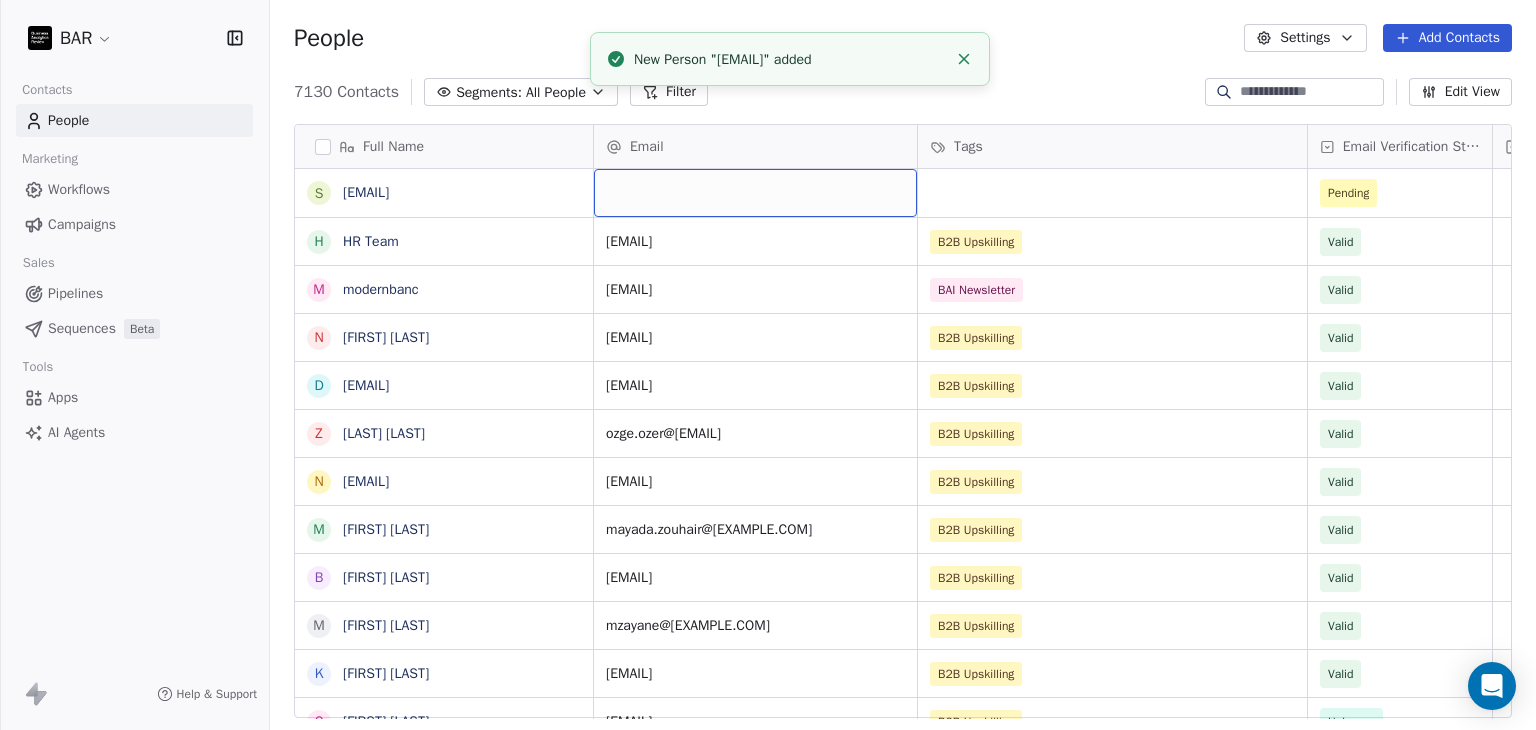 click at bounding box center [755, 193] 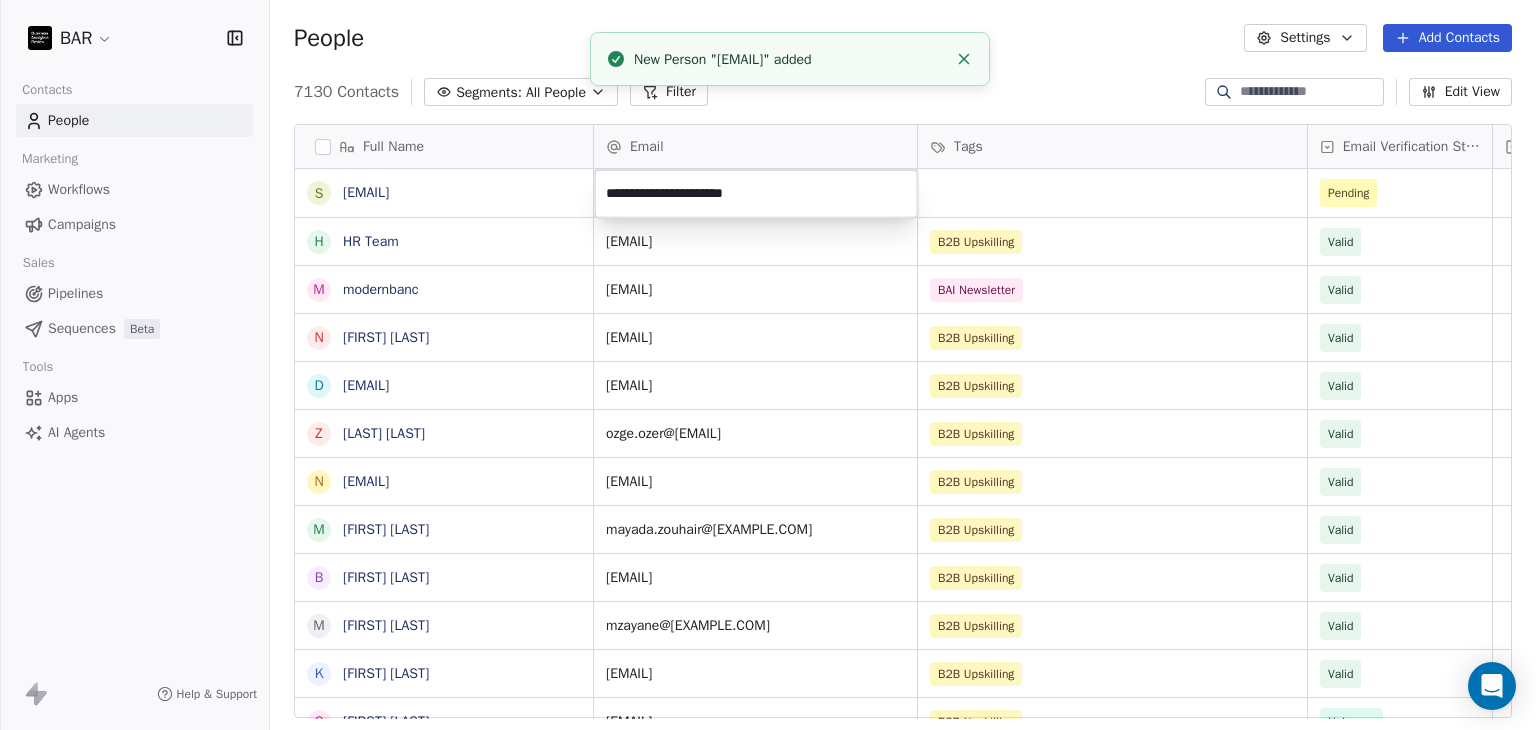 type on "**********" 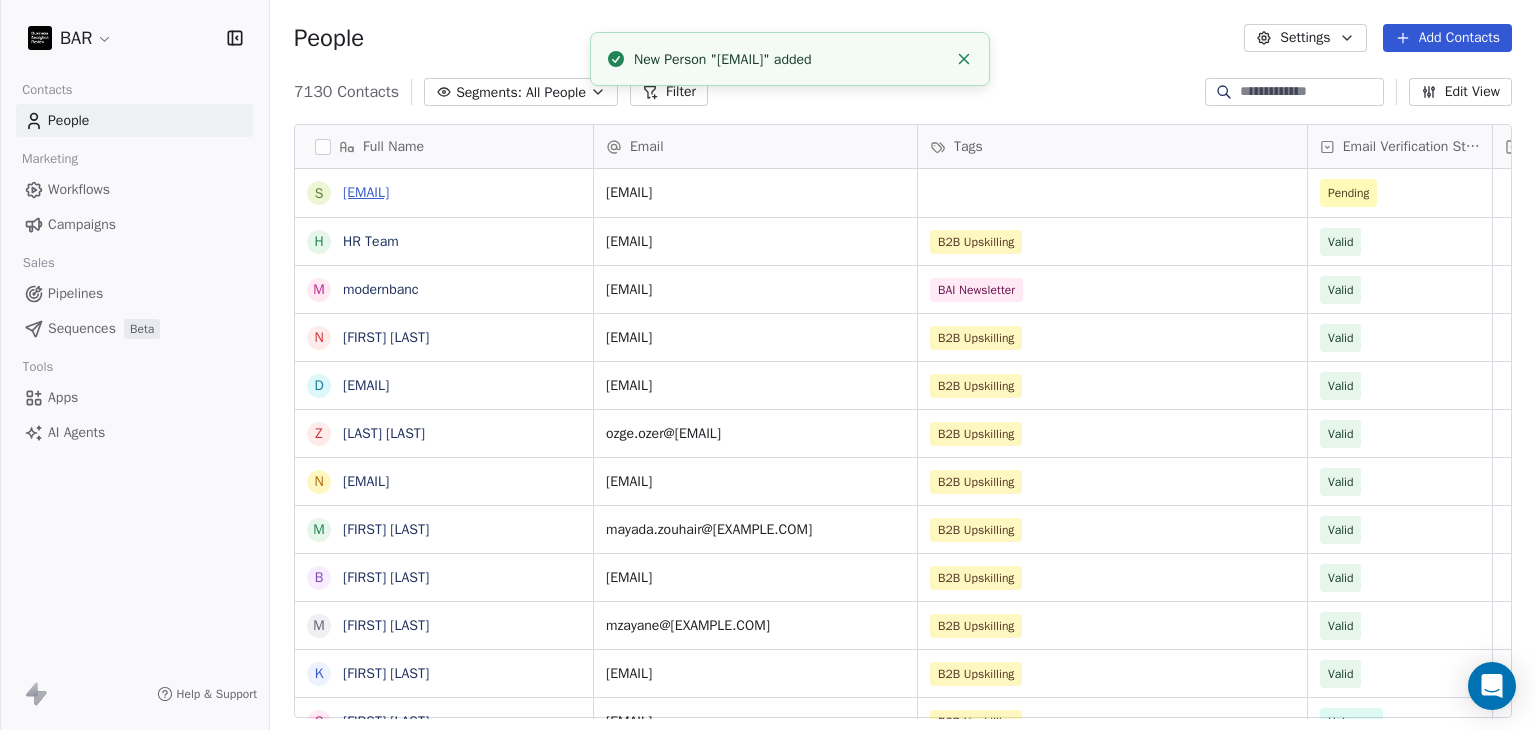 click on "[EMAIL]" at bounding box center [366, 192] 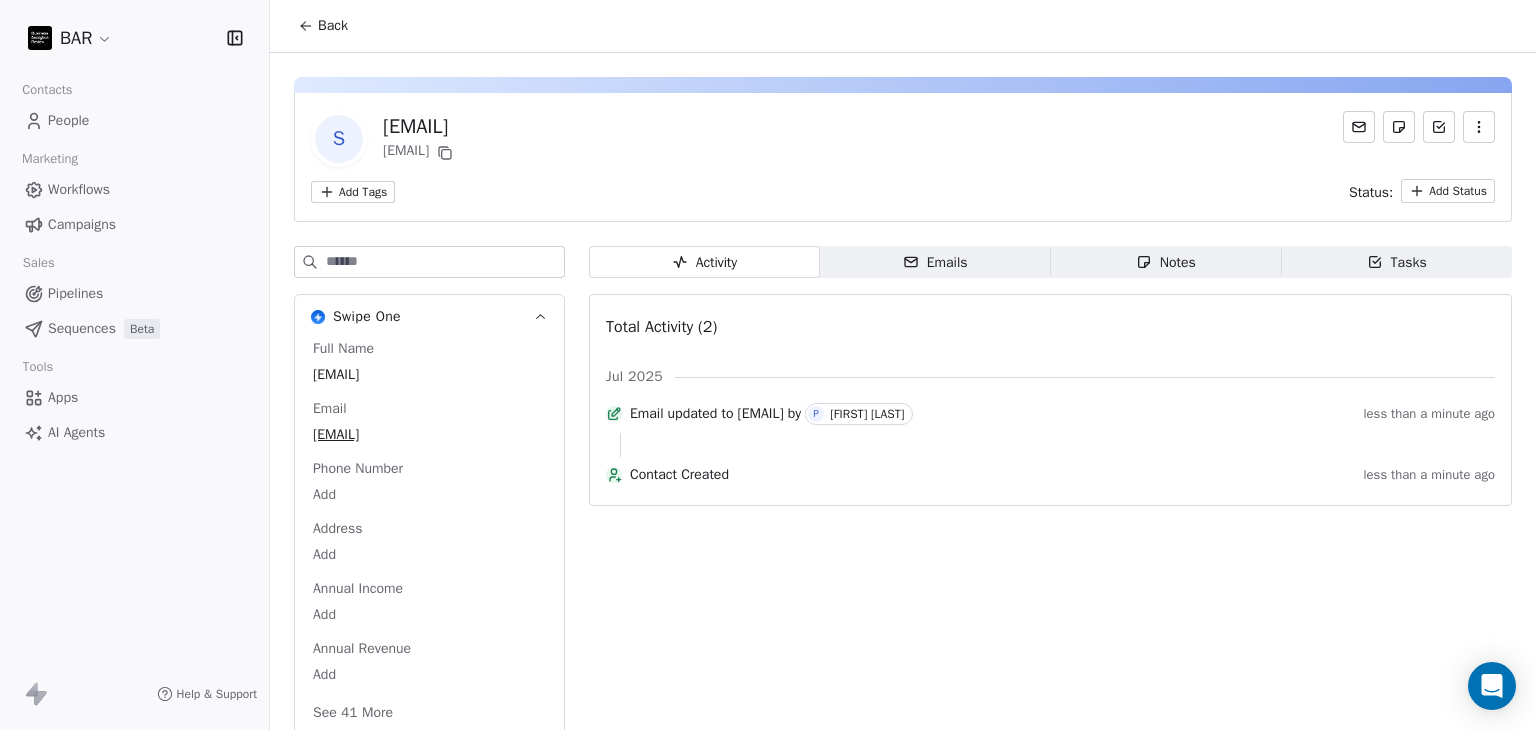 click 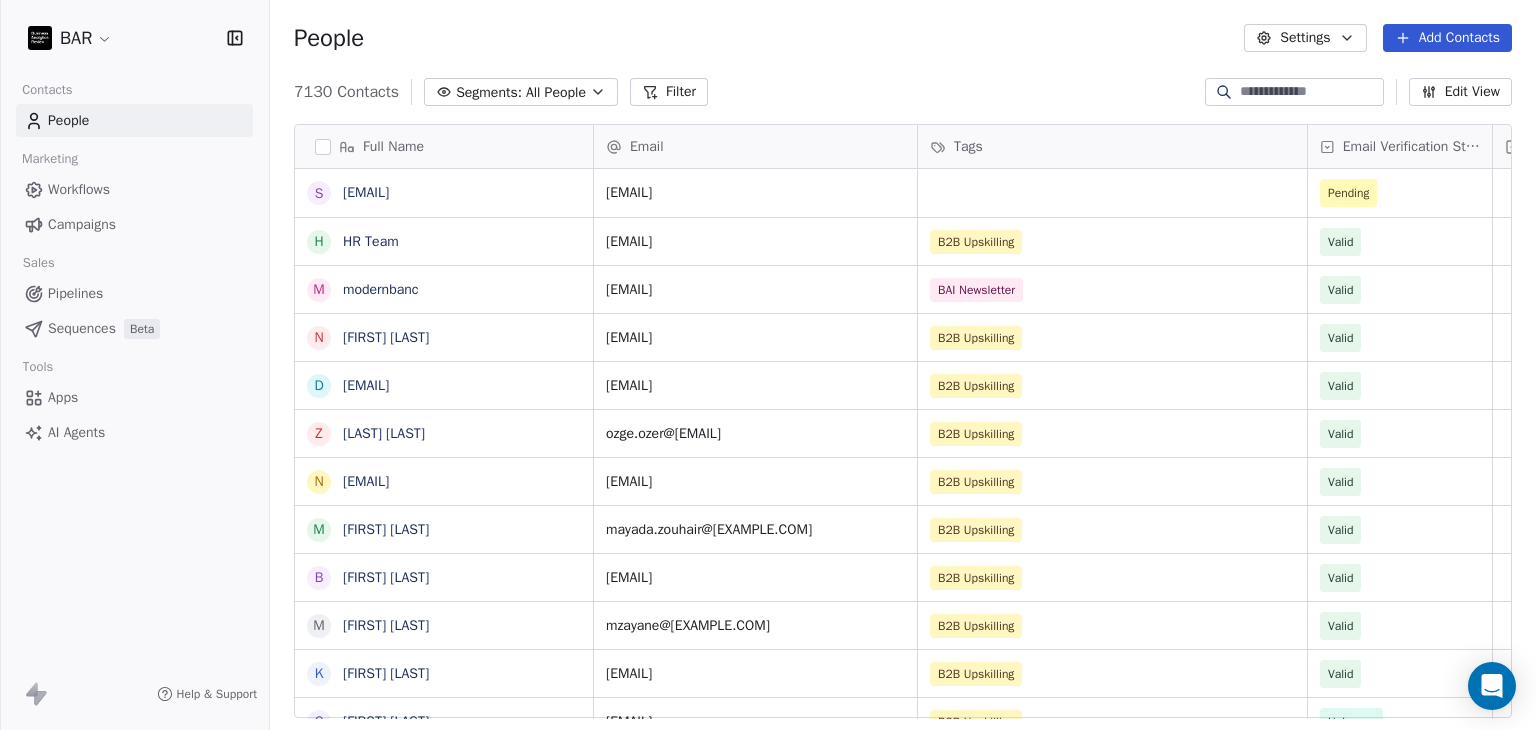 scroll, scrollTop: 16, scrollLeft: 16, axis: both 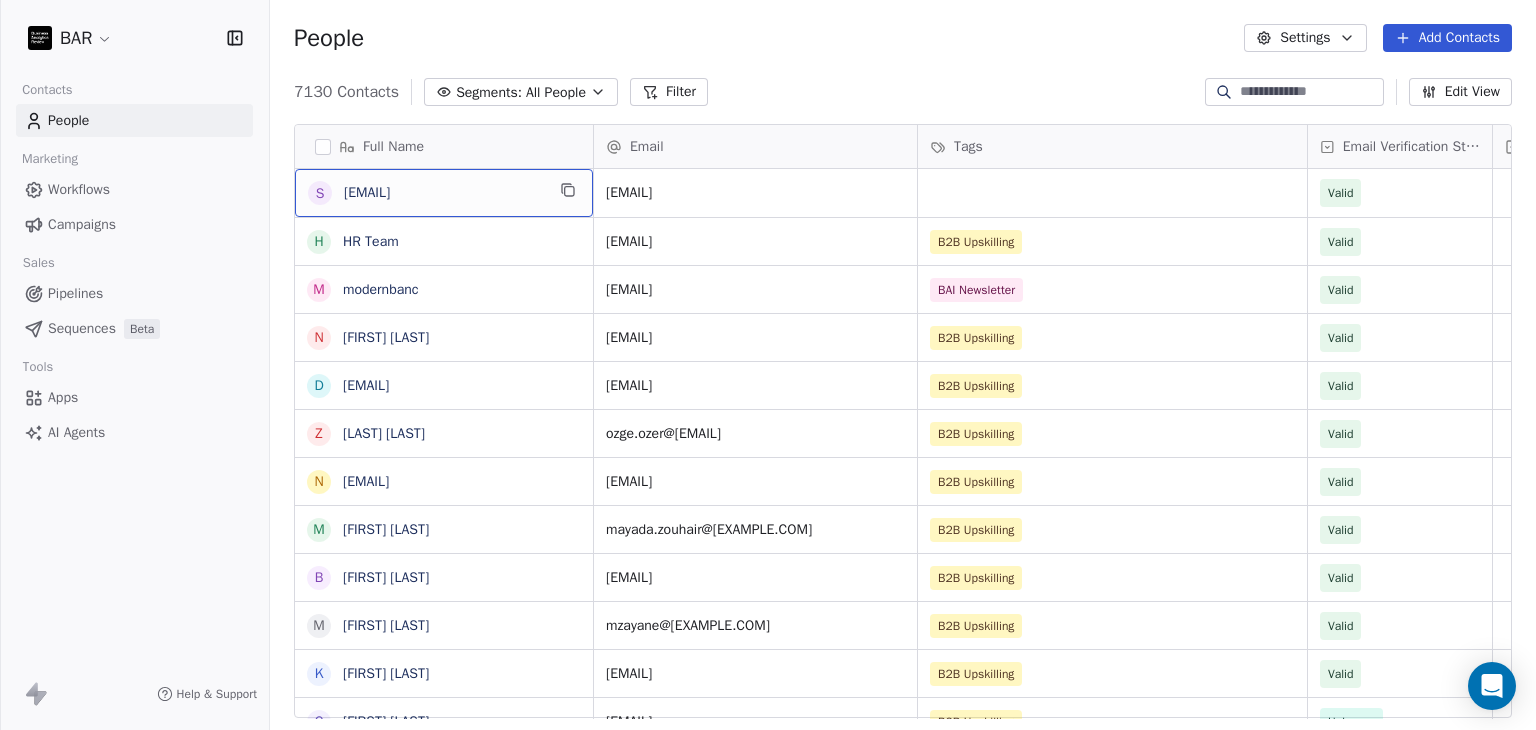 click on "[EMAIL]" at bounding box center [444, 193] 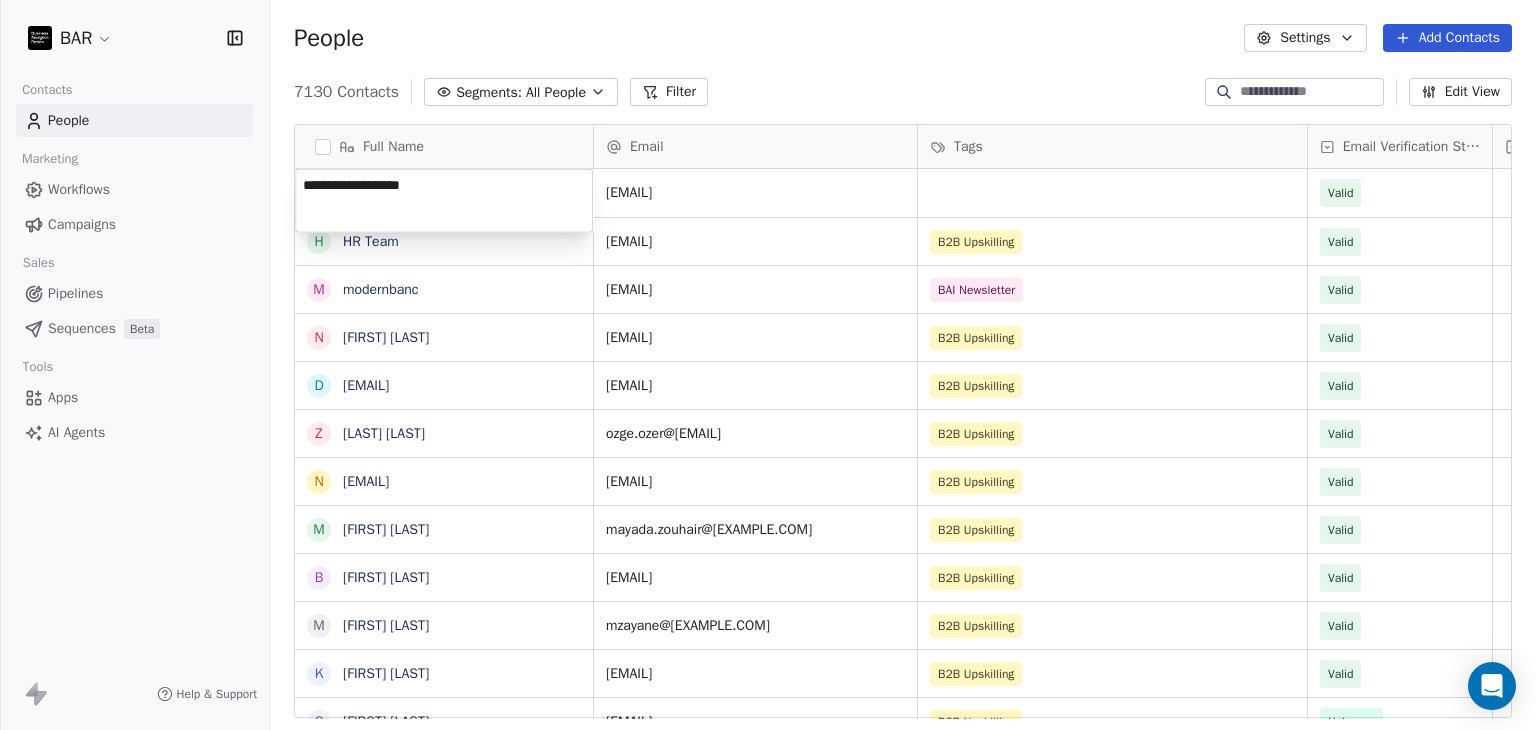 click on "**********" at bounding box center (444, 201) 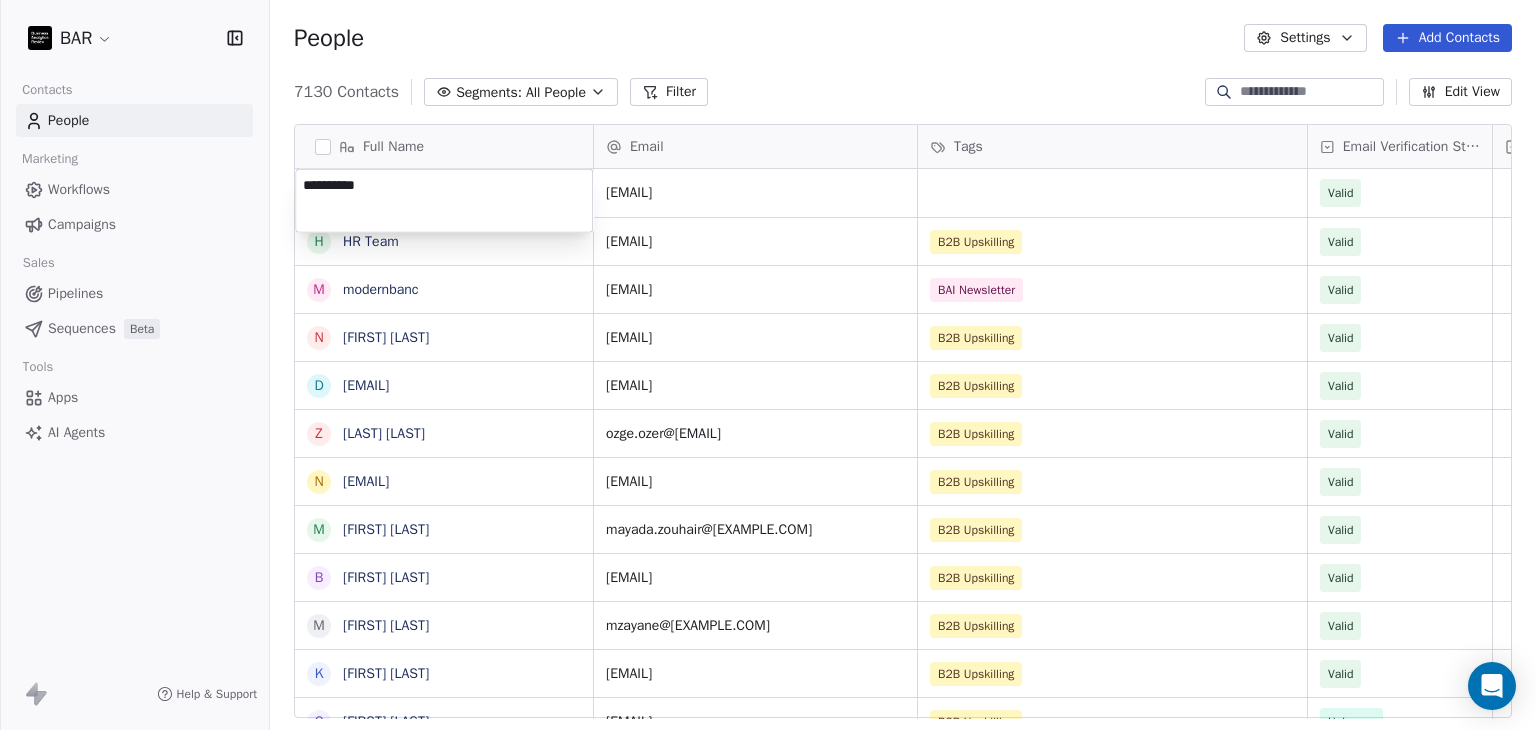type on "**********" 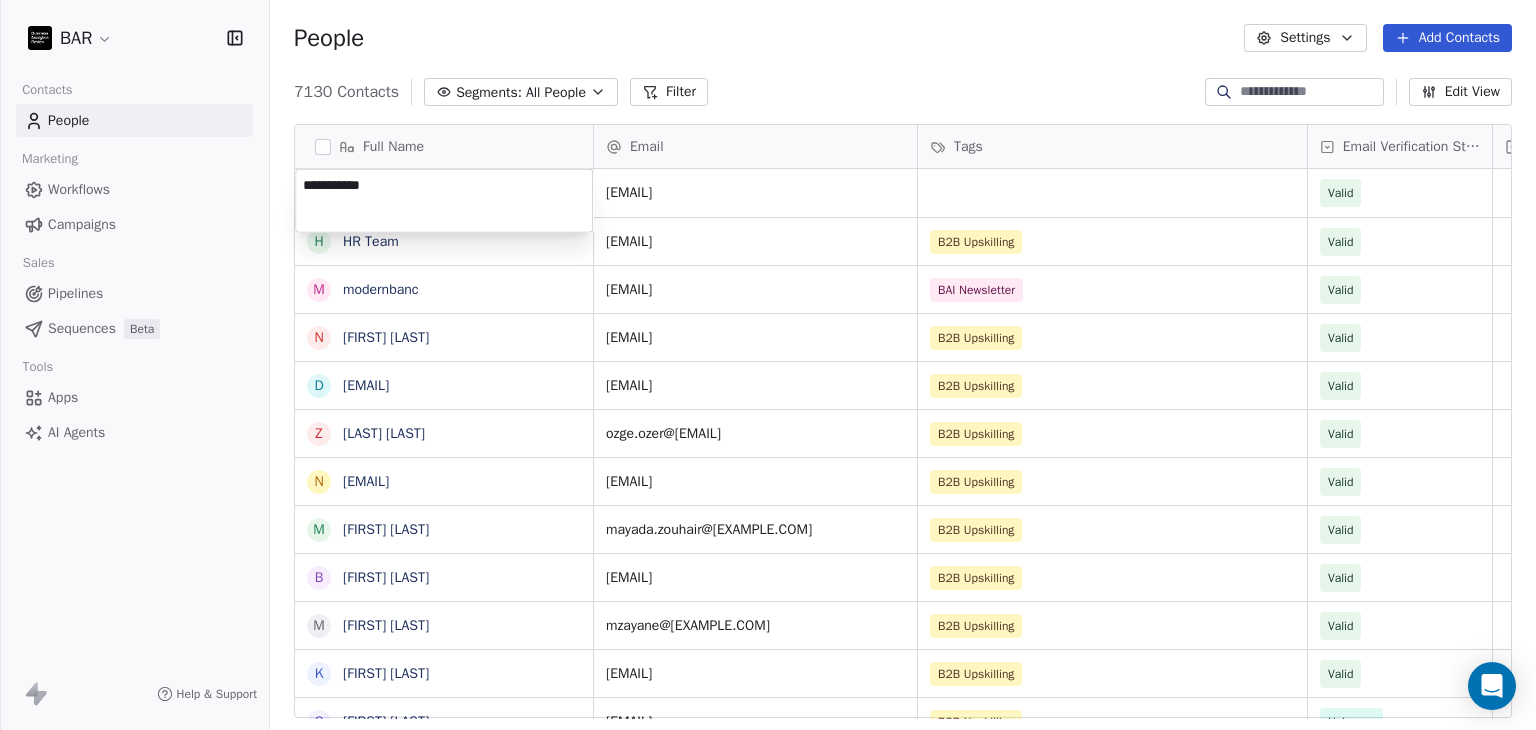 click on "BAR Contacts People Marketing Workflows Campaigns Sales Pipelines Sequences Beta Tools Apps AI Agents Help & Support People Settings Add Contacts 7130 Contacts Segments: All People Filter Edit View Tag Add to Sequence Full Name s support@[EMAIL] H HR Team m modernbanc N Nebahat ztrk D Derya zyel z zge zer N Nadezhda Zhurbina M Mayada Zouhair B Bora Yalcn M Meriem ZAYANE K Kristin Zeitler C Carrie Wright C Camille Wright K Kelly Wright M Maruquel Joana Williams K Kathrin Wolke S Stephanie Whitekiller M Melissa Whitfield K Karl Weninger J Jill Weeks S Sarah Weaver S Shawna Weaver S Sally Wafa J Joan Wangechi E Erin Voca S Sabrina Vosdey H Hans Vosjan H Hanadi Wade S Sander Verbraak I Ingrid Velderman O Oya Ugurlu C Canan Ulus Email Tags Email Verification Status Status support@[EMAIL] Valid hr@[EMAIL] B2B Upskilling Valid hello@[EMAIL] BAI Newsletter Valid nozturk@[EMAIL] B2B Upskilling Valid dozyel@[EMAIL] B2B Upskilling Valid ozge.ozer@[EMAIL] B2B Upskilling Valid" at bounding box center [768, 365] 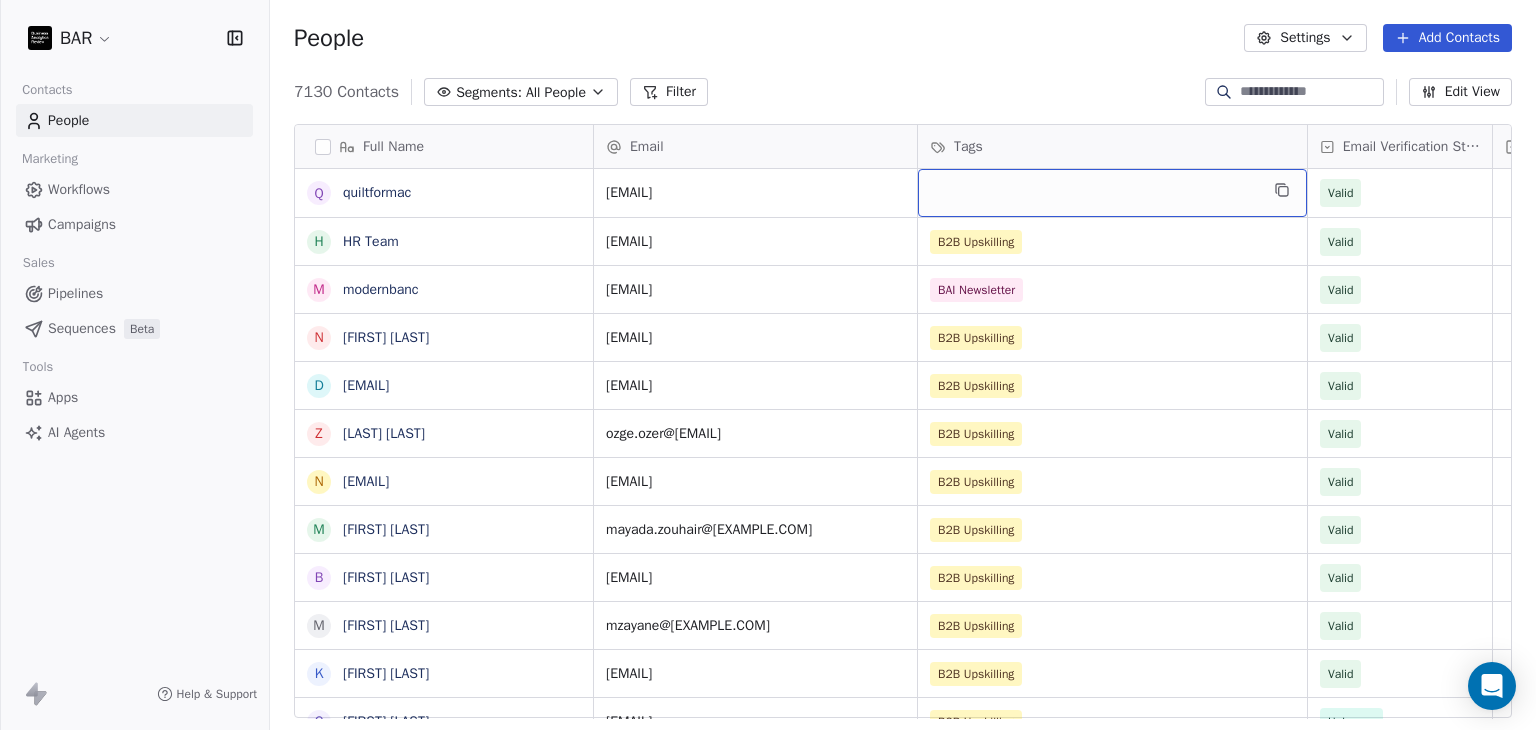 click at bounding box center [1112, 193] 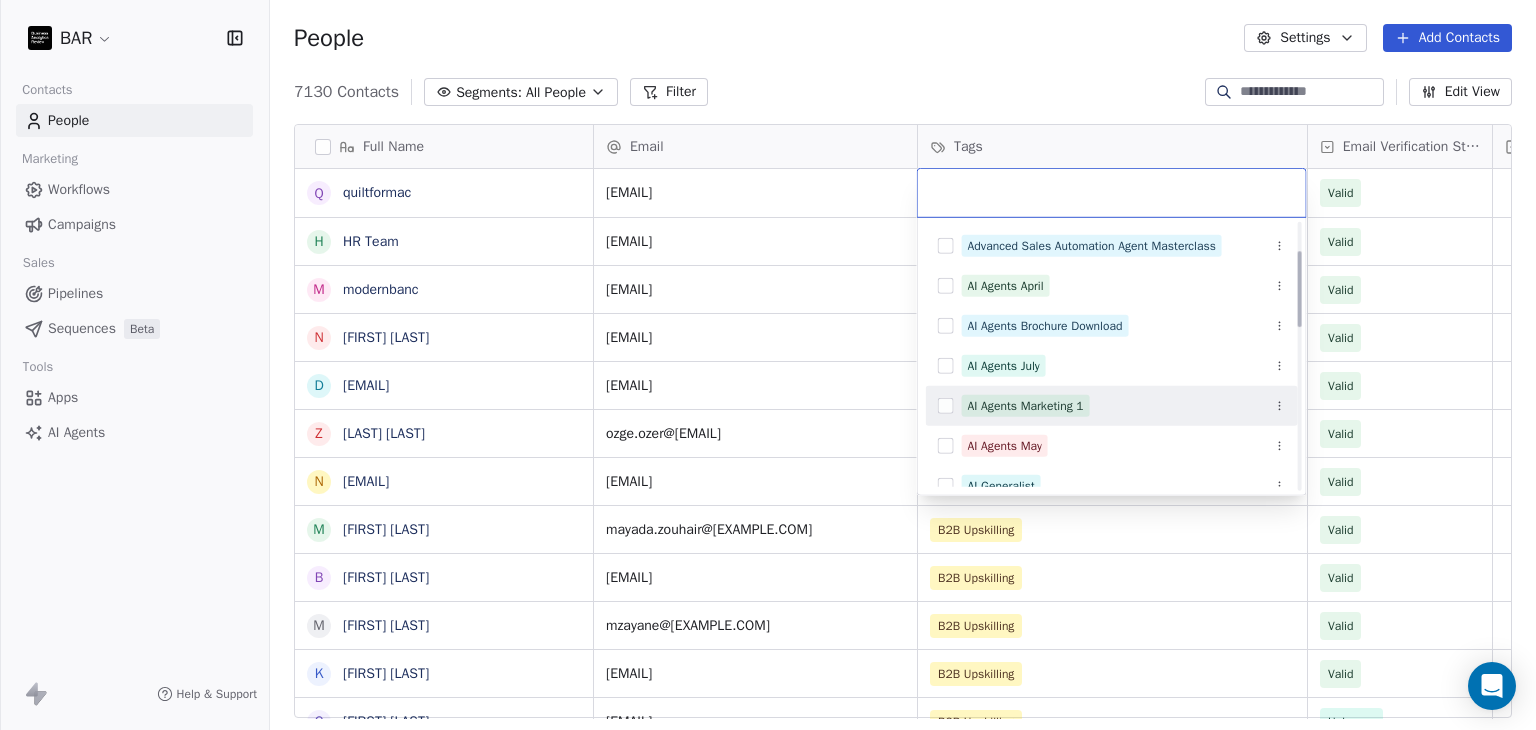 scroll, scrollTop: 100, scrollLeft: 0, axis: vertical 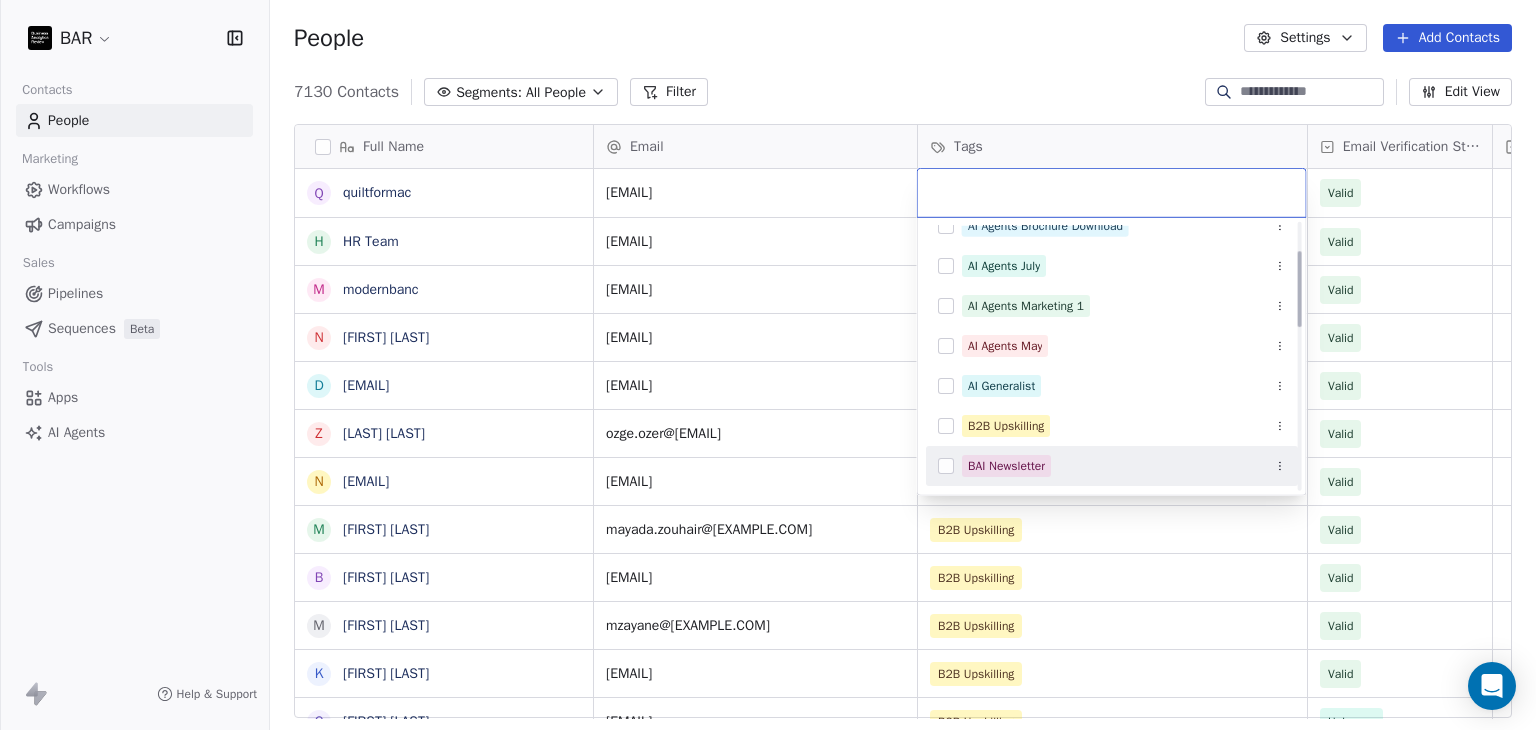 drag, startPoint x: 1010, startPoint y: 457, endPoint x: 1014, endPoint y: 428, distance: 29.274563 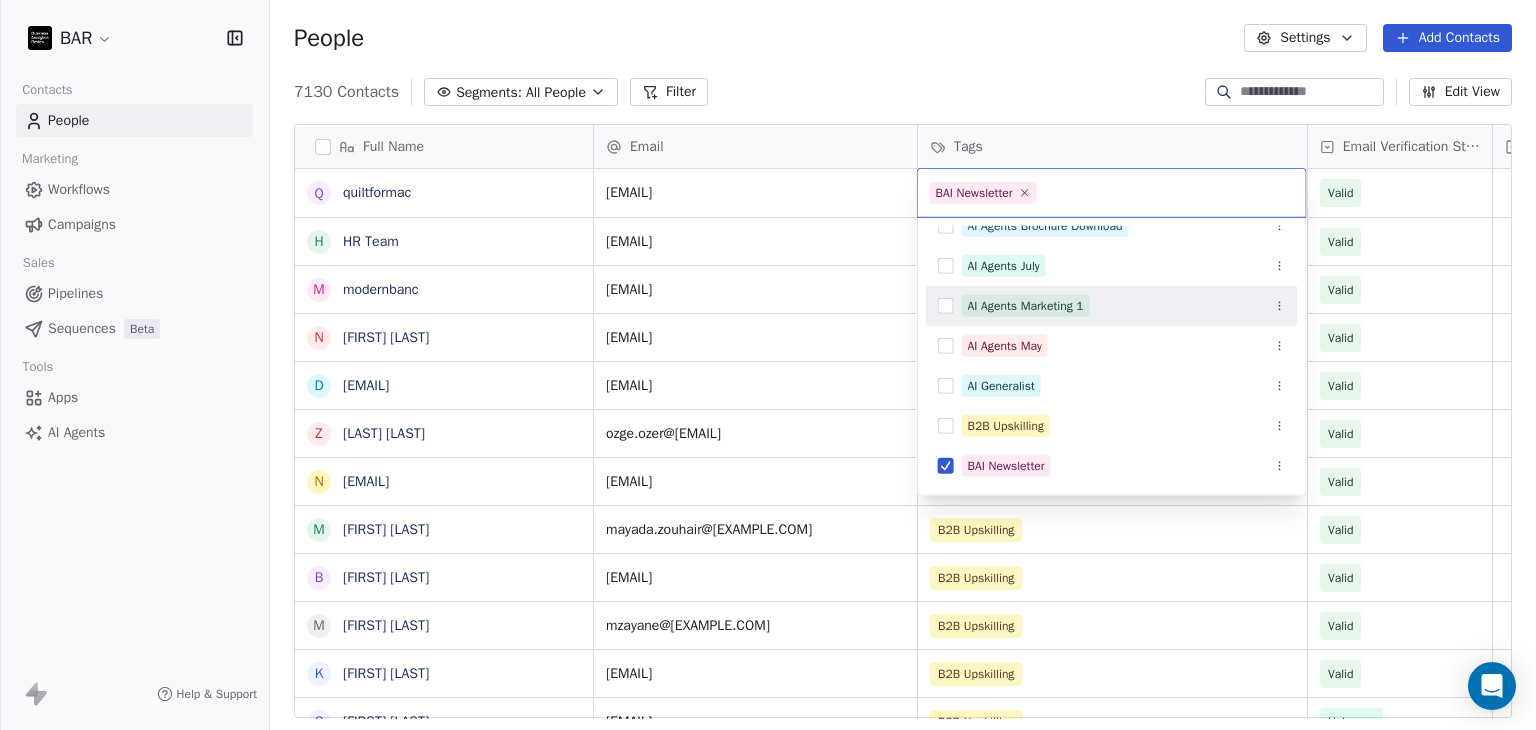 click on "BAR Contacts People Marketing Workflows Campaigns Sales Pipelines Sequences Beta Tools Apps AI Agents Help & Support People Settings  Add Contacts 7130 Contacts Segments: All People Filter  Edit View Tag Add to Sequence Full Name q [LAST] H [LAST] Team m [LAST] N [LAST] ztrk D [LAST] z [LAST] z [LAST] z [LAST] N [LAST] M [LAST] B [LAST] M [LAST] K [LAST] C [LAST] C [LAST] K [LAST] M [LAST] K [LAST] S [LAST] M [LAST] K [LAST] J [LAST] S [LAST] S [LAST] S [LAST] J [LAST] E [LAST] S [LAST] H [LAST] H [LAST] S [LAST] I [LAST] C [LAST] G [LAST] Email Tags Email Verification Status Status s [EMAIL] Valid hr [EMAIL] B2B Upskilling Valid h [EMAIL] BAI Newsletter Valid n [EMAIL] B2B Upskilling Valid d [EMAIL] B2B Upskilling Valid o [EMAIL] B2B Upskilling Valid Valid" at bounding box center [768, 365] 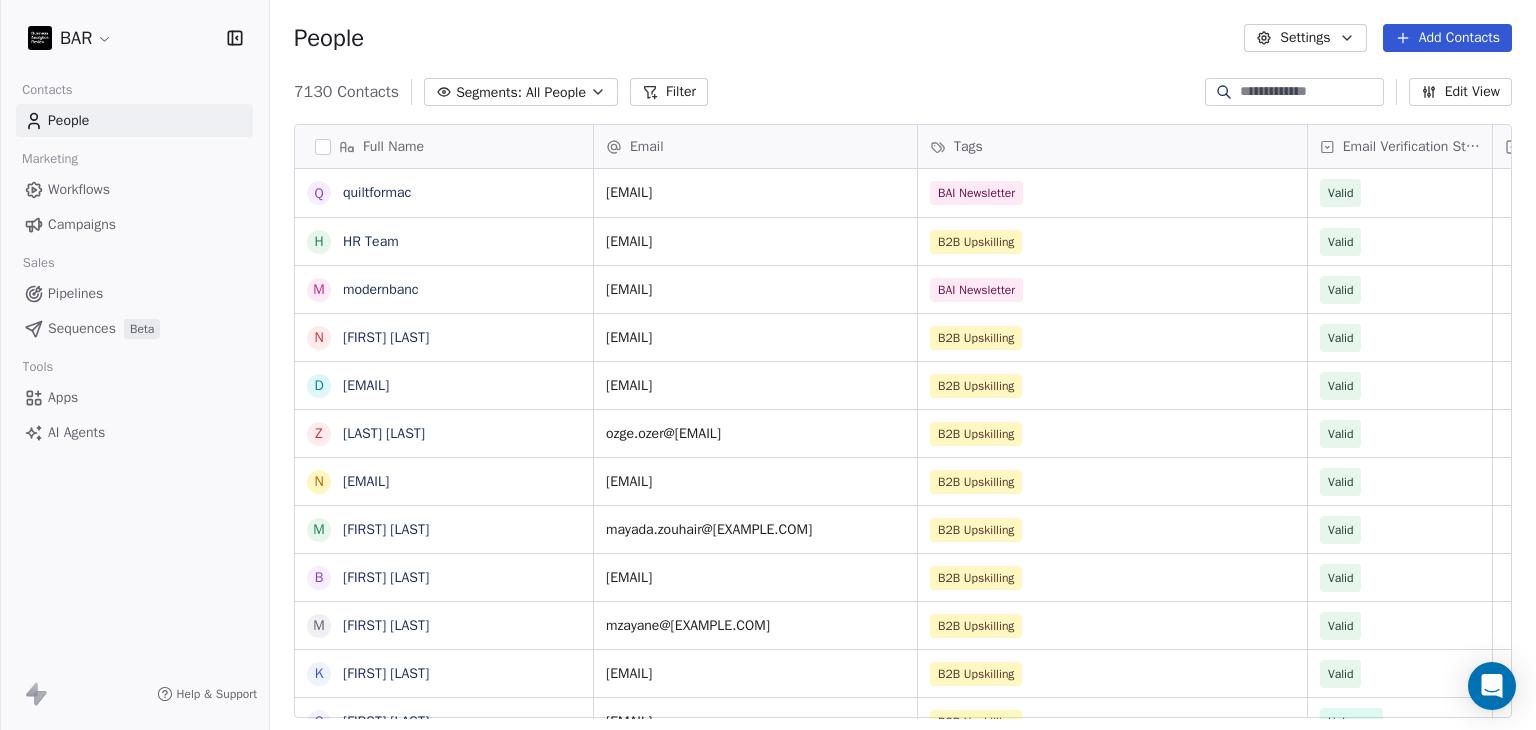 click on "7130 Contacts Segments: All People Filter Edit View" at bounding box center (903, 92) 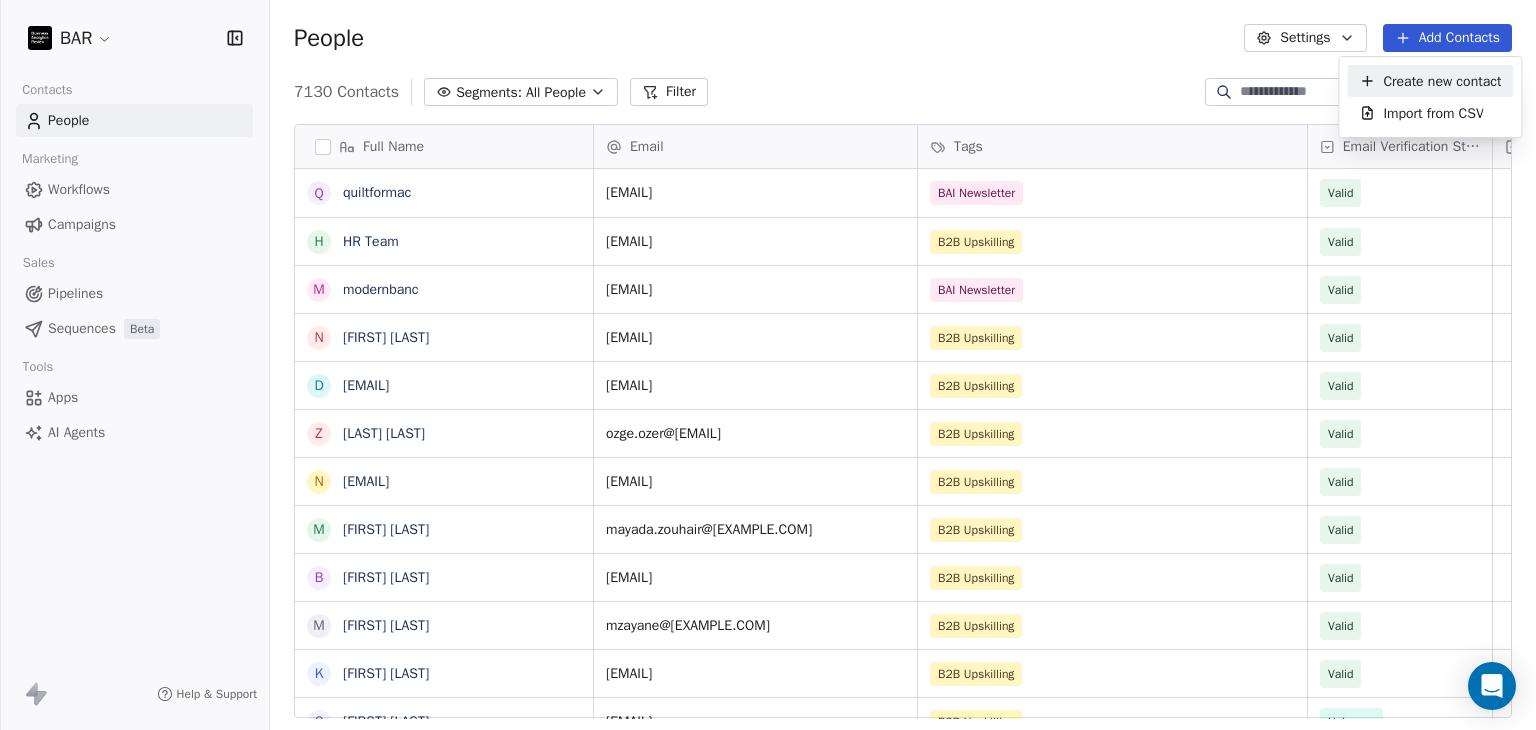 click on "Create new contact" at bounding box center [1442, 81] 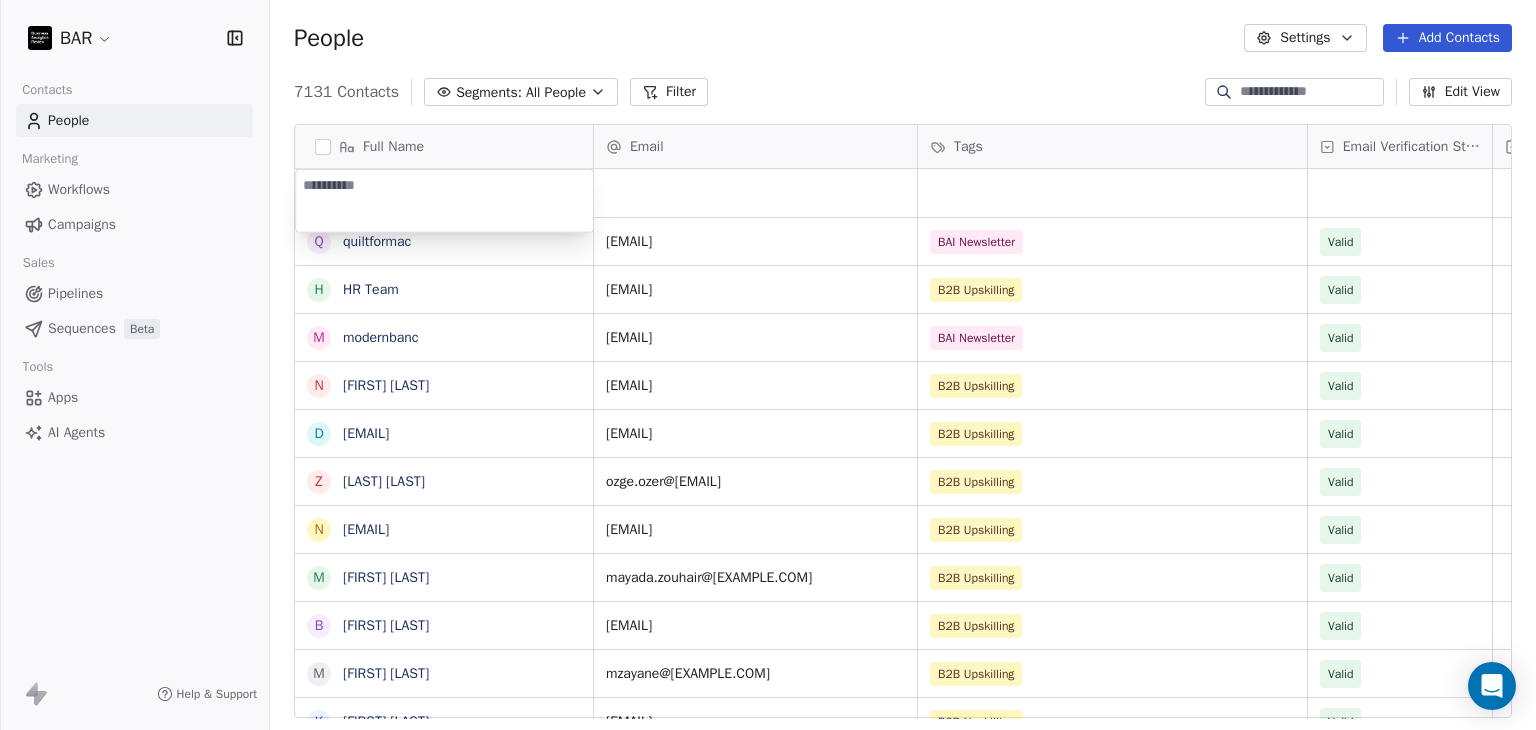 type on "********" 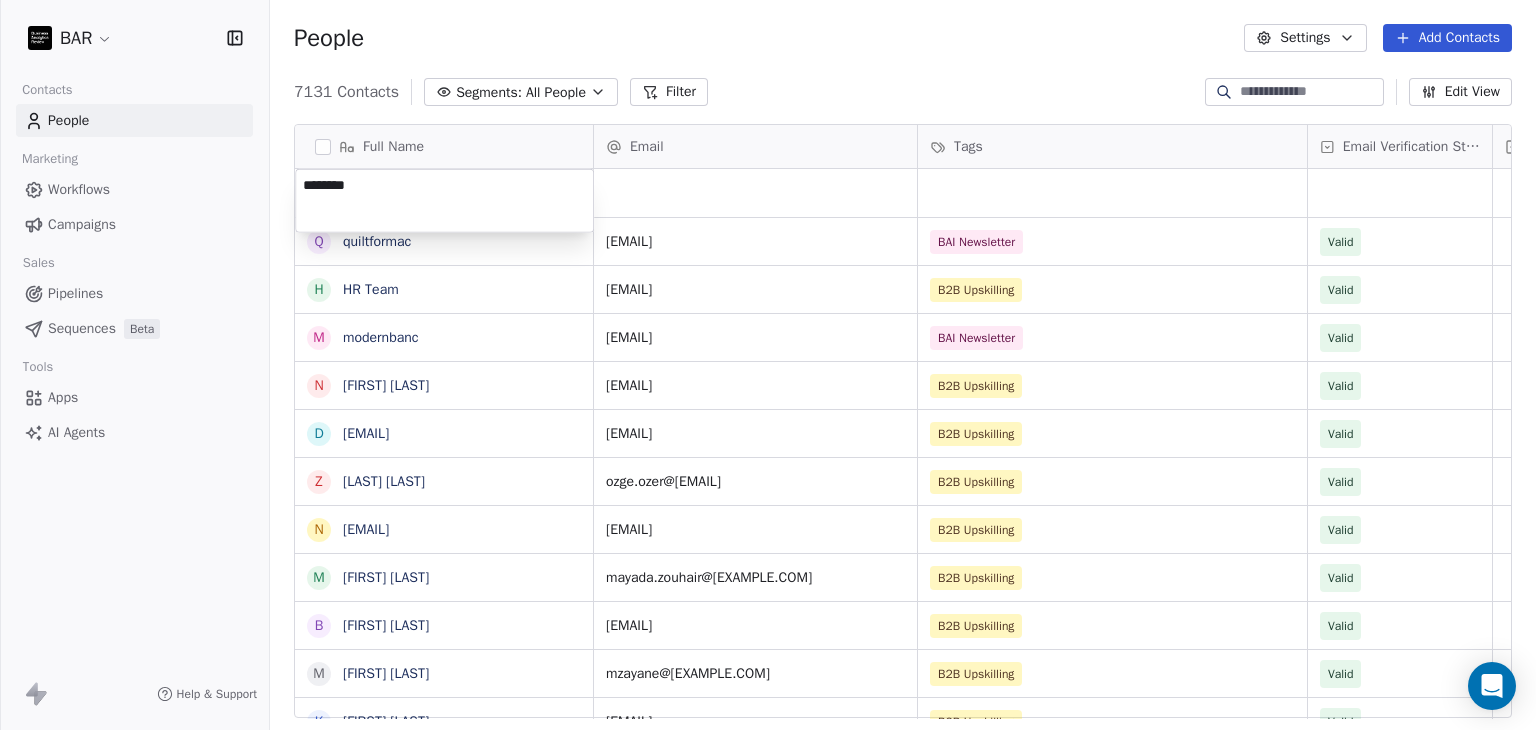 drag, startPoint x: 513, startPoint y: 223, endPoint x: 626, endPoint y: 201, distance: 115.12167 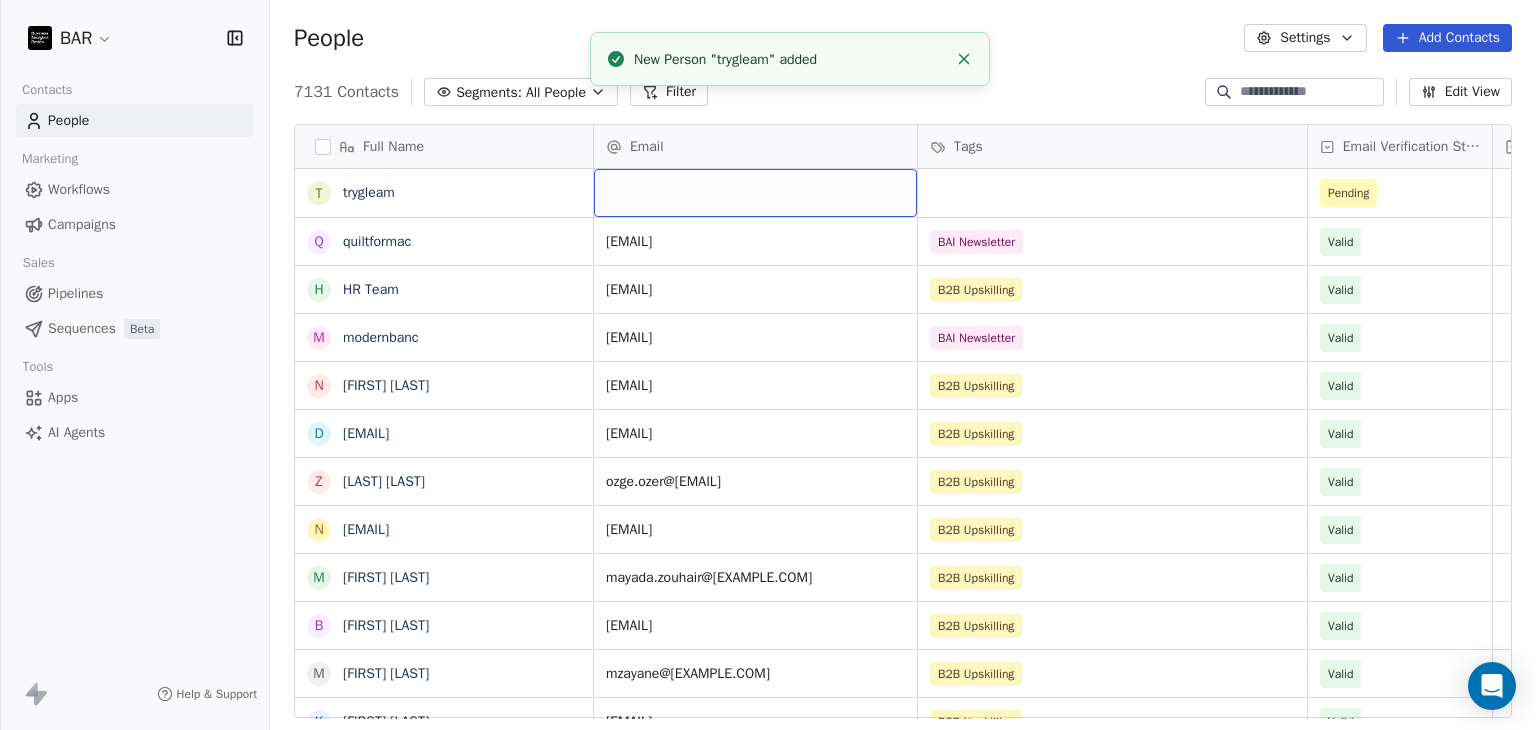click at bounding box center (755, 193) 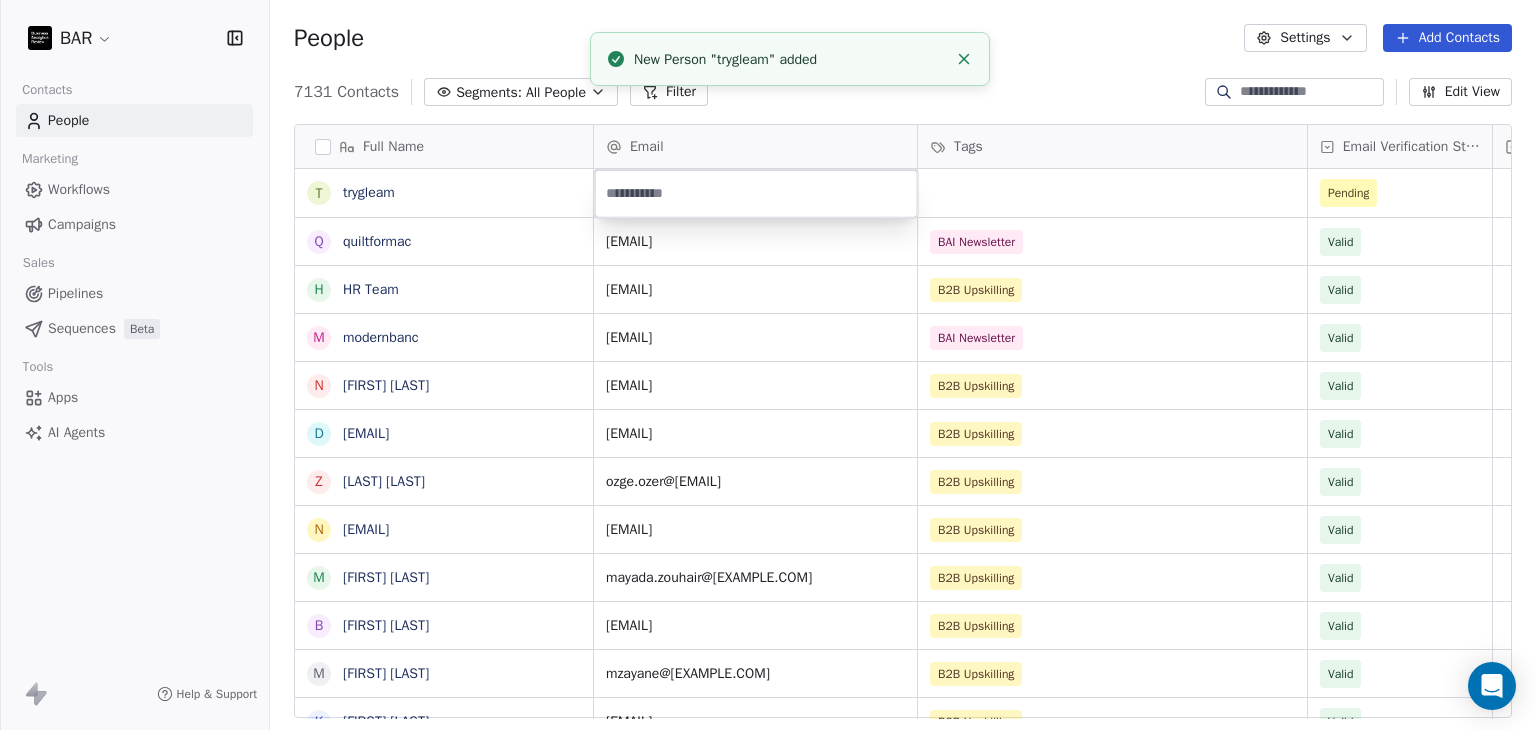 paste on "**********" 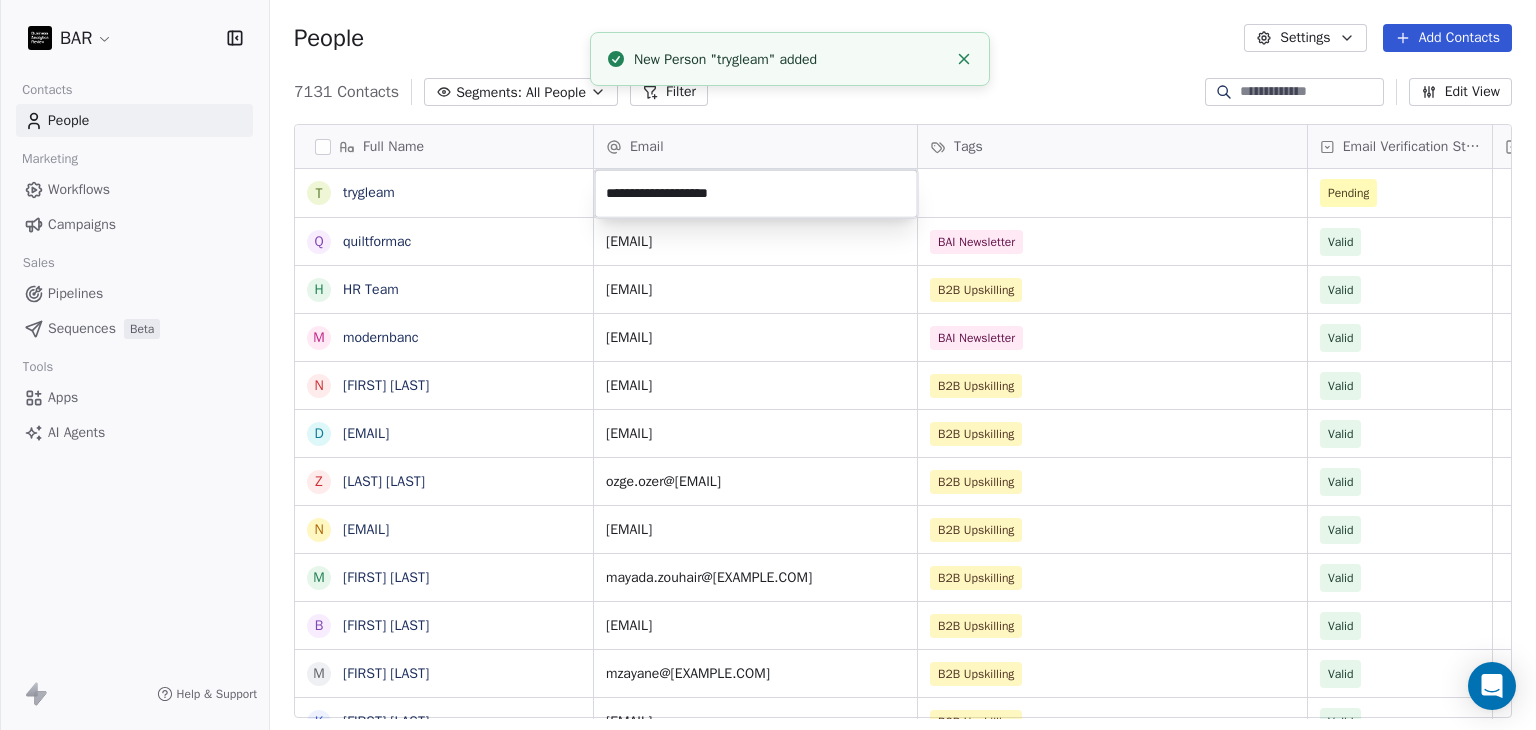 click on "BAR Contacts People Marketing Workflows Campaigns Sales Pipelines Sequences Beta Tools Apps AI Agents Help & Support People Settings  Add Contacts 7131 Contacts Segments: All People Filter  Edit View Tag Add to Sequence Full Name t [LAST] q [LAST] H [LAST] Team m [LAST] N [LAST] ztrk D [LAST] z [LAST] z [LAST] z [LAST] N [LAST] M [LAST] B [LAST] M [LAST] K [LAST] C [LAST] C [LAST] K [LAST] M [LAST] K [LAST] S [LAST] M [LAST] K [LAST] J [LAST] S [LAST] S [LAST] S [LAST] J [LAST] E [LAST] S [LAST] H [LAST] H [LAST] S [LAST] I [LAST] O [LAST] Email Tags Email Verification Status Status Pending s [EMAIL] BAI Newsletter Valid hr [EMAIL] B2B Upskilling Valid h [EMAIL] BAI Newsletter Valid n [EMAIL] B2B Upskilling Valid d [EMAIL] B2B Upskilling Valid o [EMAIL] Valid" at bounding box center (768, 365) 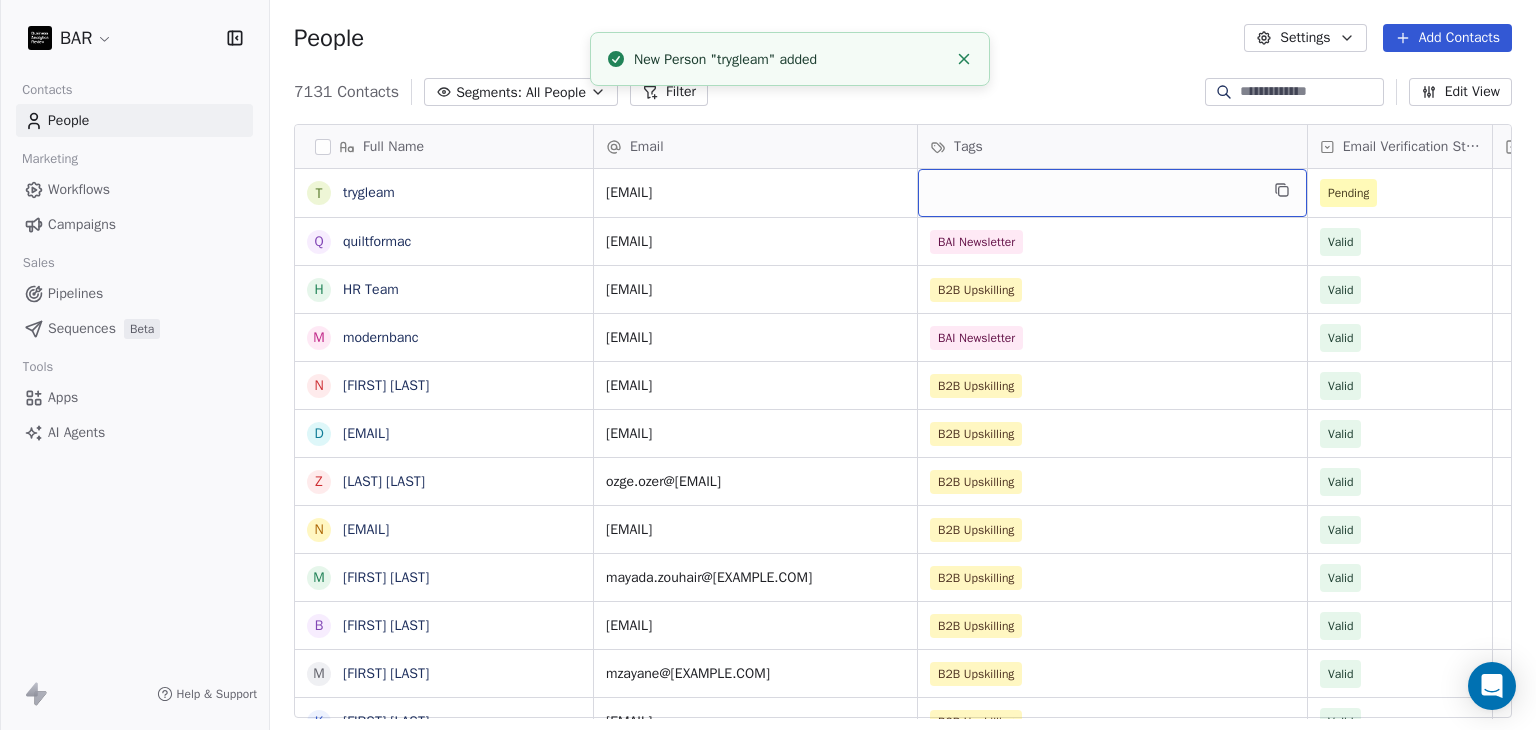 click at bounding box center [1112, 193] 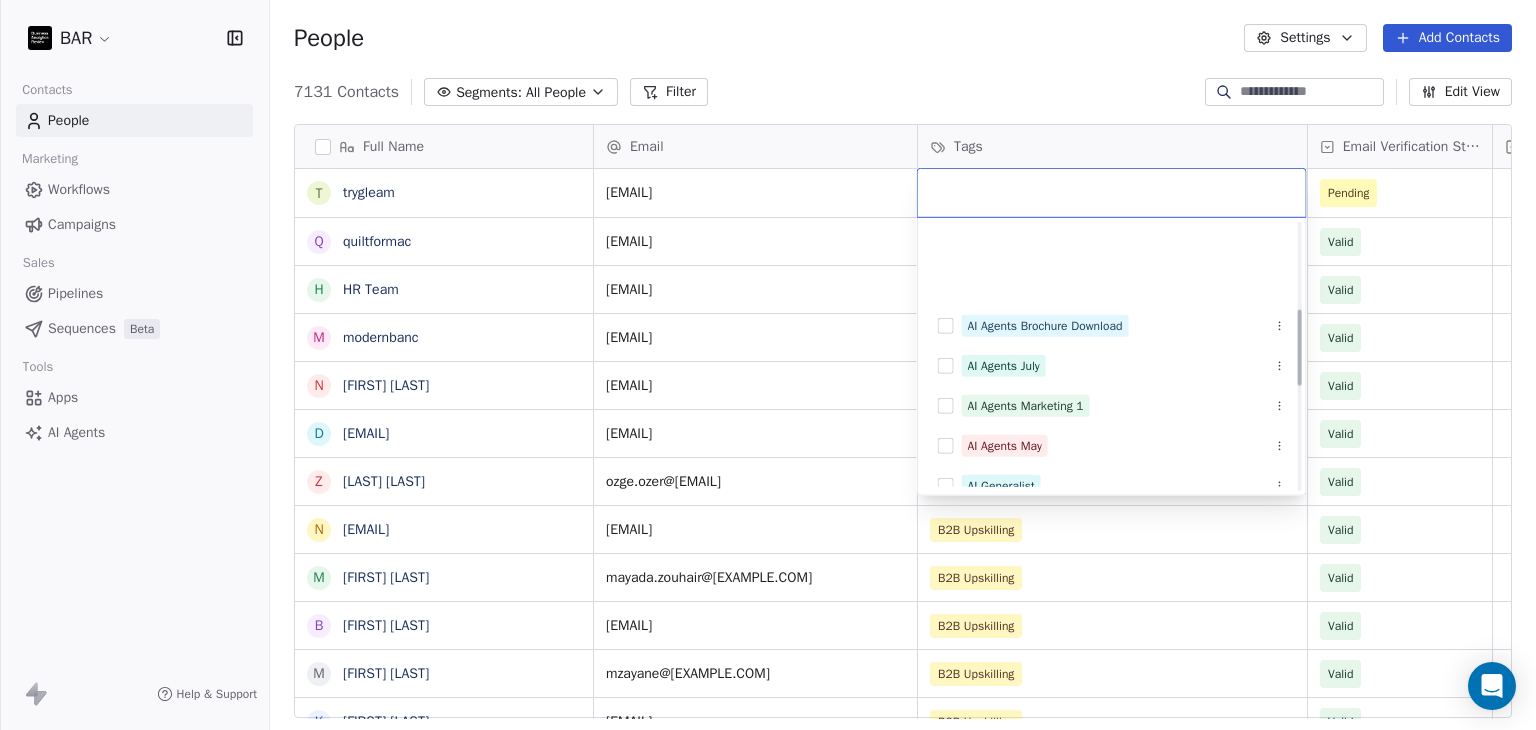 scroll, scrollTop: 300, scrollLeft: 0, axis: vertical 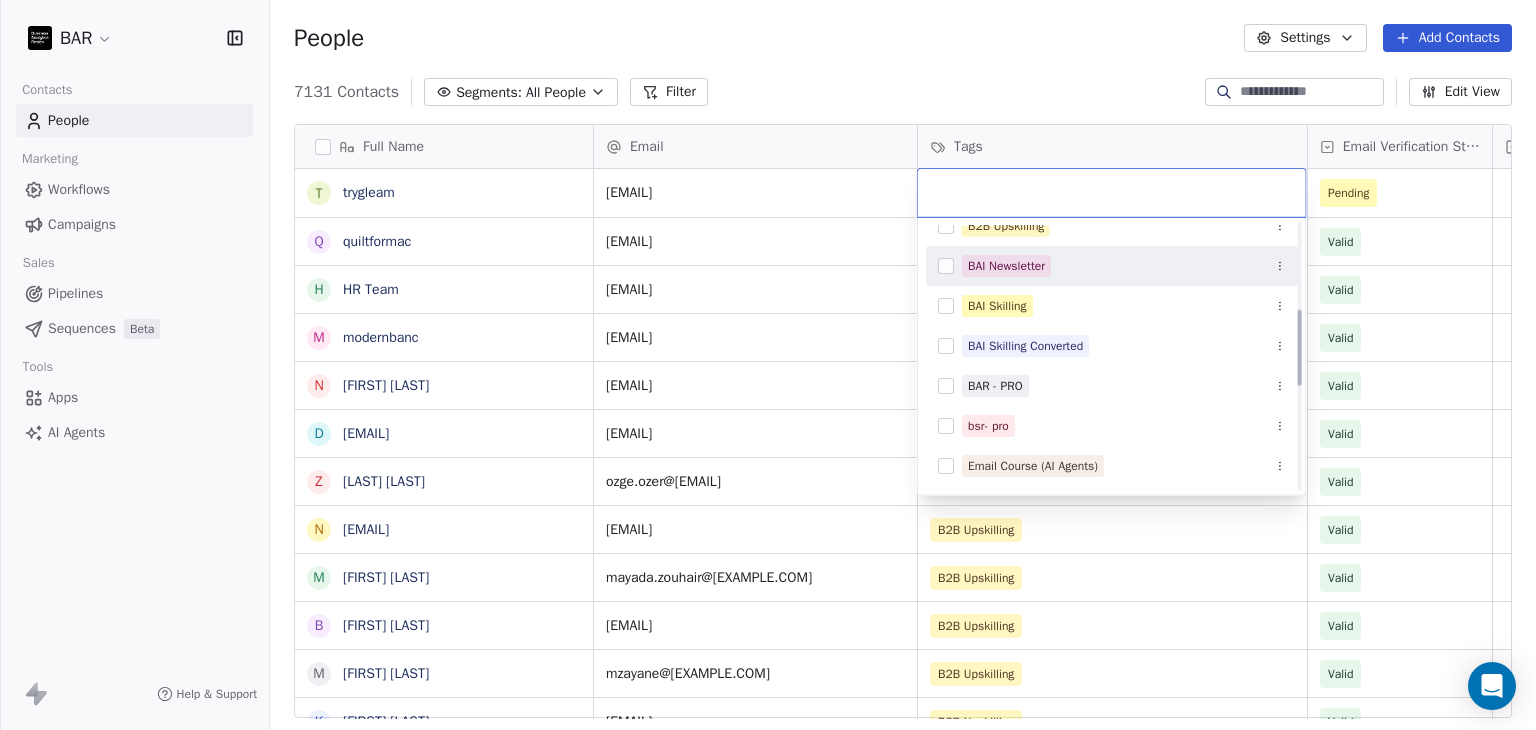 click on "BAI Newsletter" at bounding box center (1006, 266) 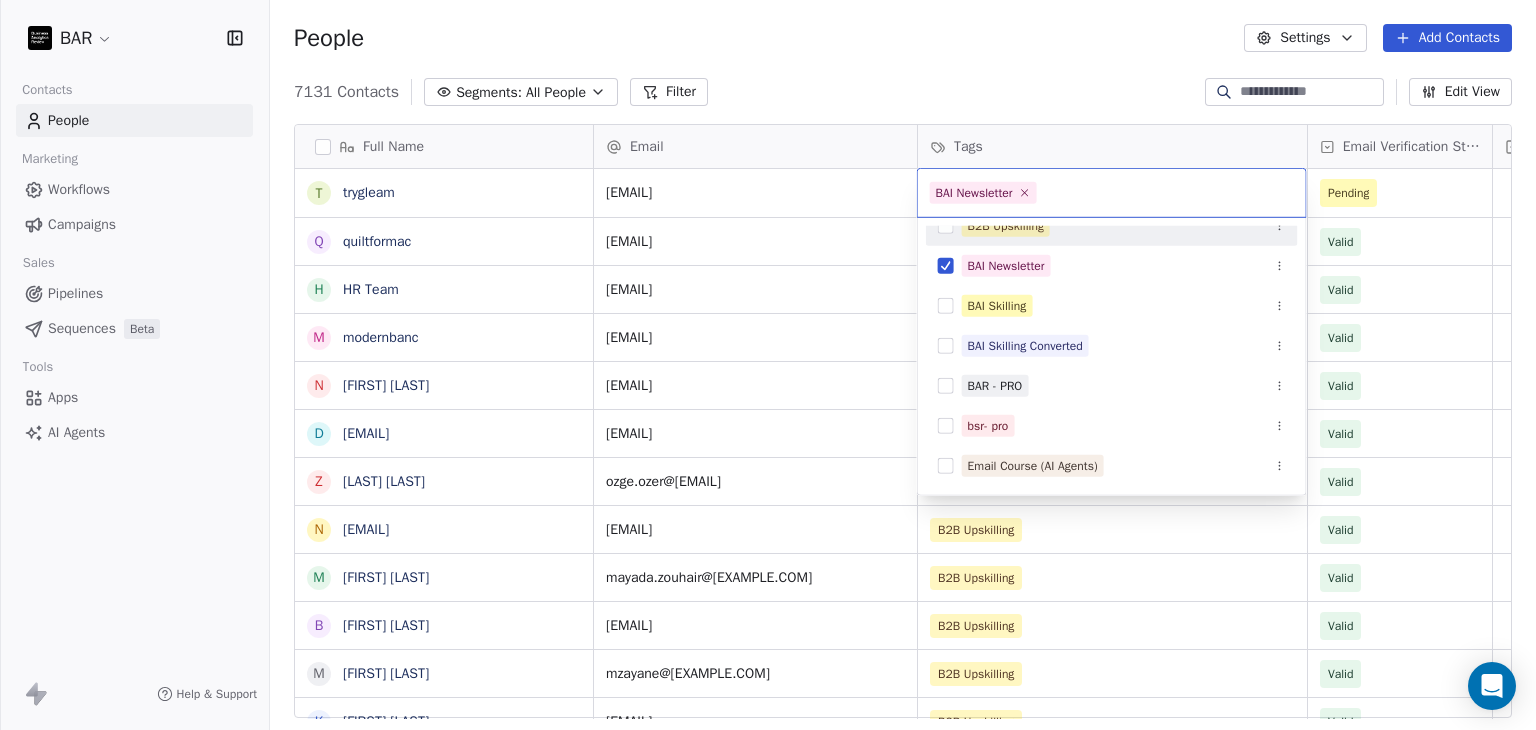 click on "BAR Contacts People Marketing Workflows Campaigns Sales Pipelines Sequences Beta Tools Apps AI Agents Help & Support People Settings  Add Contacts 7131 Contacts Segments: All People Filter  Edit View Tag Add to Sequence Full Name t [LAST] q [LAST] H [LAST] Team m [LAST] N [LAST] ztrk D [LAST] z [LAST] z [LAST] z [LAST] N [LAST] M [LAST] B [LAST] M [LAST] K [LAST] C [LAST] C [LAST] K [LAST] M [LAST] K [LAST] S [LAST] M [LAST] K [LAST] J [LAST] S [LAST] S [LAST] S [LAST] J [LAST] E [LAST] S [LAST] H [LAST] H [LAST] S [LAST] I [LAST] O [LAST] Email Tags Email Verification Status Status s [EMAIL] Pending s [EMAIL] BAI Newsletter Valid hr [EMAIL] B2B Upskilling Valid h [EMAIL] BAI Newsletter Valid n [EMAIL] B2B Upskilling Valid d [EMAIL] B2B Upskilling Valid Valid" at bounding box center (768, 365) 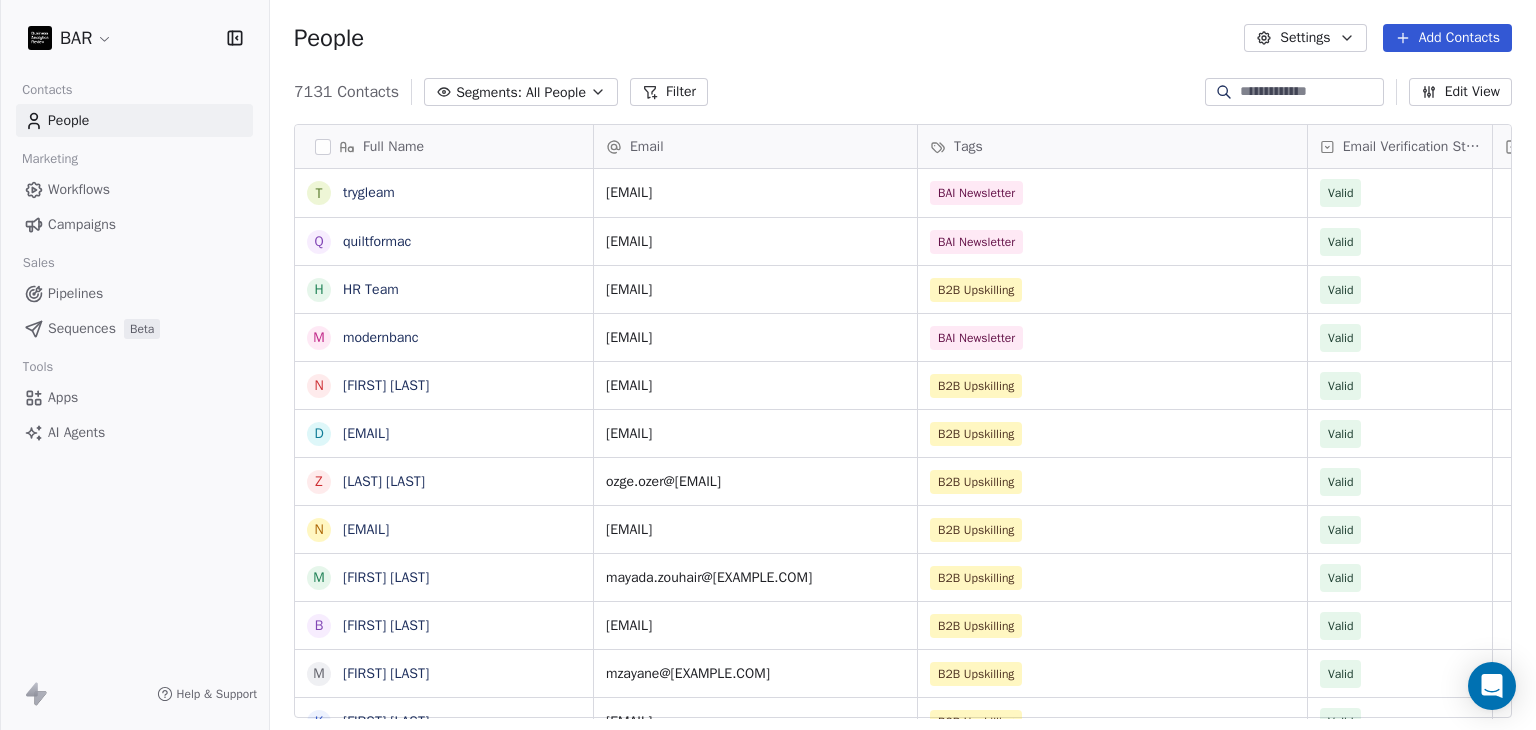 drag, startPoint x: 947, startPoint y: 112, endPoint x: 935, endPoint y: 121, distance: 15 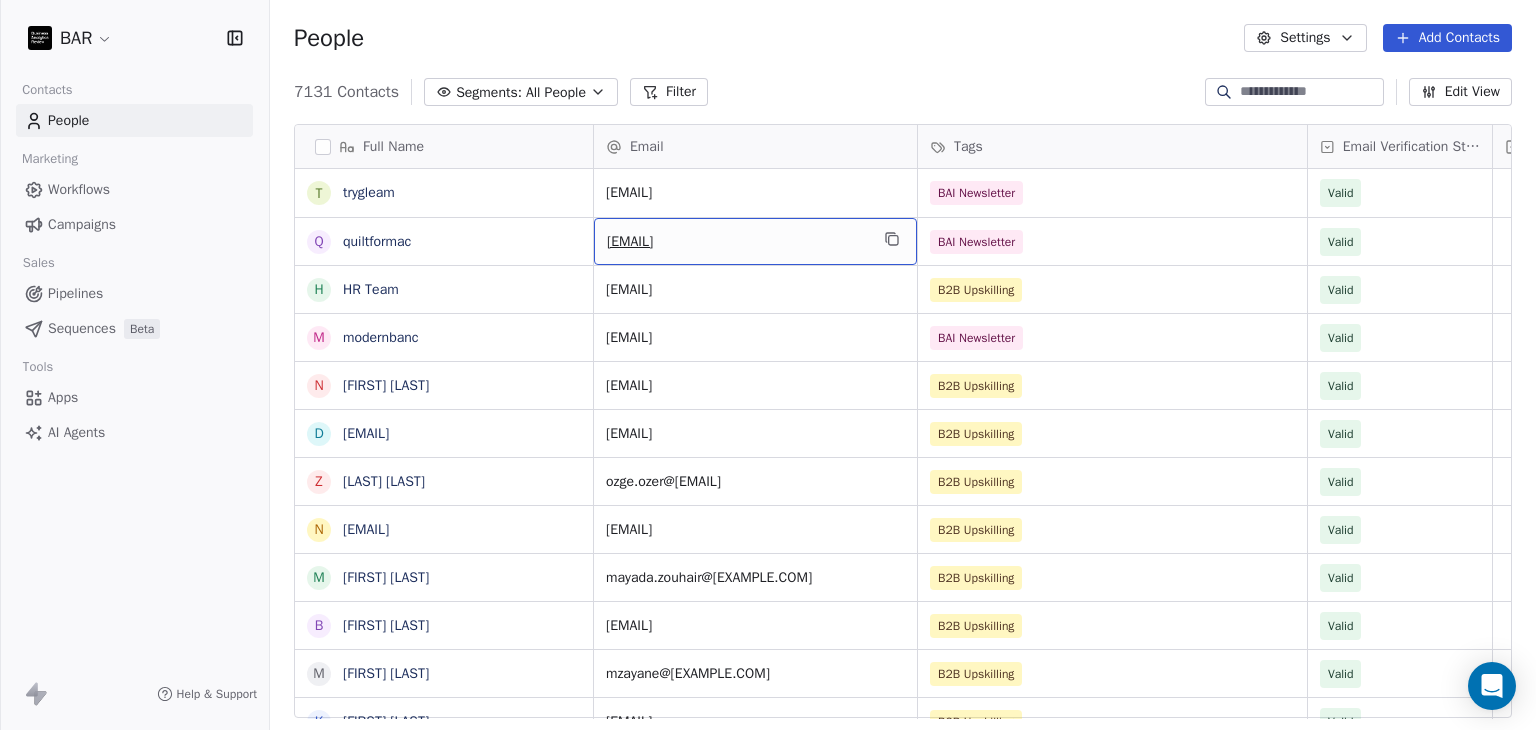 click on "[EMAIL]" at bounding box center (737, 242) 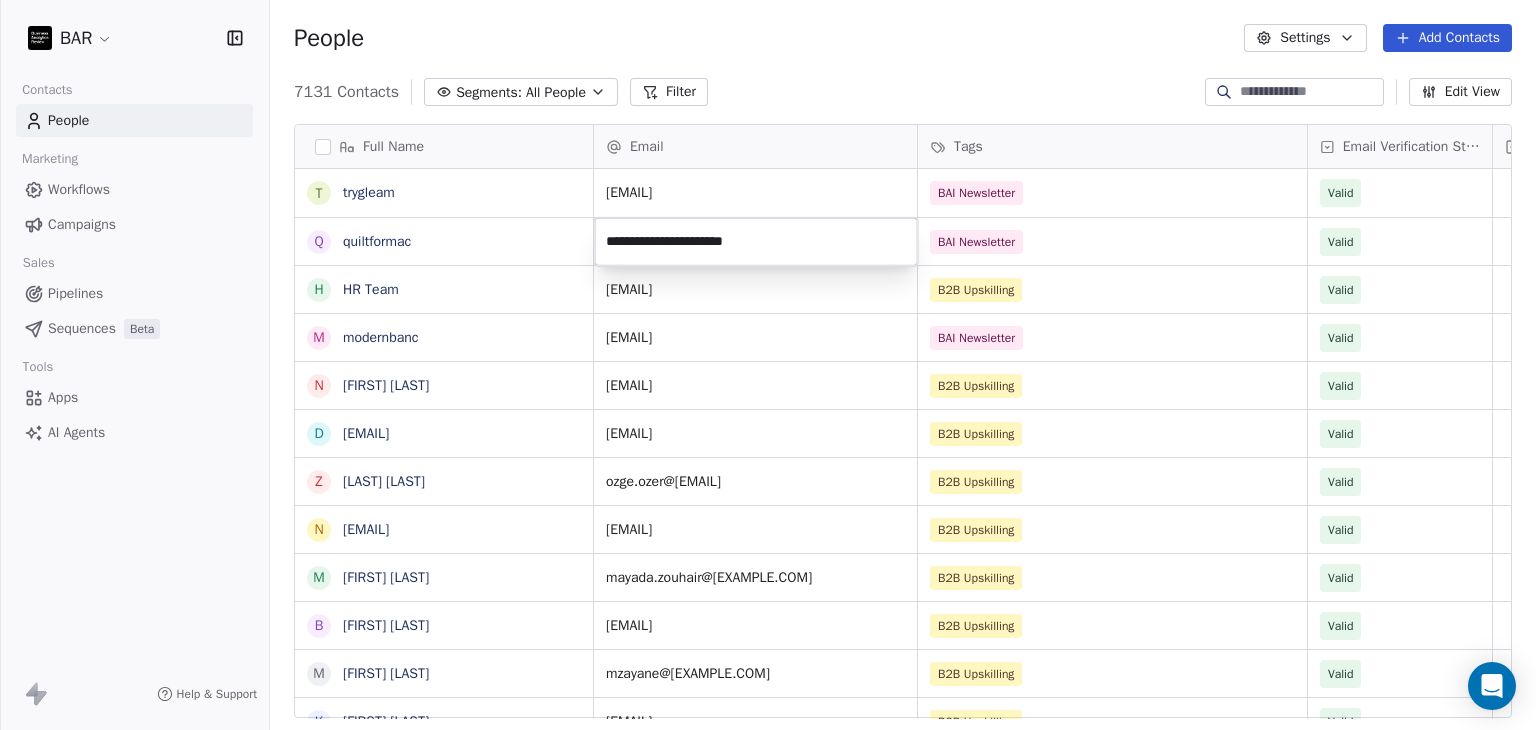 click on "**********" at bounding box center (756, 242) 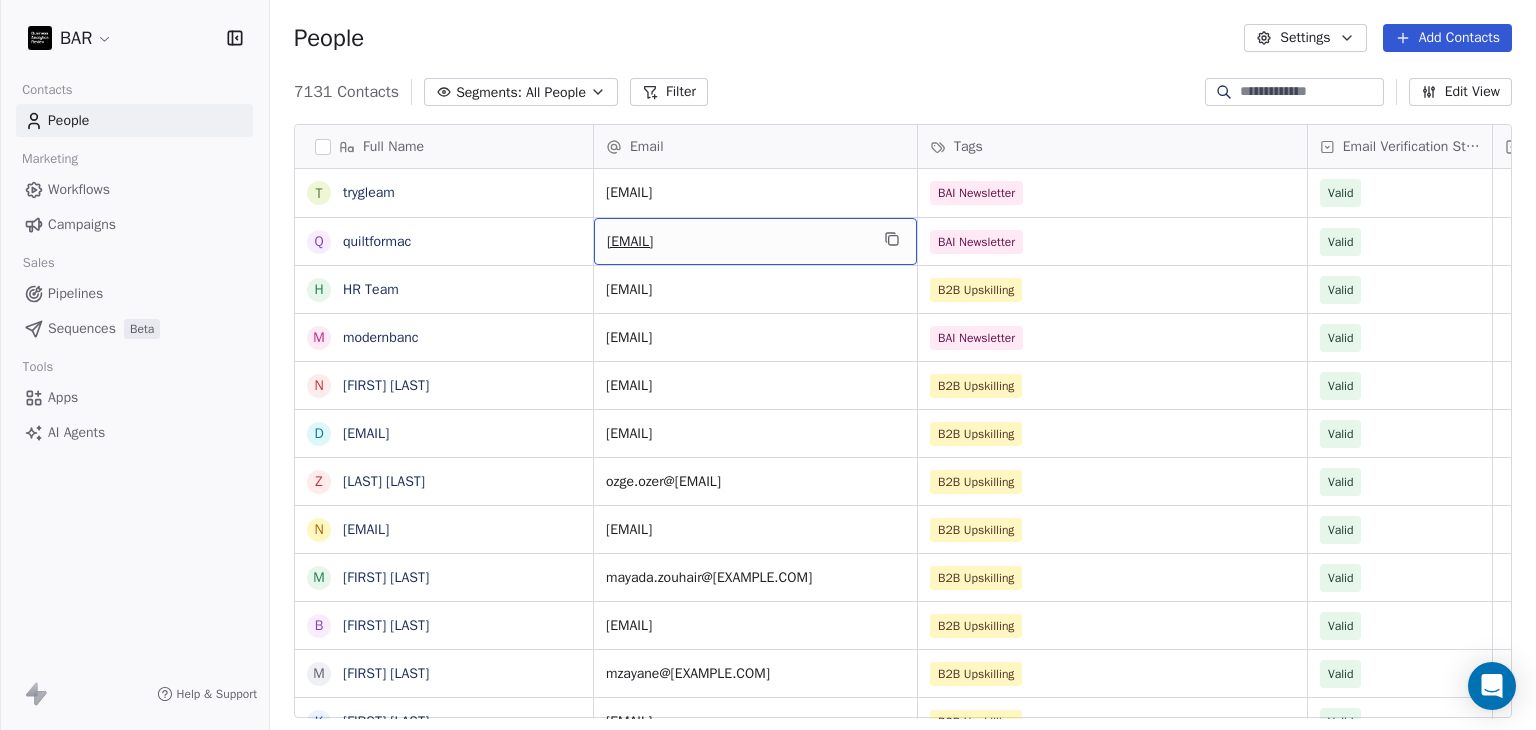 click on "[EMAIL]" at bounding box center (737, 242) 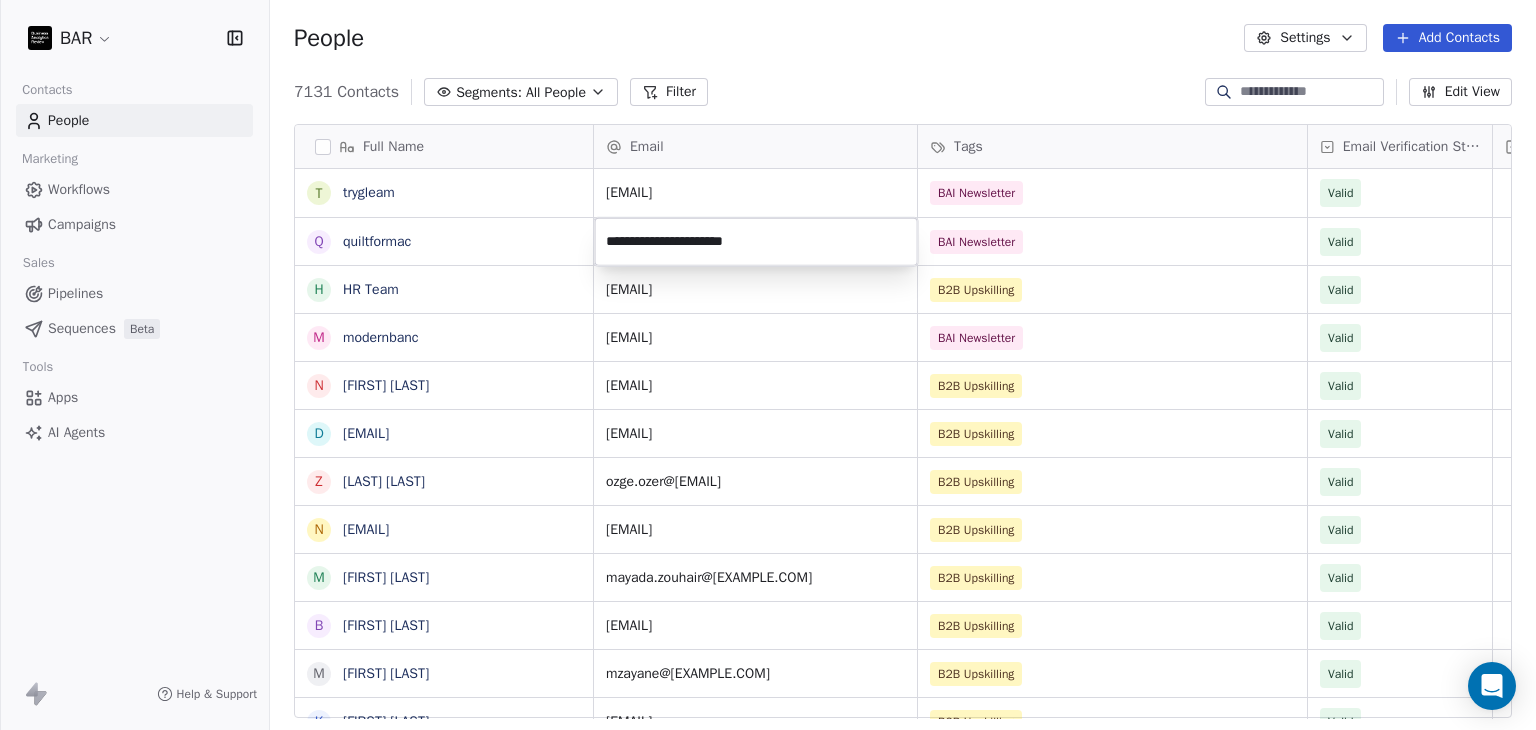 drag, startPoint x: 849, startPoint y: 248, endPoint x: 824, endPoint y: 304, distance: 61.326992 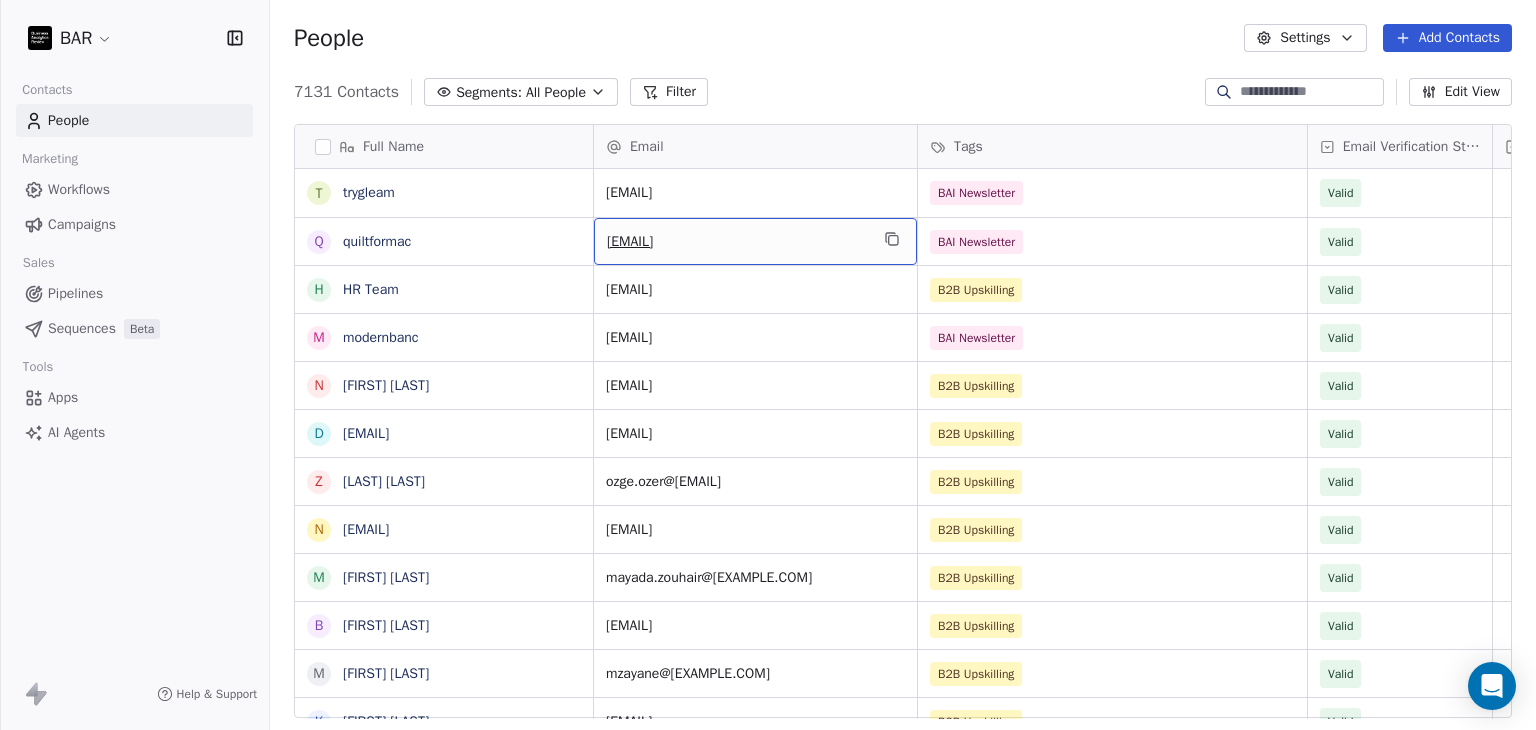 drag, startPoint x: 860, startPoint y: 253, endPoint x: 878, endPoint y: 253, distance: 18 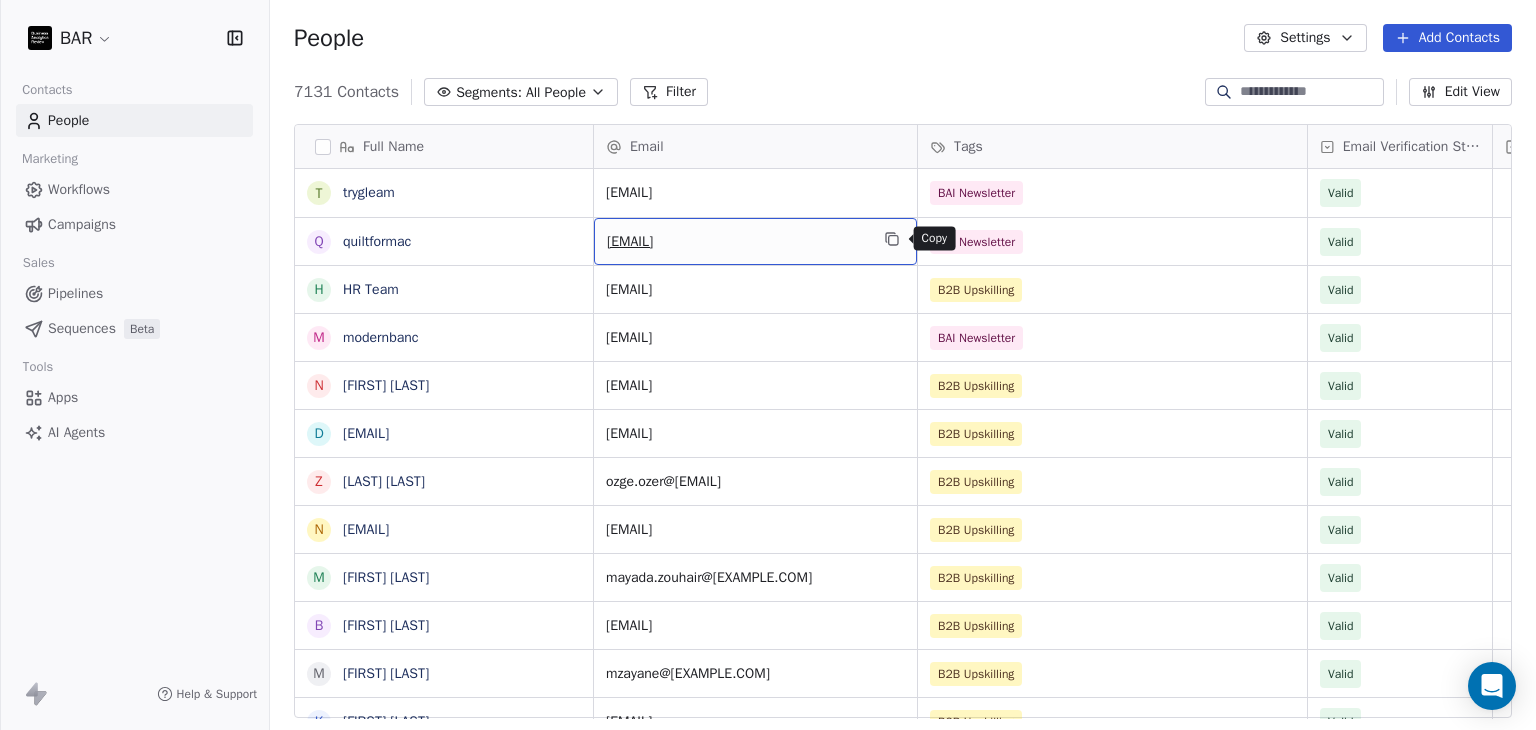 click 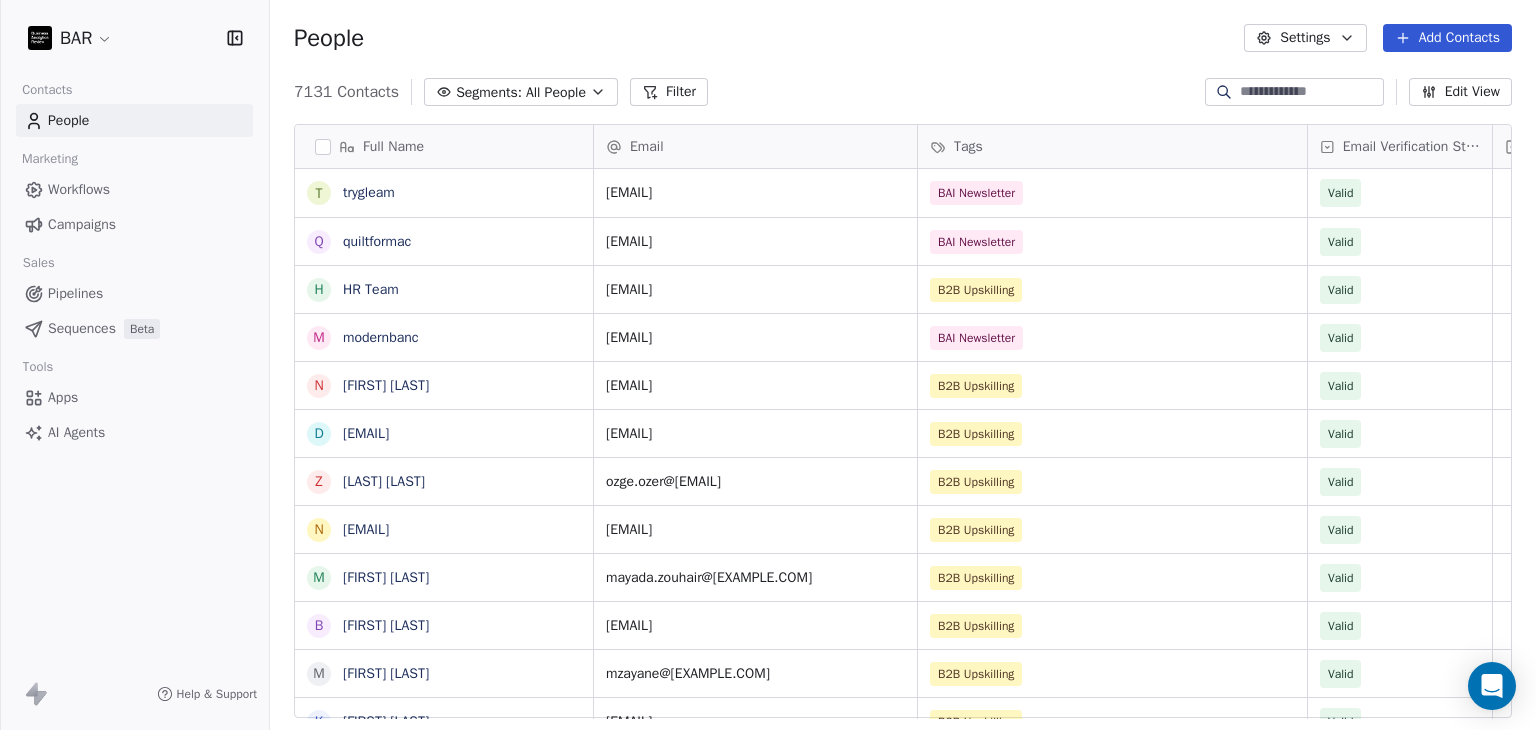 click on "Add Contacts" at bounding box center (1447, 38) 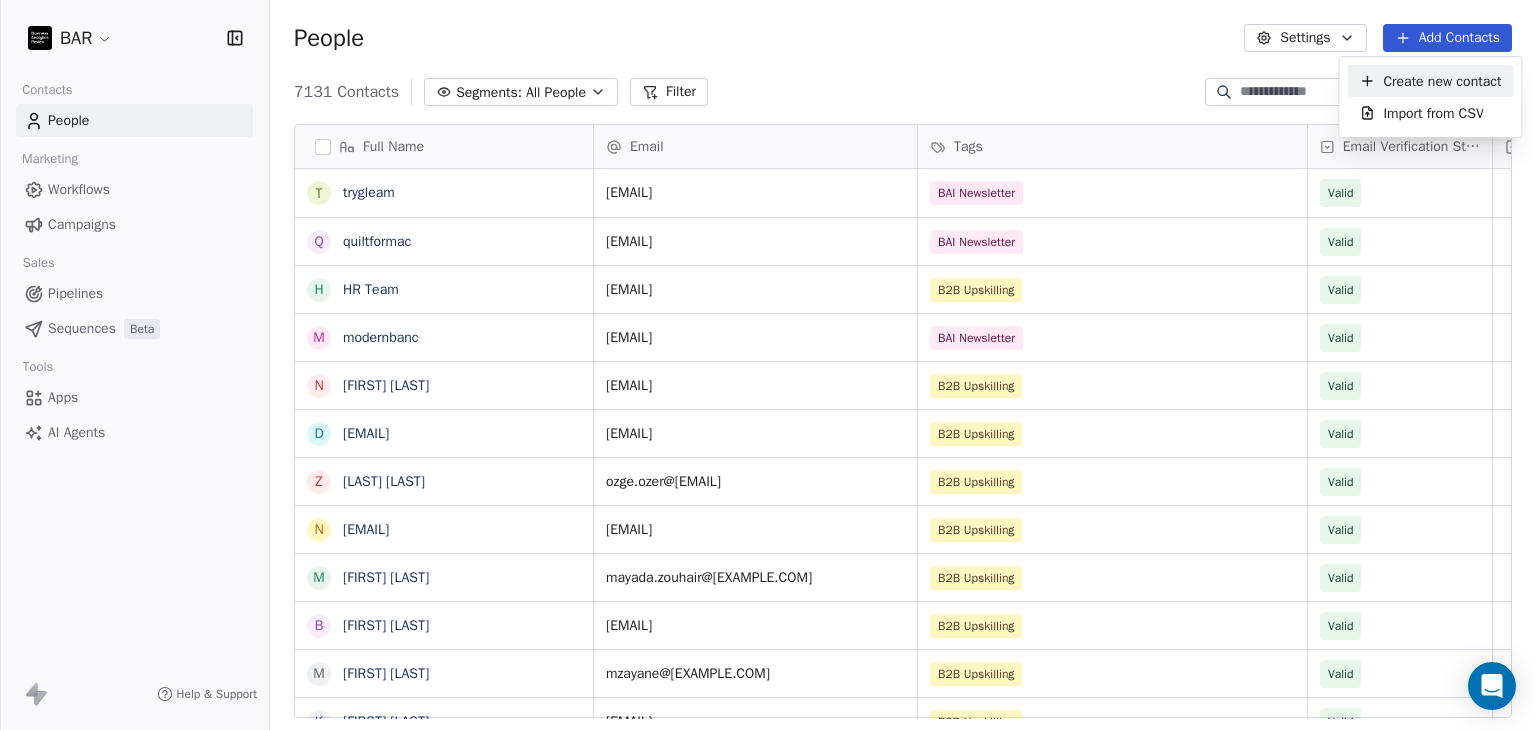 click on "Create new contact" at bounding box center (1442, 81) 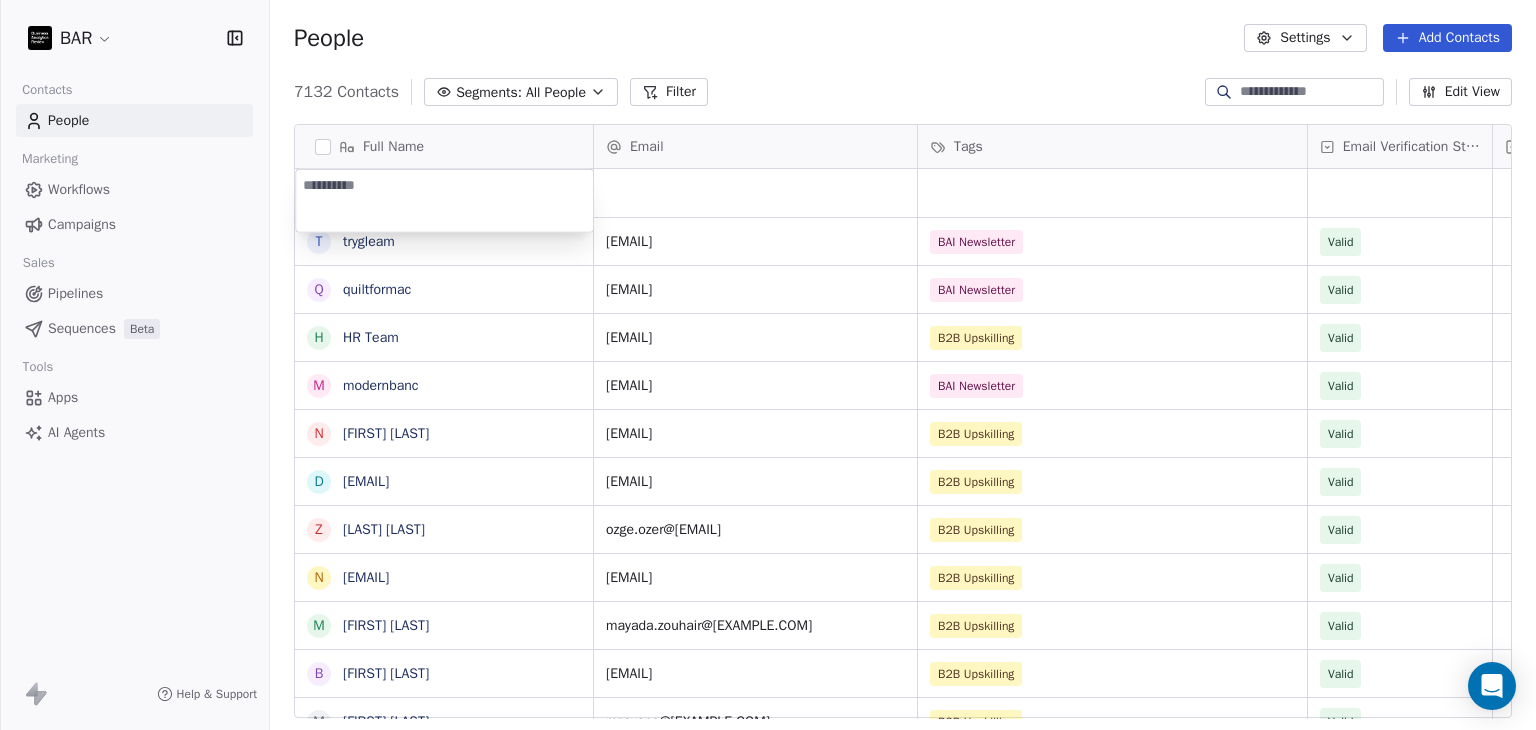 type on "**********" 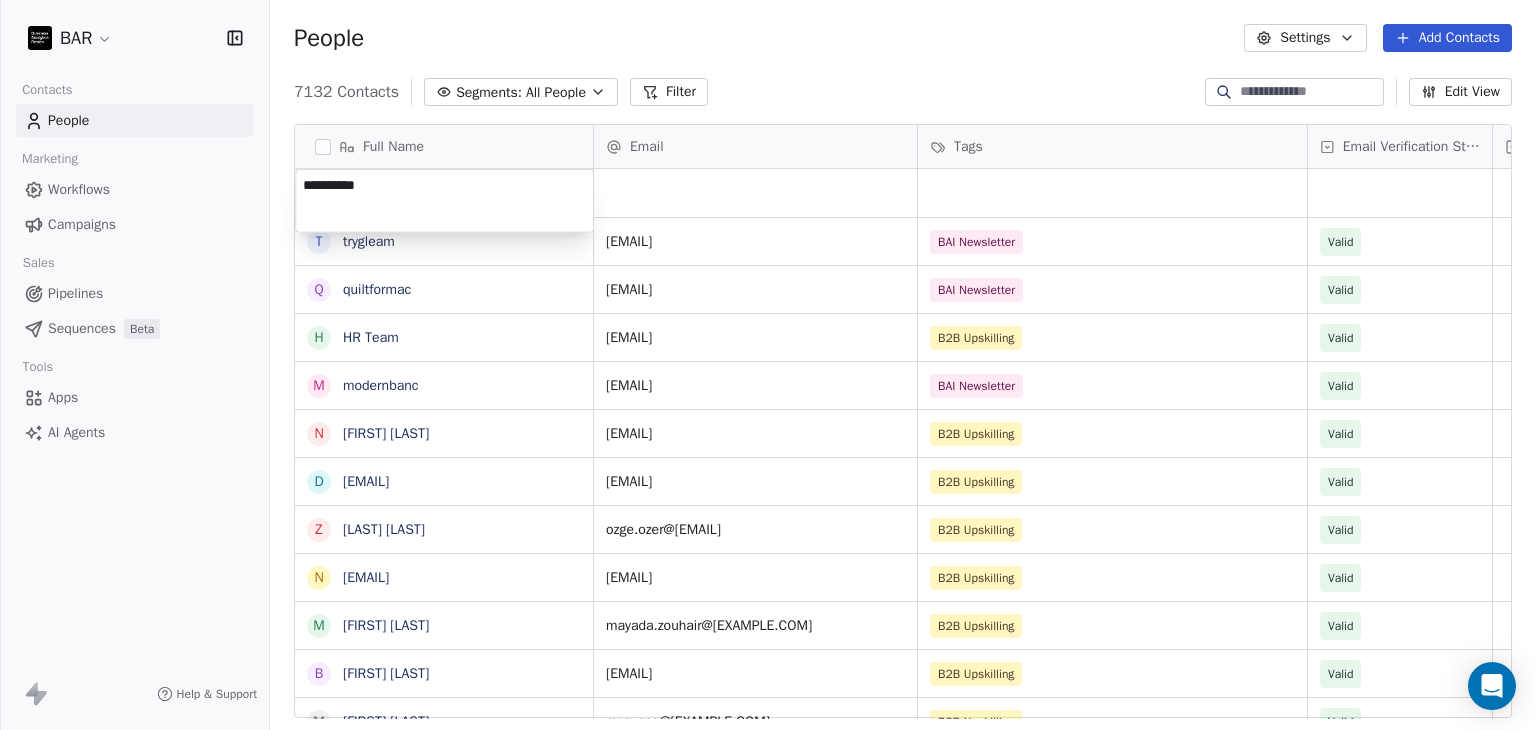 click on "BAR Contacts People Marketing Workflows Campaigns Sales Pipelines Sequences Beta Tools Apps AI Agents Help & Support People Settings Add Contacts 7132 Contacts Segments: All People Filter Edit View Tag Add to Sequence Full Name t [EMAIL] q [EMAIL] H HR Team m modernbanc N [LAST] D [LAST] z [LAST] z [LAST] N [LAST] M [LAST] B [LAST] M [LAST] K [LAST] C [LAST] C [LAST] K [LAST] M [LAST] K [LAST] S [LAST] M [LAST] K [LAST] J [LAST] S [LAST] S [LAST] J [LAST] E [LAST] S [LAST] H [LAST] H [LAST] S [LAST] I [LAST] Email Tags Email Verification Status Status [EMAIL] BAI Newsletter Valid [EMAIL] BAI Newsletter Valid [EMAIL] B2B Upskilling Valid [EMAIL] BAI Newsletter Valid [EMAIL] B2B Upskilling Valid [EMAIL] B2B Upskilling Valid Valid" at bounding box center [768, 365] 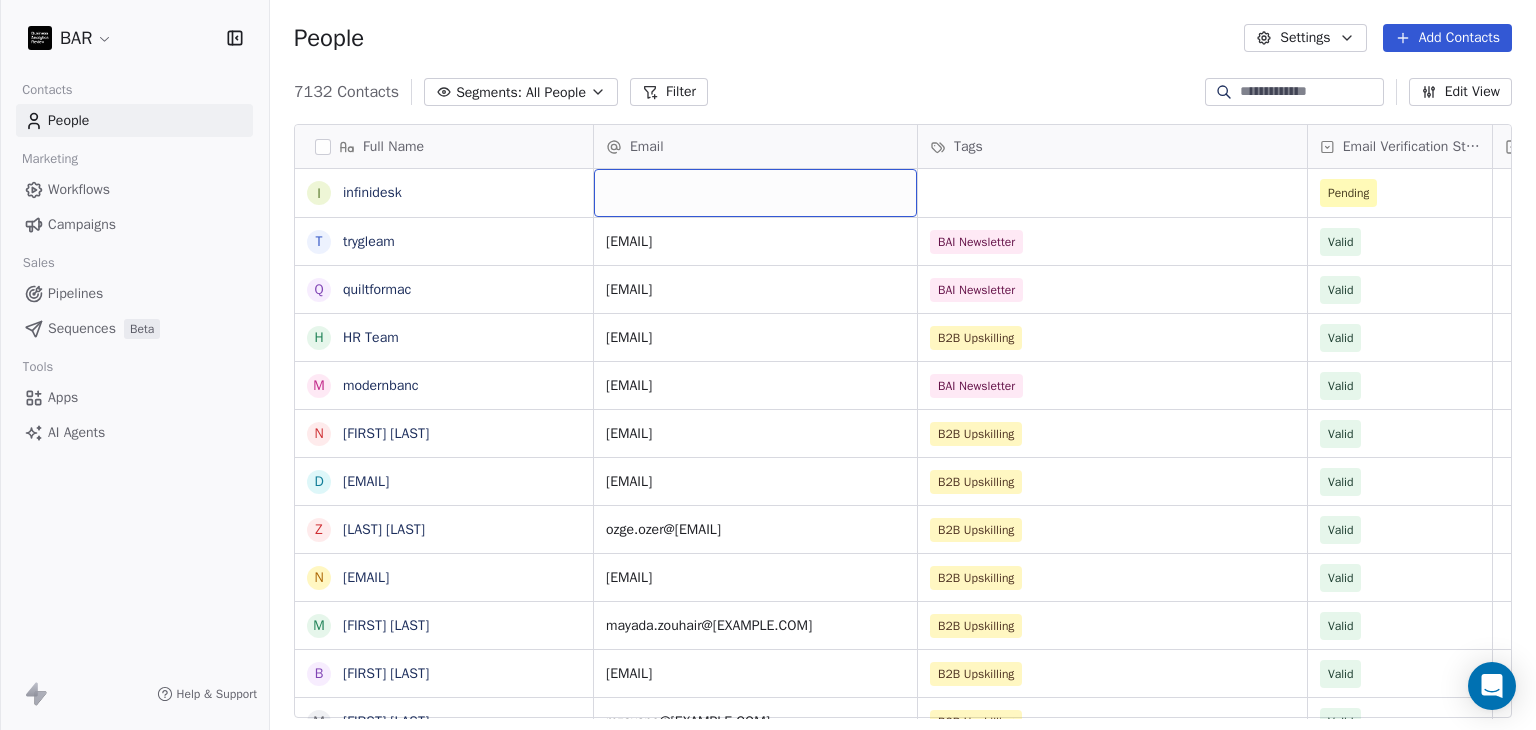 click at bounding box center (755, 193) 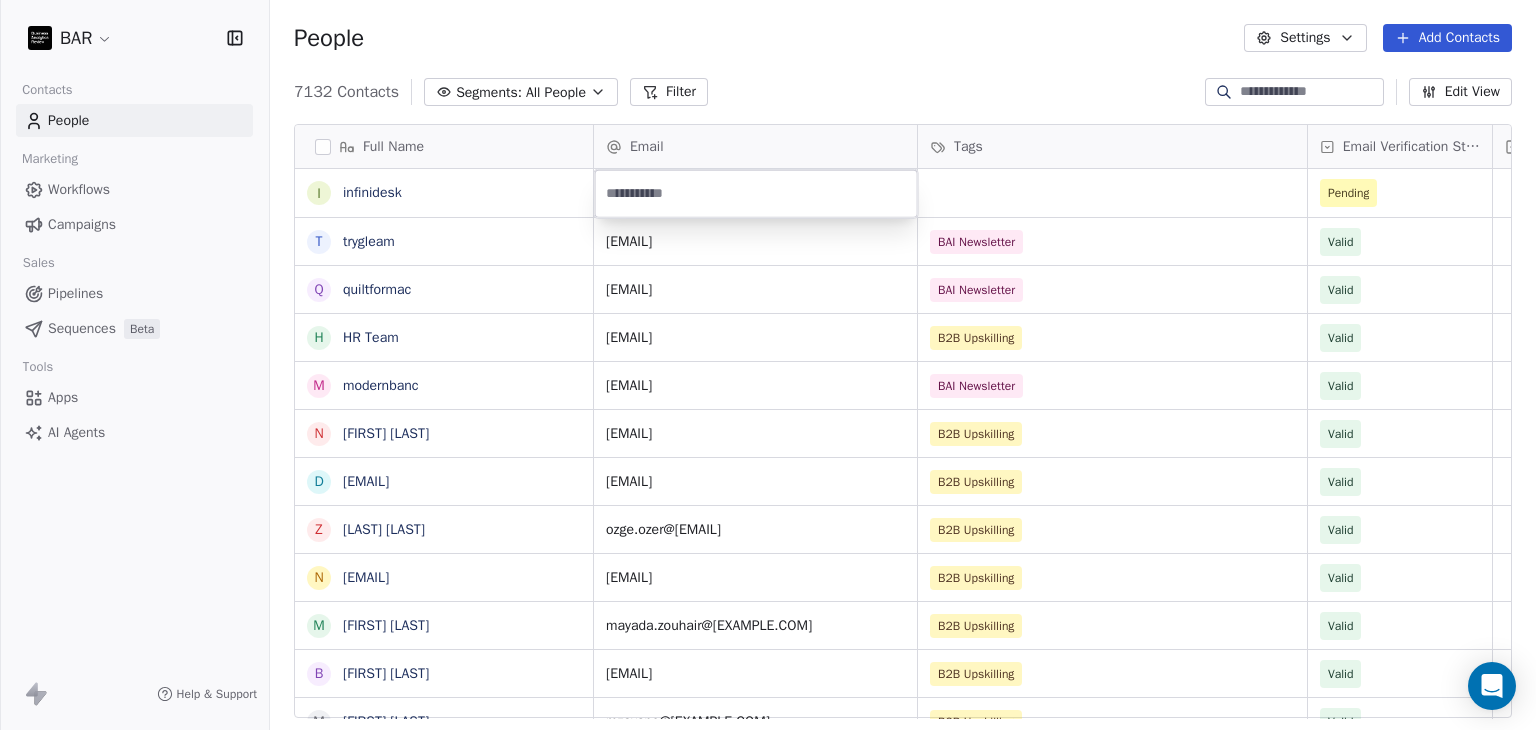 type on "**********" 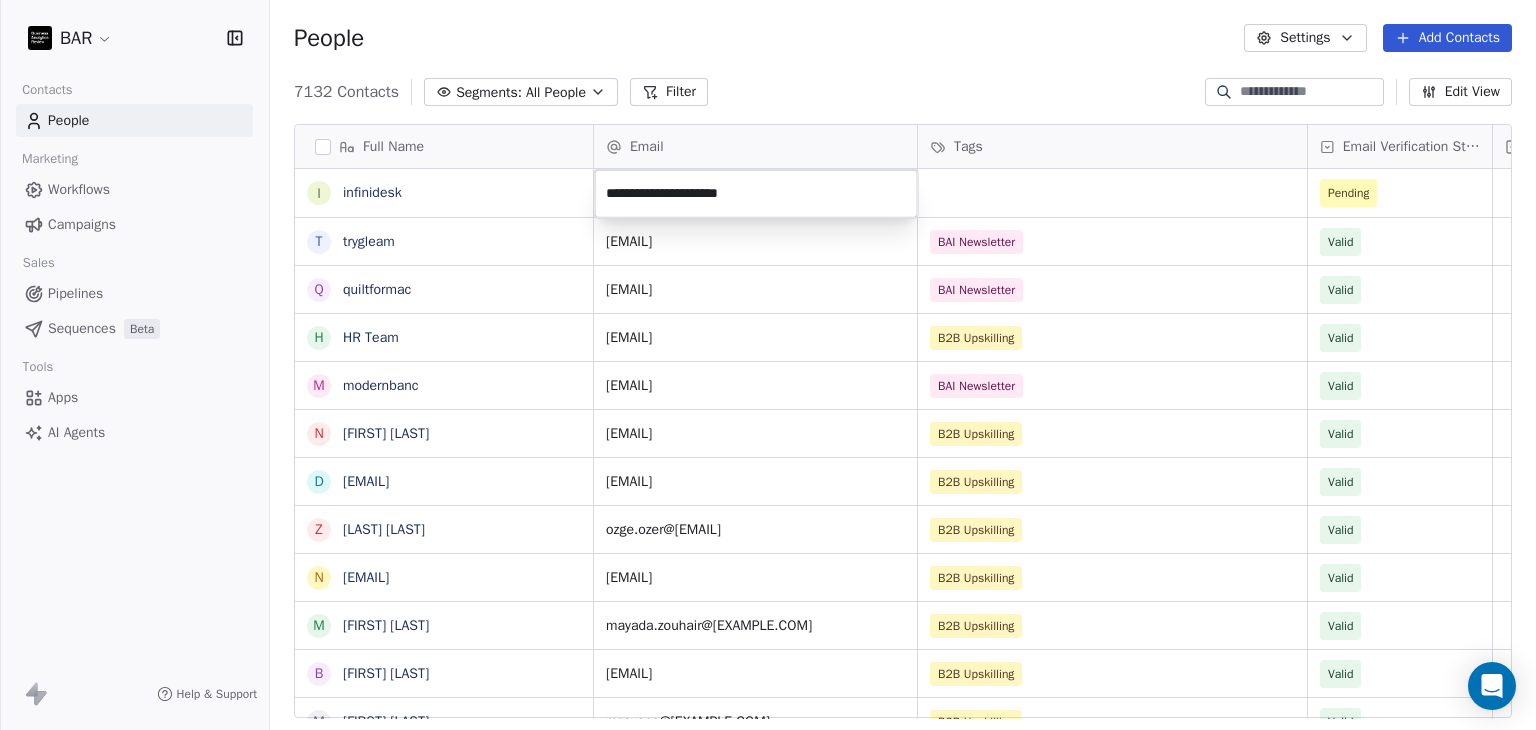 click on "BAR Contacts People Marketing Workflows Campaigns Sales Pipelines Sequences Beta Tools Apps AI Agents Help & Support People Settings Add Contacts 7132 Contacts Segments: All People Filter Edit View Tag Add to Sequence Full Name i [EMAIL] t [EMAIL] q [EMAIL] H [EMAIL] m [EMAIL] N [EMAIL] D [EMAIL] z [EMAIL] z [EMAIL] N [EMAIL] M [EMAIL] B [EMAIL] M [EMAIL] K [EMAIL] C [EMAIL] C [EMAIL] K [EMAIL] M [EMAIL] K [EMAIL] S [EMAIL] M [EMAIL] K [EMAIL] J [EMAIL] S [EMAIL] S [EMAIL] S [EMAIL] J [EMAIL] E [EMAIL] S [EMAIL] H [EMAIL] H [EMAIL] S [EMAIL] I [EMAIL] O [EMAIL] C [EMAIL] G [EMAIL] Email Tags Email Verification Status Status Pending support@example.com BAI Newsletter Valid support@example.com BAI Newsletter Valid hr@example.com B2B Upskilling Valid hello@example.com BAI Newsletter Valid nozturk@example.com B2B Upskilling Valid dozyel@example.com Valid" at bounding box center [768, 365] 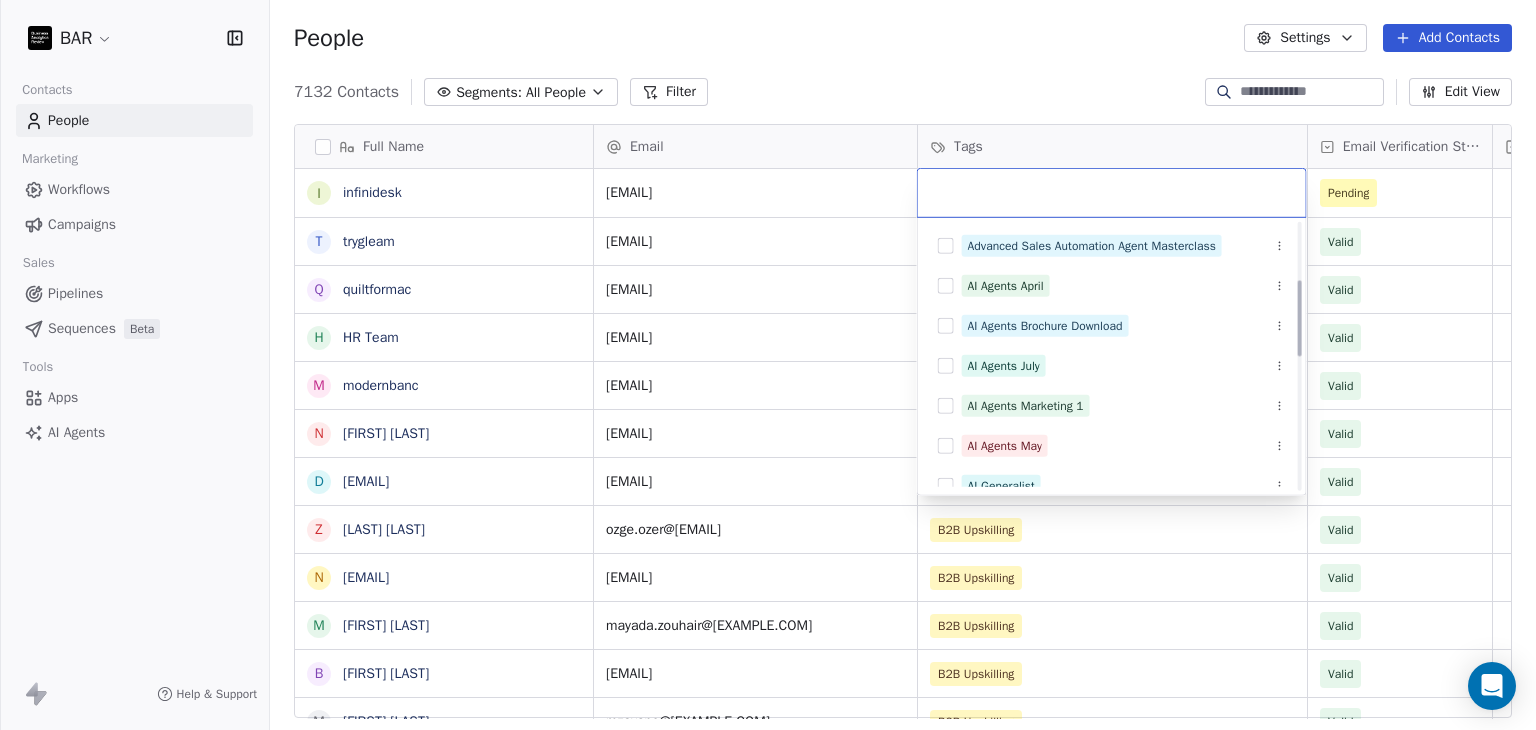 scroll, scrollTop: 200, scrollLeft: 0, axis: vertical 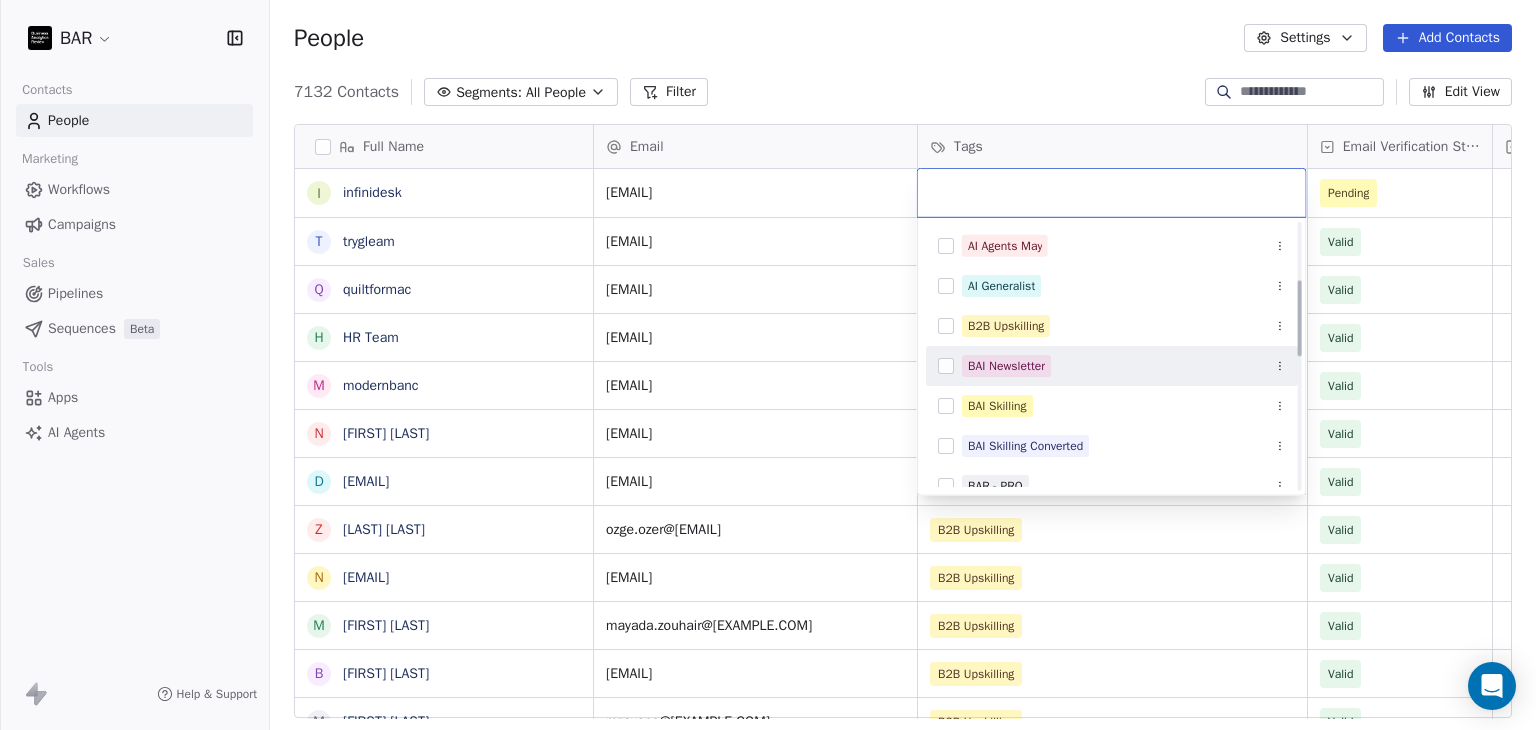 click on "BAI Newsletter" at bounding box center (1006, 366) 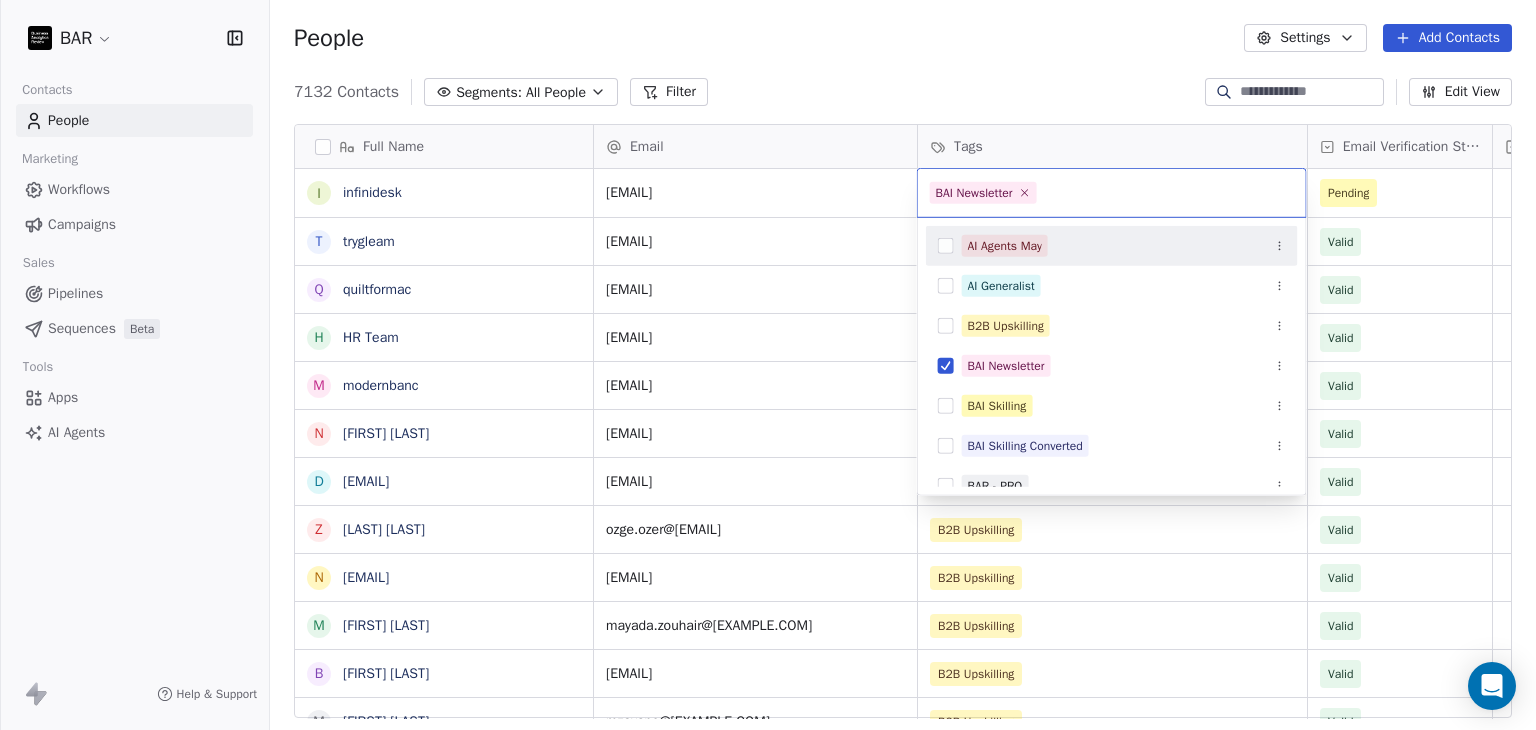 click on "BAR Contacts People Marketing Workflows Campaigns Sales Pipelines Sequences Beta Tools Apps AI Agents Help & Support People Settings Add Contacts 7132 Contacts Segments: All People Filter Edit View Tag Add to Sequence Full Name i infinidesk t trygleam q quiltformac H HR Team m modernbanc N Nebahat ztrk D Derya zyel z zge zer N Nadezhda Zhurbina M Mayada Zouhair B Bora Yalcn M Meriem ZAYANE K Kristin Zeitler C Carrie Wright C Camille Wright K Kelly Wright M Maruquel Joana Williams K Kathrin Wolke S Stephanie Whitekiller M Melissa Whitfield K Karl Weninger J Jill Weeks S Sarah Weaver S Shawna Weaver S Sally Wafa J Joan Wangechi E Erin Voca S Sabrina Vosdey H Hans Vosjan H Hanadi Wade S Sander Verbraak I Ingrid Velderman Email Tags Email Verification Status Status [EMAIL] Pending [EMAIL] BAI Newsletter Valid [EMAIL] BAI Newsletter Valid [EMAIL] B2B Upskilling Valid [EMAIL] BAI Newsletter Valid [EMAIL] B2B Upskilling Valid Valid" at bounding box center (768, 365) 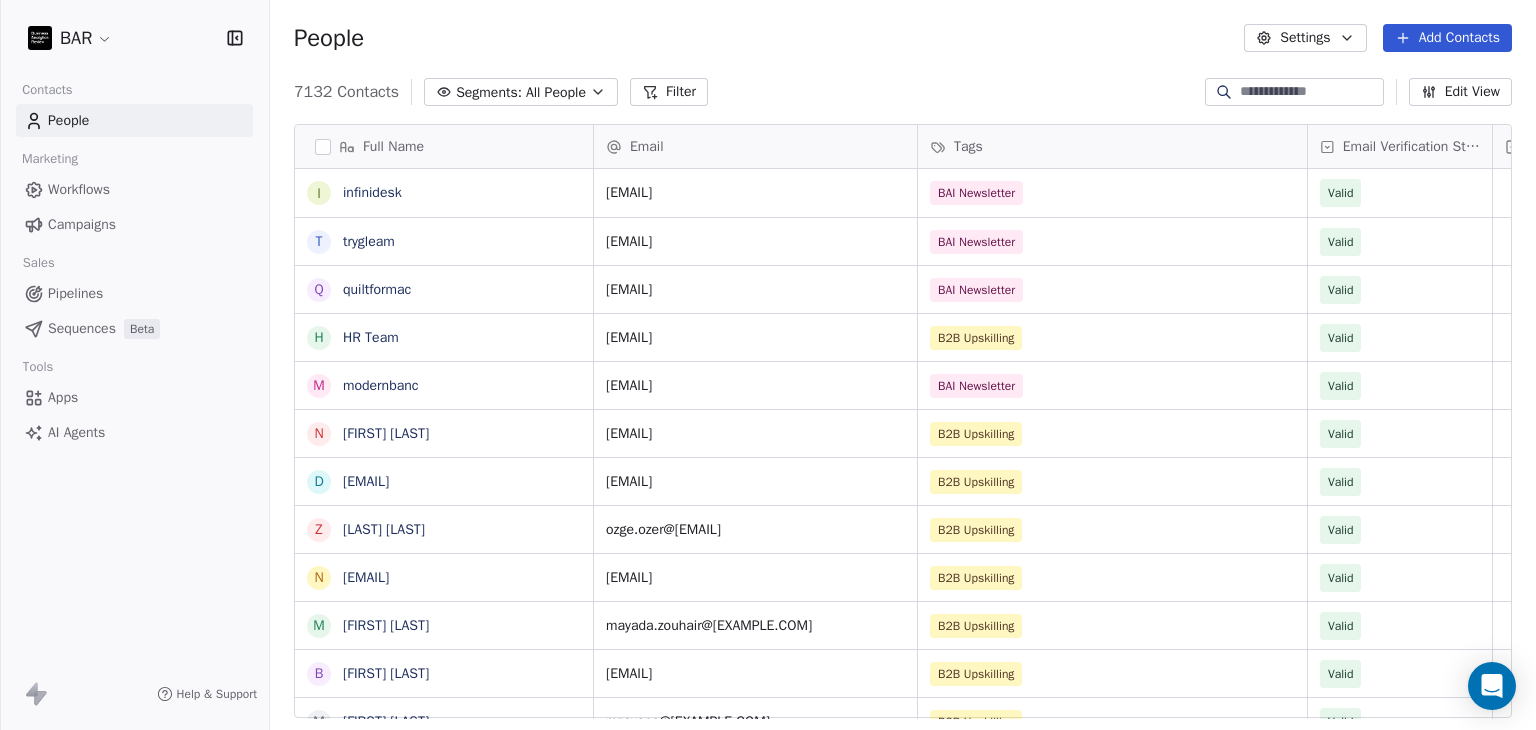 click on "People Settings  Add Contacts" at bounding box center (903, 38) 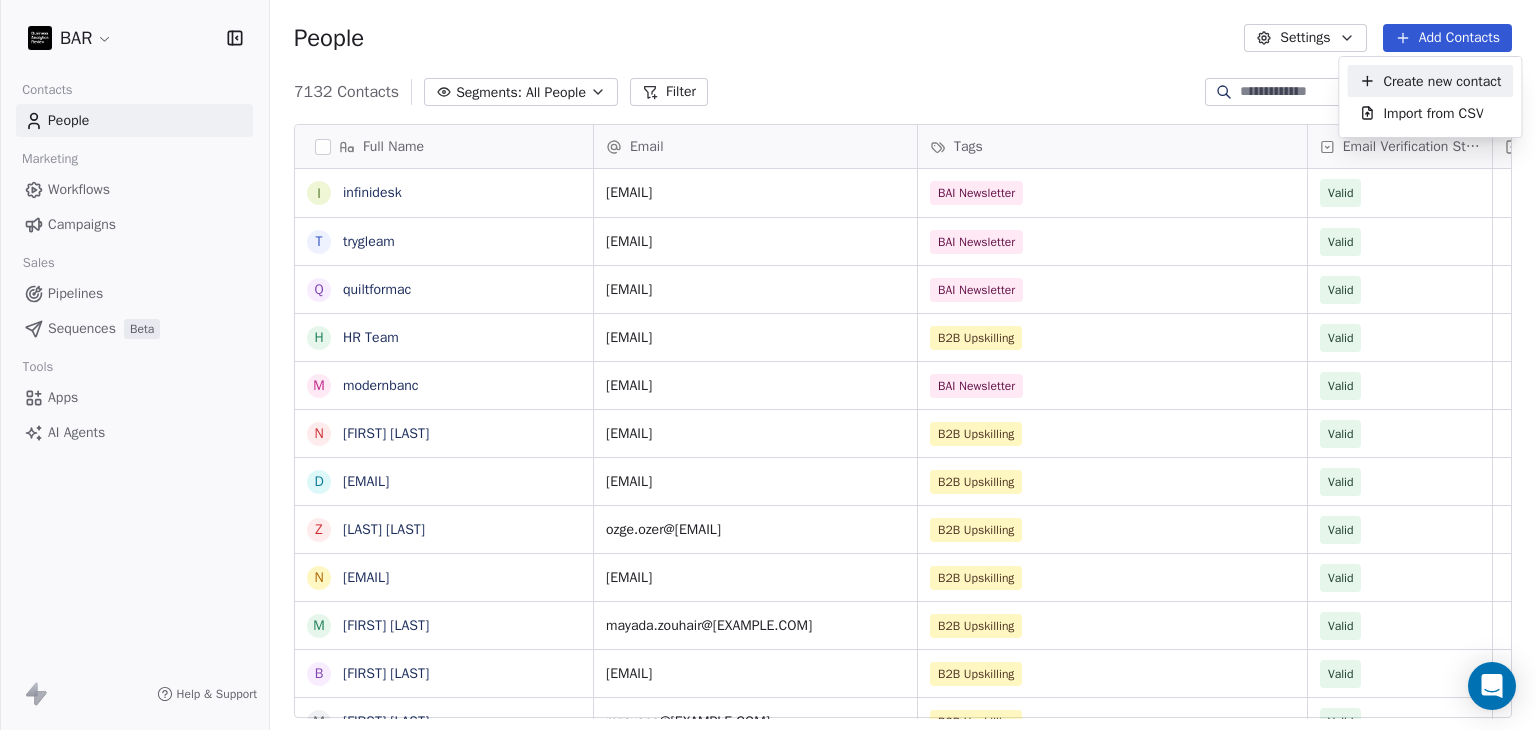 click on "Create new contact" at bounding box center (1442, 81) 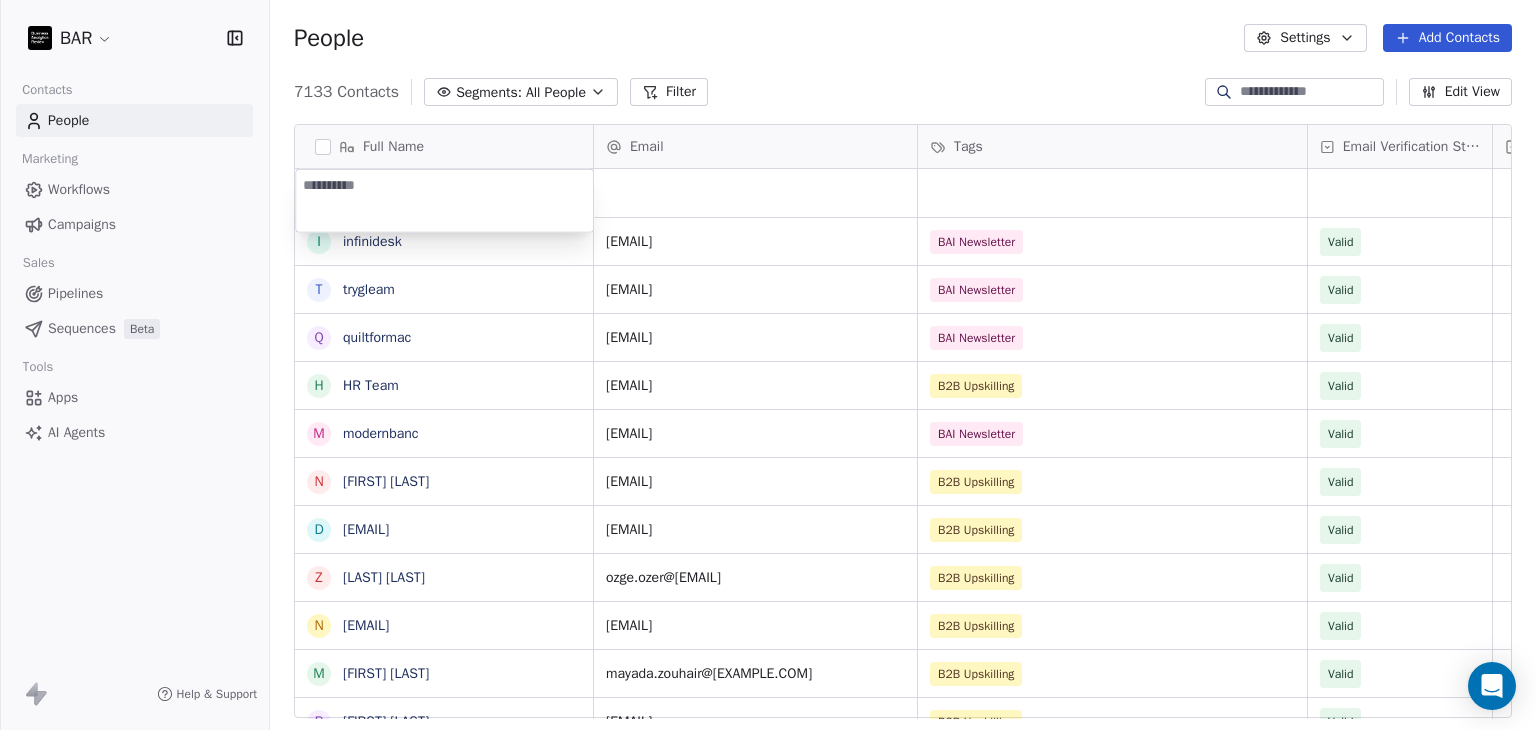 type on "*****" 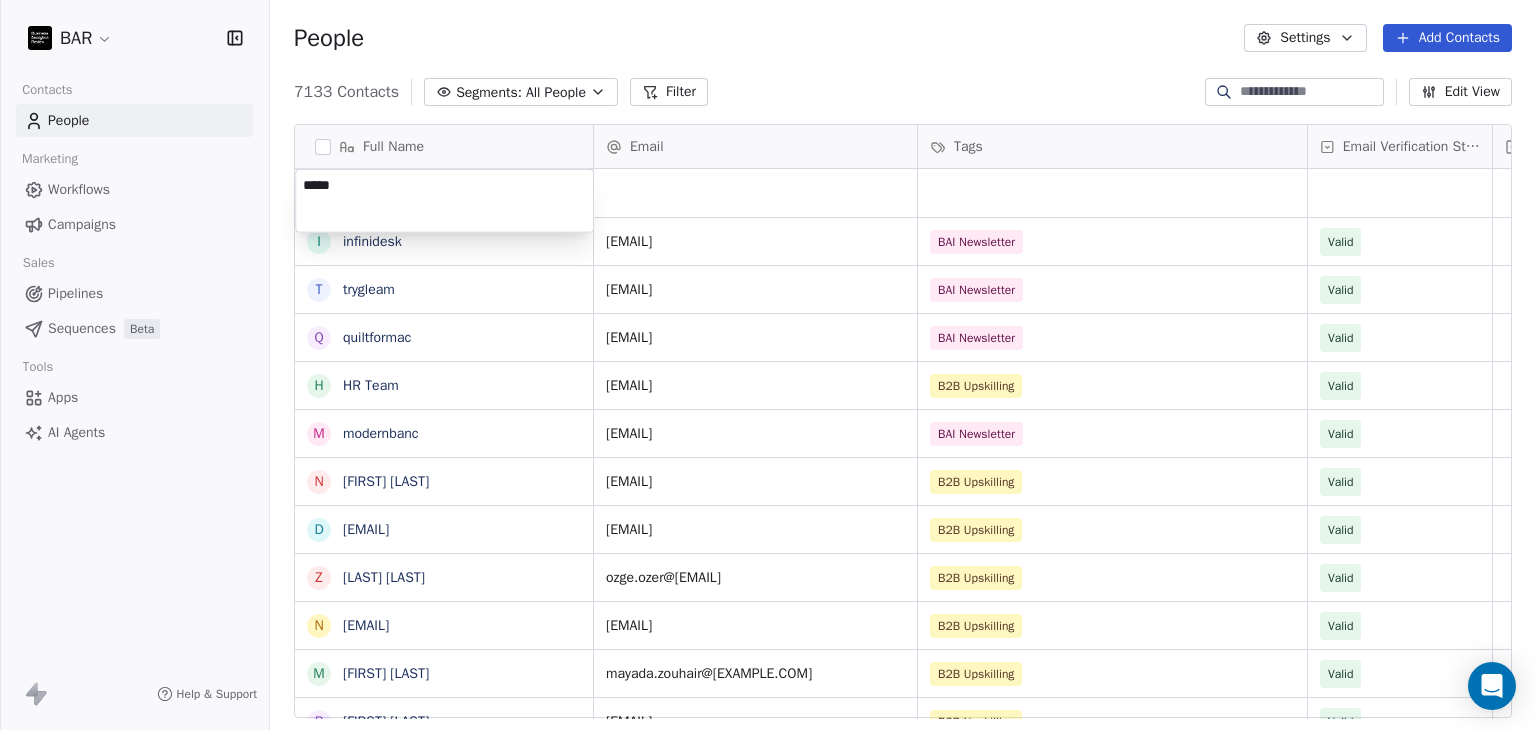 click on "BAR Contacts People Marketing Workflows Campaigns Sales Pipelines Sequences Beta Tools Apps AI Agents Help & Support People Settings Add Contacts 7133 Contacts Segments: All People Filter Edit View Tag Add to Sequence Full Name i [DOMAIN] t [DOMAIN] q [DOMAIN] H HR Team m [DOMAIN] N [LAST] D [LAST] z [LAST] N [LAST] M [LAST] B [LAST] M [LAST] K [LAST] C [LAST] C [LAST] K [LAST] M [LAST] K [LAST] S [LAST] M [LAST] K [LAST] J [LAST] S [LAST] S [LAST] S [LAST] J [LAST] E [LAST] S [LAST] H [LAST] H [LAST] S [LAST] Email Tags Email Verification Status Status [EMAIL] BAI Newsletter Valid [EMAIL] BAI Newsletter Valid [EMAIL] BAI Newsletter Valid [EMAIL] B2B Upskilling Valid [EMAIL] BAI Newsletter Valid [EMAIL] B2B Upskilling Valid [EMAIL] B2B Upskilling" at bounding box center (768, 365) 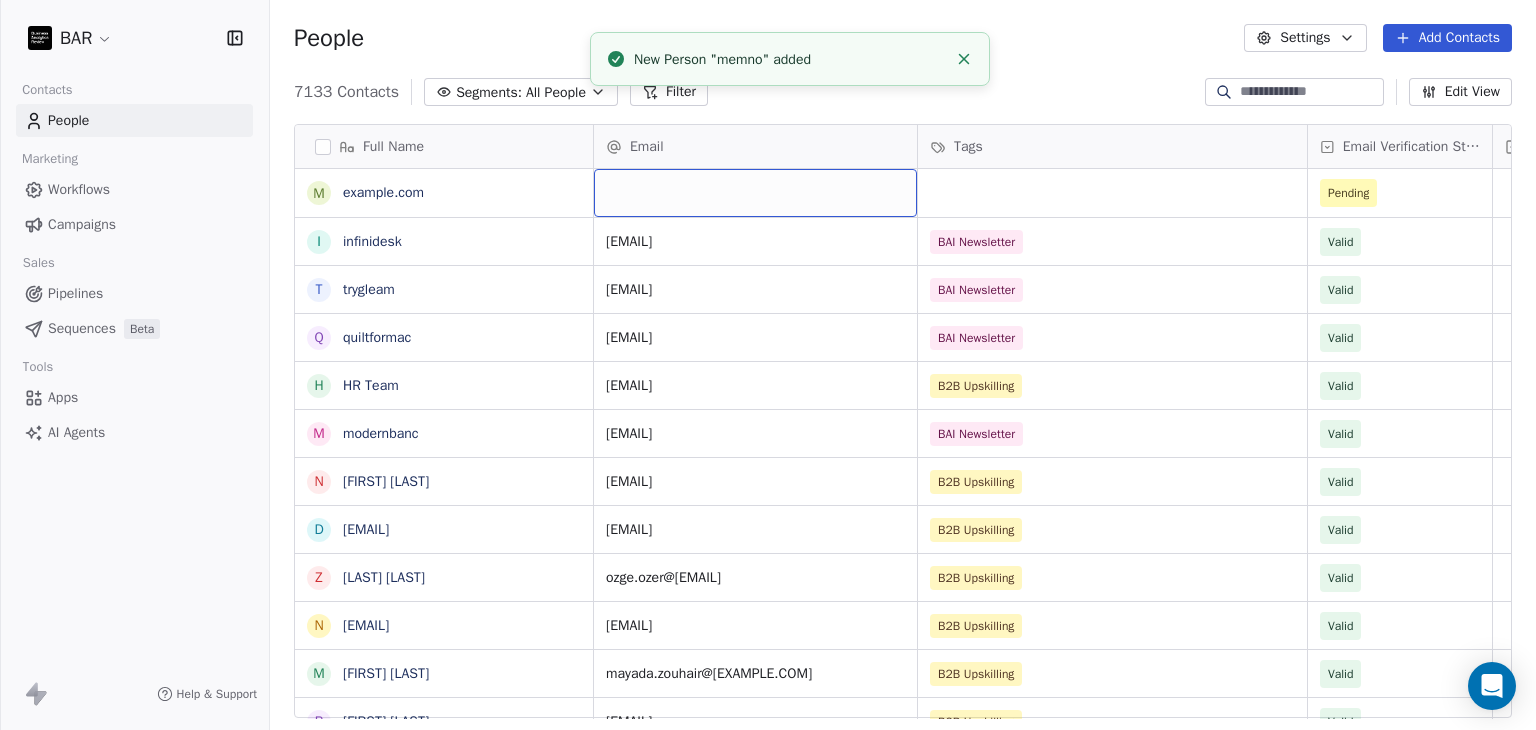 click at bounding box center (755, 193) 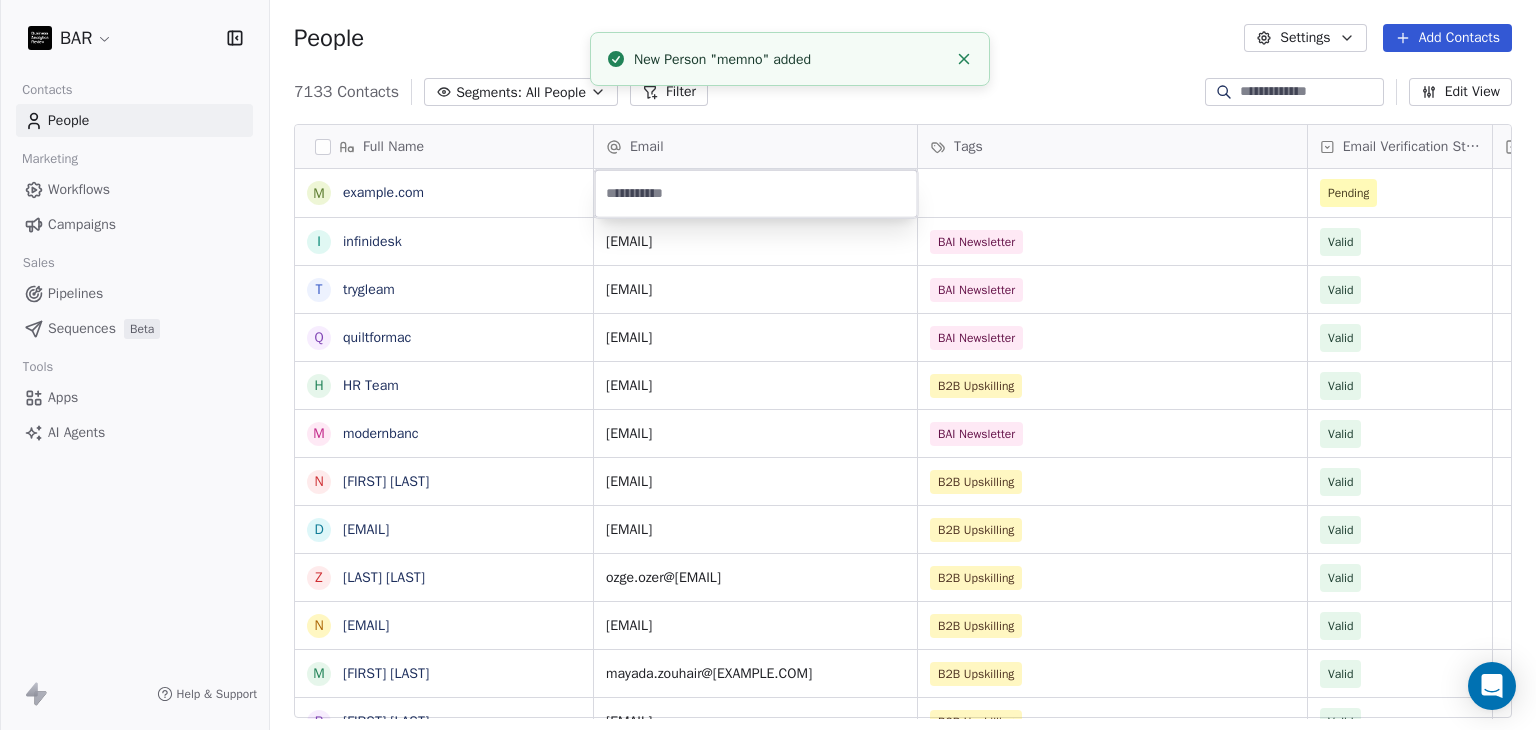 type on "**********" 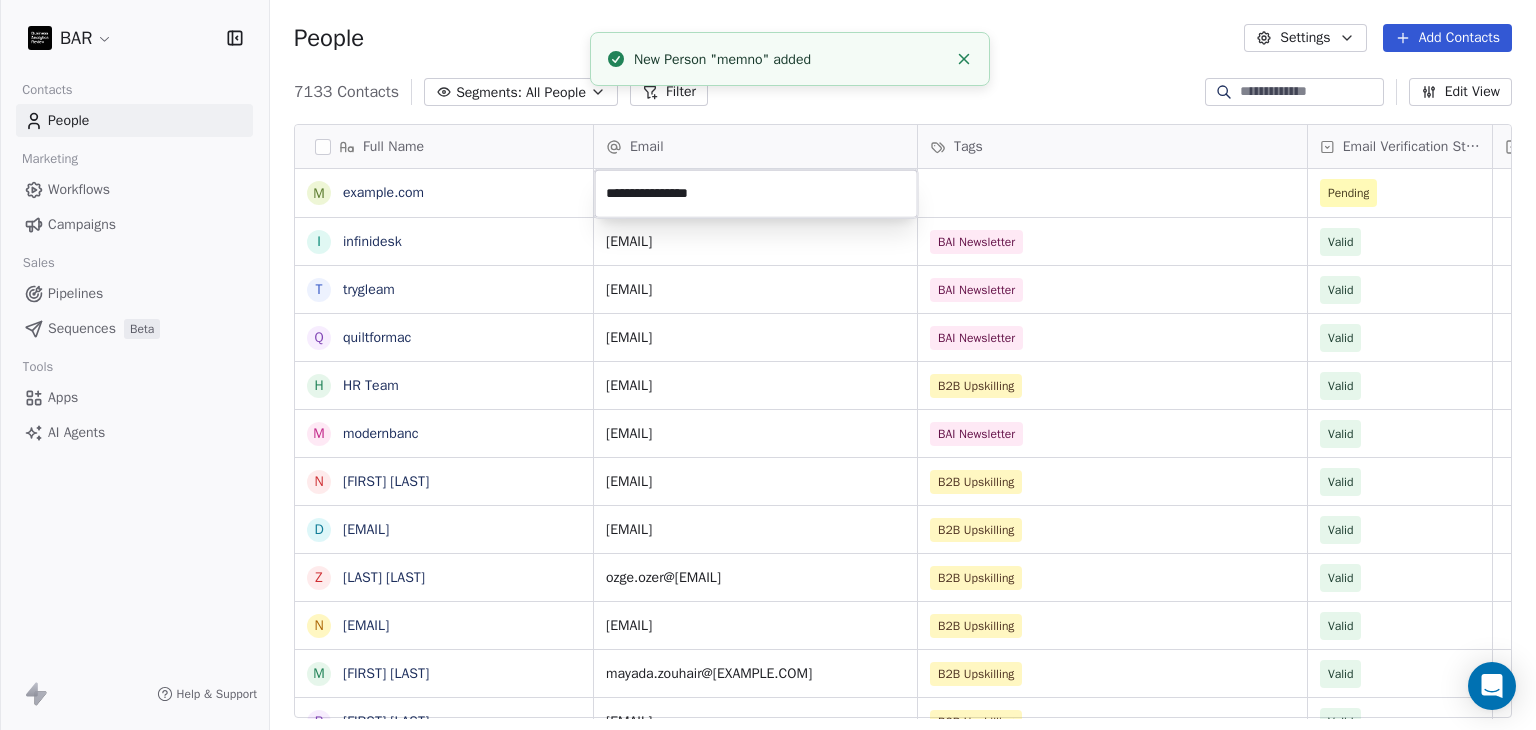 click on "BAR Contacts People Marketing Workflows Campaigns Sales Pipelines Sequences Beta Tools Apps AI Agents Help & Support People Settings  Add Contacts 7133 Contacts Segments: All People Filter  Edit View Tag Add to Sequence Full Name m [LAST] N [LAST] ztrk D [LAST] z [LAST] z [LAST] z [LAST] N [LAST] M [LAST] B [LAST] M [LAST] K [LAST] C [LAST] C [LAST] K [LAST] M [LAST] K [LAST] S [LAST] M [LAST] K [LAST] J [LAST] S [LAST] S [LAST] S [LAST] J [LAST] E [LAST] S [LAST] H [LAST] H [LAST] S [LAST] I [LAST] C [LAST] G [LAST] Email Tags Email Verification Status Status Pending s [EMAIL] BAI Newsletter Valid hr [EMAIL] B2B Upskilling Valid h [EMAIL] BAI Newsletter Valid n [EMAIL] B2B Upskilling Valid" at bounding box center (768, 365) 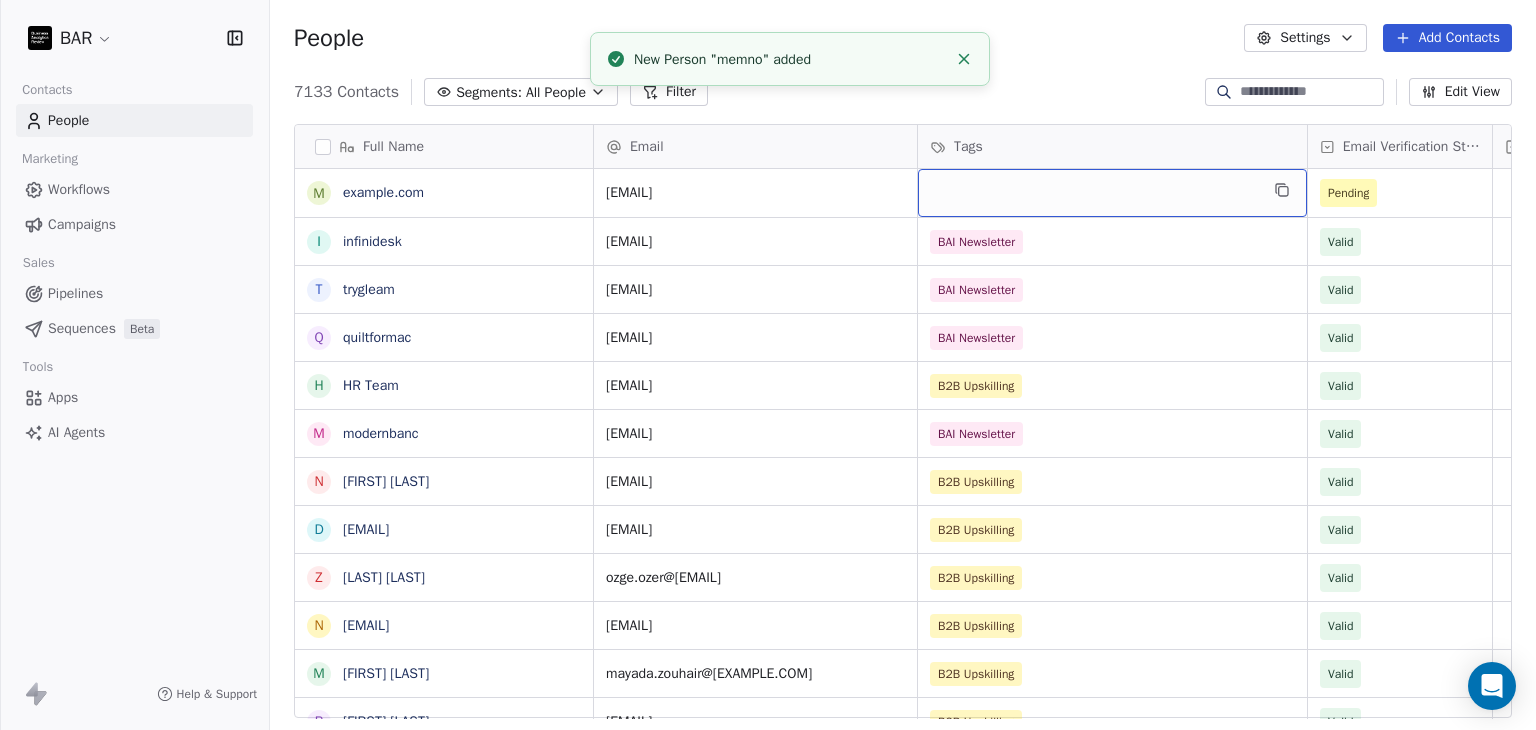 click at bounding box center (1112, 193) 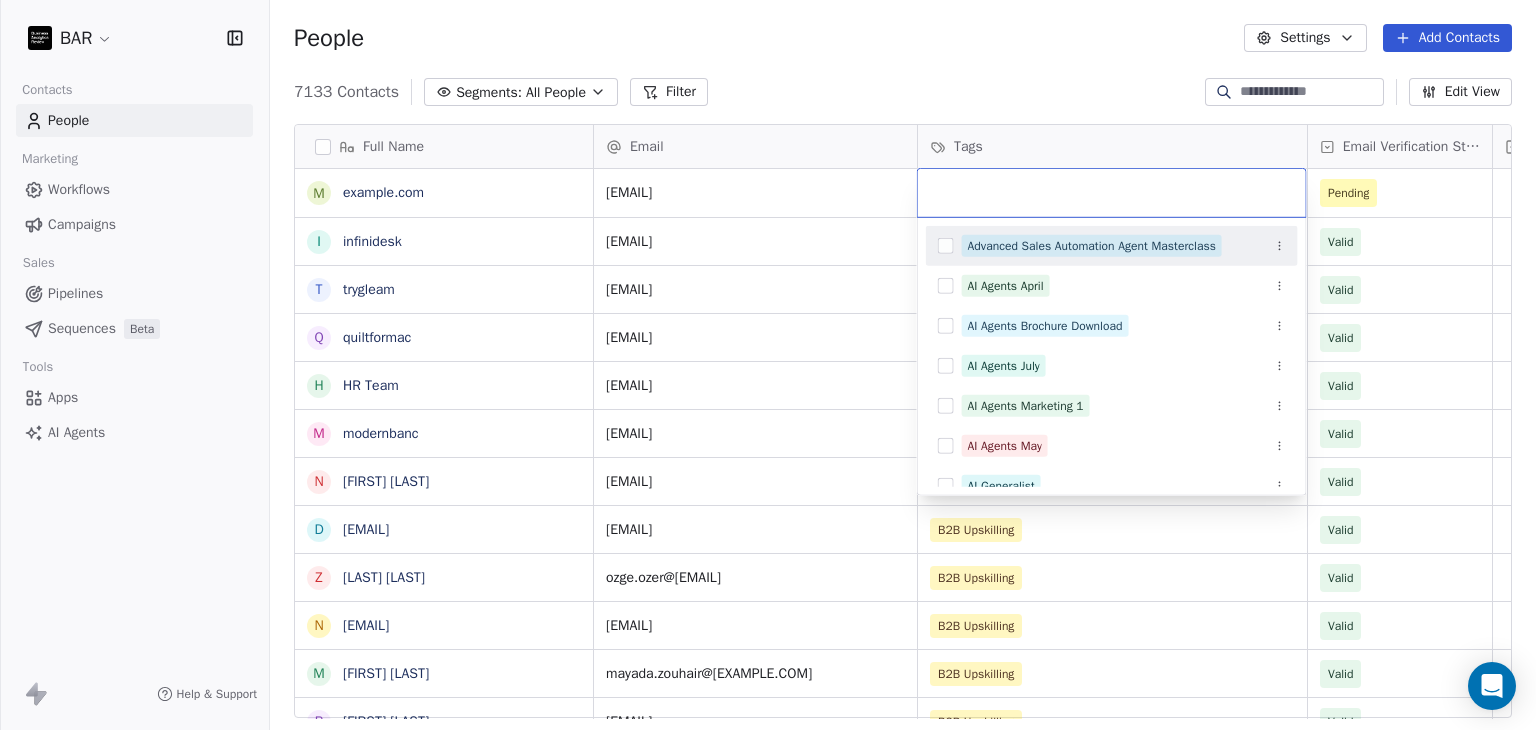 scroll, scrollTop: 100, scrollLeft: 0, axis: vertical 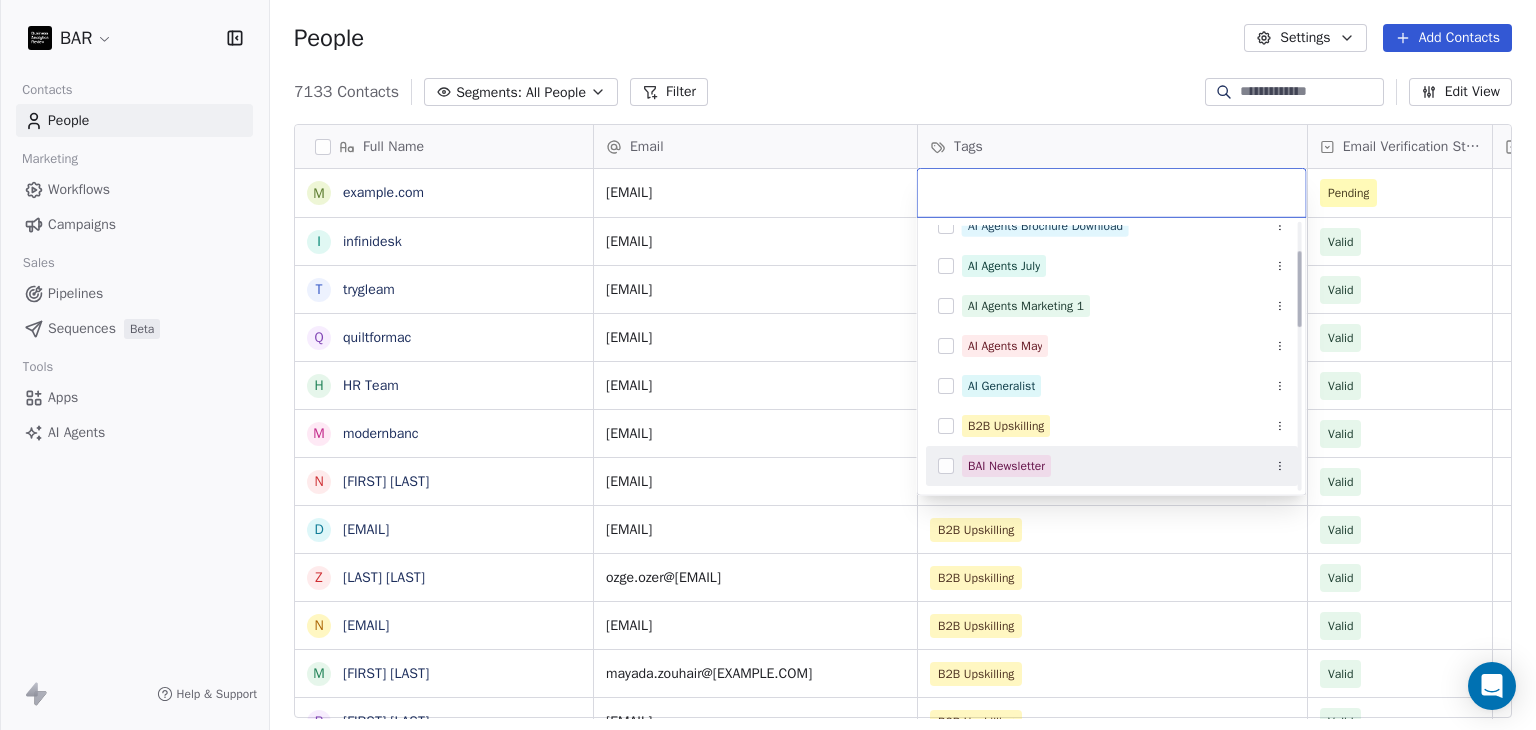 click on "BAI Newsletter" at bounding box center [1006, 466] 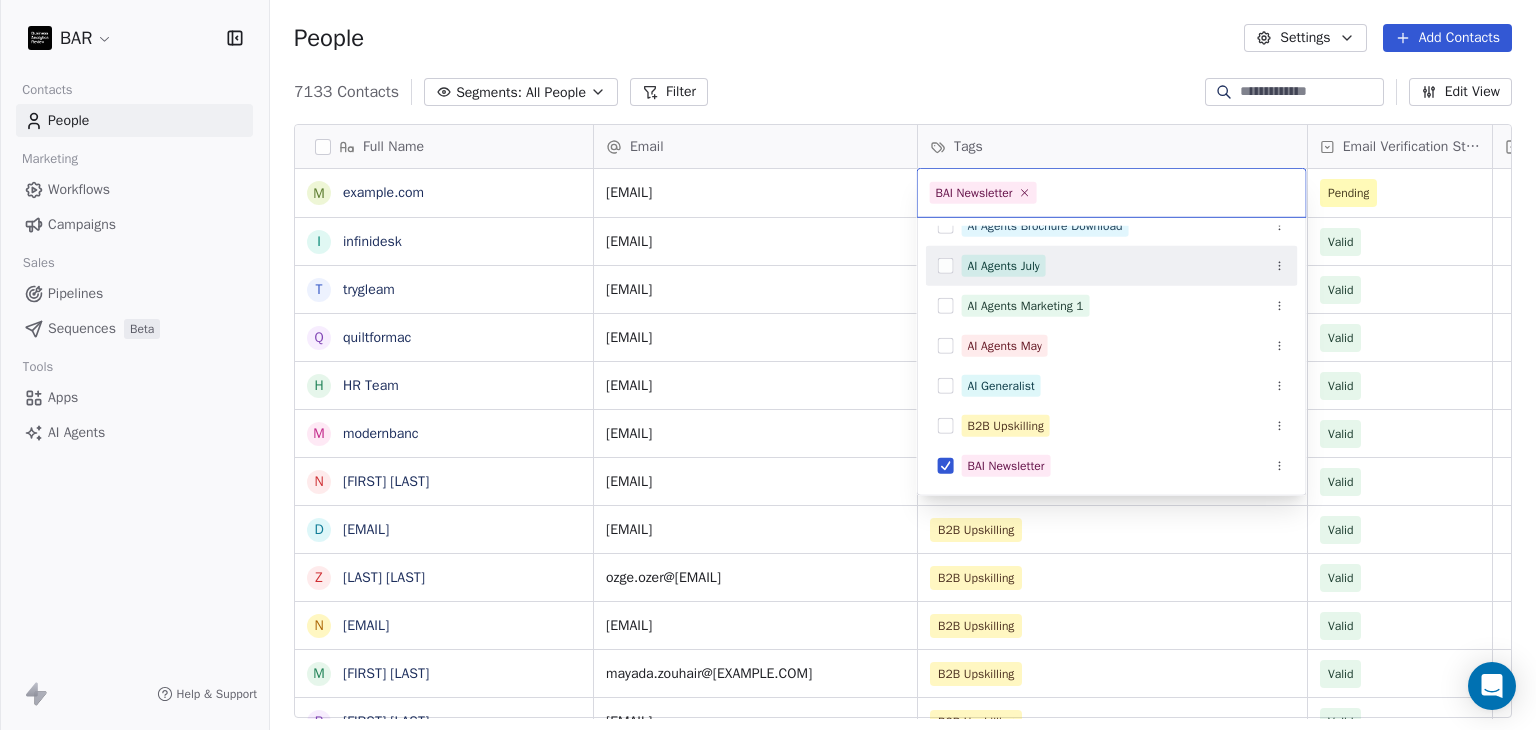 drag, startPoint x: 1007, startPoint y: 73, endPoint x: 1037, endPoint y: 129, distance: 63.529522 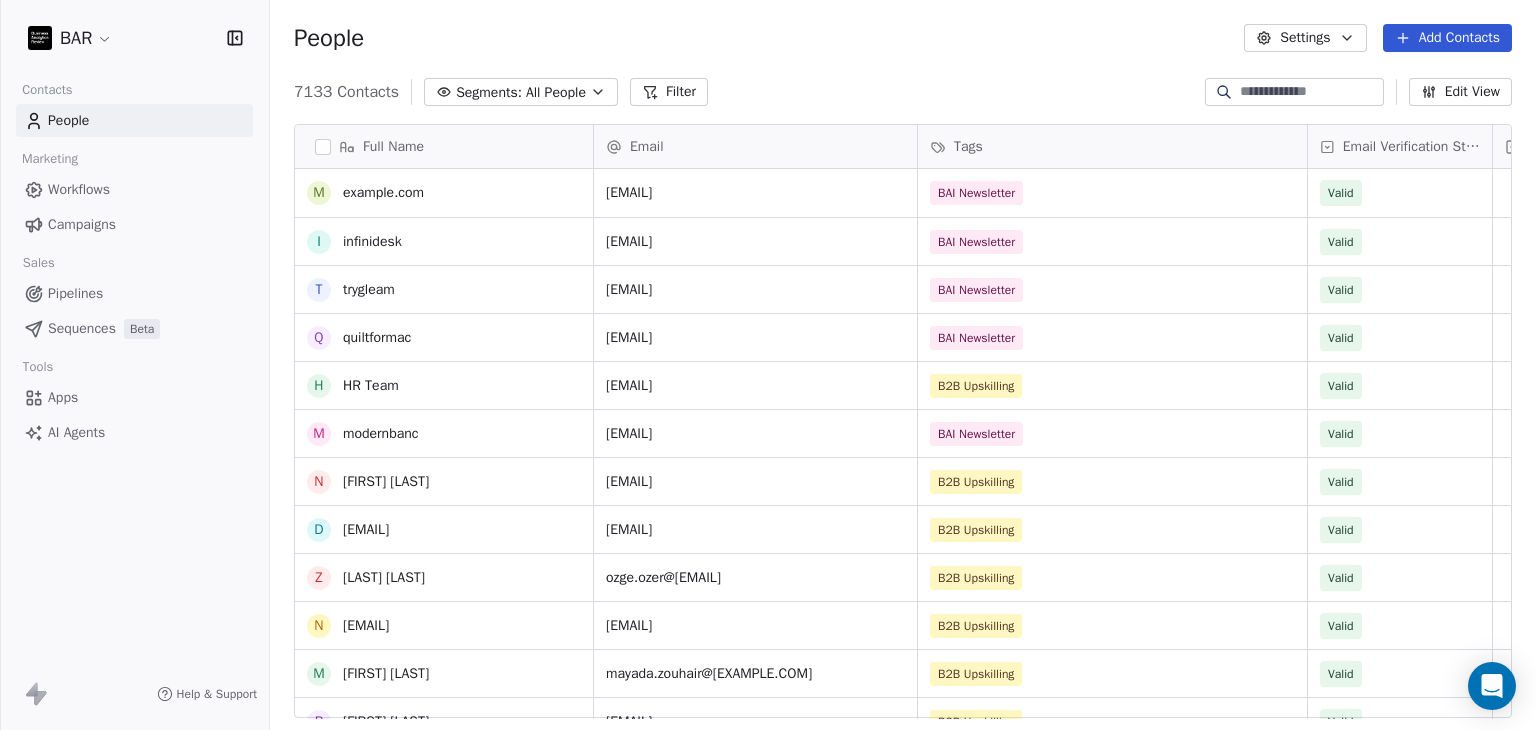 scroll, scrollTop: 200, scrollLeft: 0, axis: vertical 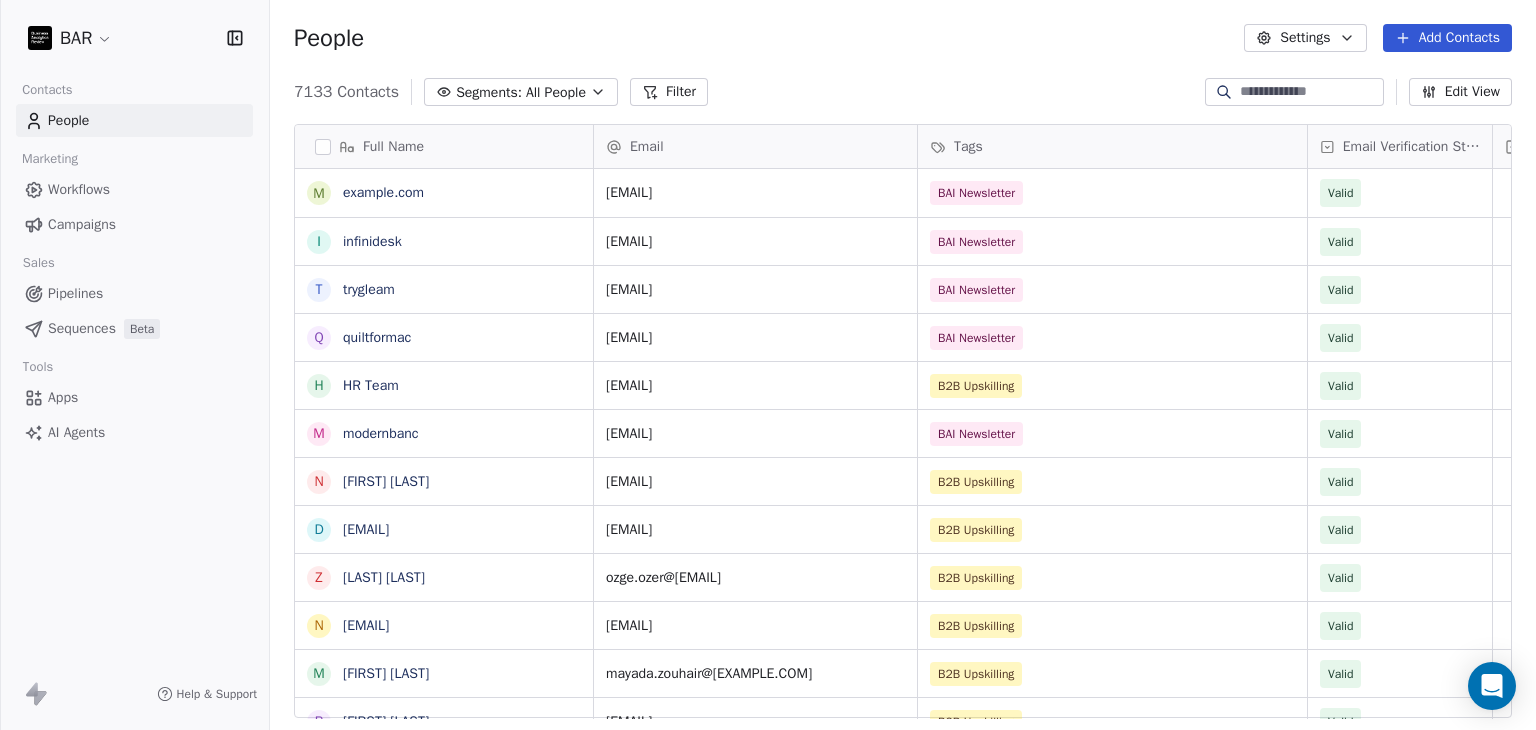 click on "Add Contacts" at bounding box center (1447, 38) 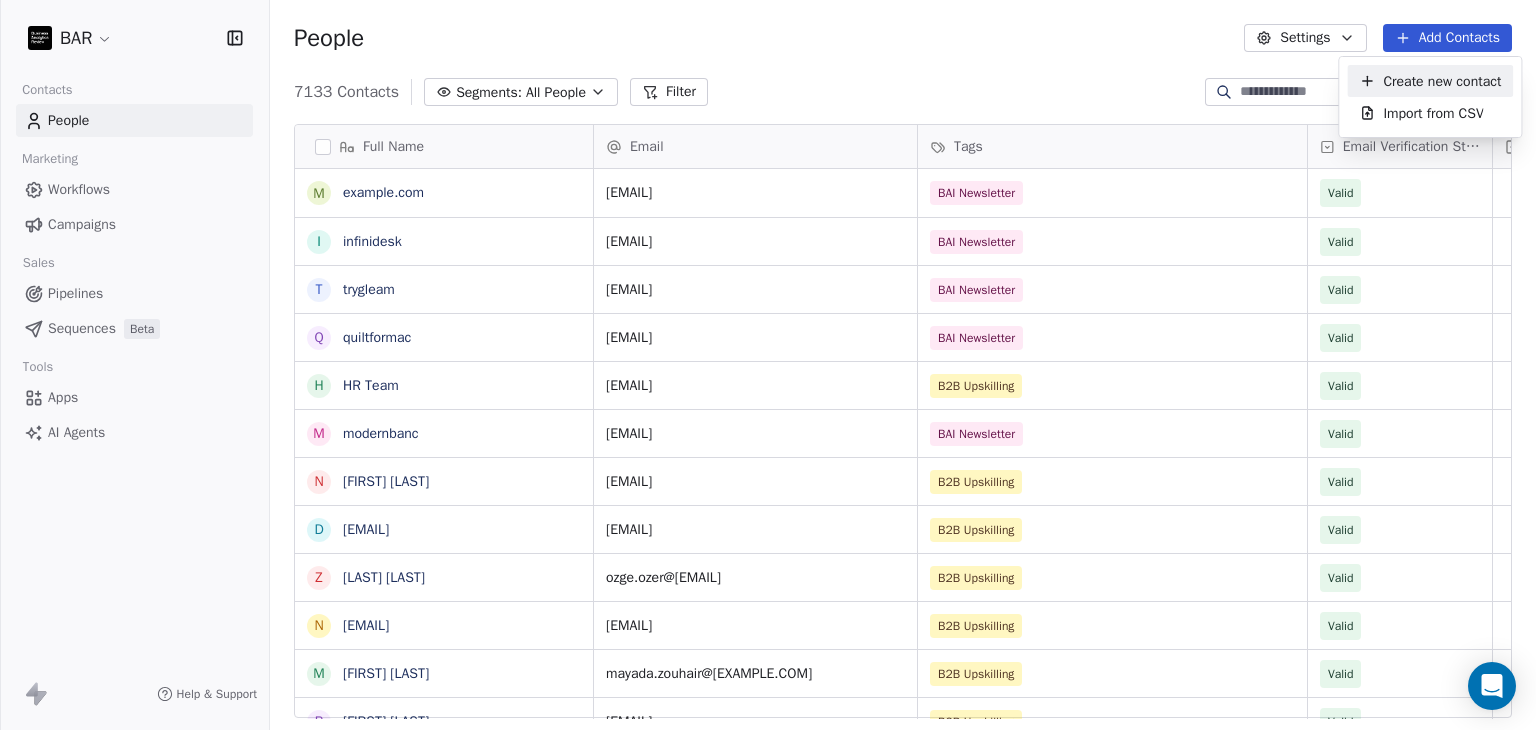 drag, startPoint x: 1429, startPoint y: 85, endPoint x: 788, endPoint y: 249, distance: 661.6472 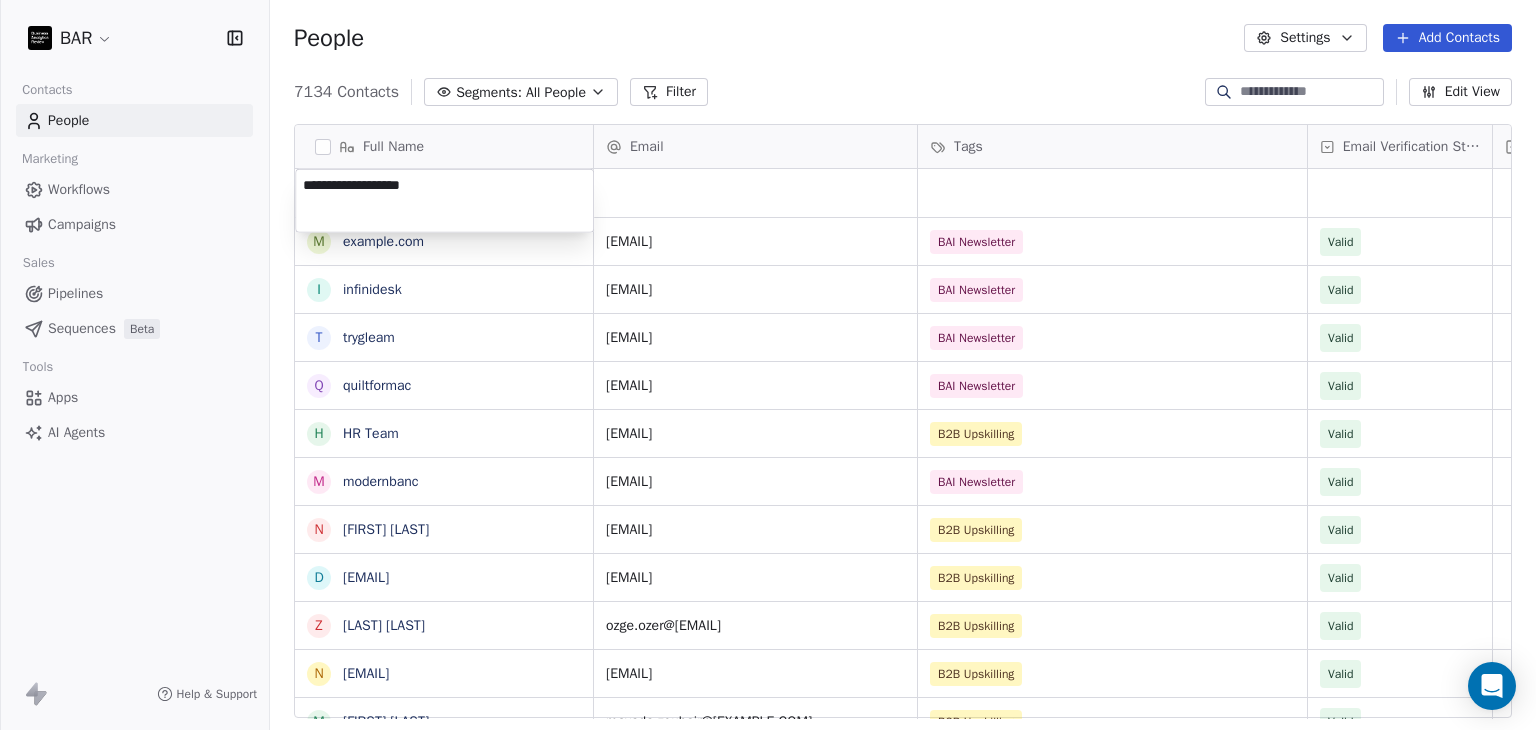 drag, startPoint x: 341, startPoint y: 179, endPoint x: 476, endPoint y: 181, distance: 135.01482 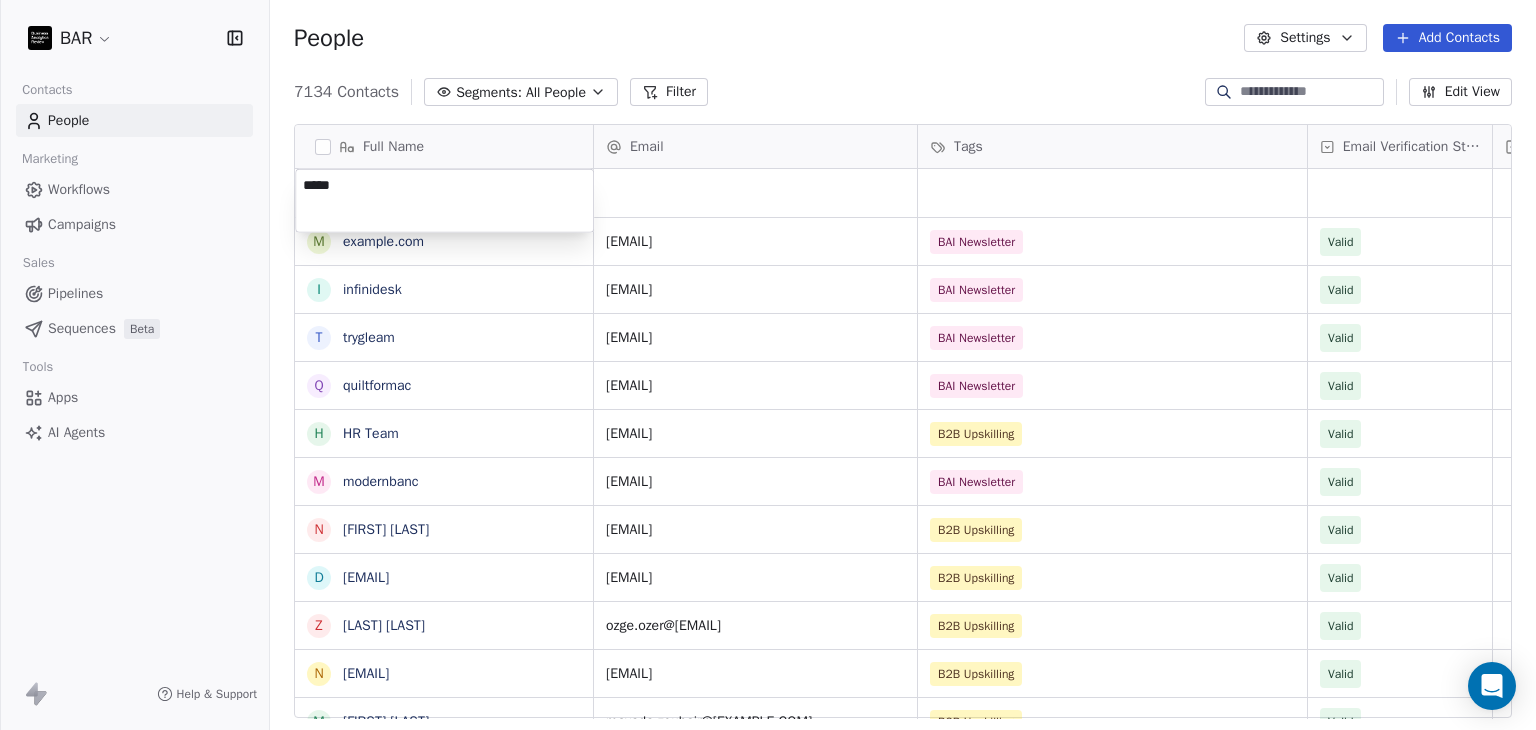 drag, startPoint x: 679, startPoint y: 205, endPoint x: 720, endPoint y: 209, distance: 41.19466 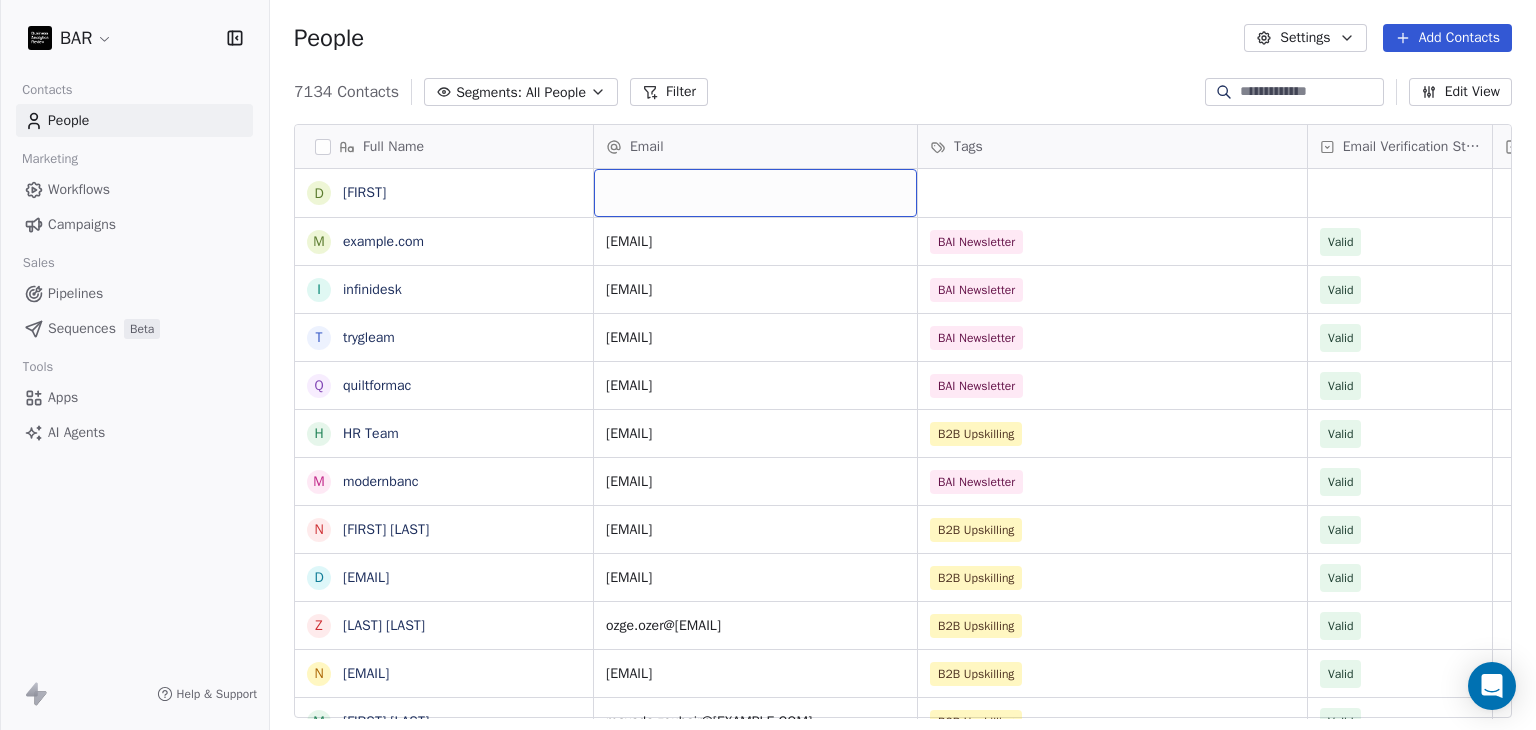 click at bounding box center [755, 193] 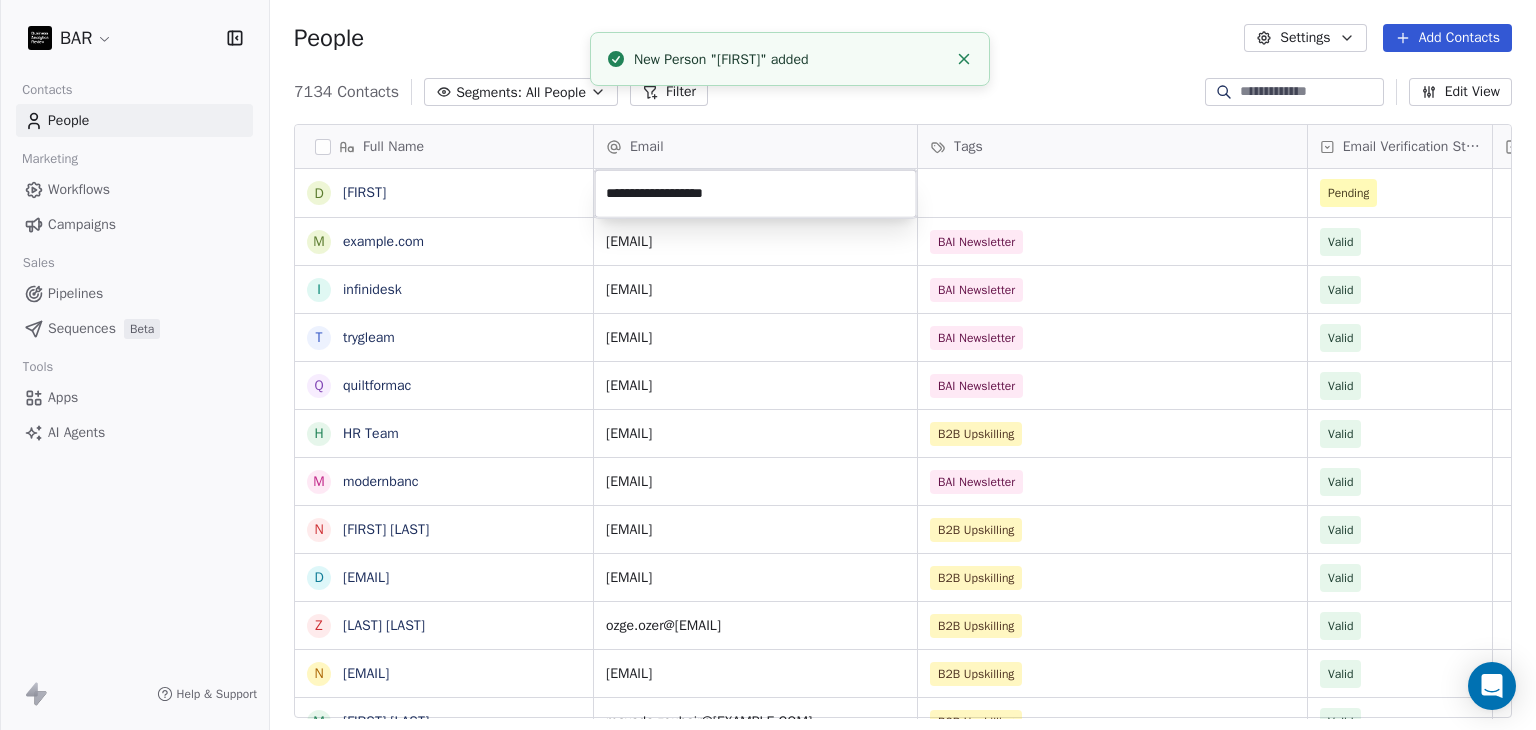 click on "BAR Contacts People Marketing Workflows Campaigns Sales Pipelines Sequences Beta Tools Apps AI Agents Help & Support People Settings  Add Contacts 7134 Contacts Segments: All People Filter  Edit View Tag Add to Sequence Full Name d [FIRST] m [LAST] i [LAST] t [LAST] q [LAST] H [LAST] Team m [LAST] N [LAST] ztrk D [LAST] z [LAST] z [LAST] z [LAST] N [LAST] M [LAST] B [LAST] M [LAST] K [LAST] C [LAST] C [LAST] K [LAST] M [LAST] K [LAST] S [LAST] M [LAST] K [LAST] J [LAST] S [LAST] S [LAST] S [LAST] J [LAST] E [LAST] S [LAST] H [LAST] H [LAST] S [LAST] Email Tags Email Verification Status Status Pending c [EMAIL] BAI Newsletter Valid s [EMAIL] BAI Newsletter Valid s [EMAIL] BAI Newsletter Valid s [EMAIL] BAI Newsletter Valid hr [EMAIL] B2B Upskilling Valid h [EMAIL] BAI Newsletter Valid Valid Valid" at bounding box center [768, 365] 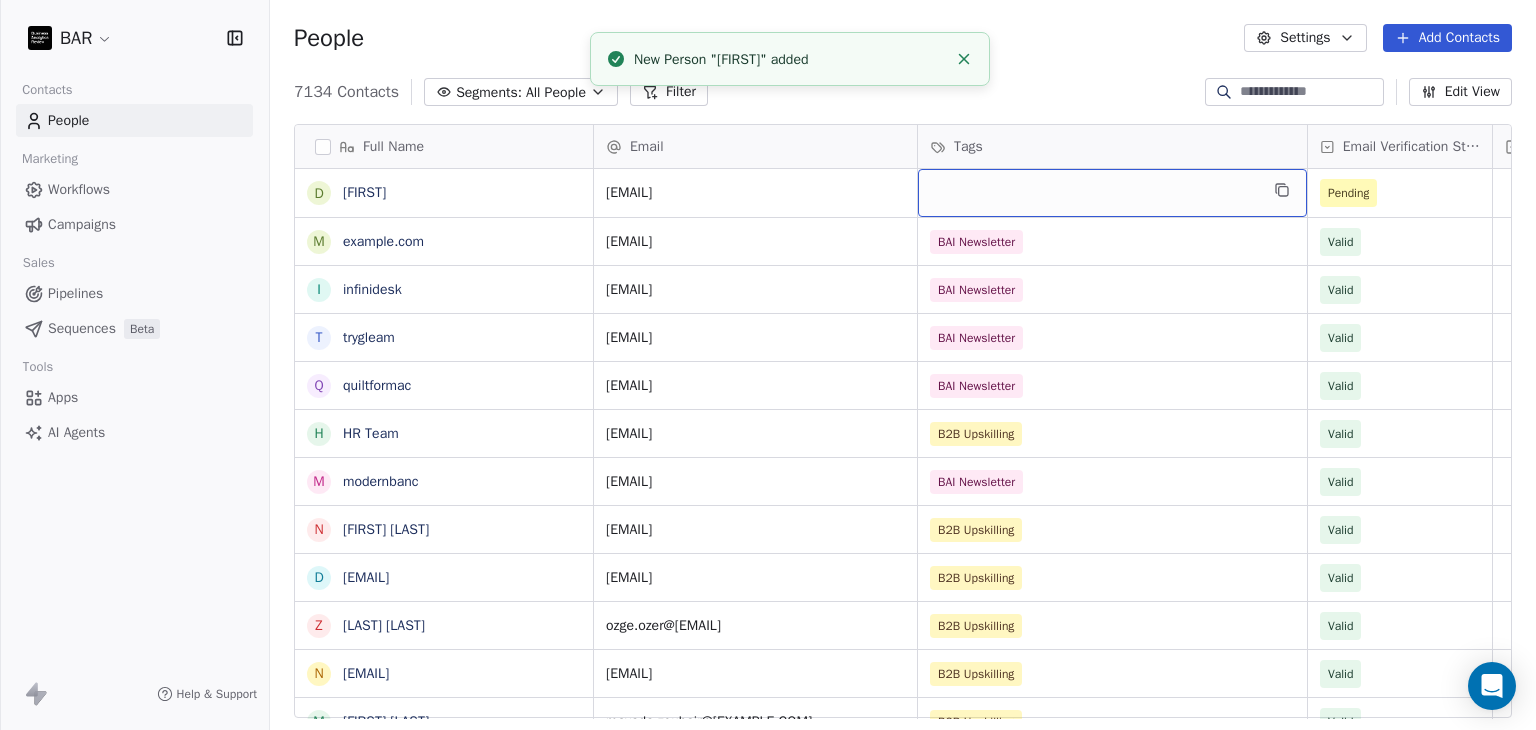 click at bounding box center (1112, 193) 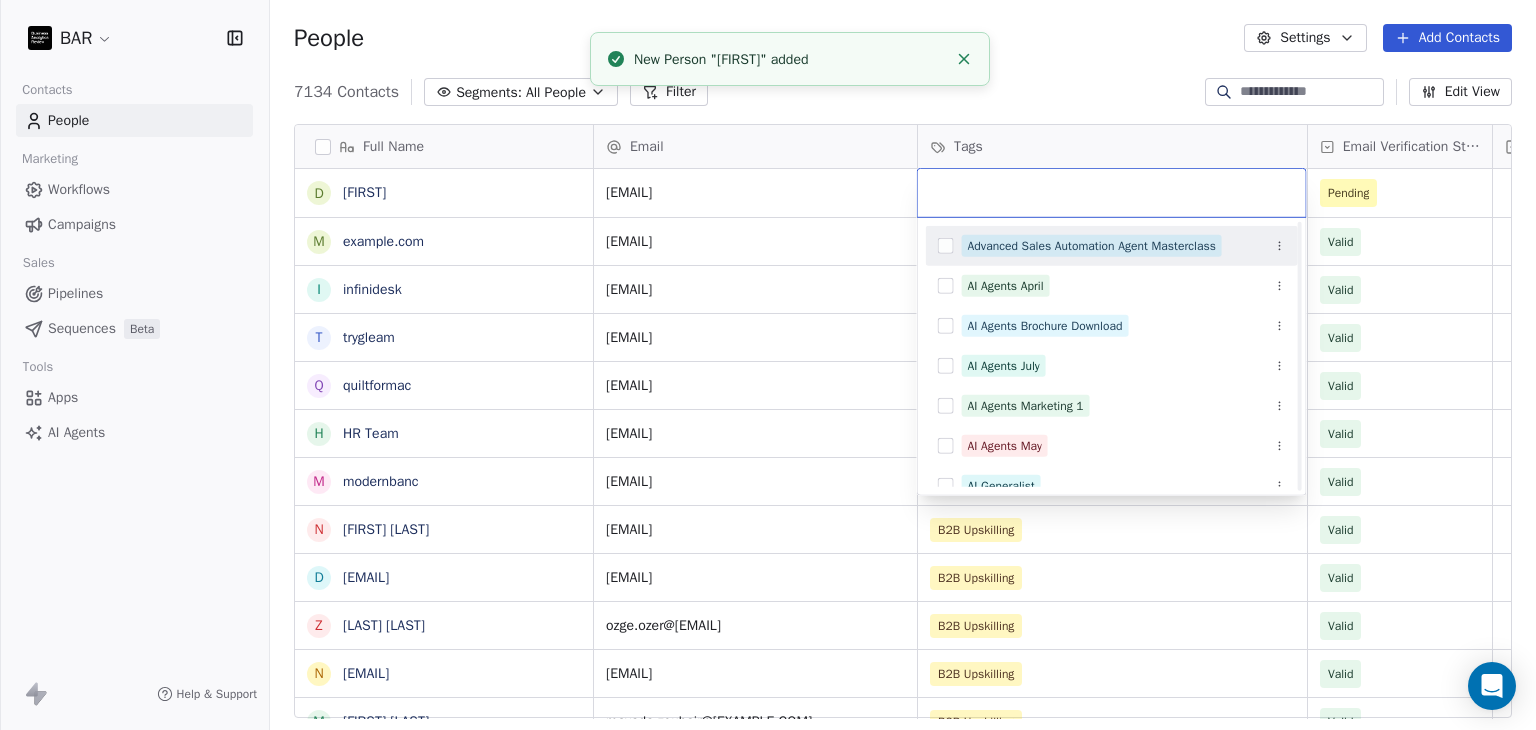 scroll, scrollTop: 300, scrollLeft: 0, axis: vertical 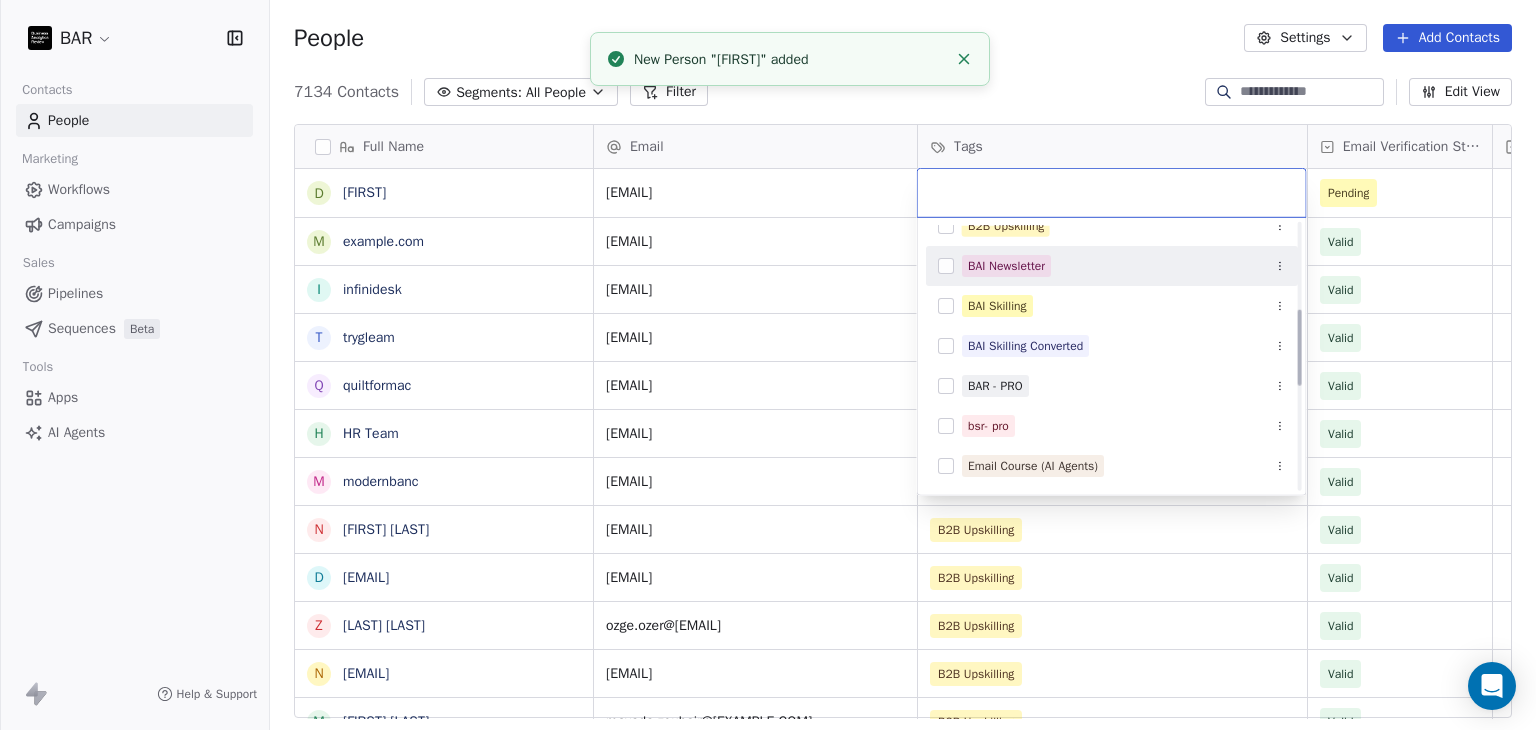 click on "BAI Newsletter" at bounding box center [1006, 266] 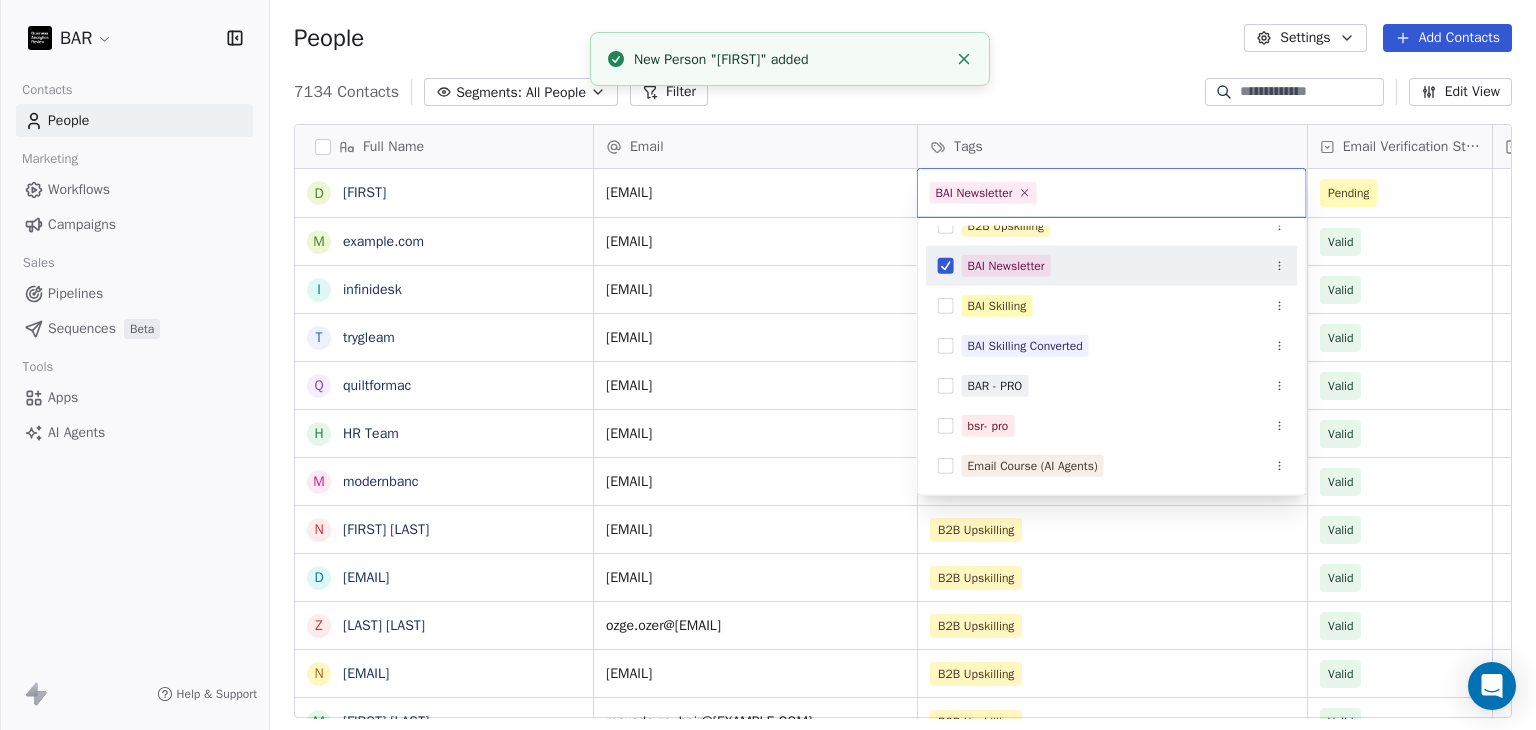 drag, startPoint x: 1022, startPoint y: 38, endPoint x: 1150, endPoint y: 67, distance: 131.24405 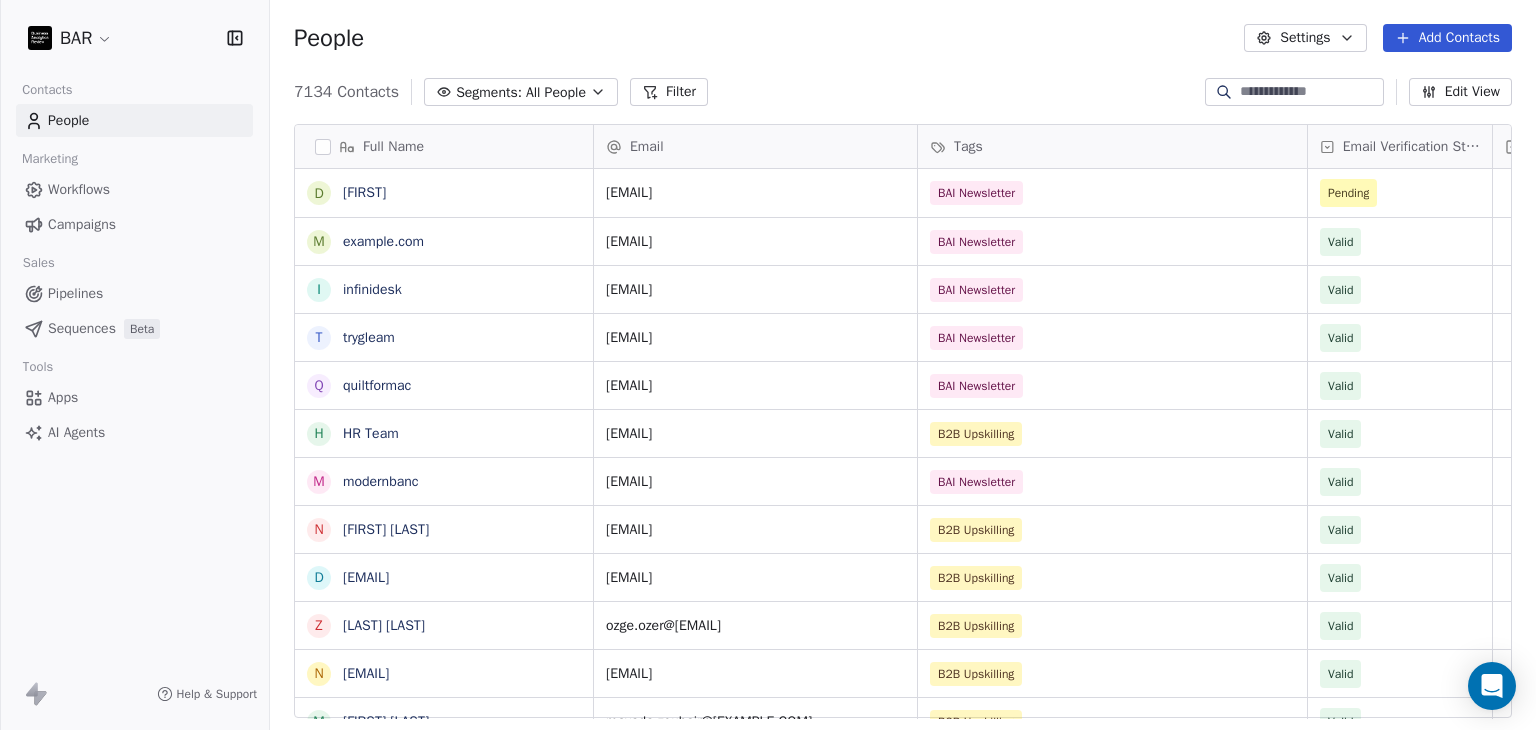 click on "Add Contacts" at bounding box center (1447, 38) 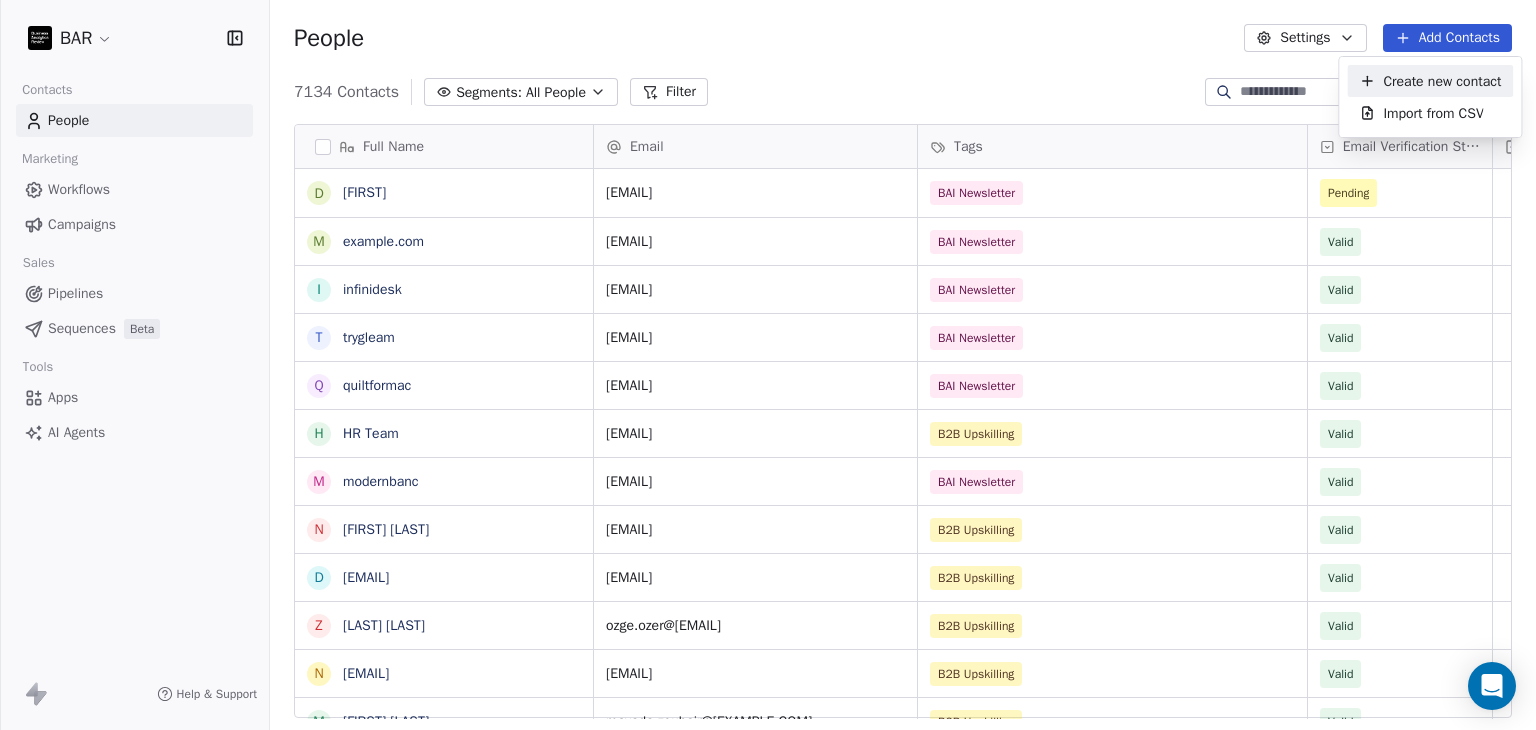 click on "Create new contact" at bounding box center [1442, 81] 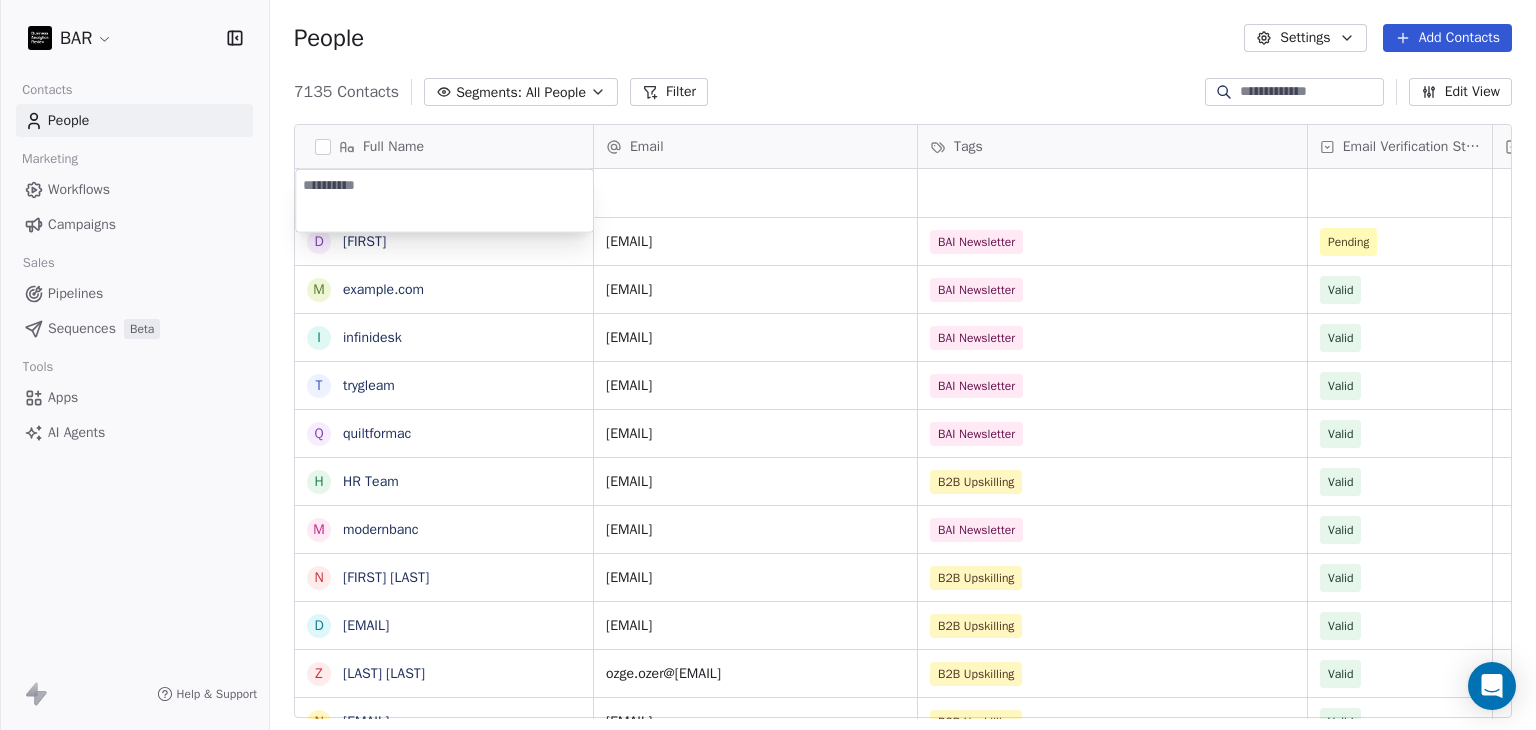 click at bounding box center (444, 201) 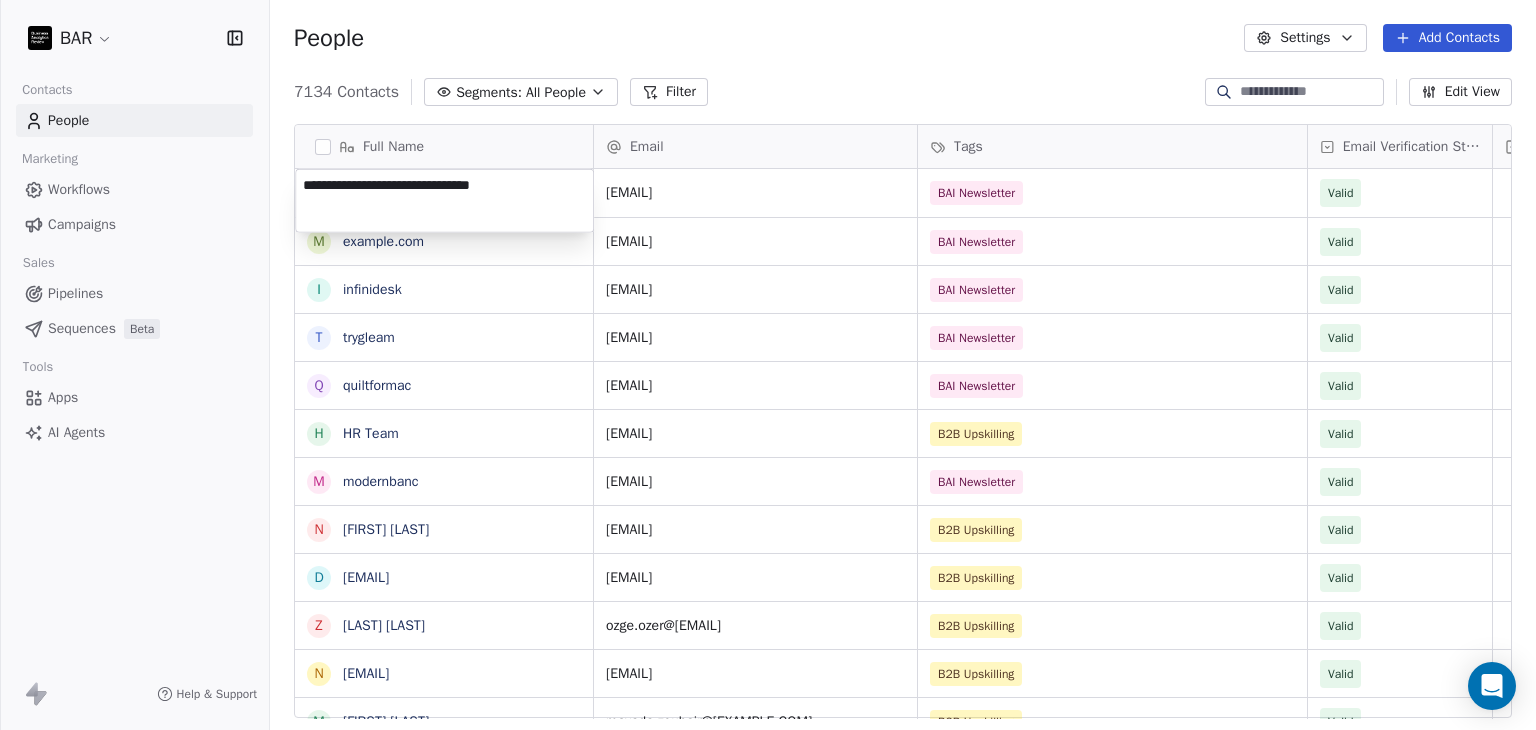 type on "*****" 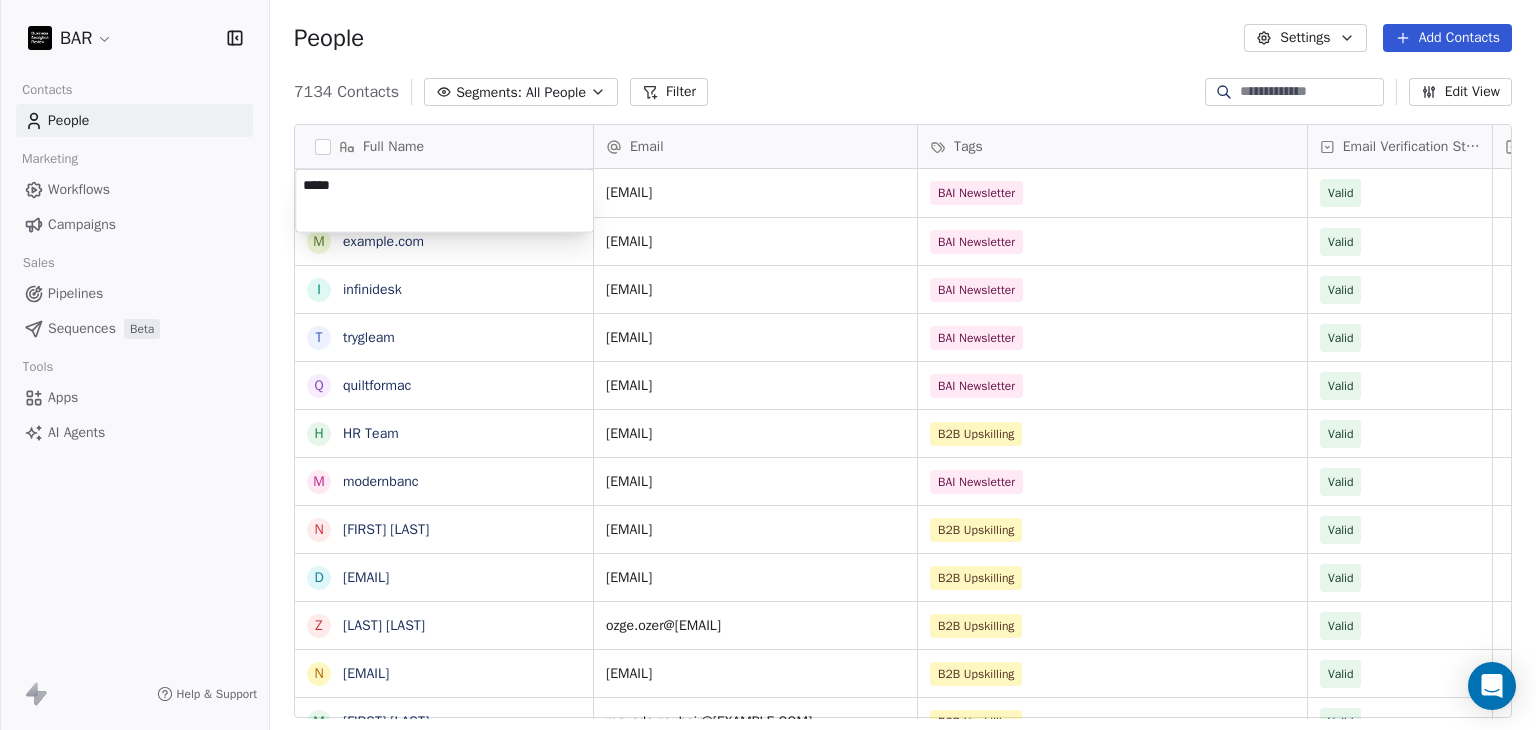 click on "BAR Contacts People Marketing Workflows Campaigns Sales Pipelines Sequences Beta Tools Apps AI Agents Help & Support People Settings Add Contacts 7134 Contacts Segments: All People Filter Edit View Tag Add to Sequence Full Name d [LAST] m [LAST] i [DOMAIN] t [DOMAIN] q [DOMAIN] H HR Team m [DOMAIN] N [LAST] D [LAST] z [LAST] N [LAST] M [LAST] B [LAST] M [LAST] K [LAST] C [LAST] C [LAST] K [LAST] M [LAST] K [LAST] S [LAST] M [LAST] K [LAST] J [LAST] S [LAST] S [LAST] S [LAST] J [LAST] E [LAST] S [LAST] H [LAST] H [LAST] Email Tags Email Verification Status Status [EMAIL] BAI Newsletter Valid [EMAIL] BAI Newsletter Valid [EMAIL] BAI Newsletter Valid [EMAIL] BAI Newsletter Valid [EMAIL] BAI Newsletter Valid [EMAIL] B2B Upskilling Valid [EMAIL] BAI Newsletter Valid" at bounding box center [768, 365] 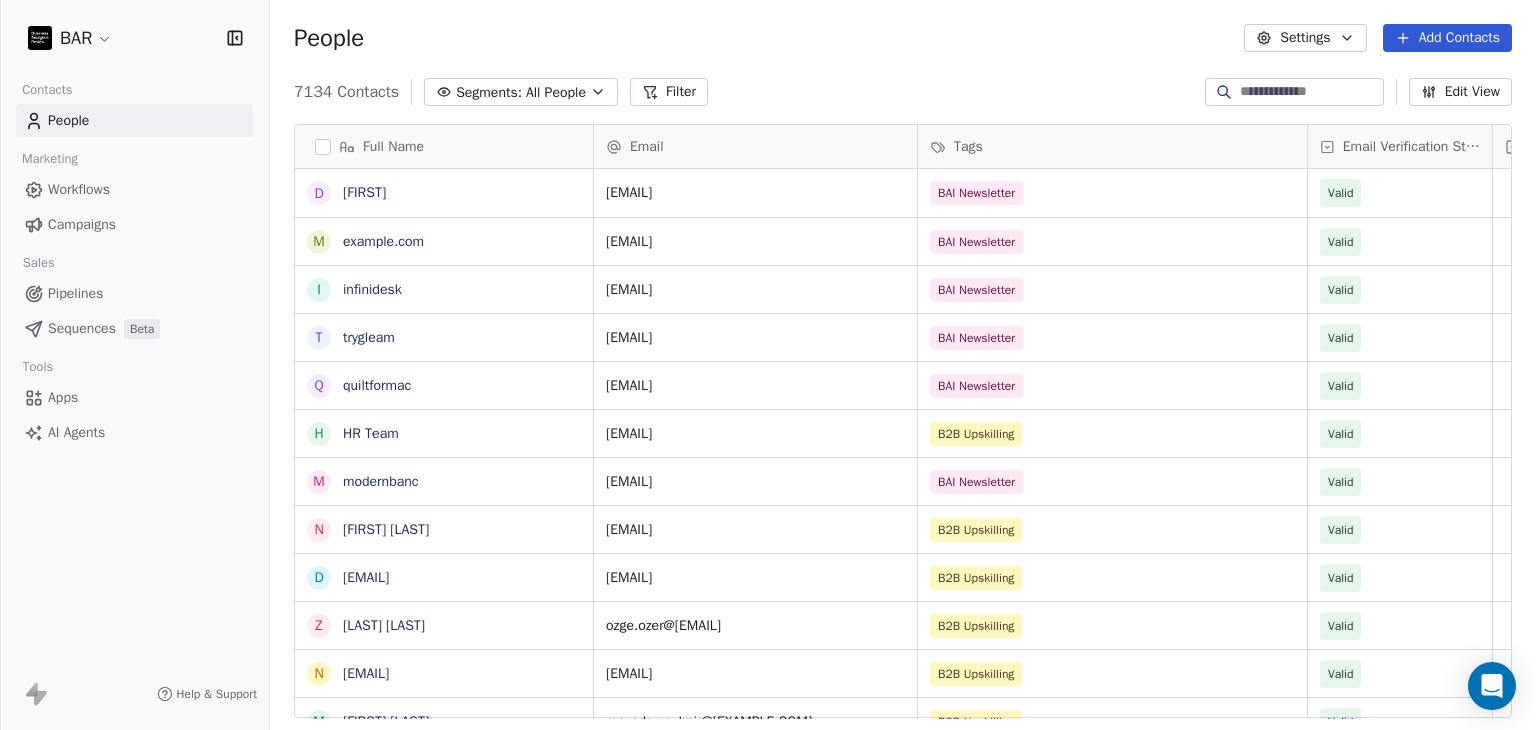 click on "Add Contacts" at bounding box center [1447, 38] 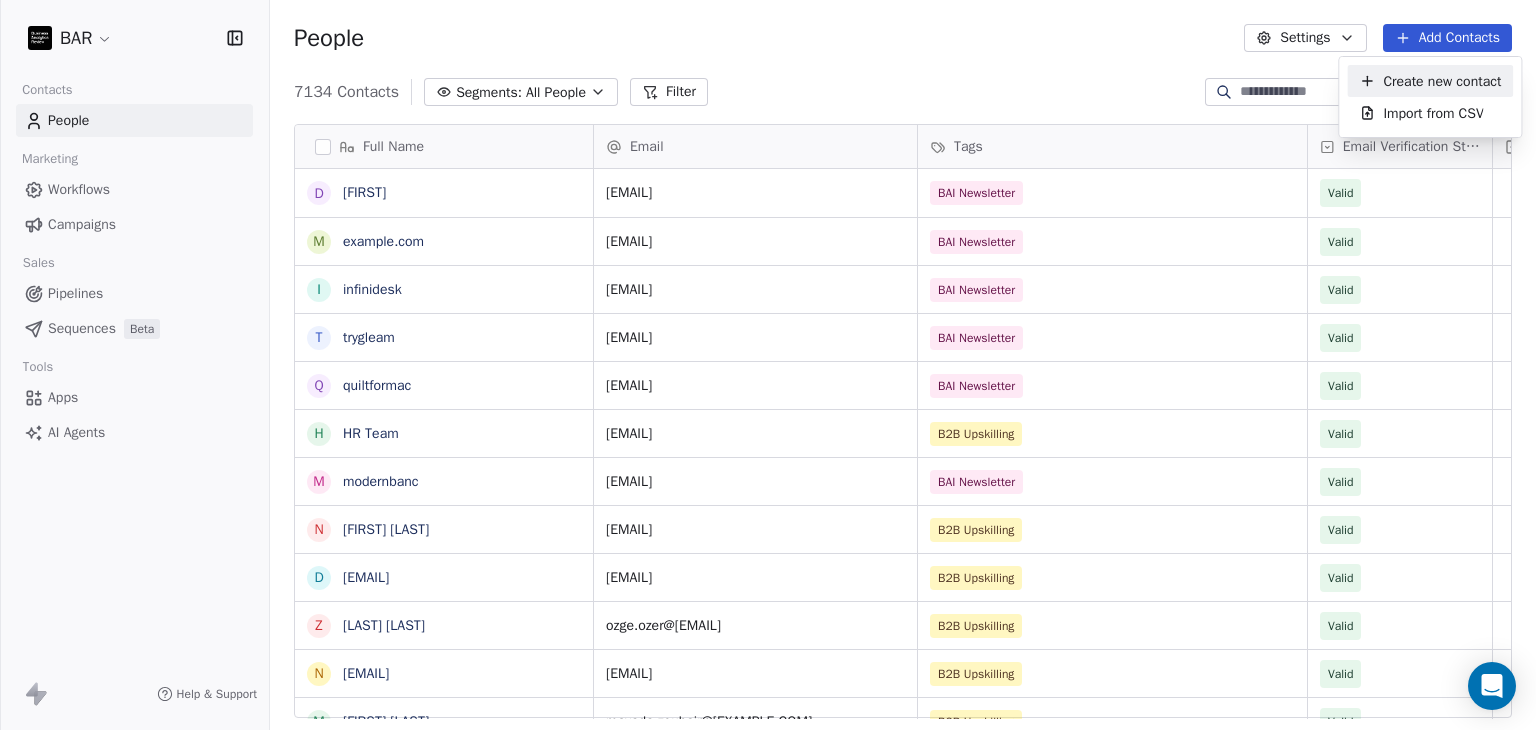 drag, startPoint x: 1444, startPoint y: 72, endPoint x: 481, endPoint y: 293, distance: 988.0334 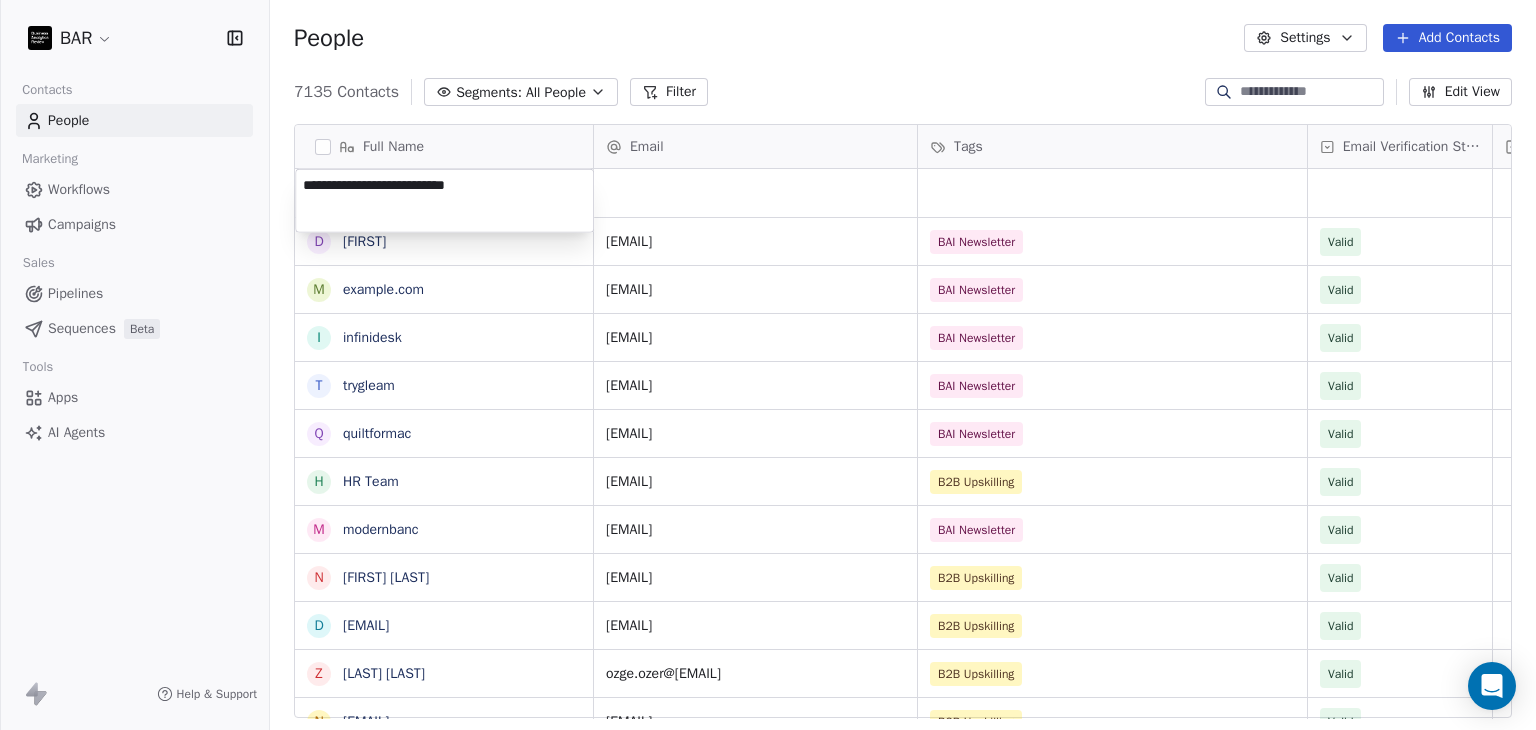 click on "**********" at bounding box center (444, 201) 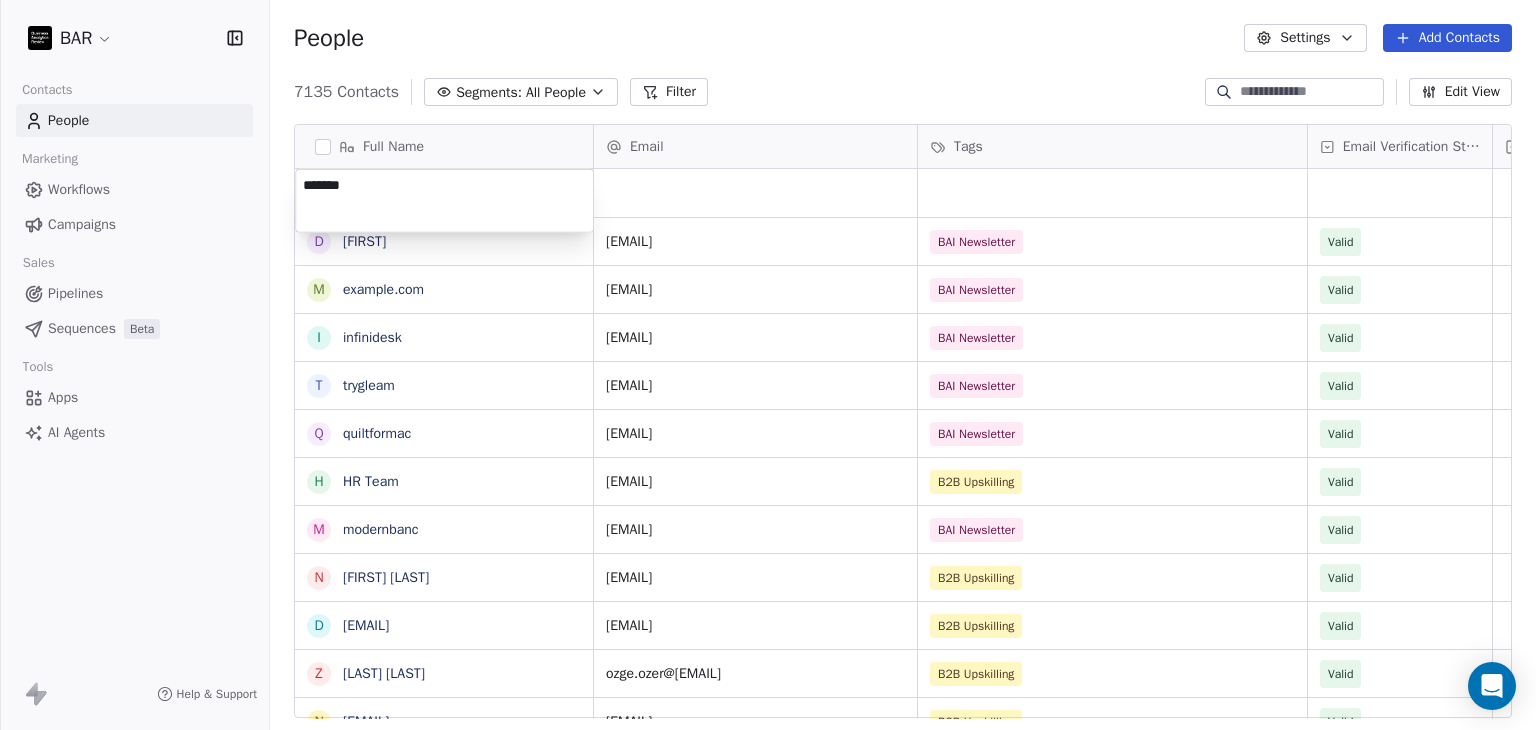 click on "BAR Contacts People Marketing Workflows Campaigns Sales Pipelines Sequences Beta Tools Apps AI Agents Help & Support People Settings Add Contacts 7135 Contacts Segments: All People Filter Edit View Tag Add to Sequence Full Name d david m memno i infinidesk t trygleam q quiltformac H HR Team m modernbanc N Nebahat ztrk D Derya zyel z zge zer N Nadezhda Zhurbina M Mayada Zouhair B Bora Yalcn M Meriem ZAYANE K Kristin Zeitler C Carrie Wright C Camille Wright K Kelly Wright M Maruquel Joana Williams K Kathrin Wolke S Stephanie Whitekiller M Melissa Whitfield K Karl Weninger J Jill Weeks S Sarah Weaver S Shawna Weaver S Sally Wafa J Joan Wangechi E Erin Voca S Sabrina Vosdey H Hans Vosjan Email Tags Email Verification Status Status [EMAIL] BAI Newsletter Valid [EMAIL] BAI Newsletter Valid [EMAIL] BAI Newsletter Valid [EMAIL] BAI Newsletter Valid [EMAIL] BAI Newsletter Valid [EMAIL] B2B Upskilling Valid [EMAIL] BAI Newsletter" at bounding box center [768, 365] 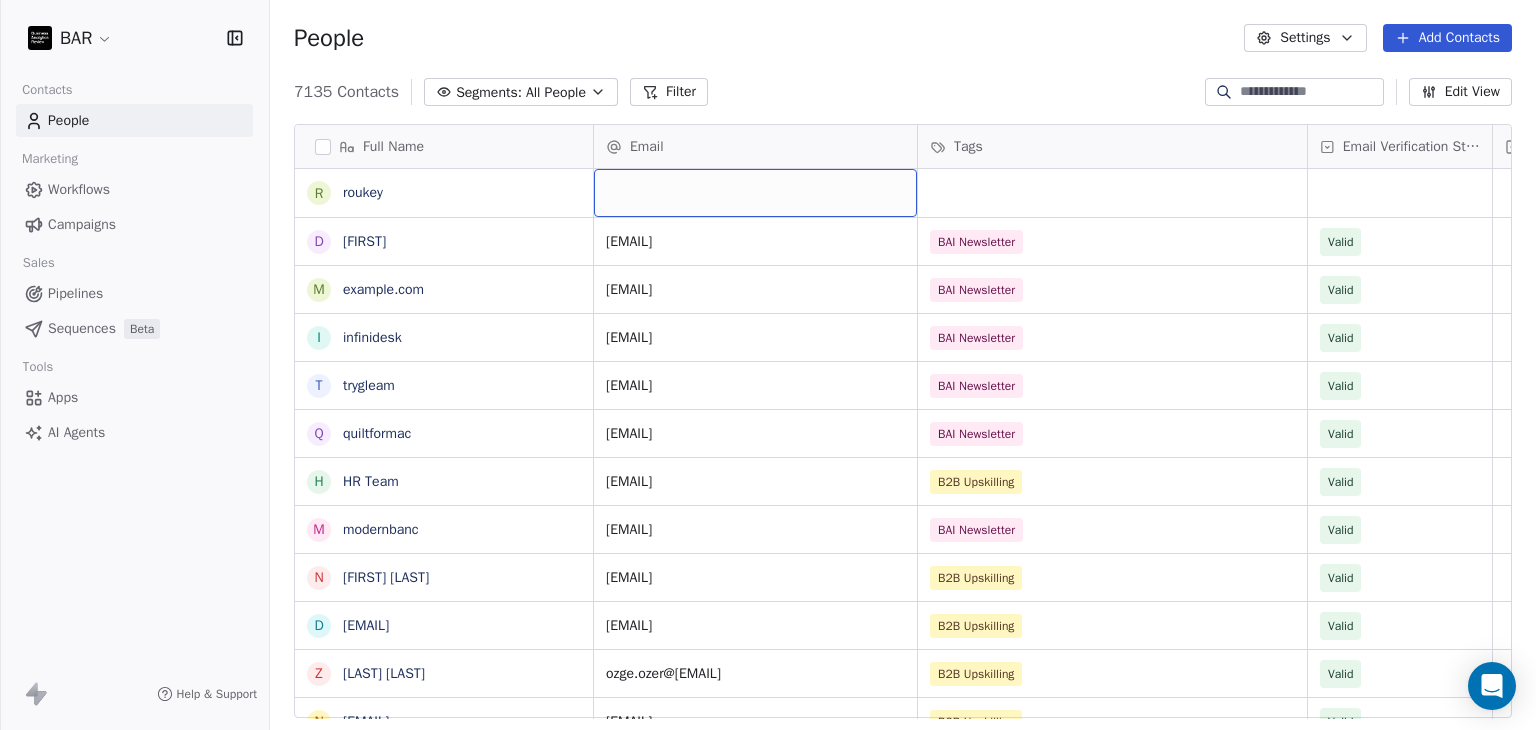 click at bounding box center (755, 193) 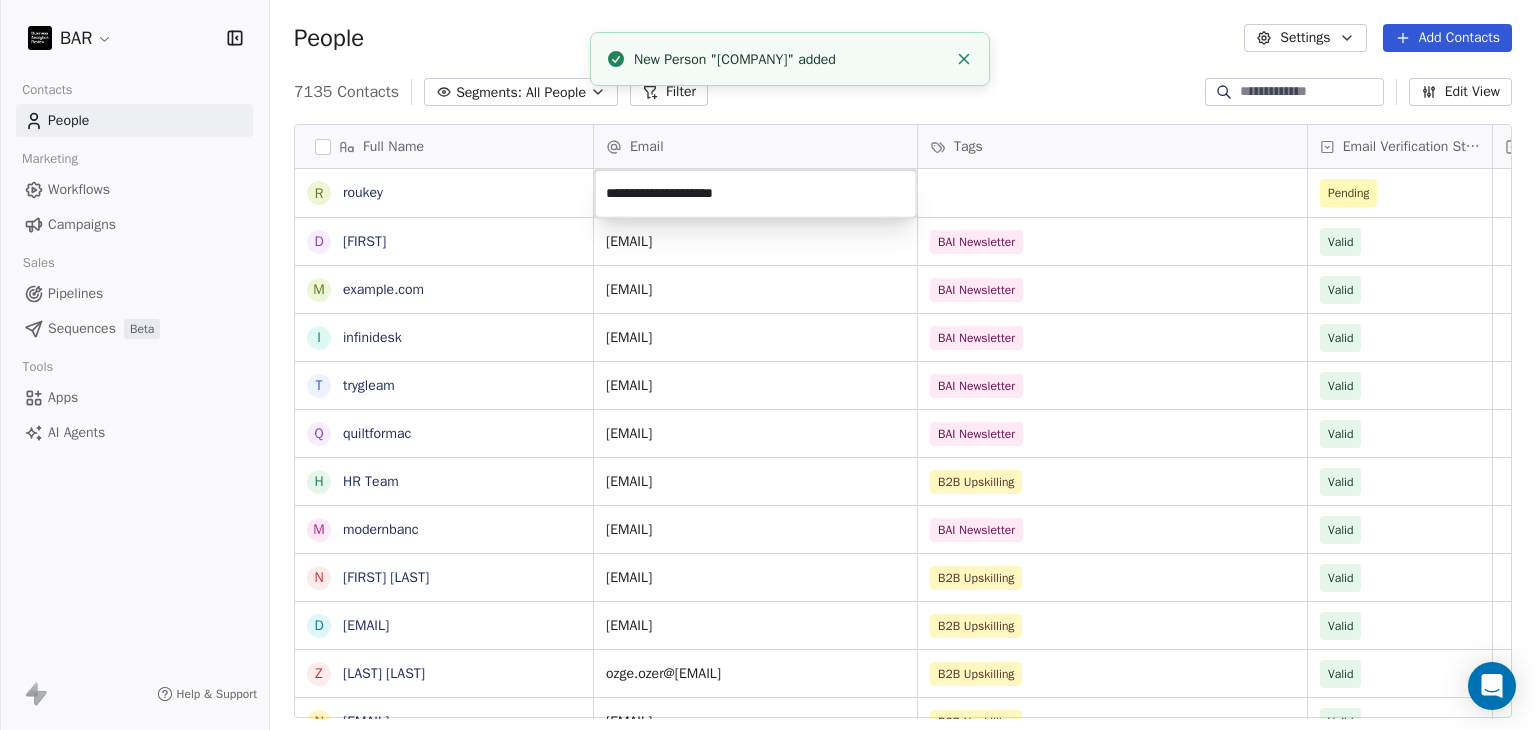 click on "BAR Contacts People Marketing Workflows Campaigns Sales Pipelines Sequences Beta Tools Apps AI Agents Help & Support People Settings Add Contacts 7135 Contacts Segments: All People Filter Edit View Tag Add to Sequence Full Name r [EMAIL] d [EMAIL] m [EMAIL] i [EMAIL] t [EMAIL] q [EMAIL] H [EMAIL] m [EMAIL] N [EMAIL] D [EMAIL] z [EMAIL] z [EMAIL] N [EMAIL] M [EMAIL] B [EMAIL] M [EMAIL] K [EMAIL] C [EMAIL] C [EMAIL] K [EMAIL] M [EMAIL] K [EMAIL] S [EMAIL] M [EMAIL] K [EMAIL] J [EMAIL] S [EMAIL] S [EMAIL] S [EMAIL] J [EMAIL] E [EMAIL] S [EMAIL] H [EMAIL] H [EMAIL] S [EMAIL] I [EMAIL] O [EMAIL] C [EMAIL] G [EMAIL] Email Tags Email Verification Status Status Pending david@example.com BAI Newsletter Valid contact@example.com BAI Newsletter Valid support@example.com BAI Newsletter Valid support@example.com BAI Newsletter Valid support@example.com BAI Newsletter Valid hr@example.com B2B Upskilling Valid BAI Newsletter" at bounding box center (768, 365) 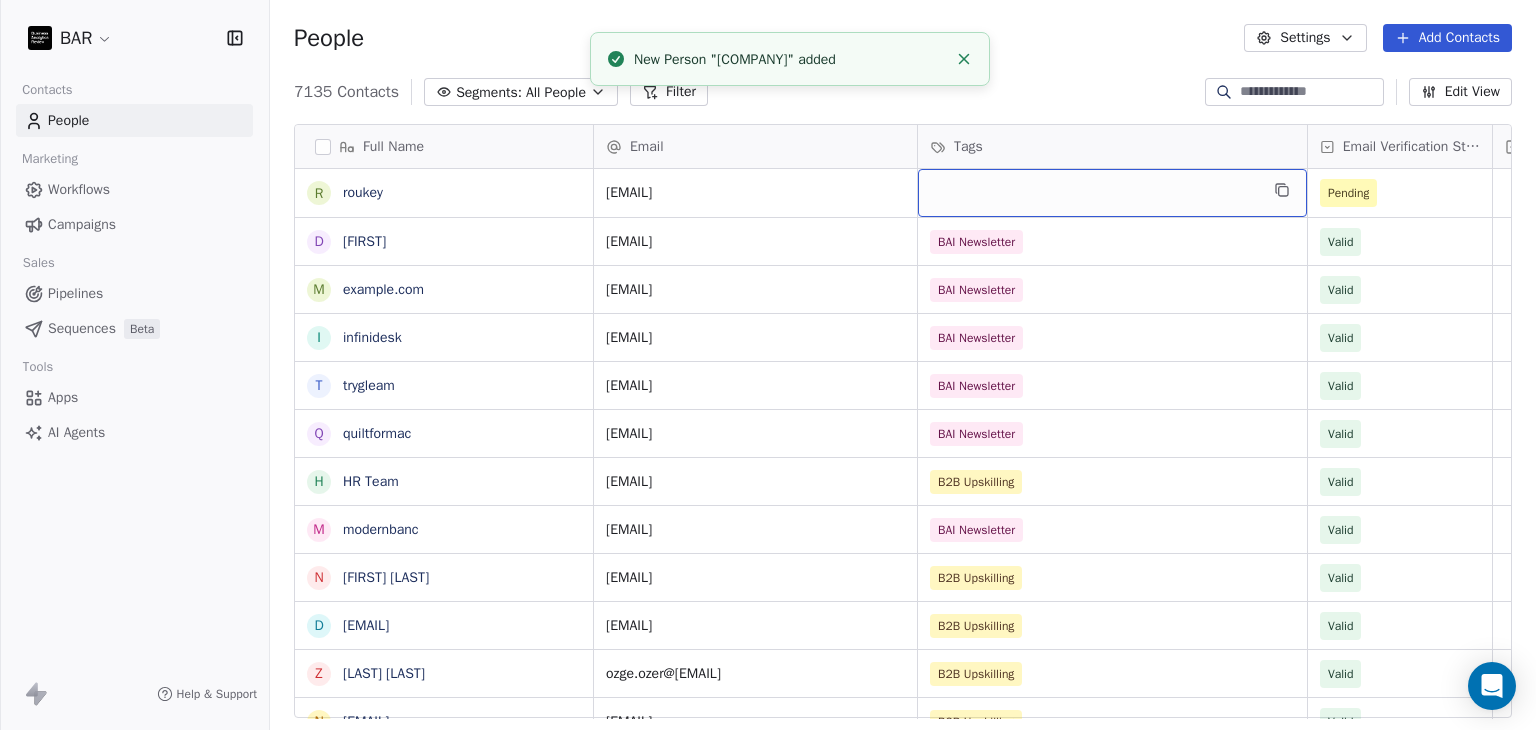 click at bounding box center (1112, 193) 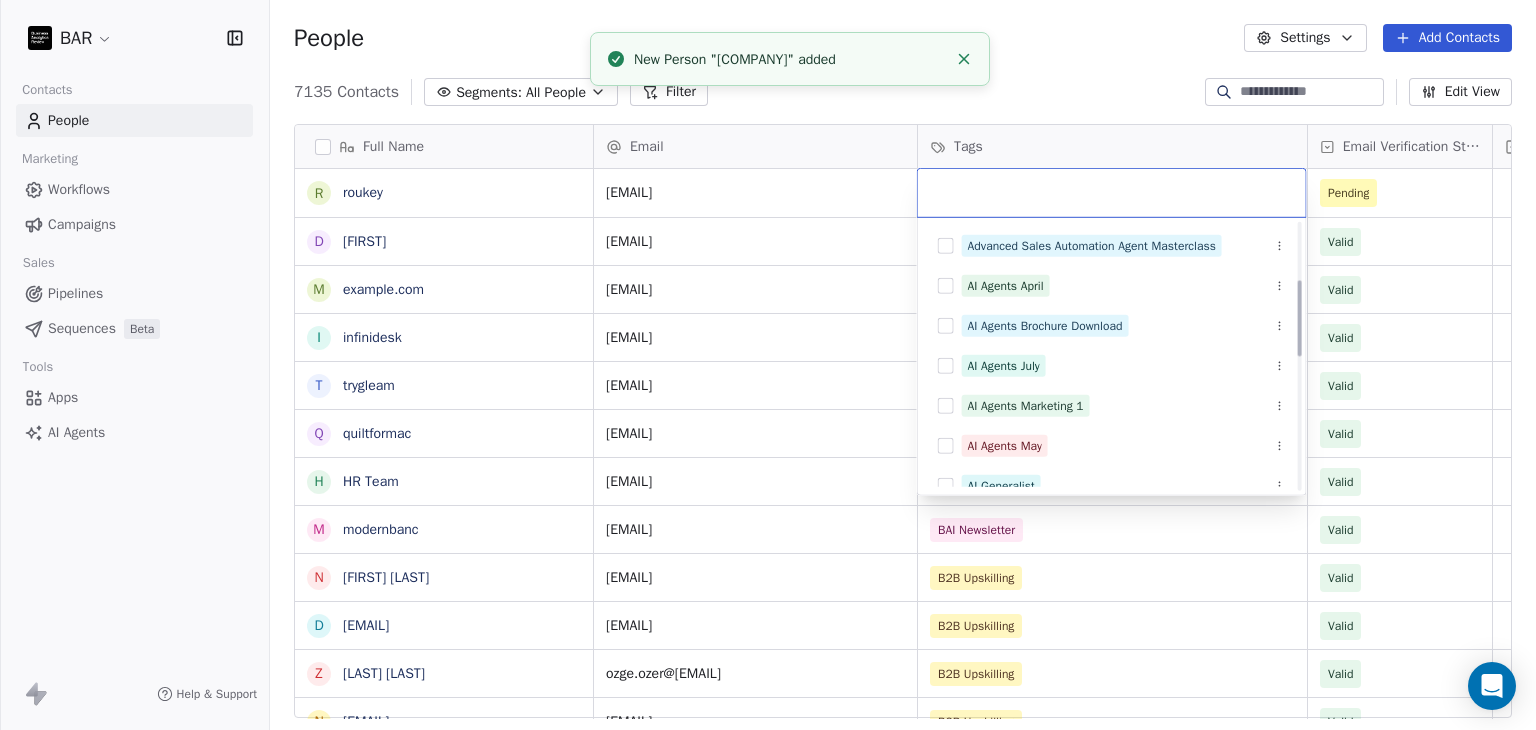 scroll, scrollTop: 200, scrollLeft: 0, axis: vertical 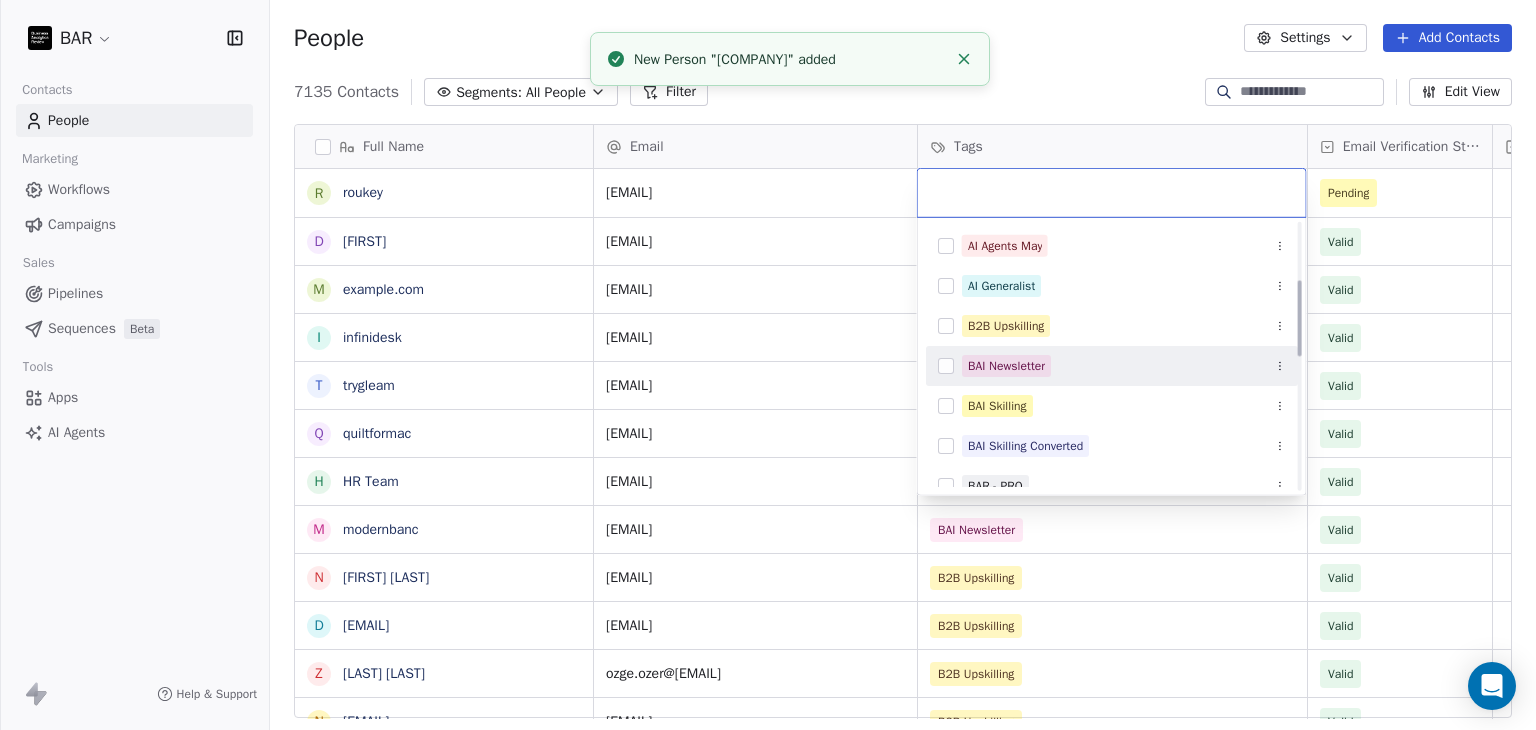 click on "BAI Newsletter" at bounding box center [1006, 366] 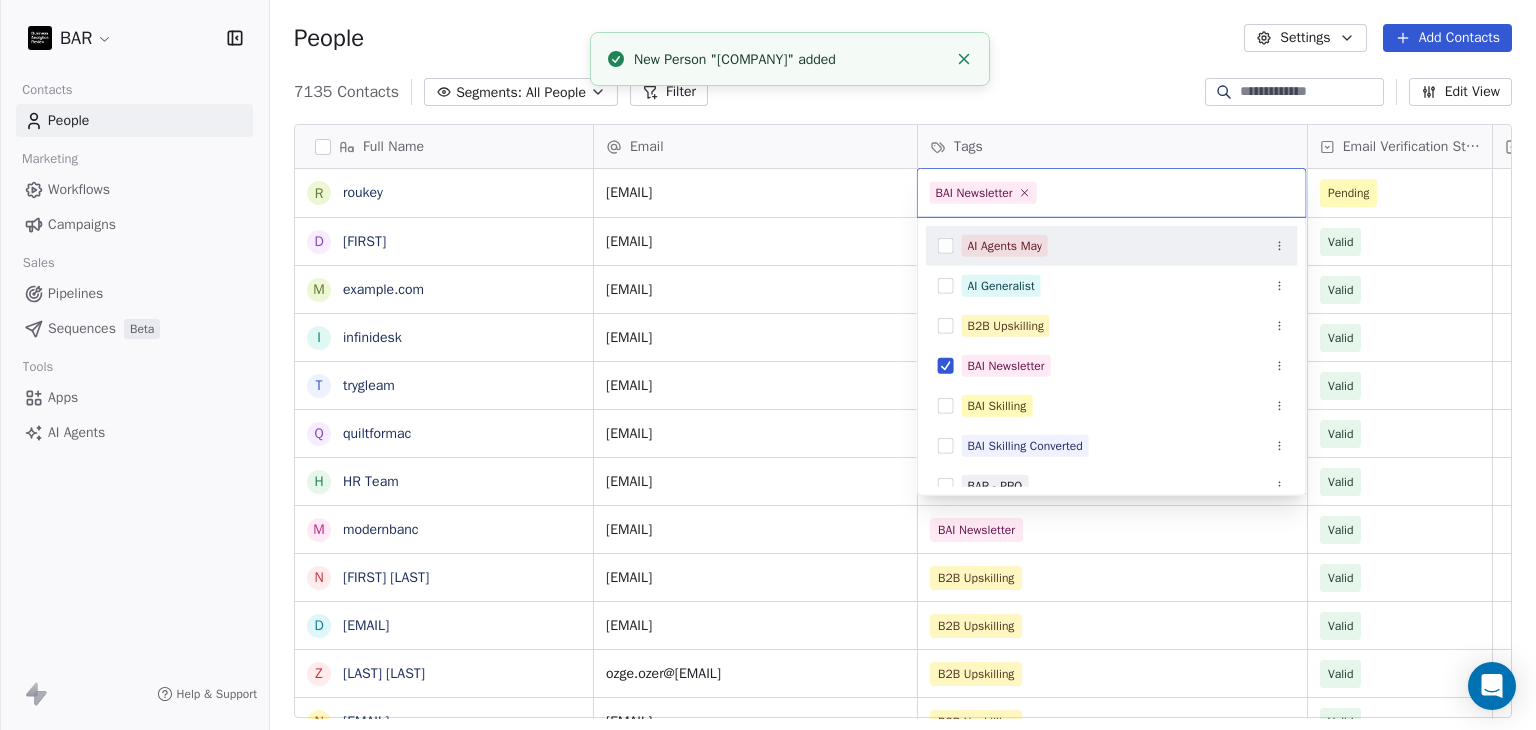 click on "BAR Contacts People Marketing Workflows Campaigns Sales Pipelines Sequences Beta Tools Apps AI Agents Help & Support People Settings Add Contacts 7135 Contacts Segments: All People Filter Edit View Tag Add to Sequence Full Name r [EMAIL] d [EMAIL] m [EMAIL] i [EMAIL] t [EMAIL] q [EMAIL] H HR Team m modernbanc N [LAST] D [LAST] z [LAST] z [LAST] N [LAST] M [LAST] B [LAST] M [LAST] K [LAST] C [LAST] C [LAST] K [LAST] M [LAST] K [LAST] S [LAST] M [LAST] K [LAST] J [LAST] S [LAST] S [LAST] S [LAST] J [LAST] E [LAST] H [LAST] Email Tags Email Verification Status Status [EMAIL] Pending [EMAIL] BAI Newsletter Valid [EMAIL] BAI Newsletter Valid [EMAIL] BAI Newsletter Valid [EMAIL] BAI Newsletter Valid [EMAIL] BAI Newsletter Valid [EMAIL] B2B Upskilling" at bounding box center (768, 365) 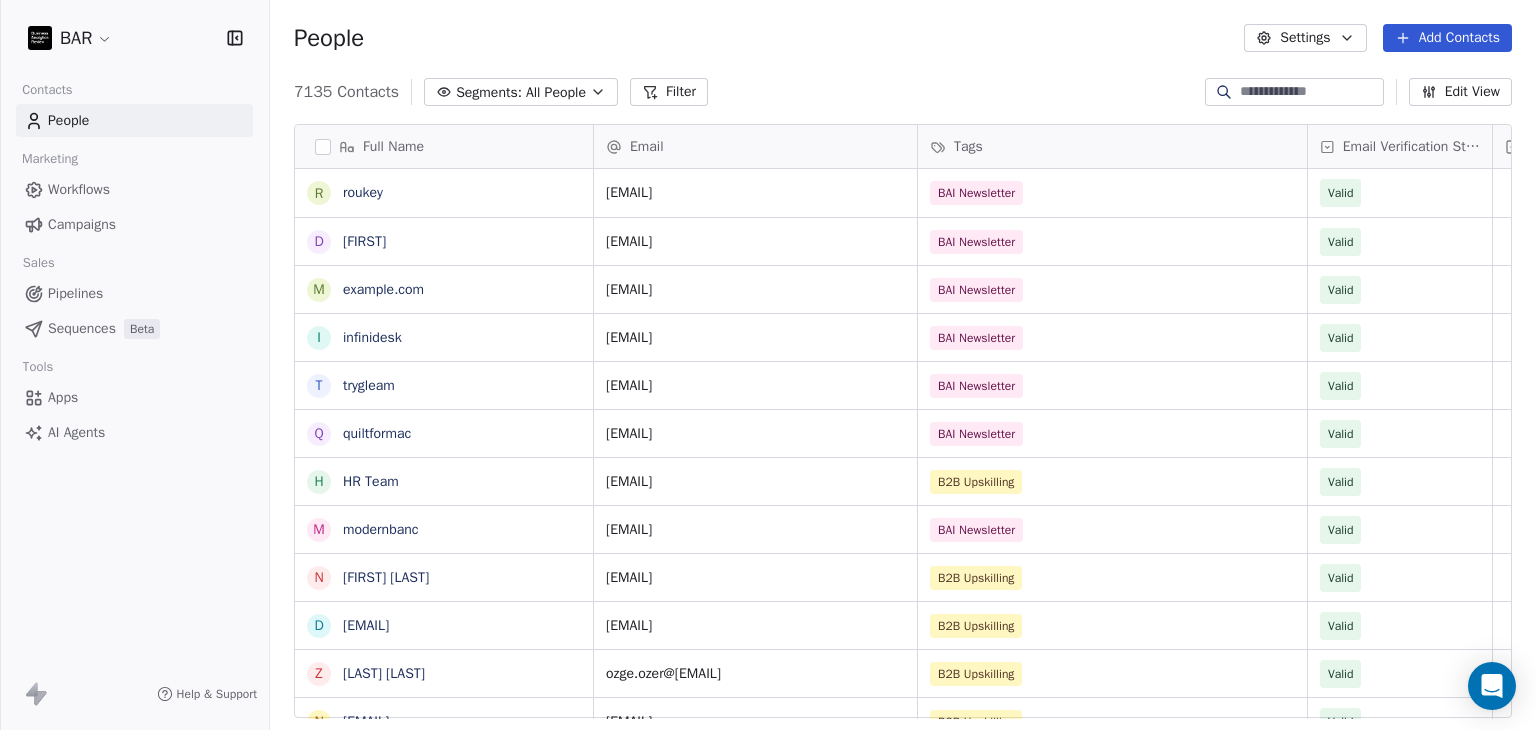 click on "Add Contacts" at bounding box center [1447, 38] 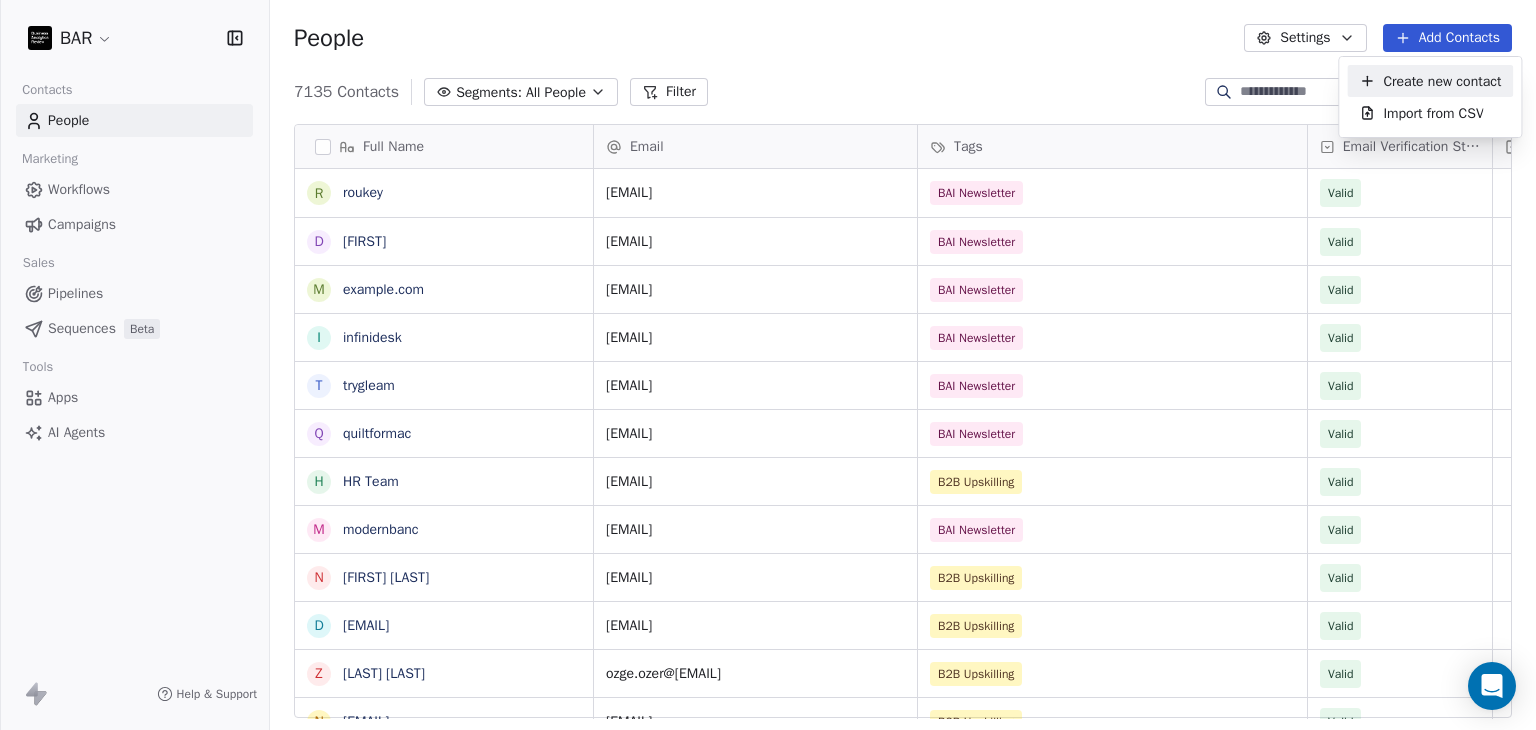 click on "Create new contact" at bounding box center [1442, 81] 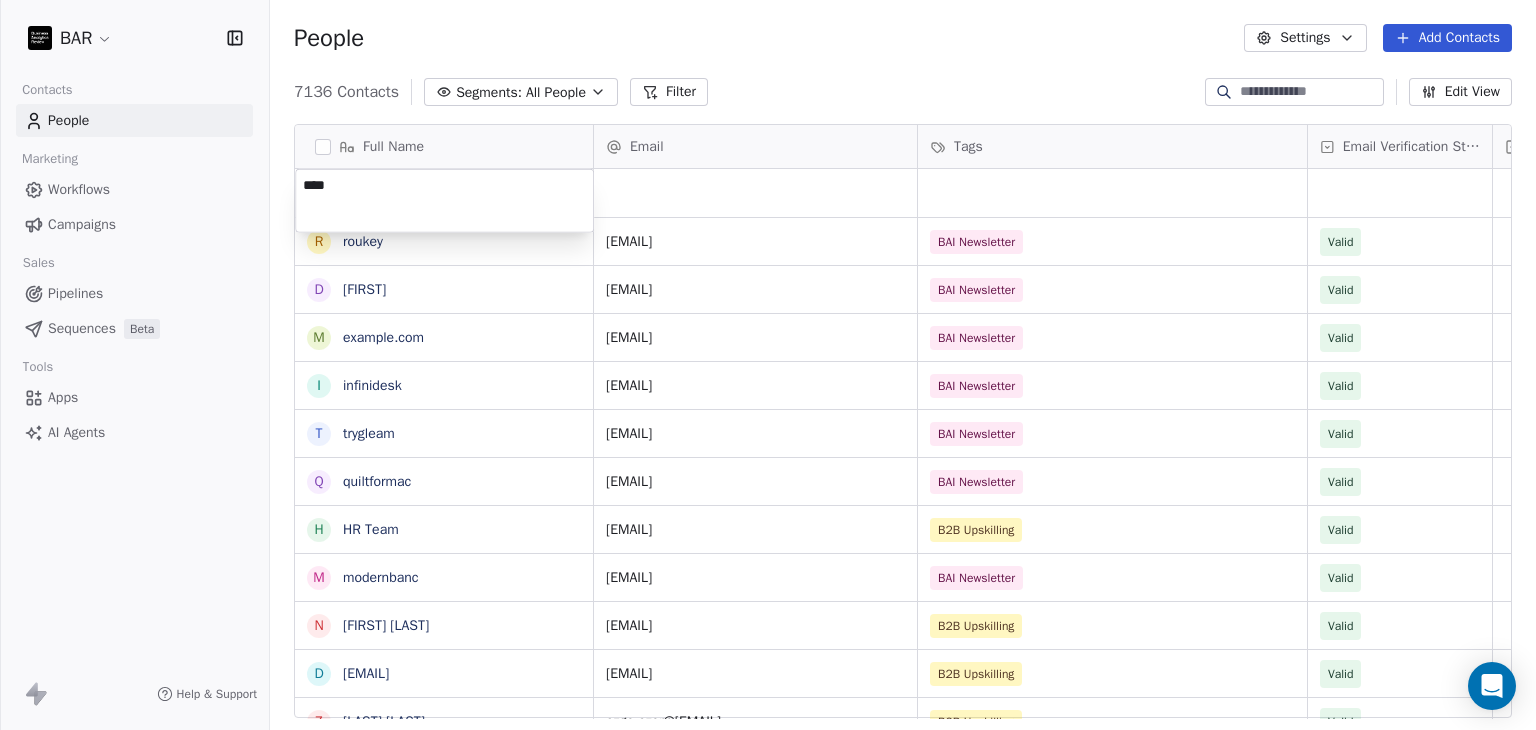 type on "*****" 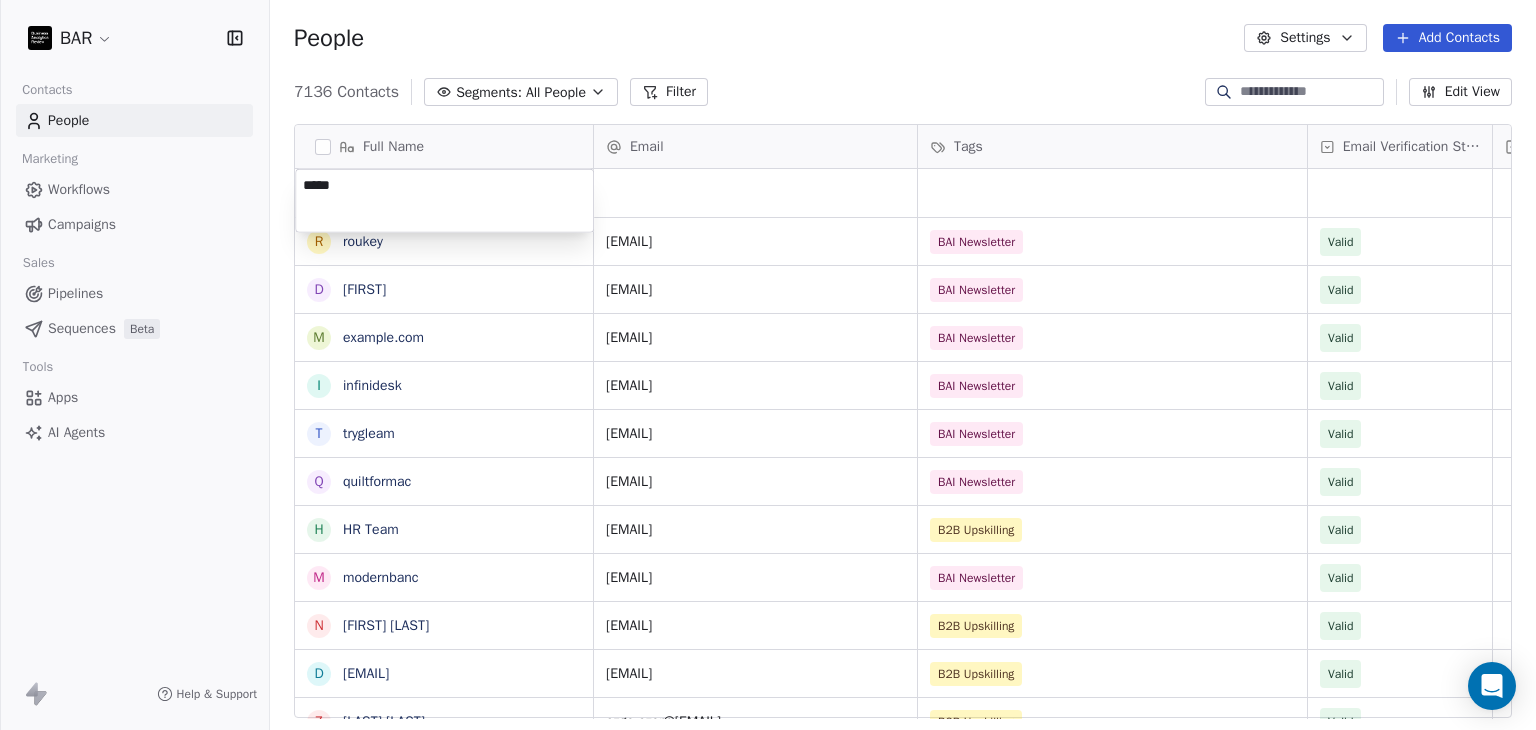 click on "BAR Contacts People Marketing Workflows Campaigns Sales Pipelines Sequences Beta Tools Apps AI Agents Help & Support People Settings Add Contacts 7136 Contacts Segments: All People Filter Edit View Tag Add to Sequence Full Name r roukey d david m memno i infinidesk t trygleam q quiltformac H HR Team m modernbanc N Nebahat ztrk D Derya zyel z zge zer Nadehzhda Zhurbina M Mayada Zouhair B Bora Yalcn M Meriem ZAYANE K Kristin Zeitler C Carrie Wright C Camille Wright K Kelly Wright M Maruquel Joana Williams K Kathrin Wolke S Stephanie Whitekiller M Melissa Whitfield K Karl Weninger J Jill Weeks S Sarah Weaver S Shawna Weaver S Sally Wafa J Joan Wangechi E Erin Voca S Sabrina Vosdey Email Tags Email Verification Status Status contact@roukey.online BAI Newsletter Valid david@roukey.online BAI Newsletter Valid contact@memno.ai BAI Newsletter Valid support@infinidesk.app BAI Newsletter Valid support@trygleam.app BAI Newsletter Valid support@quiltformac.com BAI Newsletter Valid hr@[EXAMPLE.COM] B2B Upskilling Valid hello@[EXAMPLE.COM] BAI Newsletter Valid nozturk@[EXAMPLE.COM] B2B Upskilling Valid dozyel@[EXAMPLE.COM] B2B Upskilling Valid ozge.ozer@[EXAMPLE.COM] B2B Upskilling Valid" at bounding box center [768, 365] 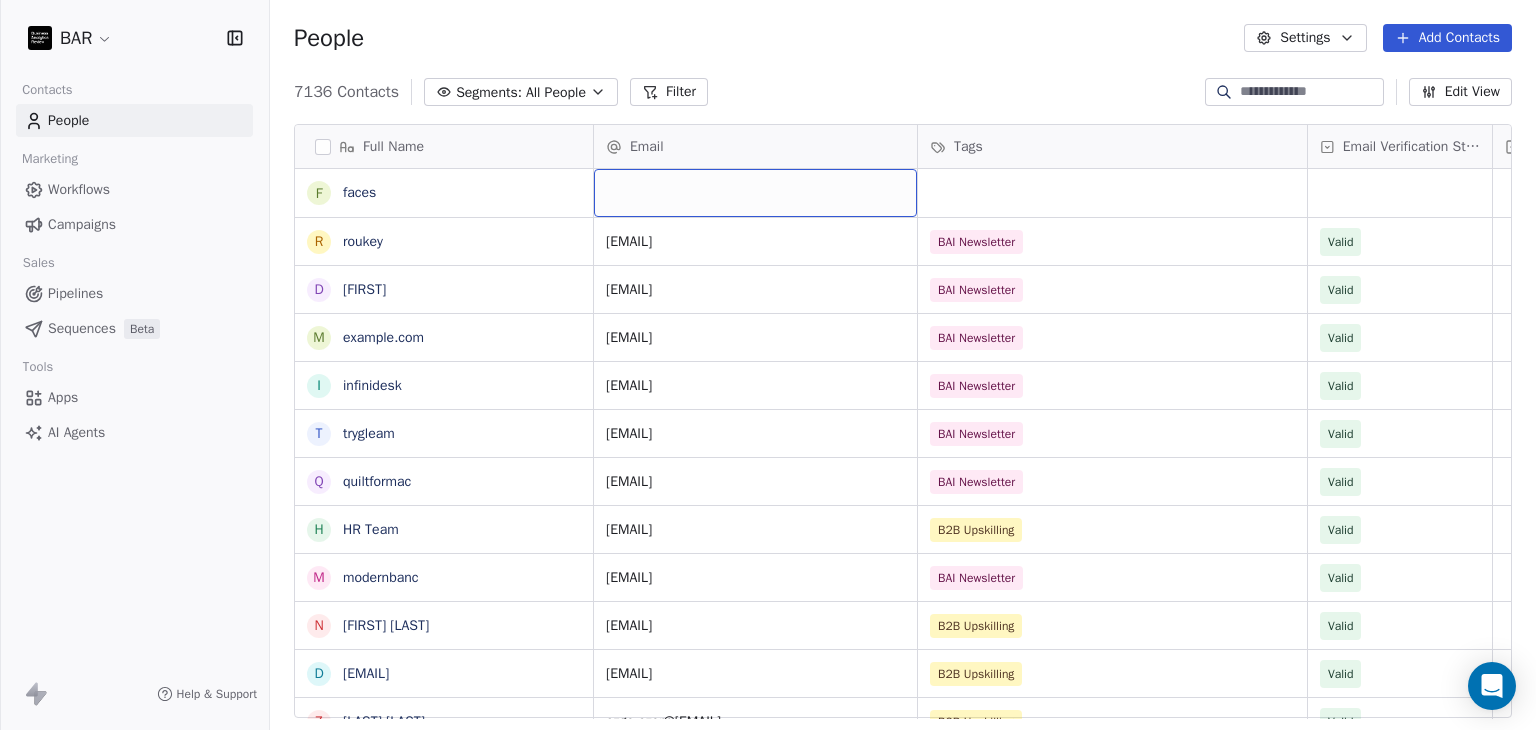 click at bounding box center (755, 193) 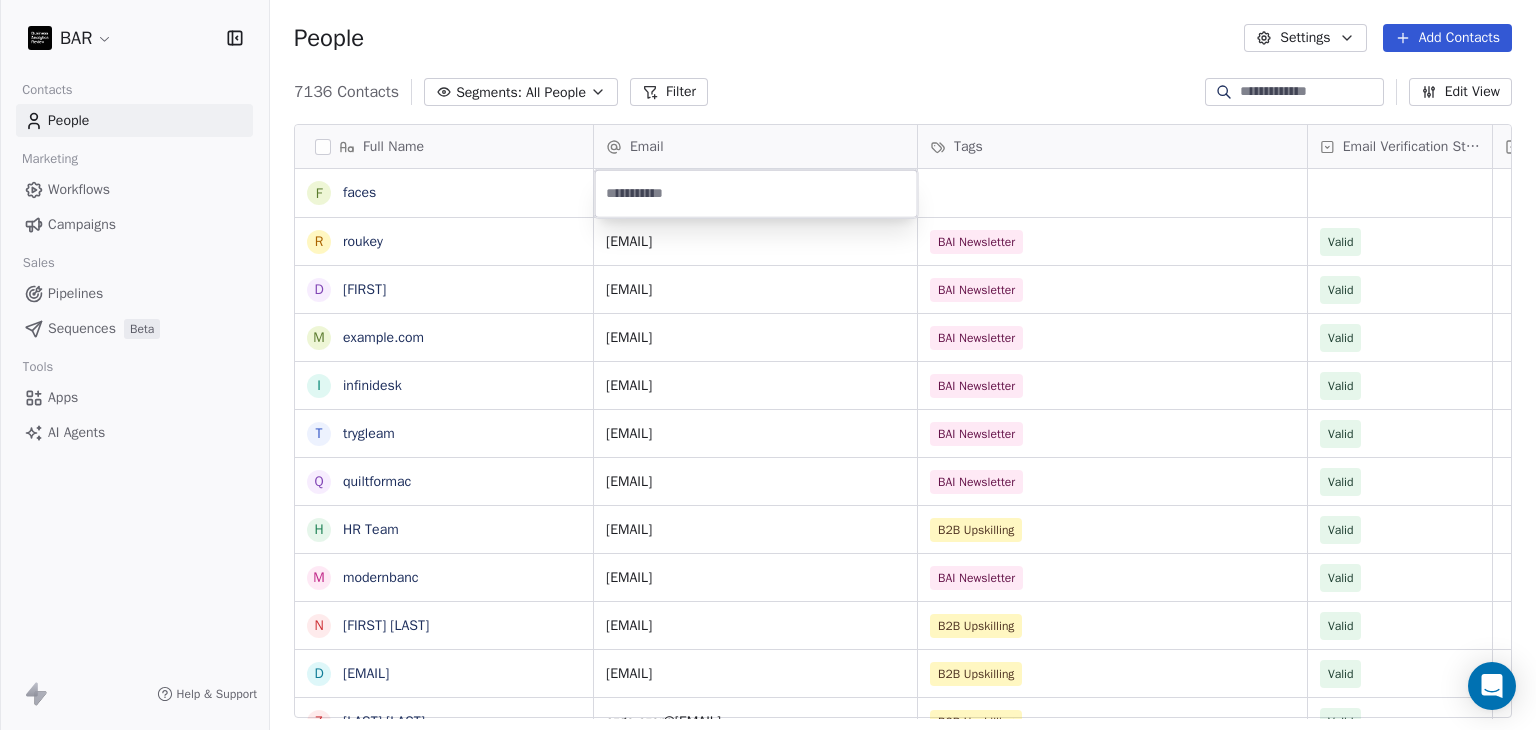 type on "**********" 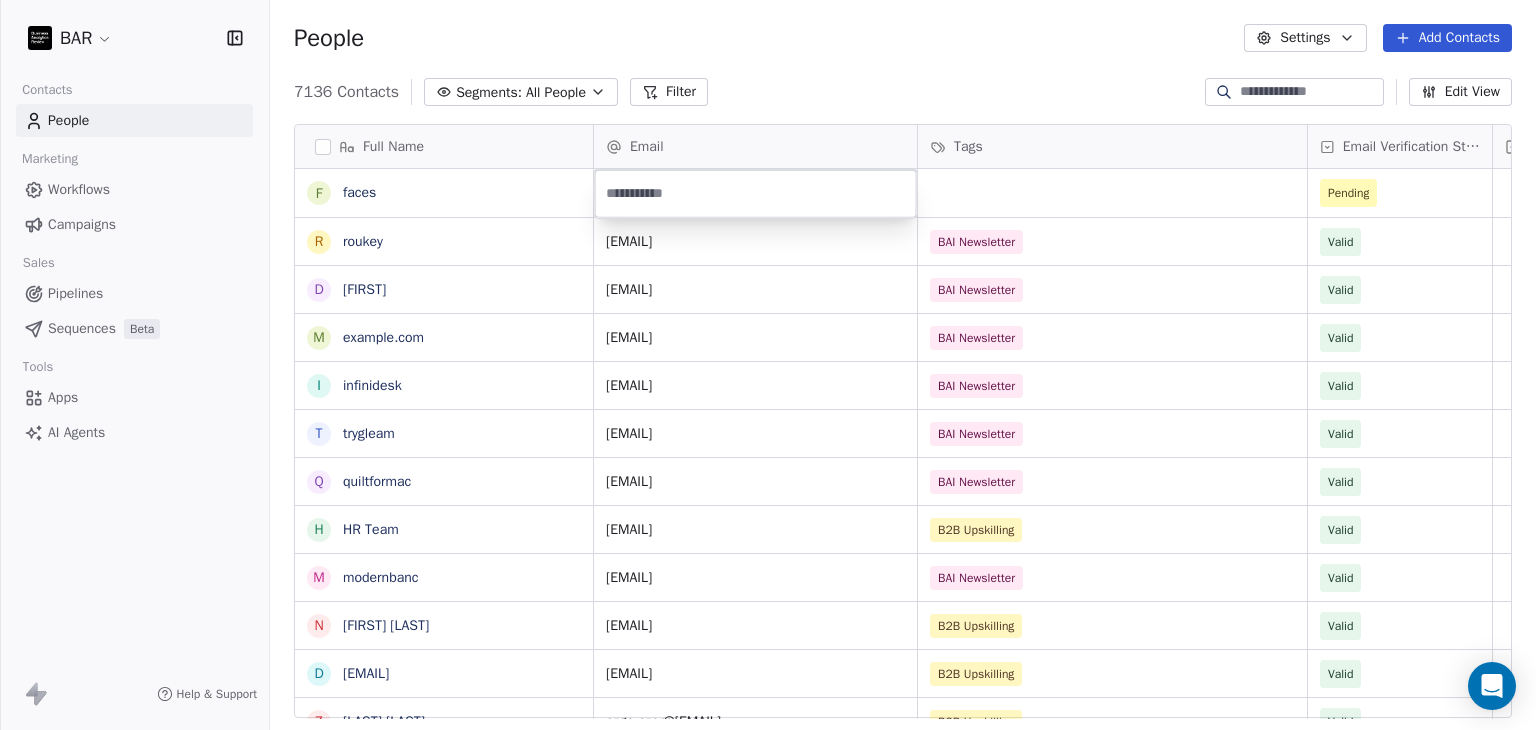 click on "BAR Contacts People Marketing Workflows Campaigns Sales Pipelines Sequences Beta Tools Apps AI Agents Help & Support People Settings Add Contacts 7136 Contacts Segments: All People Filter Edit View Tag Add to Sequence Full Name f faces r roukey d david m memno i infinidesk t trygleam q quiltformac H HR Team m modernbanc N Nebahat ztrk D Derya zyel z zge zer N Nadezhda Zhurbina M Mayada Zouhair B Bora Yalcn M Meriem ZAYANE K Kristin Zeitler C Carrie Wright C Camille Wright K Kelly Wright M Maruquel Joana Williams K Kathrin Wolke S Stephanie Whitekiller M Melissa Whitfield K Karl Weninger J Jill Weeks S Sarah Weaver S Shawna Weaver S Sally Wafa J Joan Wangechi E Erin Voca Sabrina Vosdey H Hans Vosjan Email Tags Email Verification Status Status [EMAIL] BAI Newsletter Valid [EMAIL] BAI Newsletter Valid [EMAIL] BAI Newsletter Valid [EMAIL] BAI Newsletter Valid [EMAIL] BAI Newsletter Valid [EMAIL] B2B Upskilling Valid [EMAIL] BAI Newsletter" at bounding box center (768, 365) 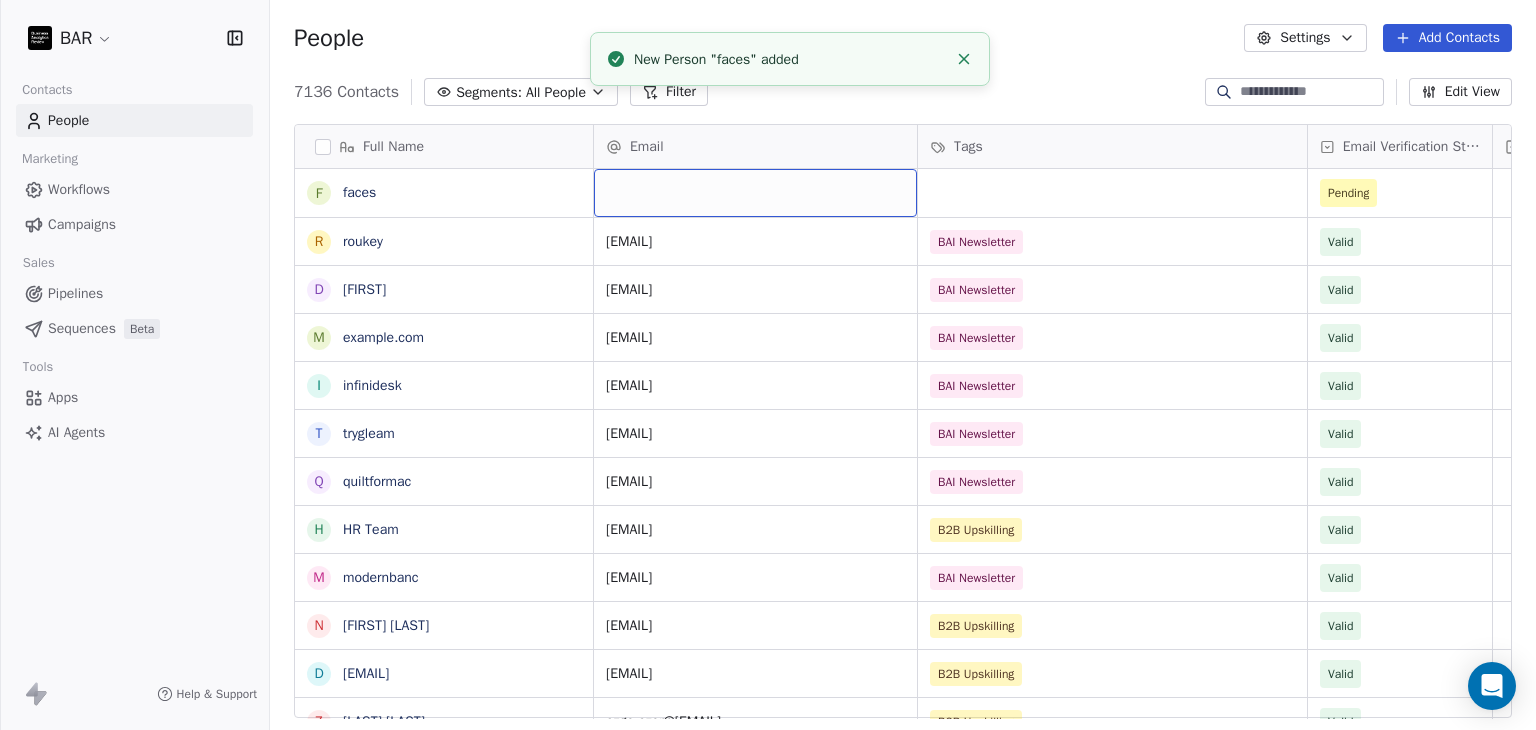 click at bounding box center (755, 193) 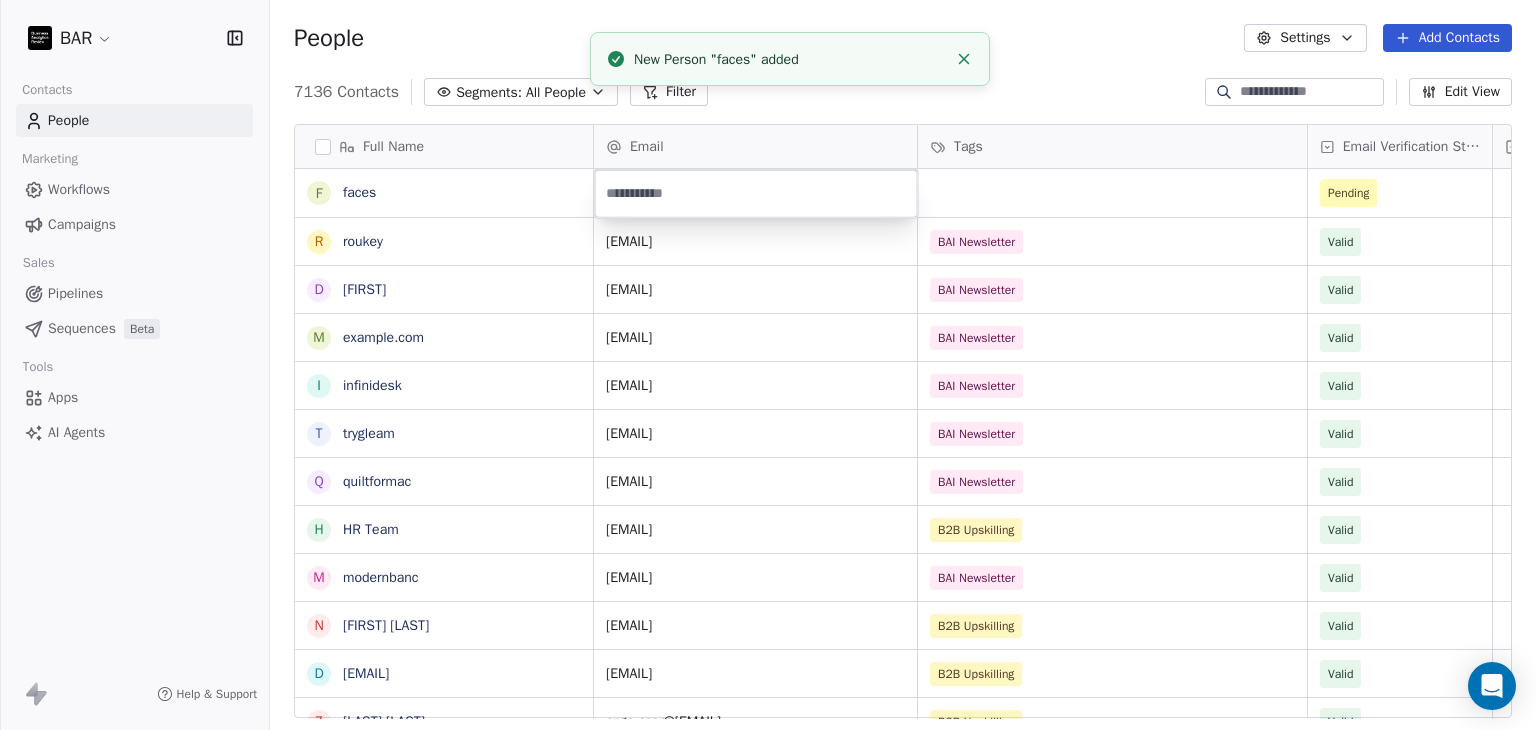 type on "**********" 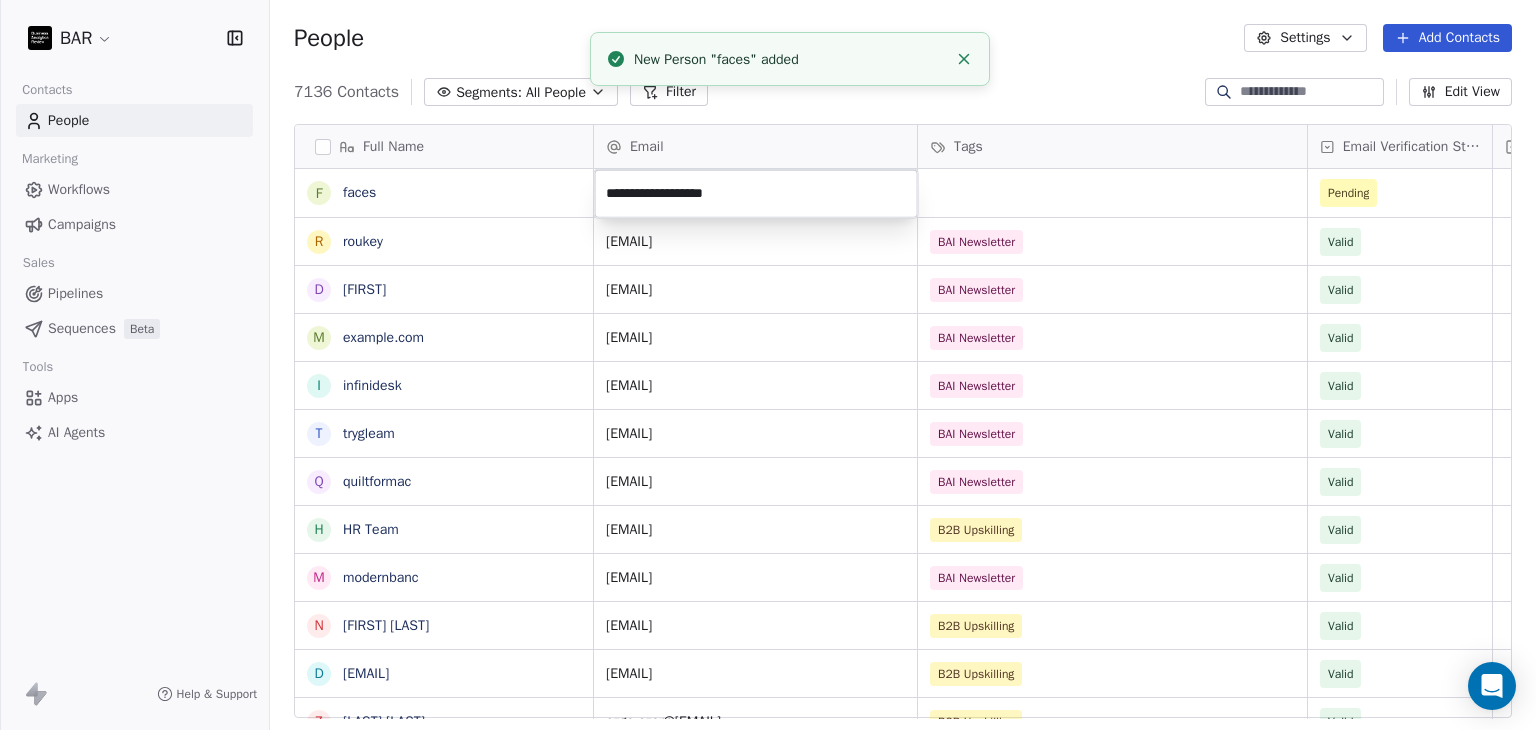 click on "BAR Contacts People Marketing Workflows Campaigns Sales Pipelines Sequences Beta Tools Apps AI Agents Help & Support People Settings Add Contacts 7136 Contacts Segments: All People Filter Edit View Tag Add to Sequence Full Name f faces r roukey d david m memno i infinidesk t trygleam q quiltformac H HR Team m modernbanc N Nebahat ztrk D Derya zyel z zge zer N Nadezhda Zhurbina M Mayada Zouhair B Bora Yalcn M Meriem ZAYANE K Kristin Zeitler C Carrie Wright C Camille Wright K Kelly Wright M Maruquel Joana Williams K Kathrin Wolke S Stephanie Whitekiller M Melissa Whitfield K Karl Weninger J Jill Weeks S Sarah Weaver S Shawna Weaver S Sally Wafa J Joan Wangechi E Erin Voca Sabrina Vosdey H Hans Vosjan Email Tags Email Verification Status Status [EMAIL] BAI Newsletter Valid [EMAIL] BAI Newsletter Valid [EMAIL] BAI Newsletter Valid [EMAIL] BAI Newsletter Valid [EMAIL] BAI Newsletter Valid [EMAIL] B2B Upskilling Valid [EMAIL] BAI Newsletter" at bounding box center [768, 365] 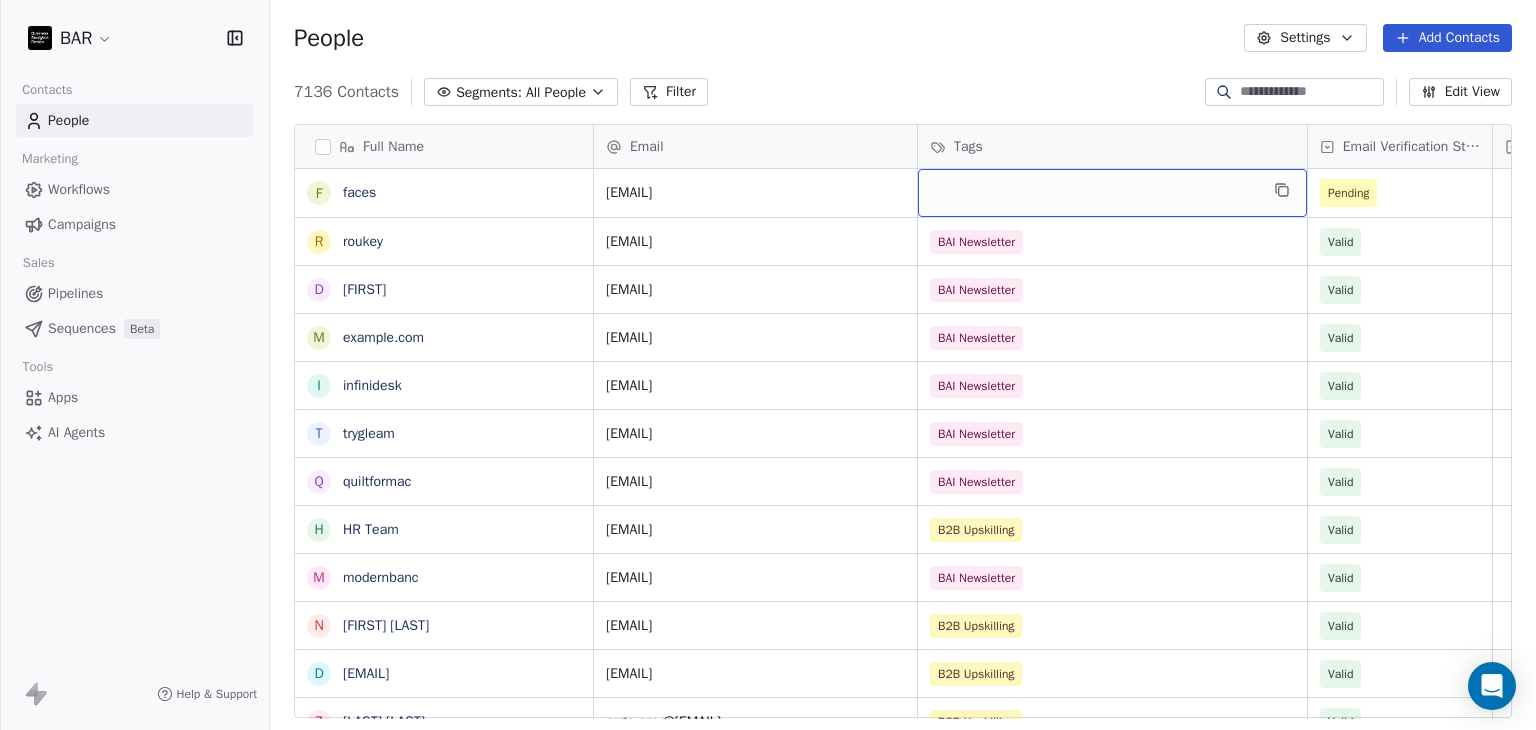 click at bounding box center (1112, 193) 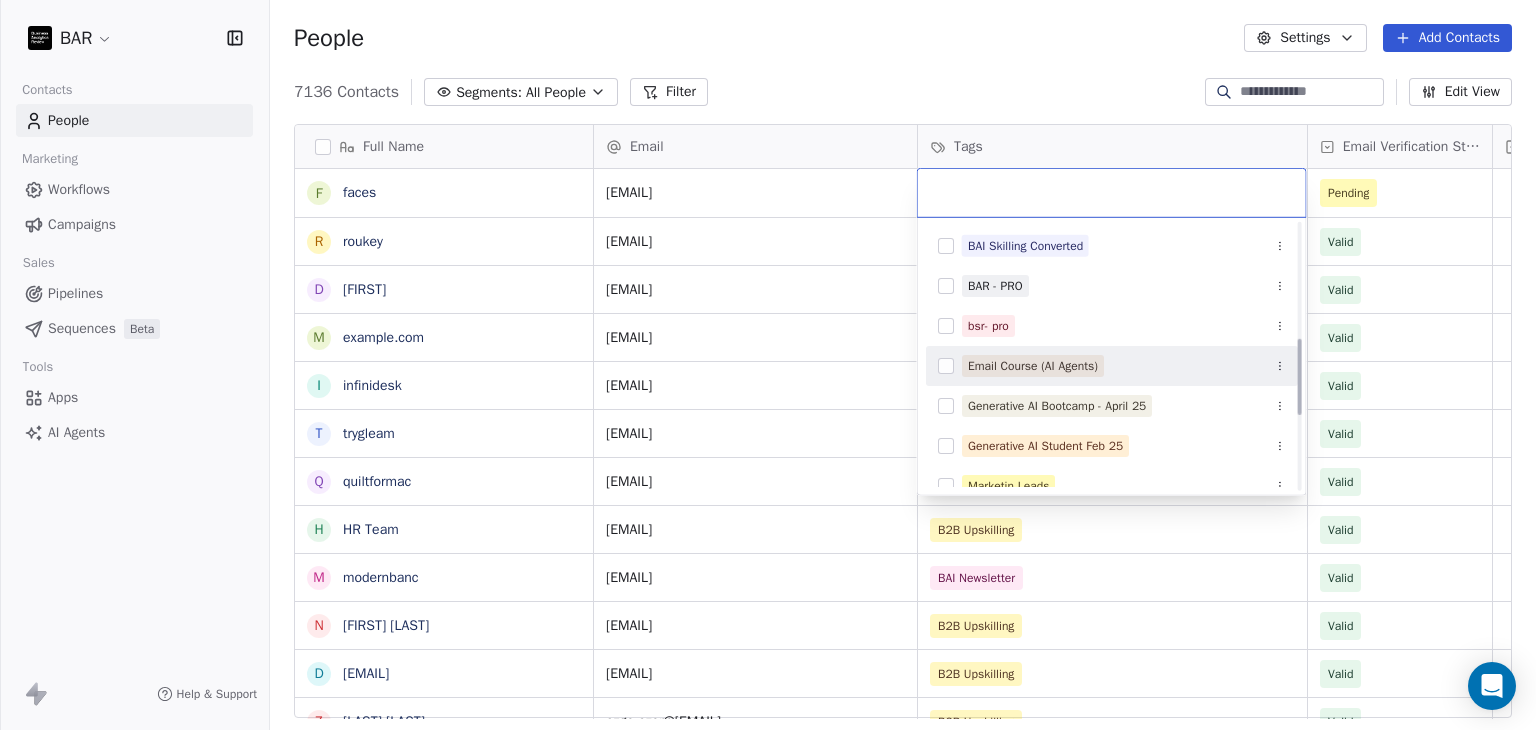 scroll, scrollTop: 200, scrollLeft: 0, axis: vertical 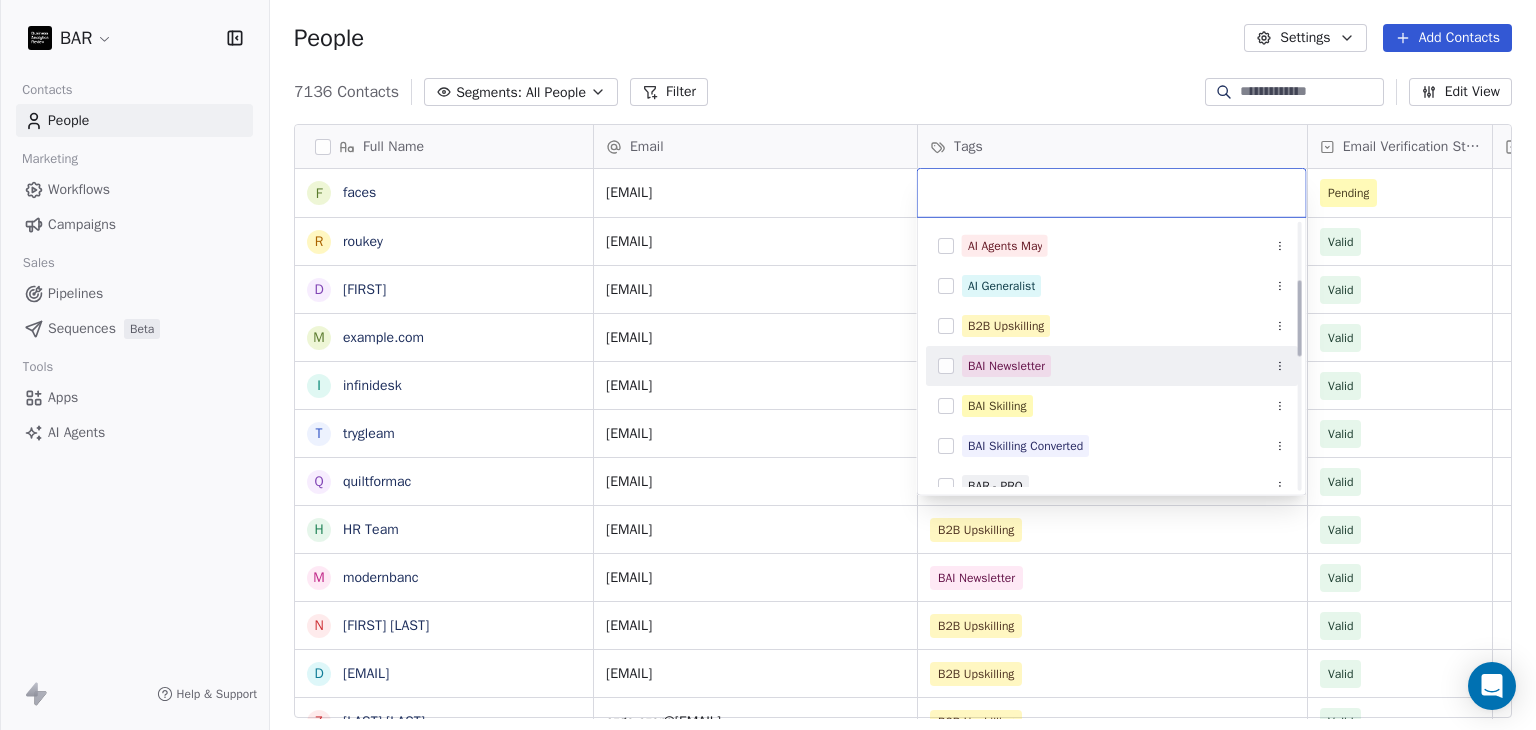 click on "BAI Newsletter" at bounding box center [1006, 366] 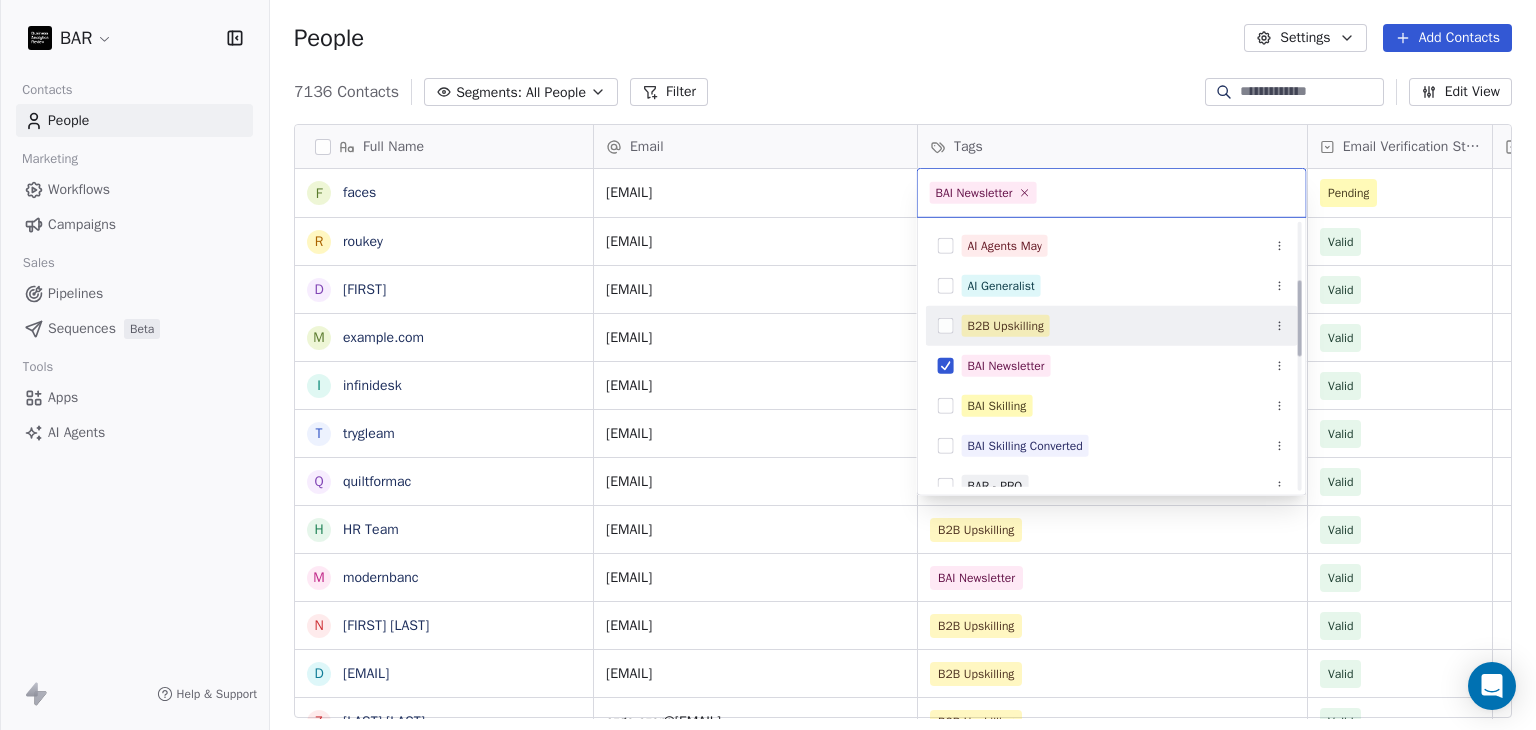 click on "BAR Contacts People Marketing Workflows Campaigns Sales Pipelines Sequences Beta Tools Apps AI Agents Help & Support People Settings Add Contacts 7136 Contacts Segments: All People Filter Edit View Tag Add to Sequence Full Name f faces r roukey d david m memno i infinidesk t trygleam q quiltformac H HR Team m modernbanc N Nebahat ztrk D Derya zyel z zge zer N Nadezhda Zhurbina M Mayada Zouhair B Bora Yalcn M Meriem ZAYANE K Kristin Zeitler C Carrie Wright C Camille Wright K Kelly Wright M Maruquel Joana Williams K Kathrin Wolke S Stephanie Whitekiller M Melissa Whitfield K Karl Weninger J Jill Weeks S Sarah Weaver S Shawna Weaver S Sally Wafa J Joan Wangechi E Erin Voca S Sabrina Vosdey Email Tags Email Verification Status Status [EMAIL] Pending [EMAIL] BAI Newsletter Valid [EMAIL] BAI Newsletter Valid [EMAIL] BAI Newsletter Valid [EMAIL] BAI Newsletter Valid [EMAIL] BAI Newsletter Valid [EMAIL] BAI Newsletter Valid" at bounding box center [768, 365] 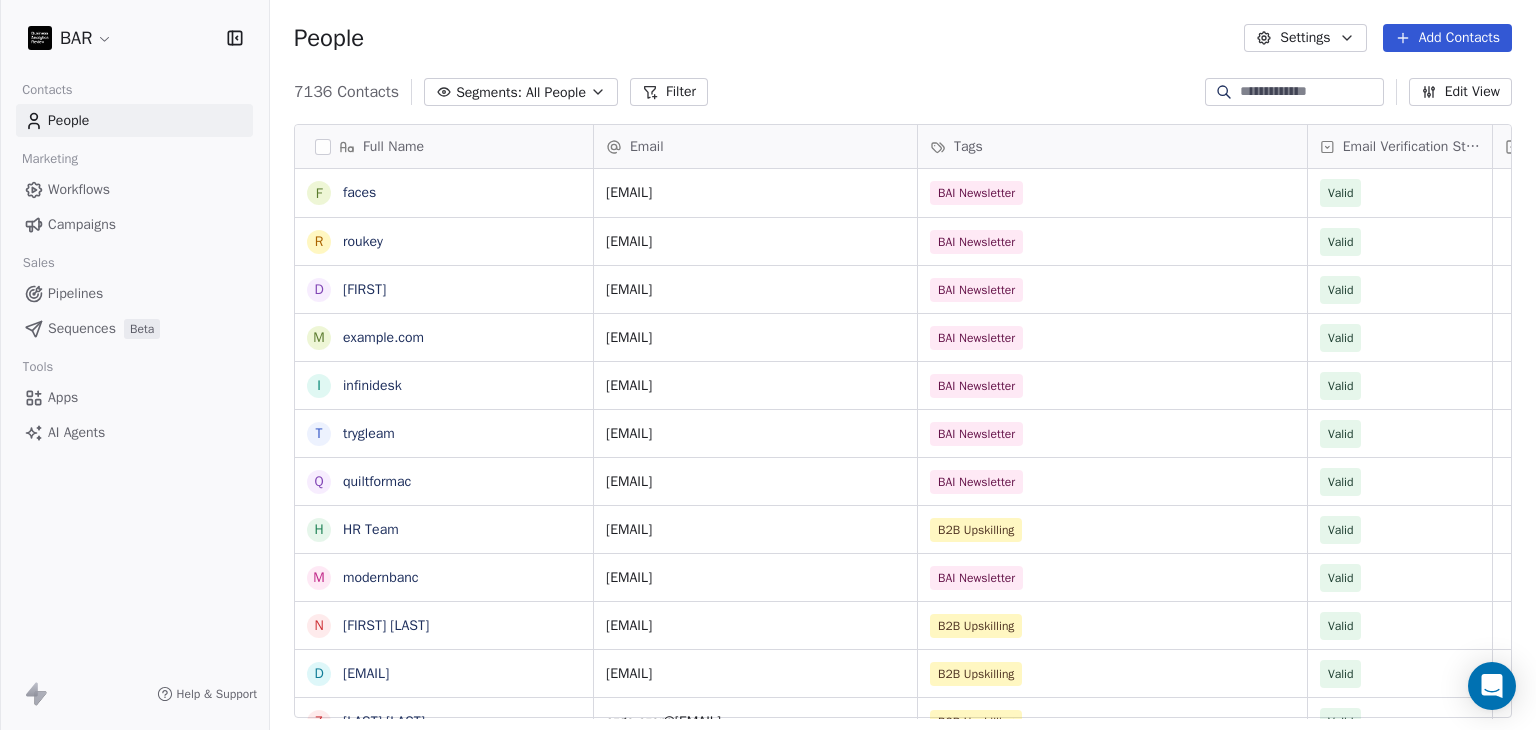 click on "Add Contacts" at bounding box center (1447, 38) 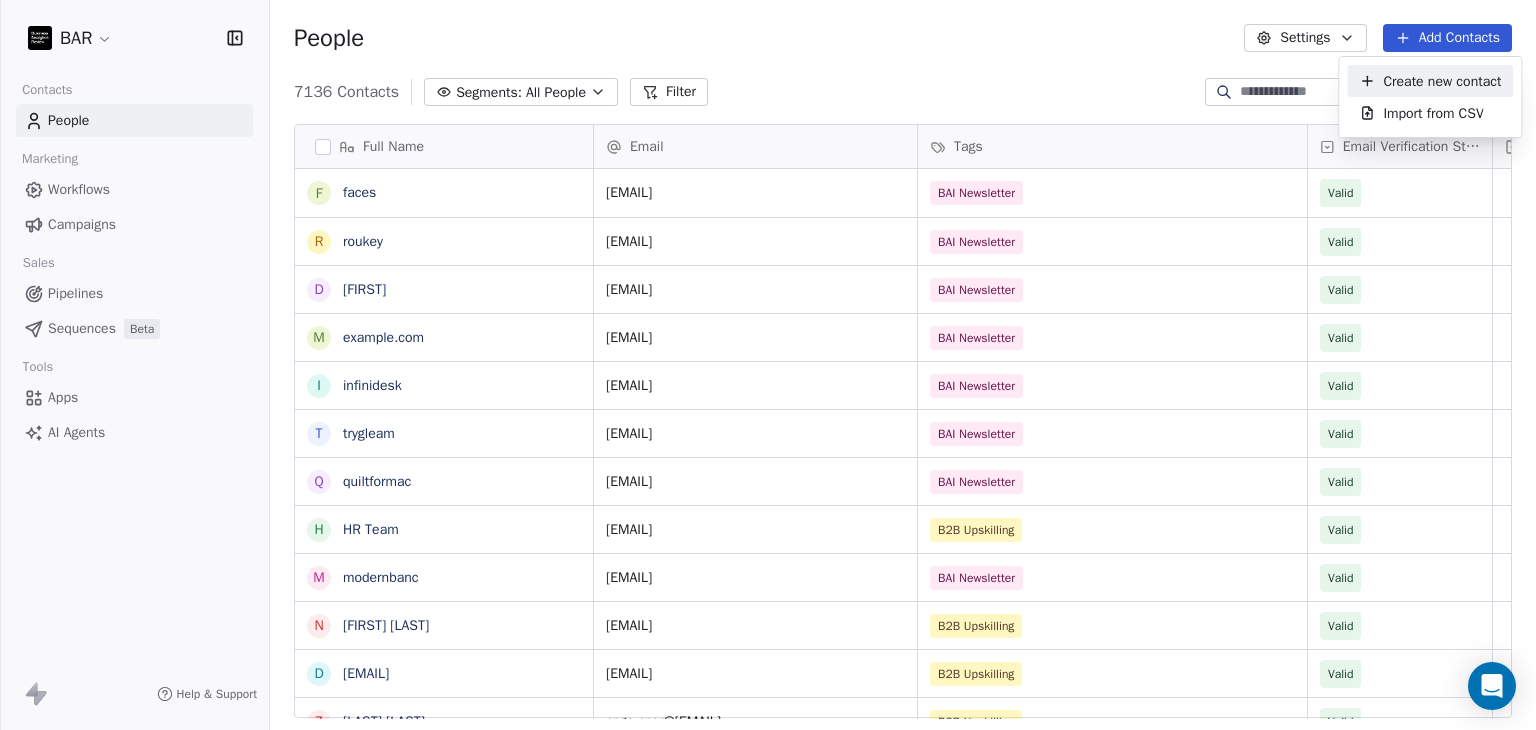 drag, startPoint x: 1428, startPoint y: 74, endPoint x: 505, endPoint y: 244, distance: 938.5249 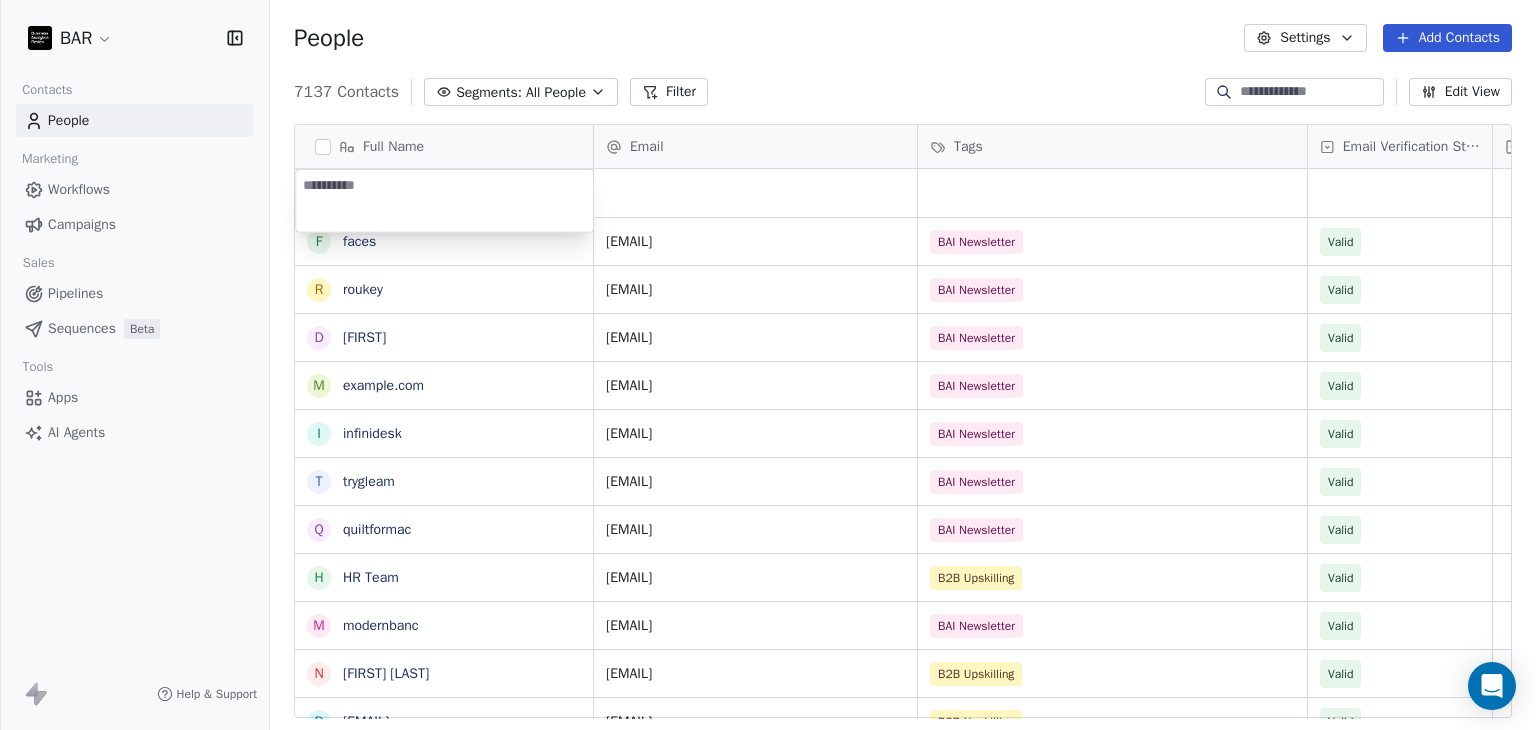 type on "*********" 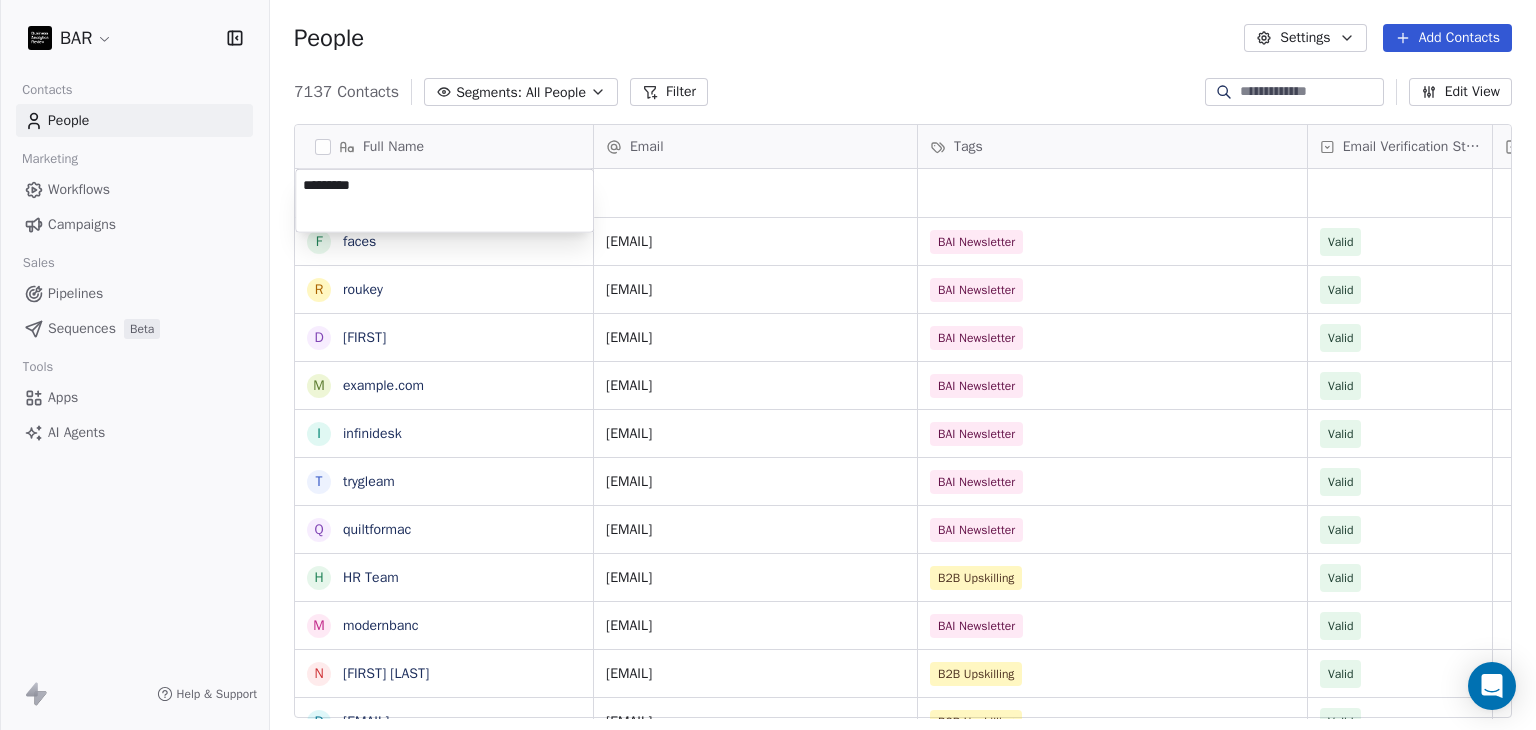 click on "BAR Contacts People Marketing Workflows Campaigns Sales Pipelines Sequences Beta Tools Apps AI Agents Help & Support People Settings Add Contacts 7137 Contacts Segments: All People Filter Edit View Tag Add to Sequence Full Name f faces r roukey d david m memno i infinidesk t trygleam q quiltformac H HR Team m modernbanc N Nebahat ztrk D Derya zyel z zge zer N Nadezhda Zhurbina M Mayada Zouhair B Bora Yalcn M Meriem ZAYANE K Kristin Zeitler C Carrie Wright C Camille Wright K Kelly Wright M Maruquel Joana Williams K Kathrin Wolke S Stephanie Whitekiller M Melissa Whitfield K Karl Weninger J Jill Weeks S Sarah Weaver S Shawna Weaver S Sally Wafa J Joan Wangechi E Erin Voca Email Tags Email Verification Status Status help@[EMAIL] BAI Newsletter Valid contact@[EMAIL] BAI Newsletter Valid david@[EMAIL] BAI Newsletter Valid contact@[EMAIL] BAI Newsletter Valid support@[EMAIL] BAI Newsletter Valid support@[EMAIL] BAI Newsletter Valid support@[EMAIL] BAI Newsletter Valid" at bounding box center (768, 365) 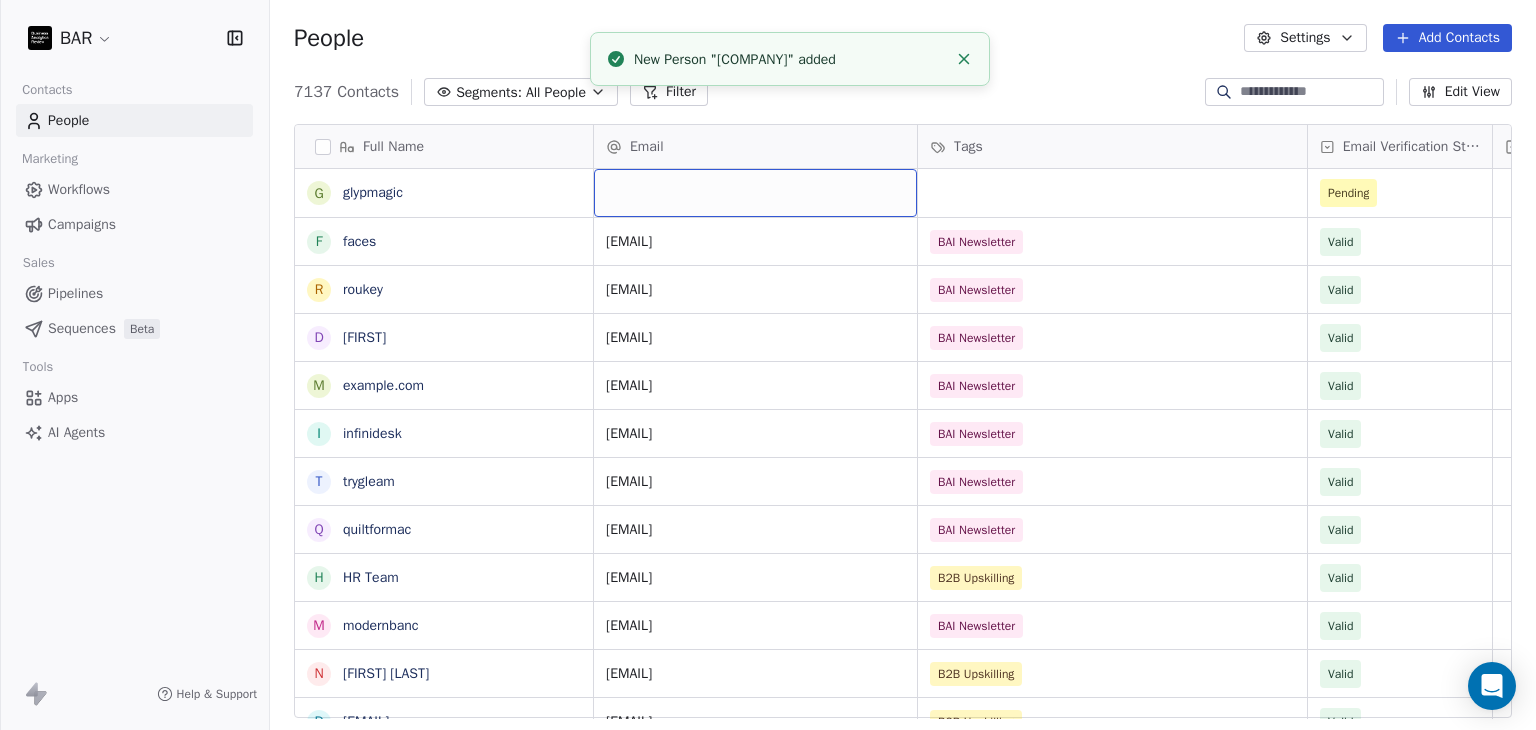 click at bounding box center (755, 193) 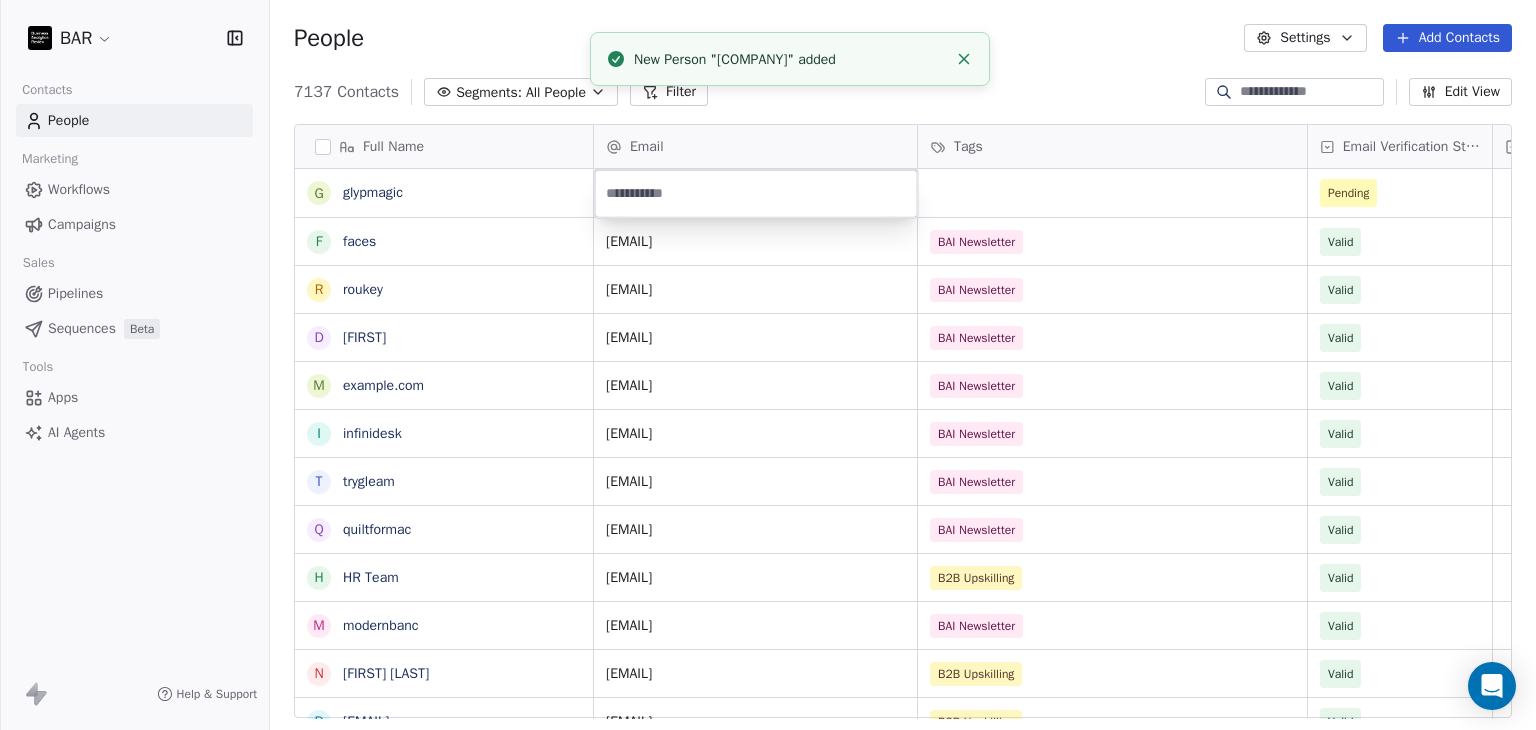 type on "**********" 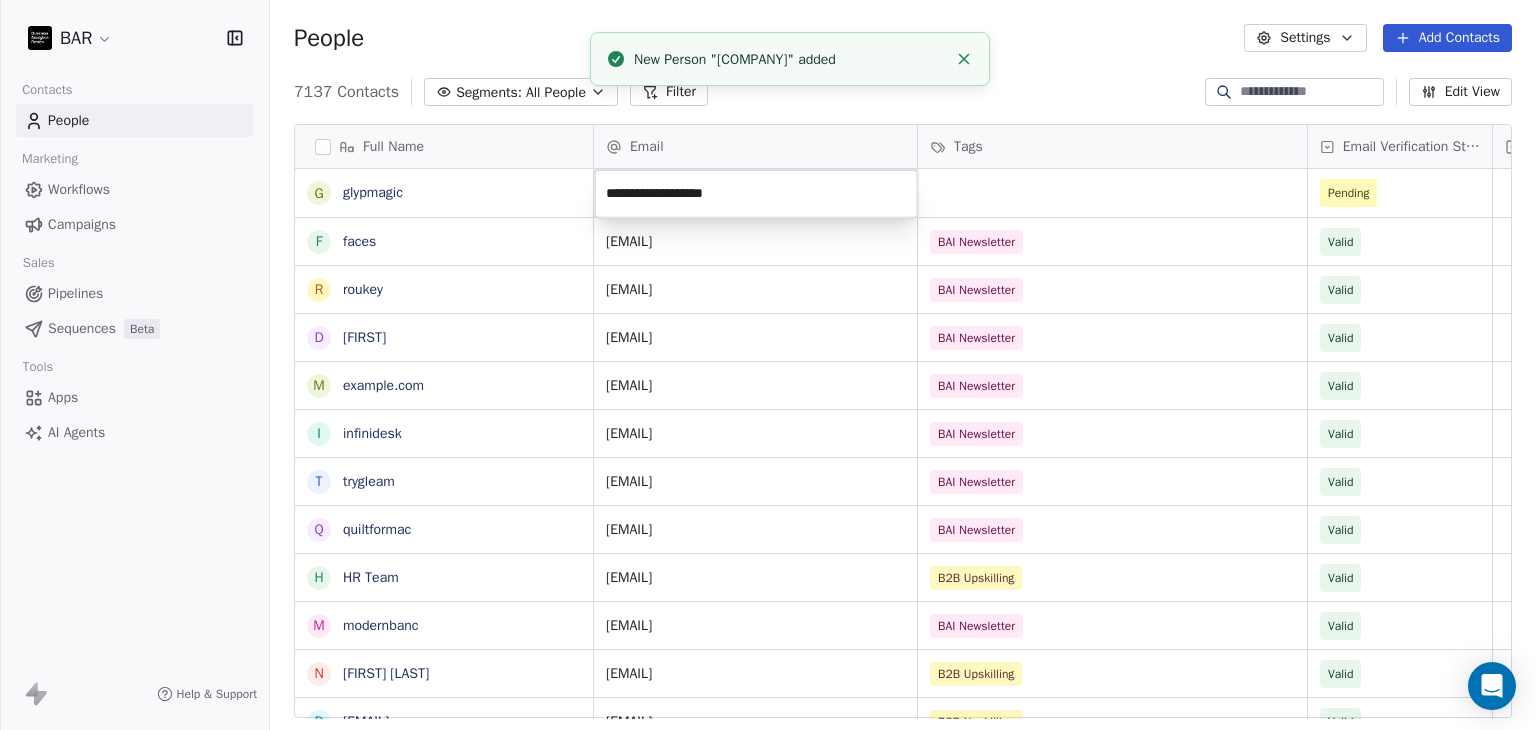 click on "BAR Contacts People Marketing Workflows Campaigns Sales Pipelines Sequences Beta Tools Apps AI Agents Help & Support People Settings Add Contacts 7137 Contacts Segments: All People Filter Edit View Tag Add to Sequence Full Name g glypmagic f faces r roukey d david m memno i infinidesk t trygleam q quiltformac H HR Team m modernbanc N Nebahat ztrk D Derya zyel z zge zer N Nadezhda Zhurbina M Mayada Zouhair B Bora Yalcn M Meriem ZAYANE K Kristin Zeitler C Carrie Wright C Camille Wright K Kelly Wright M Maruquel Joana Williams K Kathrin Wolke S Stephanie Whitekiller M Melissa Whitfield K Karl Weninger J Jill Weeks S Sarah Weaver S Shawna Weaver S Sally Wafa J Joan Wangechi E Erin Voca Email Tags Email Verification Status Status Pending [EMAIL] BAI Newsletter Valid [EMAIL] BAI Newsletter Valid [EMAIL] BAI Newsletter Valid [EMAIL] BAI Newsletter Valid [EMAIL] BAI Newsletter Valid [EMAIL] BAI Newsletter Valid [EMAIL]" at bounding box center (768, 365) 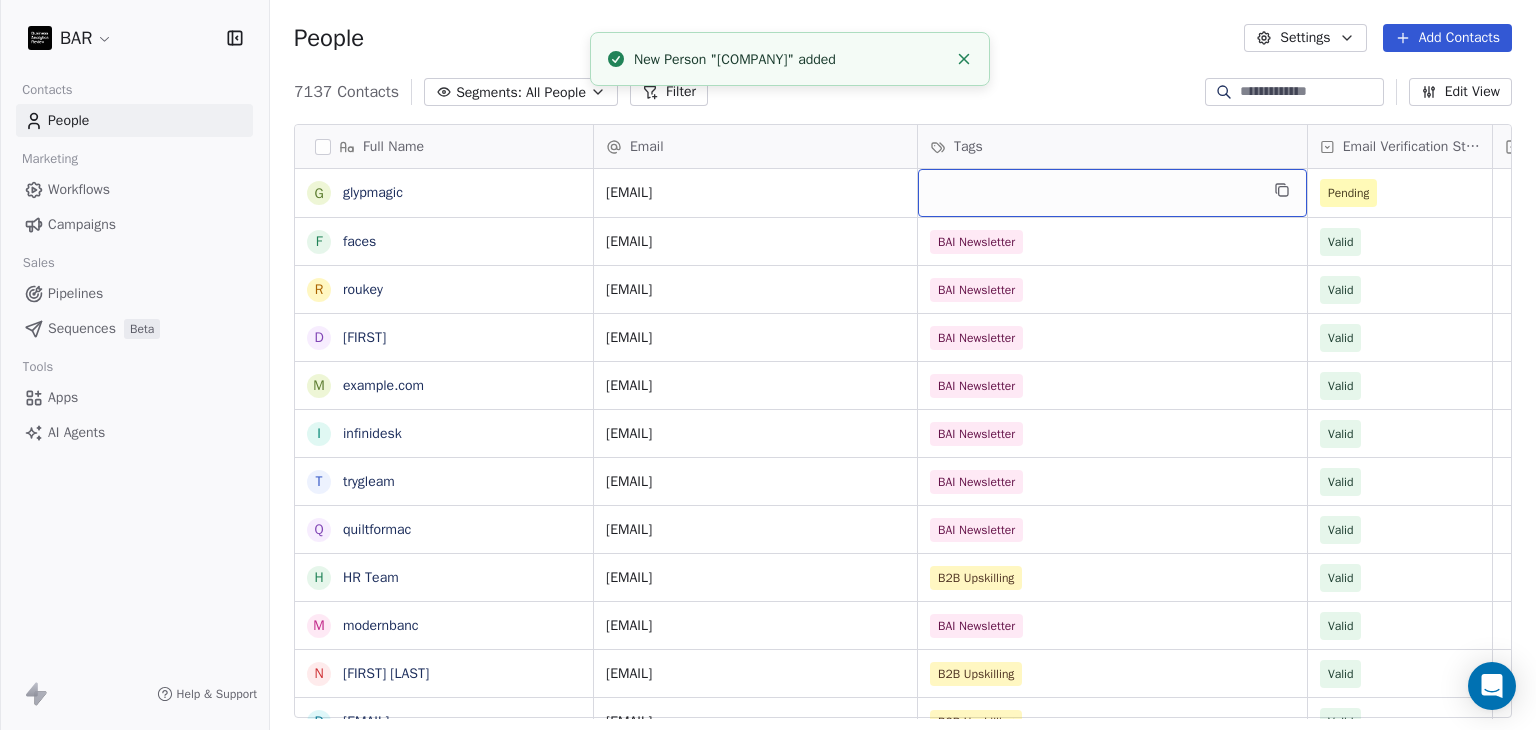 click at bounding box center [1112, 193] 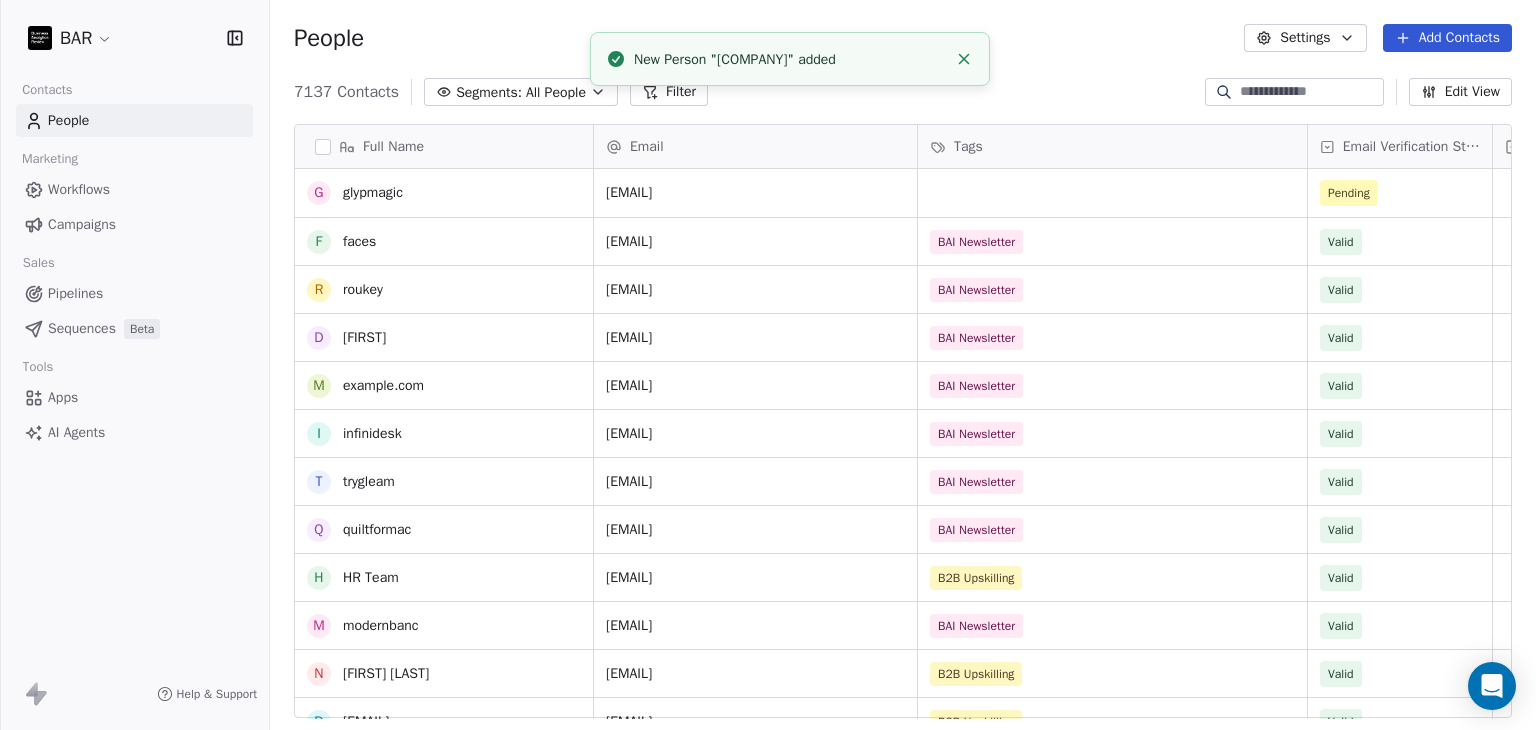 scroll, scrollTop: 200, scrollLeft: 0, axis: vertical 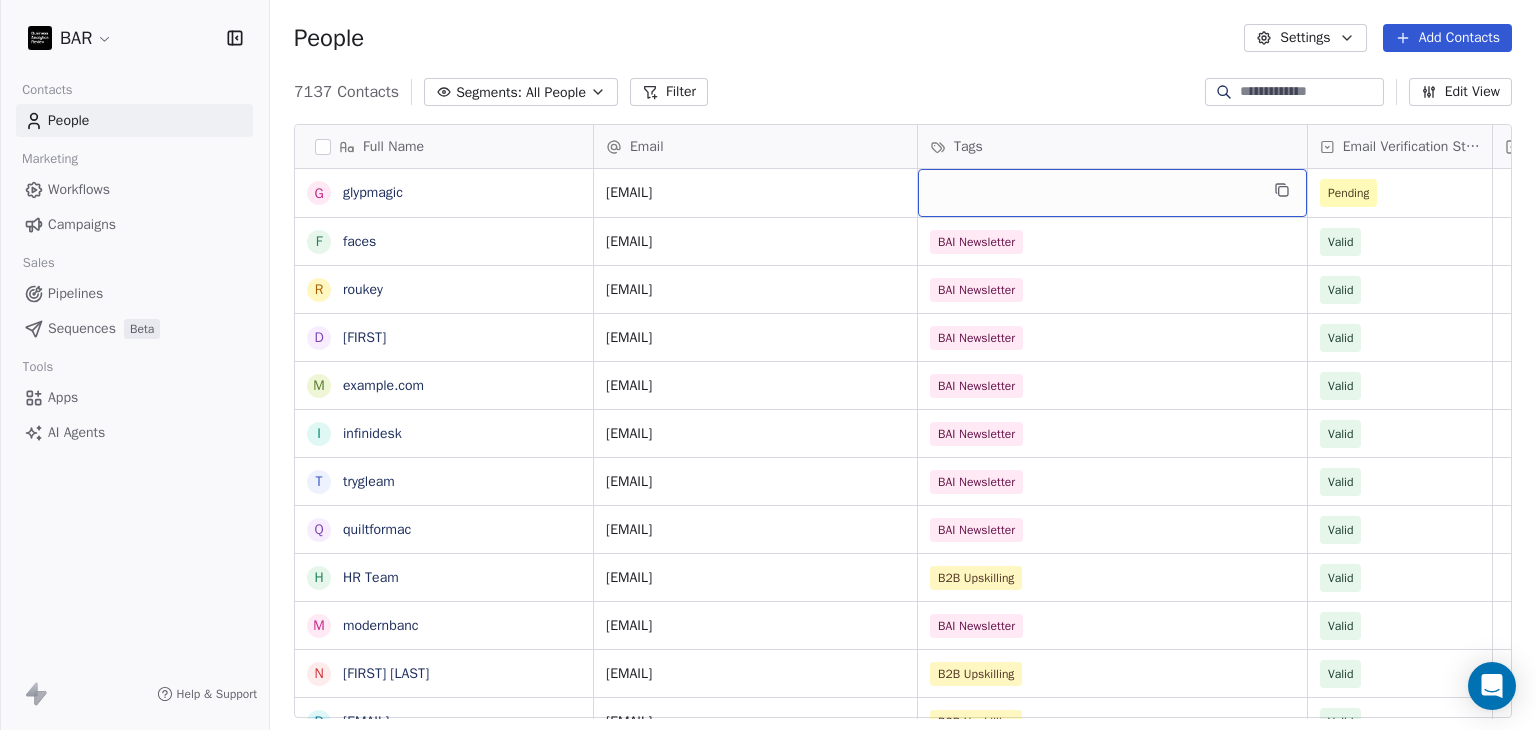 drag, startPoint x: 1028, startPoint y: 212, endPoint x: 1013, endPoint y: 195, distance: 22.671568 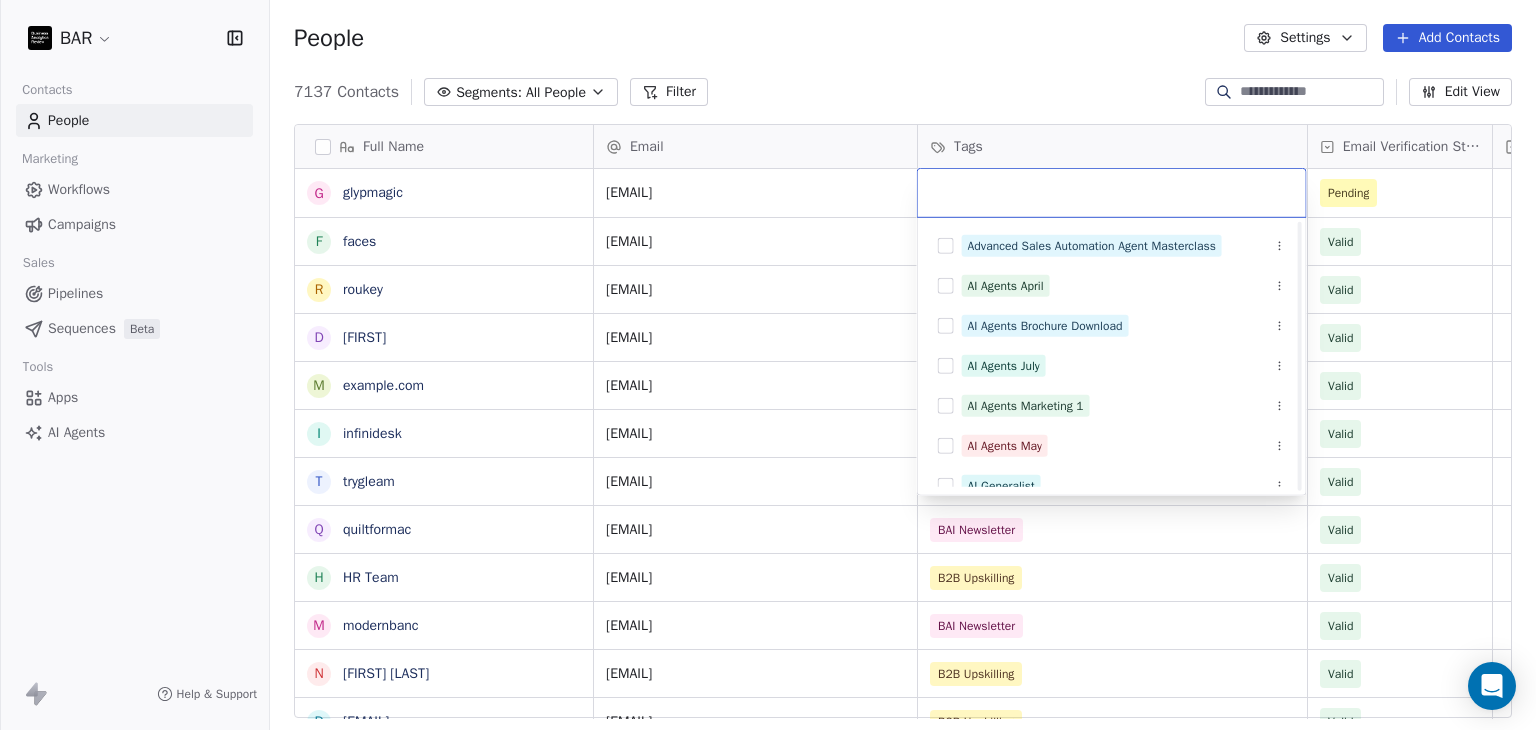 scroll, scrollTop: 200, scrollLeft: 0, axis: vertical 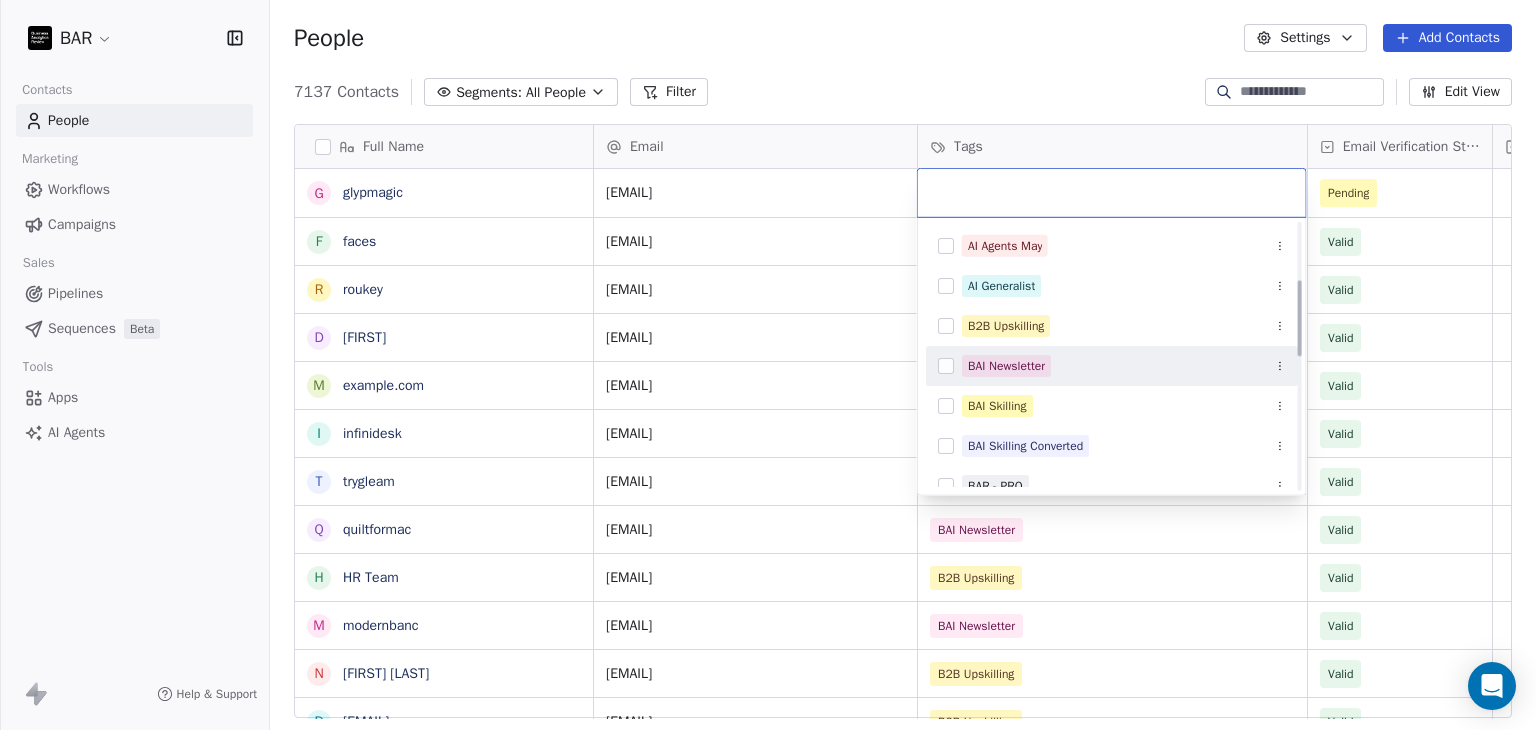 click on "BAI Newsletter" at bounding box center [1006, 366] 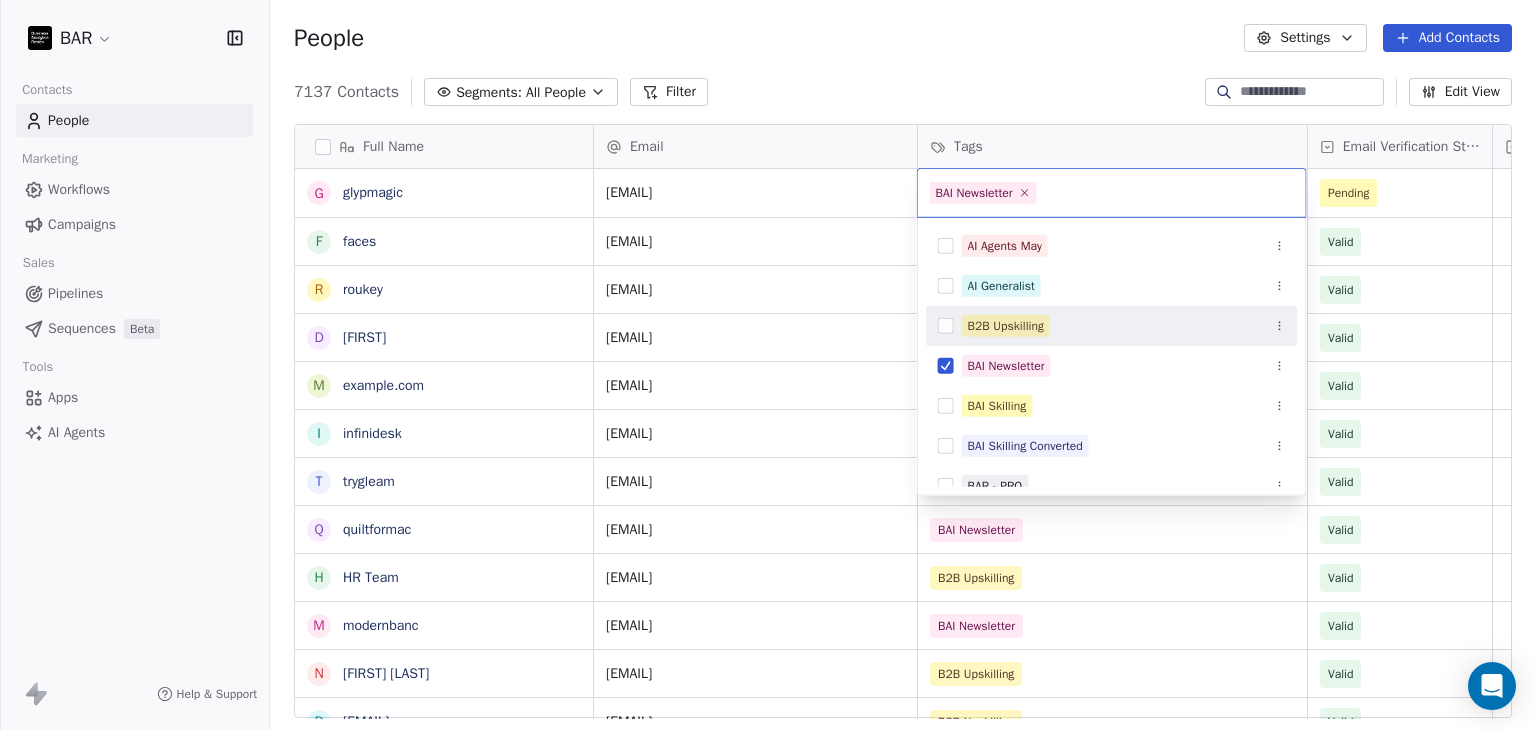 click on "BAR Contacts People Marketing Workflows Campaigns Sales Pipelines Sequences Beta Tools Apps AI Agents Help & Support People Settings Add Contacts 7137 Contacts Segments: All People Filter Edit View Tag Add to Sequence Full Name g glypmagic f faces r roukey d david m memno i infinidesk t trygleam q quiltformac H HR Team m modernbanc N Nebahat ztrk D Derya zyel z zge zer Nadehzhda Zhurbina M Mayada Zouhair B Bora Yalcn M Meriem ZAYANE K Kristin Zeitler C Carrie Wright C Camille Wright K Kelly Wright M Maruquel Joana Williams K Kathrin Wolke S Stephanie Whitekiller M Melissa Whitfield K Karl Weninger J Jill Weeks S Sarah Weaver S Shawna Weaver S Sally Wafa J Joan Wangechi E Erin Voca Email Tags Email Verification Status Status hello@[EXAMPLE.COM] Pending help@getperhaps.com BAI Newsletter Valid contact@roukey.online BAI Newsletter Valid david@roukey.online BAI Newsletter Valid contact@memno.ai BAI Newsletter Valid support@infinidesk.app BAI Newsletter Valid support@trygleam.app BAI Newsletter Valid Valid" at bounding box center (768, 365) 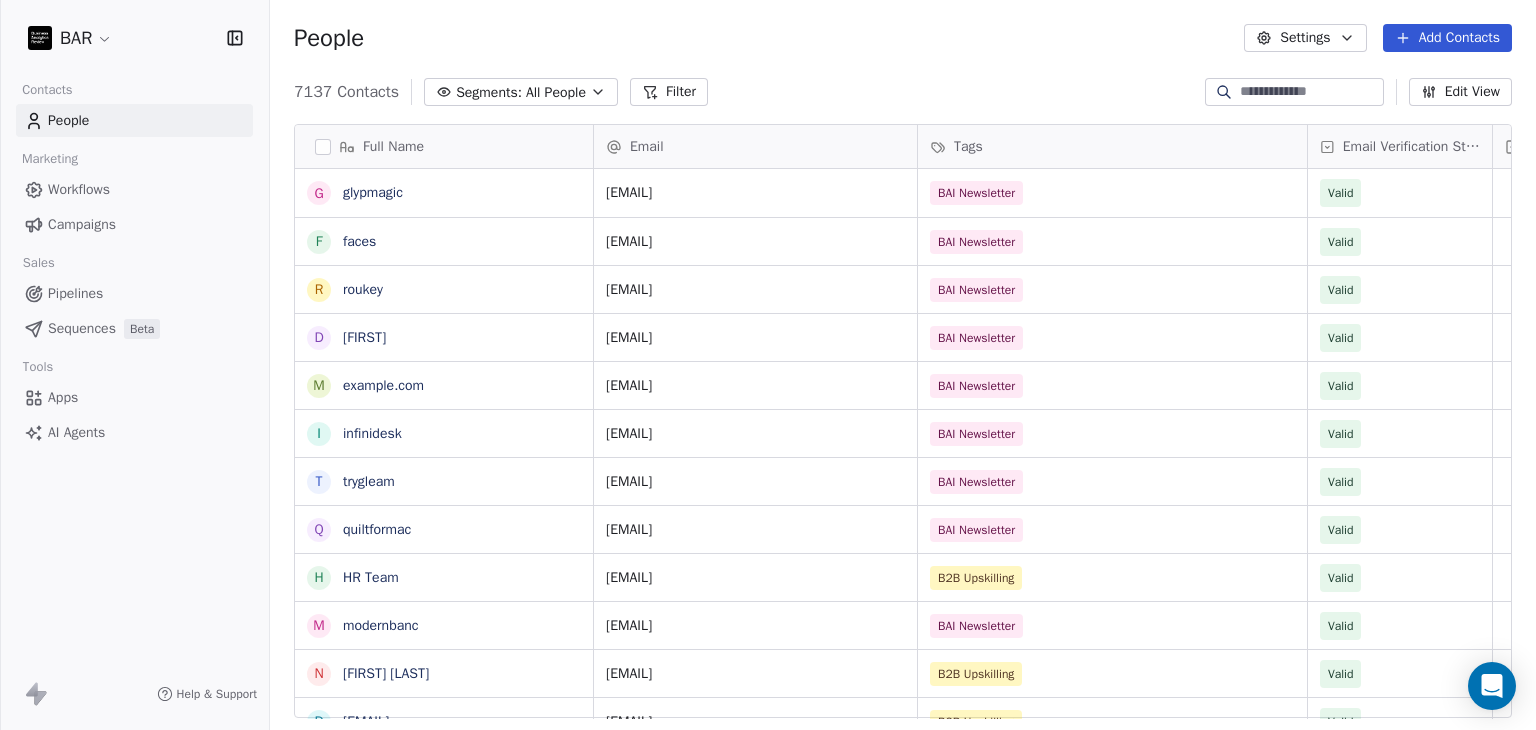 click on "Add Contacts" at bounding box center (1447, 38) 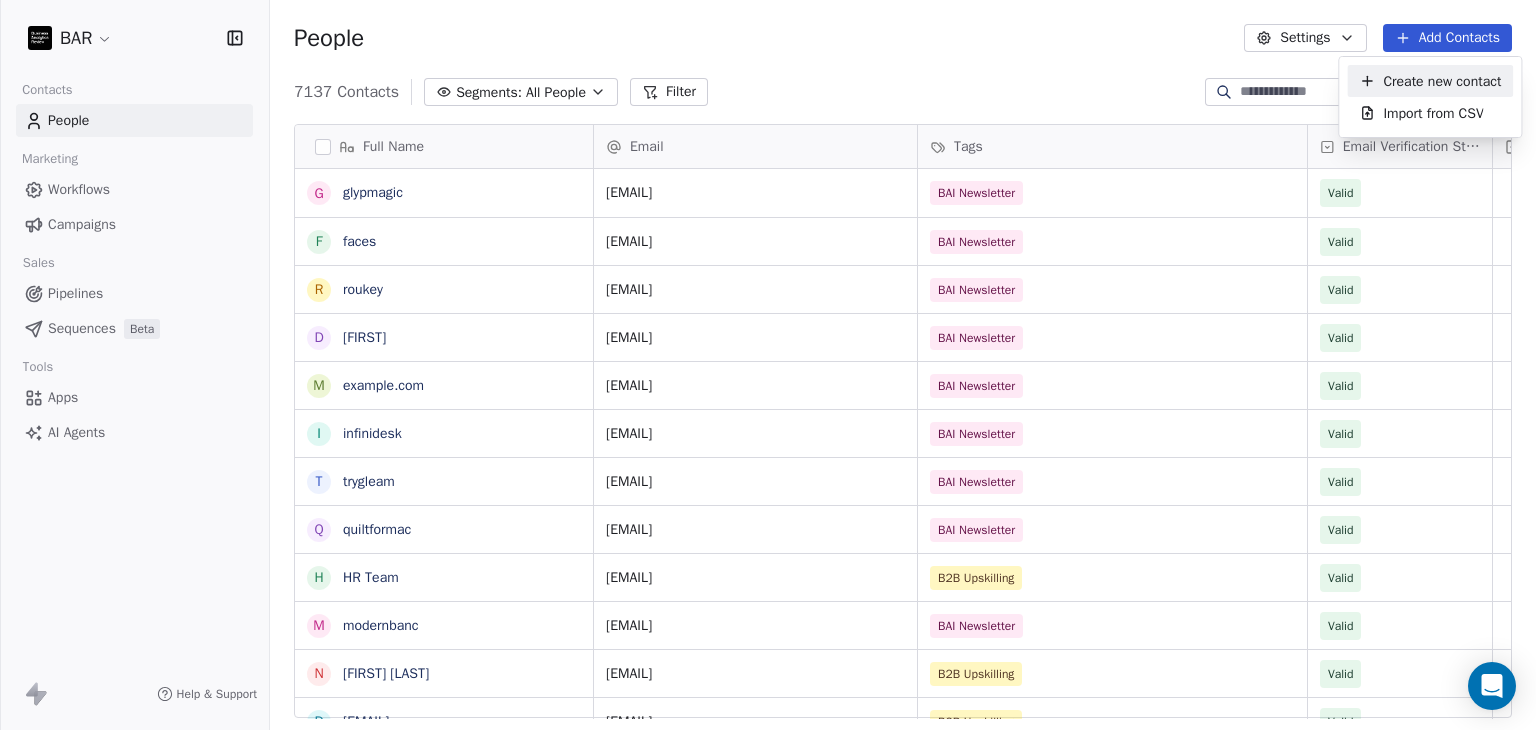 drag, startPoint x: 1444, startPoint y: 77, endPoint x: 648, endPoint y: 184, distance: 803.15936 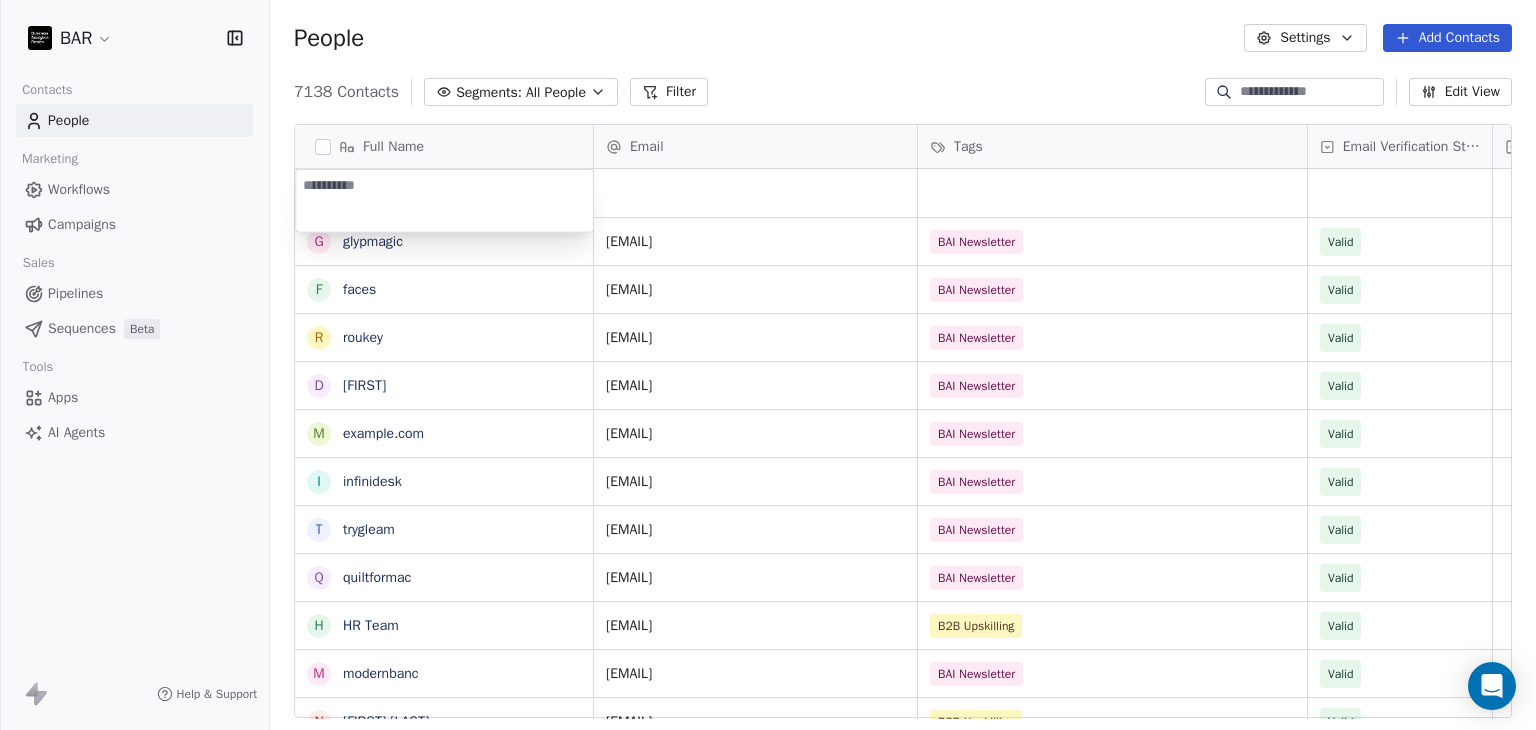 type on "**********" 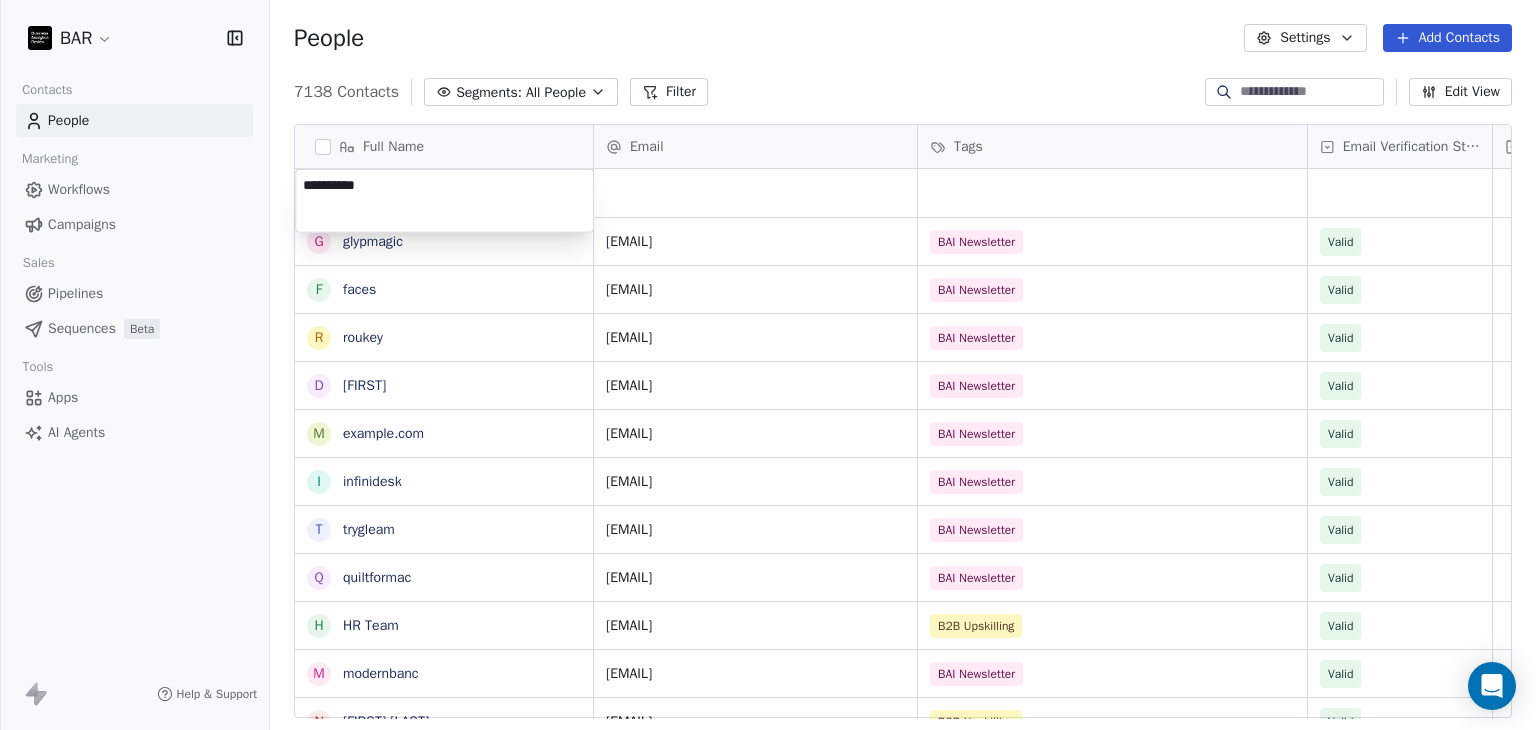 click on "BAR Contacts People Marketing Workflows Campaigns Sales Pipelines Sequences Beta Tools Apps AI Agents Help & Support People Settings Add Contacts 7138 Contacts Segments: All People Filter Edit View Tag Add to Sequence Full Name g glypmagic f faces r roukey d david m memno i infinidesk t trygleam q quiltformac H HR Team m modernbanc N Nebahat ztrk D Derya zyel z zge zer Nadehzhda Zhurbina M Mayada Zouhair B Bora Yalcn M Meriem ZAYANE K Kristin Zeitler C Carrie Wright C Camille Wright K Kelly Wright M Maruquel Joana Williams K Kathrin Wolke S Stephanie Whitekiller M Melissa Whitfield K Karl Weninger J Jill Weeks S Sarah Weaver S Shawna Weaver S Sally Wafa J Joan Wangechi Email Tags Email Verification Status Status hello@[EXAMPLE.COM] BAI Newsletter Valid help@getperhaps.com BAI Newsletter Valid contact@roukey.online BAI Newsletter Valid david@roukey.online BAI Newsletter Valid contact@memno.ai BAI Newsletter Valid support@infinidesk.app BAI Newsletter Valid support@trygleam.app BAI Newsletter Valid Valid" at bounding box center (768, 365) 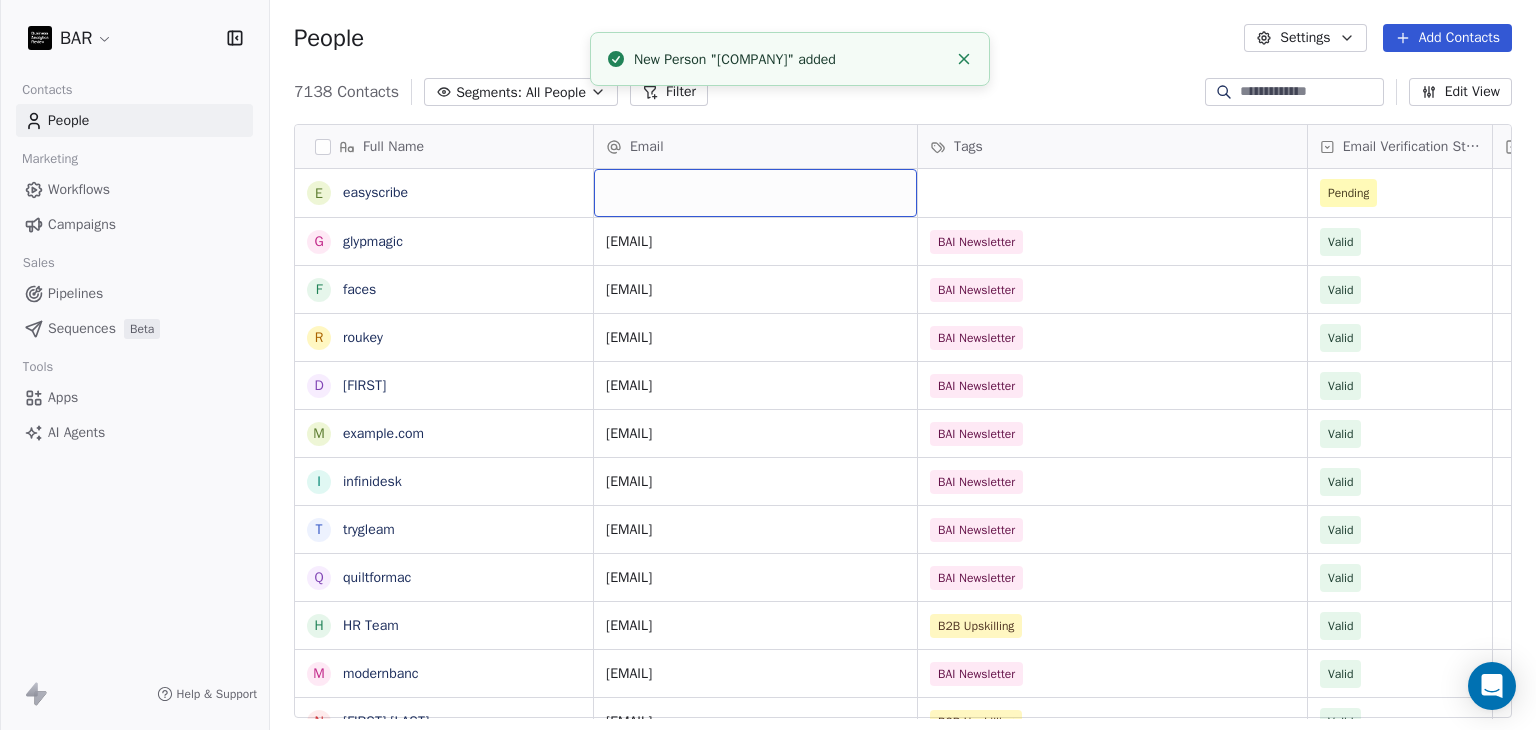 click at bounding box center [755, 193] 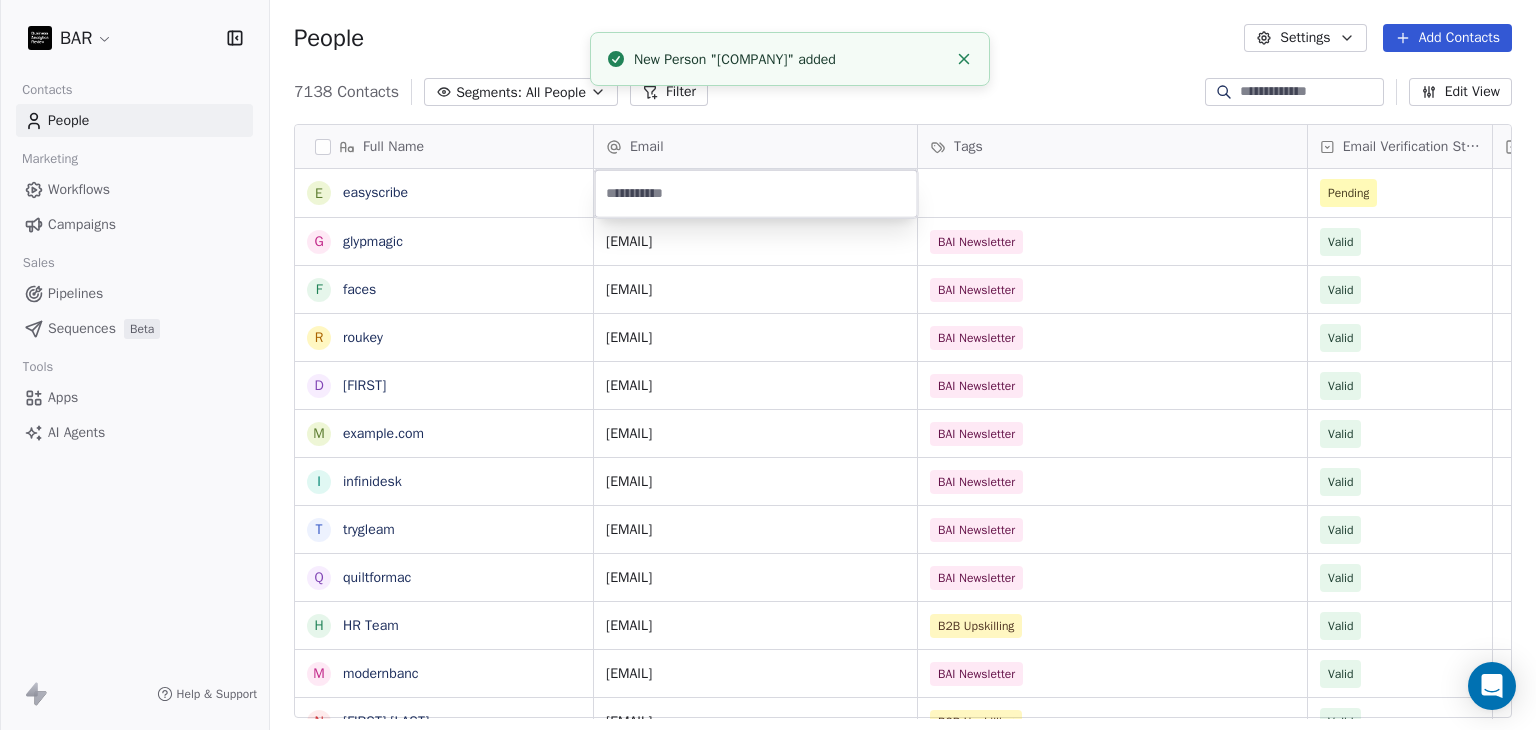 type on "**********" 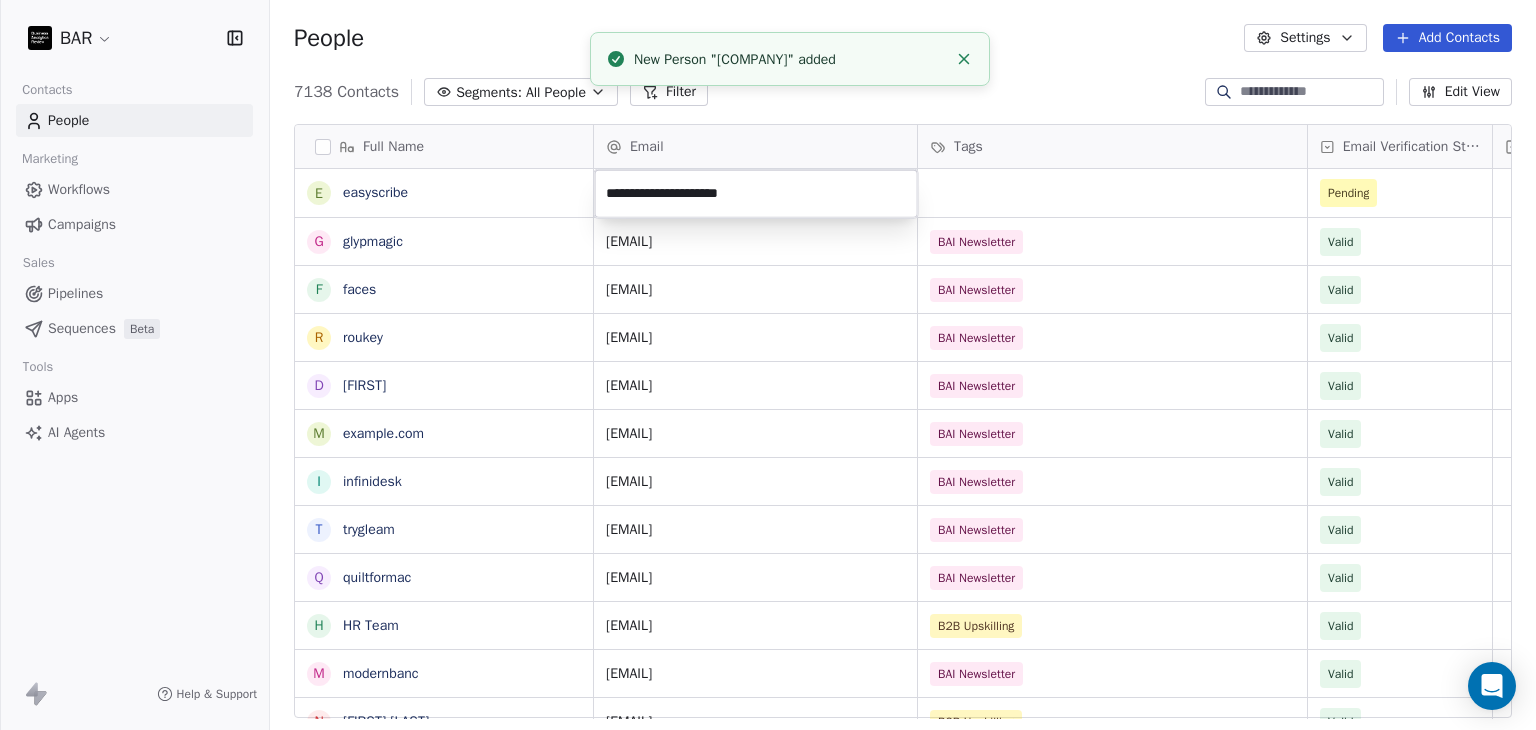 click on "BAR Contacts People Marketing Workflows Campaigns Sales Pipelines Sequences Beta Tools Apps AI Agents Help & Support People Settings Add Contacts 7138 Contacts Segments: All People Filter Edit View Tag Add to Sequence Full Name e easyscribe g glypmagic f faces r roukey d david m memno i infinidesk t trygleam q quiltformac H HR Team m modernbanc N Nebahat ztrk D Derya zyel z zge zer Nadehzhda Zhurbina M Mayada Zouhair B Bora Yalcn M Meriem ZAYANE K Kristin Zeitler C Carrie Wright C Camille Wright K Kelly Wright M Maruquel Joana Williams K Kathrin Wolke S Stephanie Whitekiller M Melissa Whitfield K Karl Weninger J Jill Weeks S Sarah Weaver S Shawna Weaver S Sally Wafa J Joan Wangechi Email Tags Email Verification Status Status Pending hello@[EXAMPLE.COM] BAI Newsletter Valid help@getperhaps.com BAI Newsletter Valid contact@roukey.online BAI Newsletter Valid david@roukey.online BAI Newsletter Valid contact@memno.ai BAI Newsletter Valid support@infinidesk.app BAI Newsletter Valid support@trygleam.app Valid" at bounding box center (768, 365) 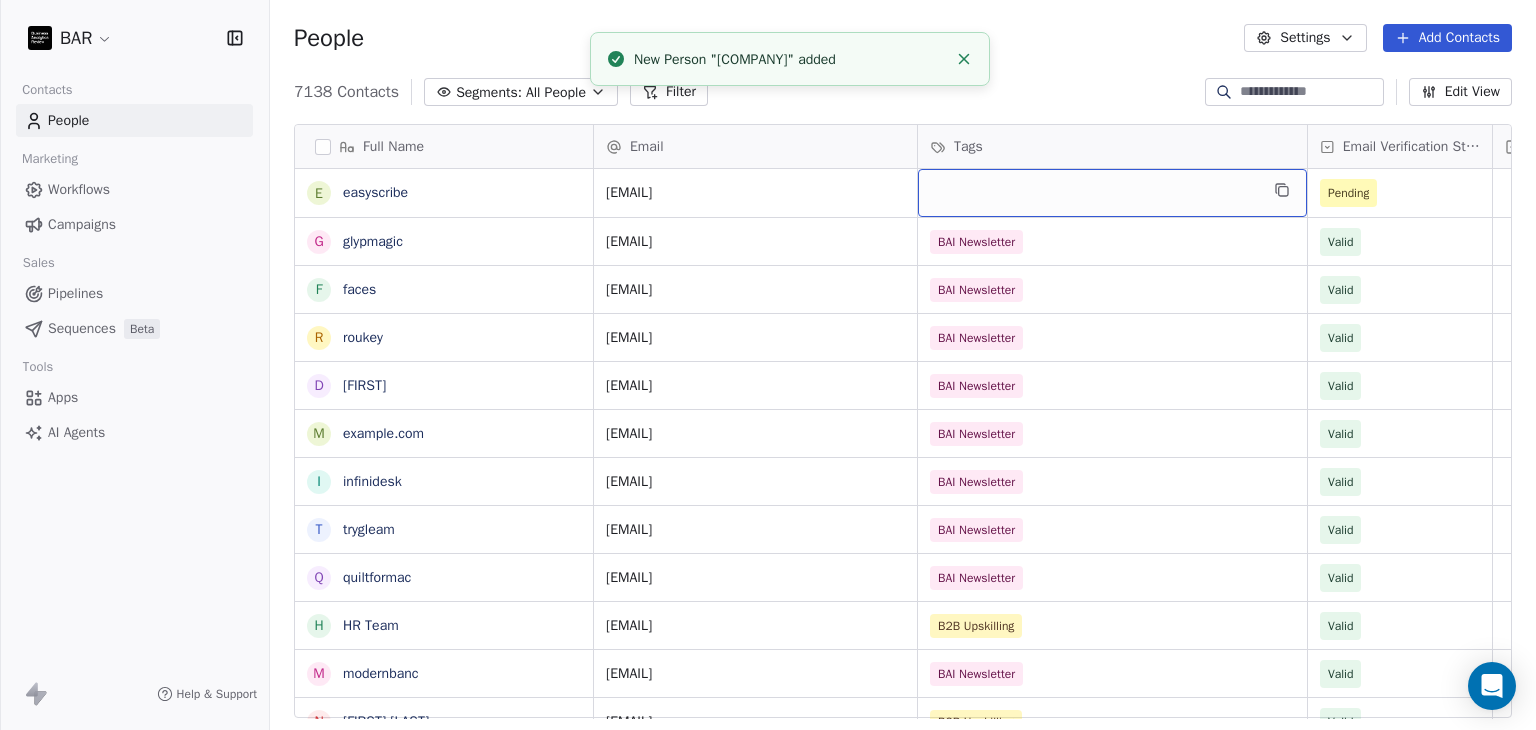 click at bounding box center (1112, 193) 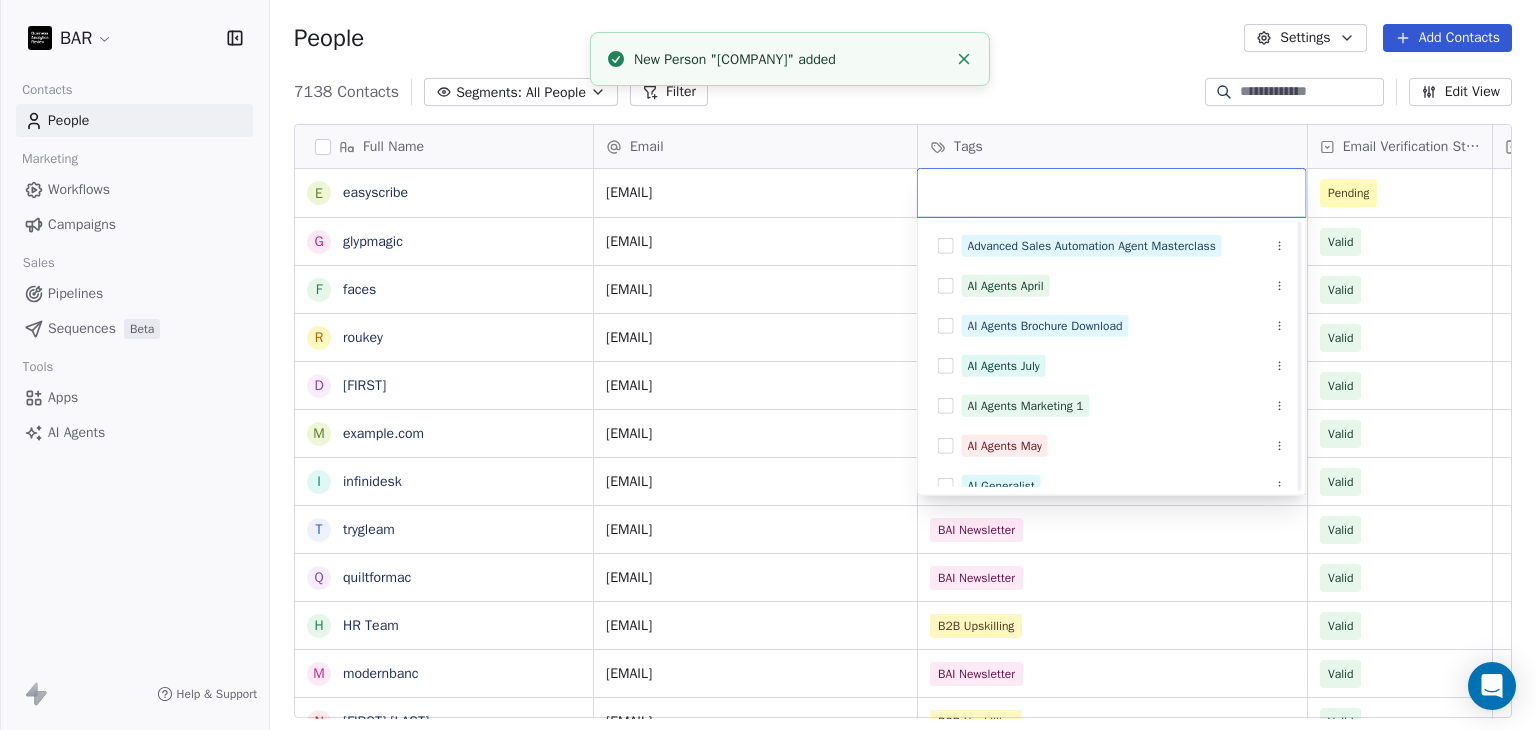 scroll, scrollTop: 200, scrollLeft: 0, axis: vertical 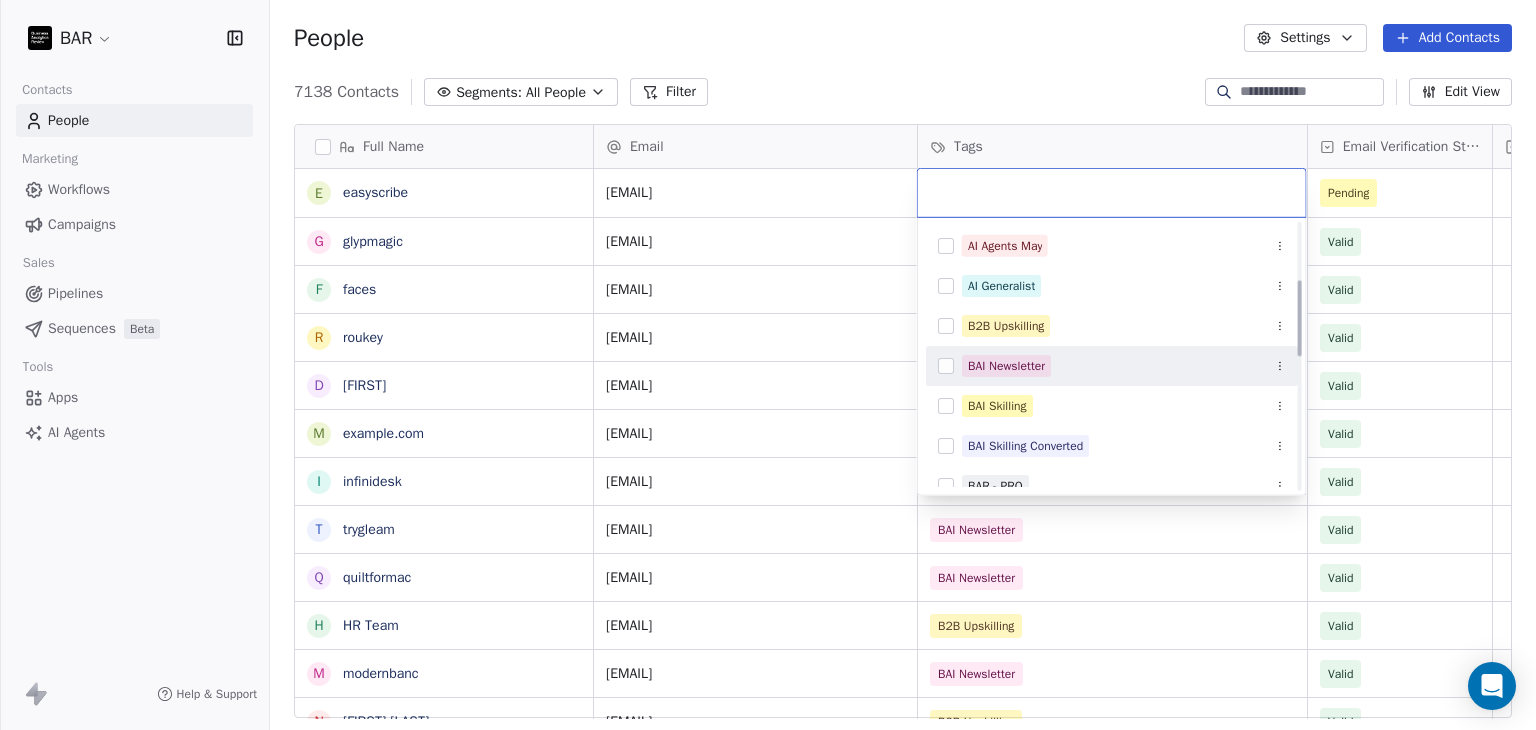 click on "BAI Newsletter" at bounding box center [1006, 366] 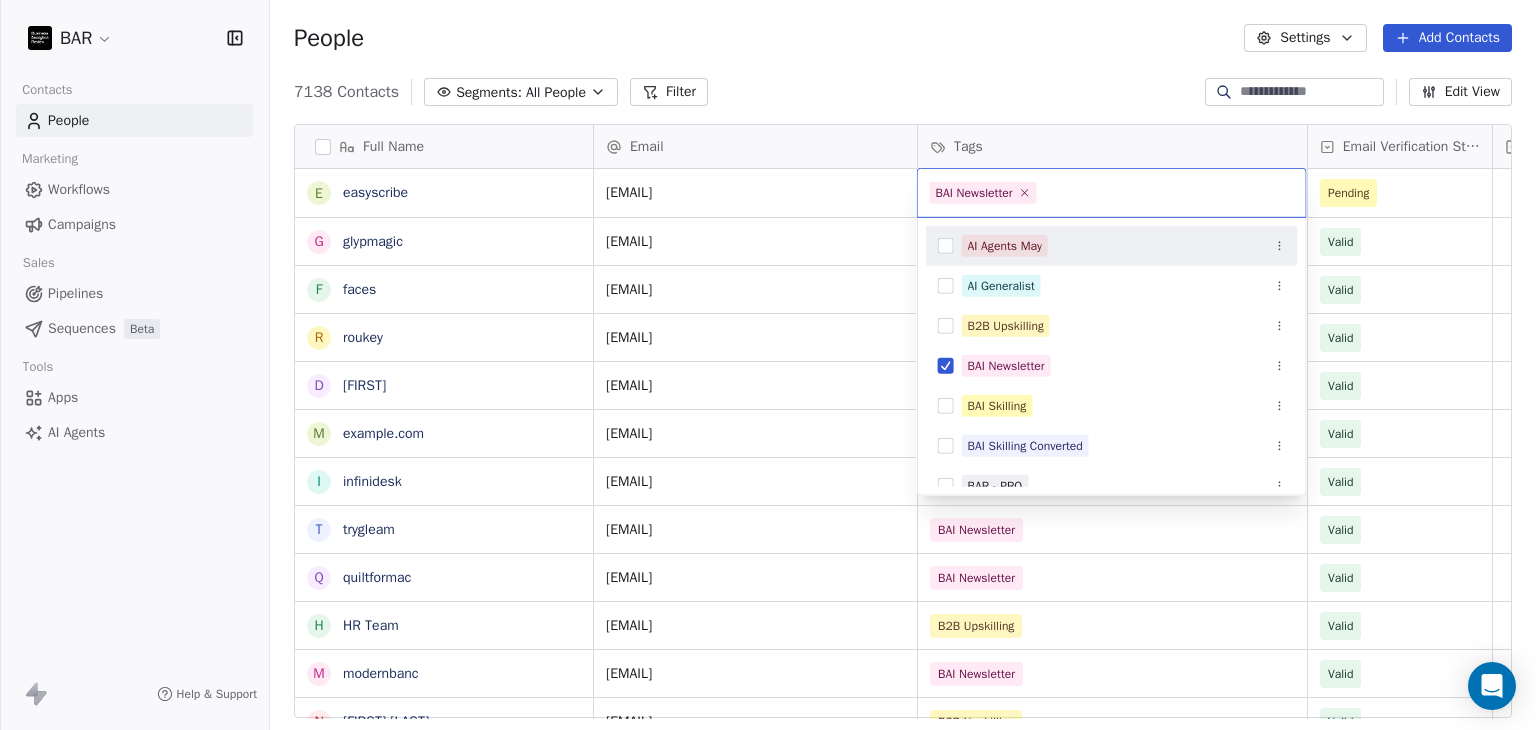 click on "BAR Contacts People Marketing Workflows Campaigns Sales Pipelines Sequences Beta Tools Apps AI Agents Help & Support People Settings Add Contacts 7138 Contacts Segments: All People Filter Edit View Tag Add to Sequence Full Name e easyscribe g glypmagic f faces r roukey d david m memno i infinidesk t trygleam q quiltformac H HR Team m modernbanc N Nebahat ztrk D Derya zyel z zge zer N Nadezhda Zhurbina M Mayada Zouhair B Bora Yalcn M Meriem ZAYANE K Kristin Zeitler C Carrie Wright C Camille Wright K Kelly Wright M Maruquel Joana Williams K Kathrin Wolke S Stephanie Whitekiller M Melissa Whitfield K Karl Weninger J Jill Weeks S Sarah Weaver S Shawna Weaver Email Tags Email Verification Status Status hello@[EMAIL] Pending hello@[EMAIL] BAI Newsletter Valid help@[EMAIL] BAI Newsletter Valid contact@[EMAIL] BAI Newsletter Valid david@[EMAIL] BAI Newsletter Valid contact@[EMAIL] BAI Newsletter Valid support@[EMAIL] BAI Newsletter Valid Valid" at bounding box center [768, 365] 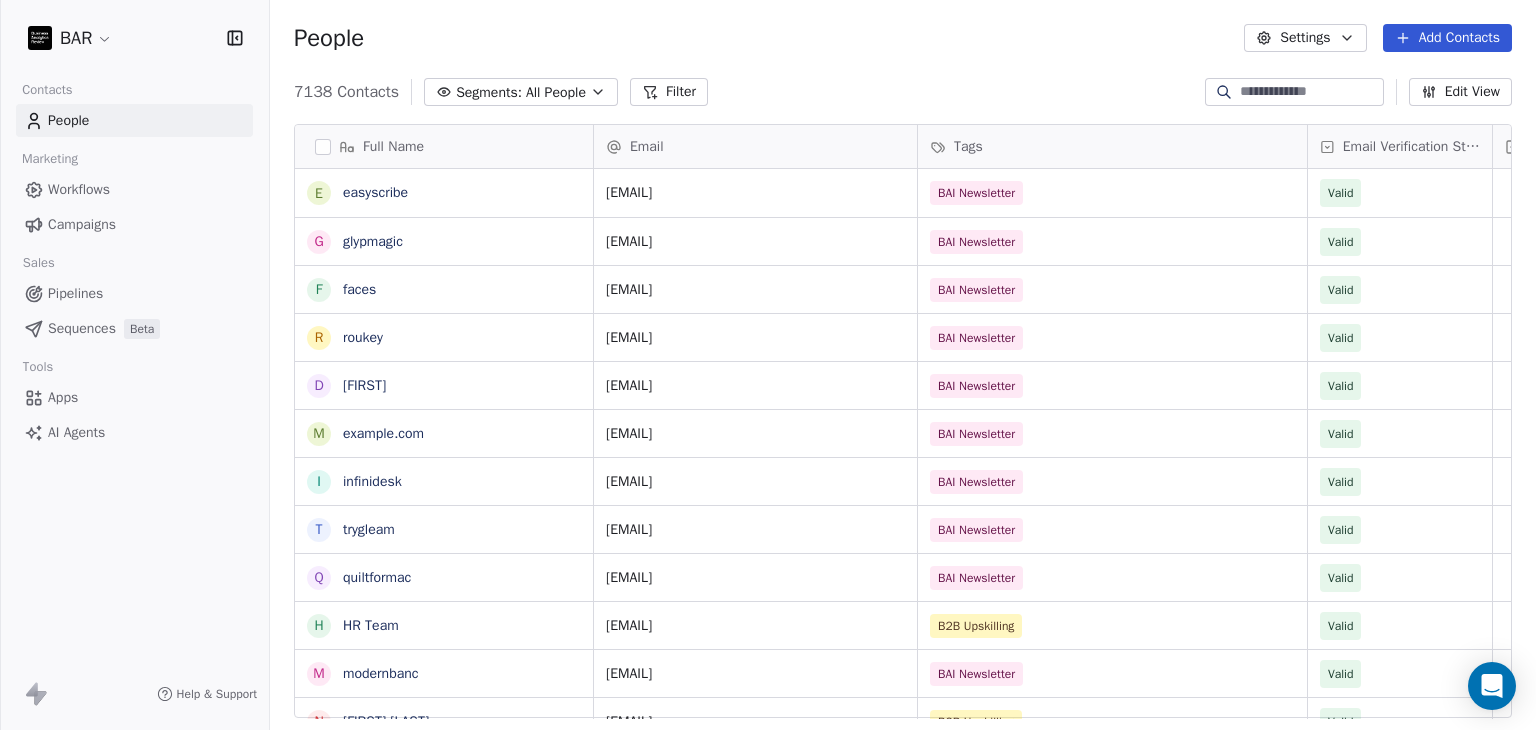 click on "Add Contacts" at bounding box center [1447, 38] 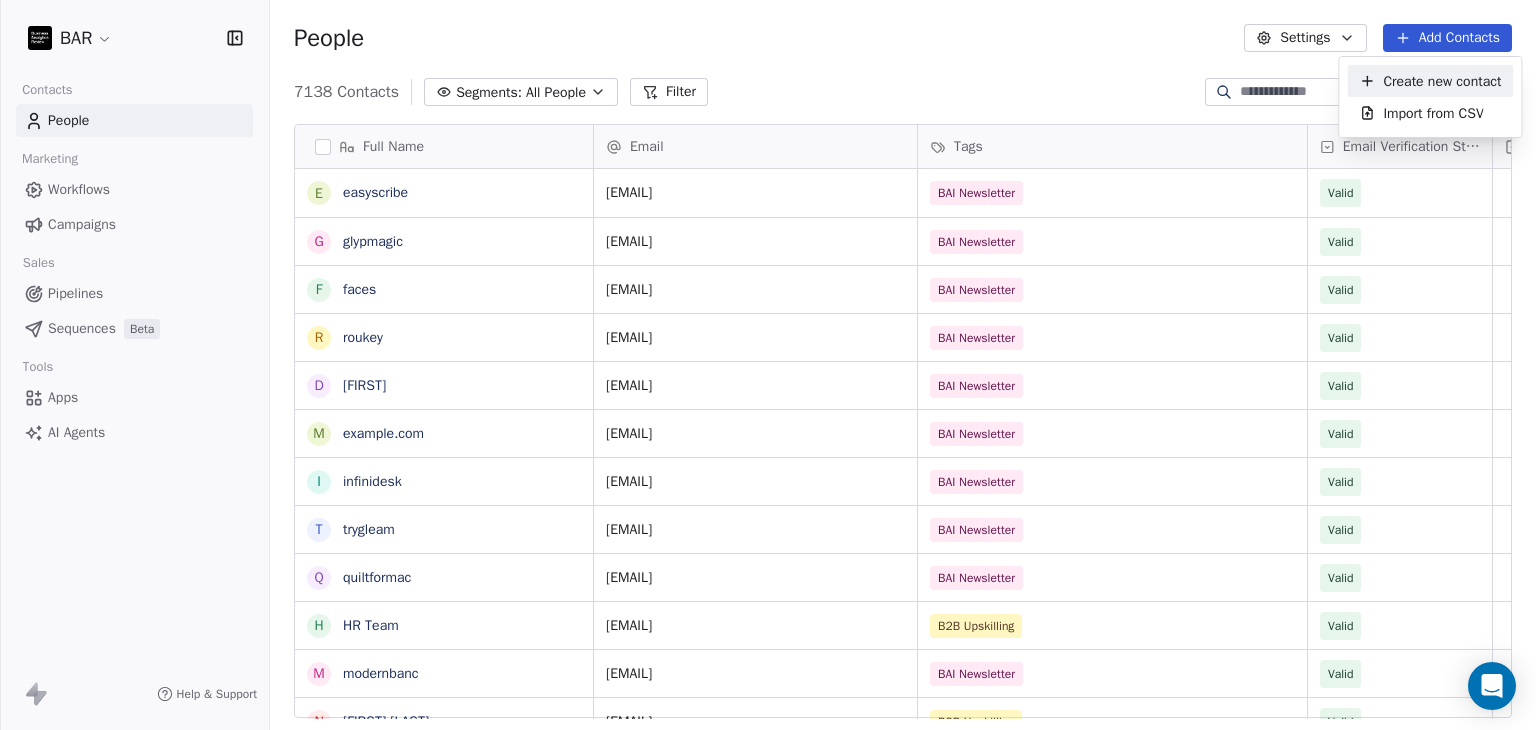 click on "Create new contact" at bounding box center [1442, 81] 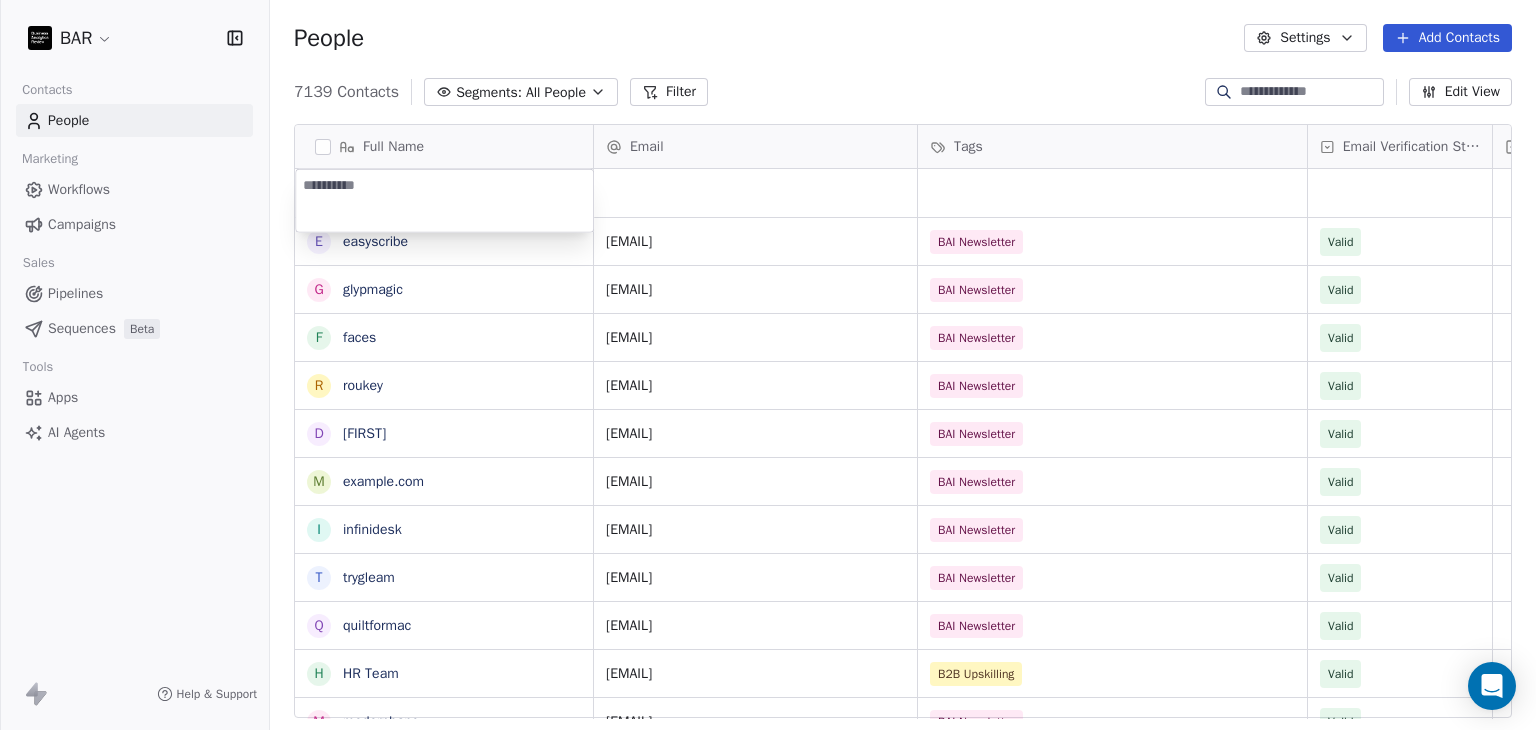 type on "**********" 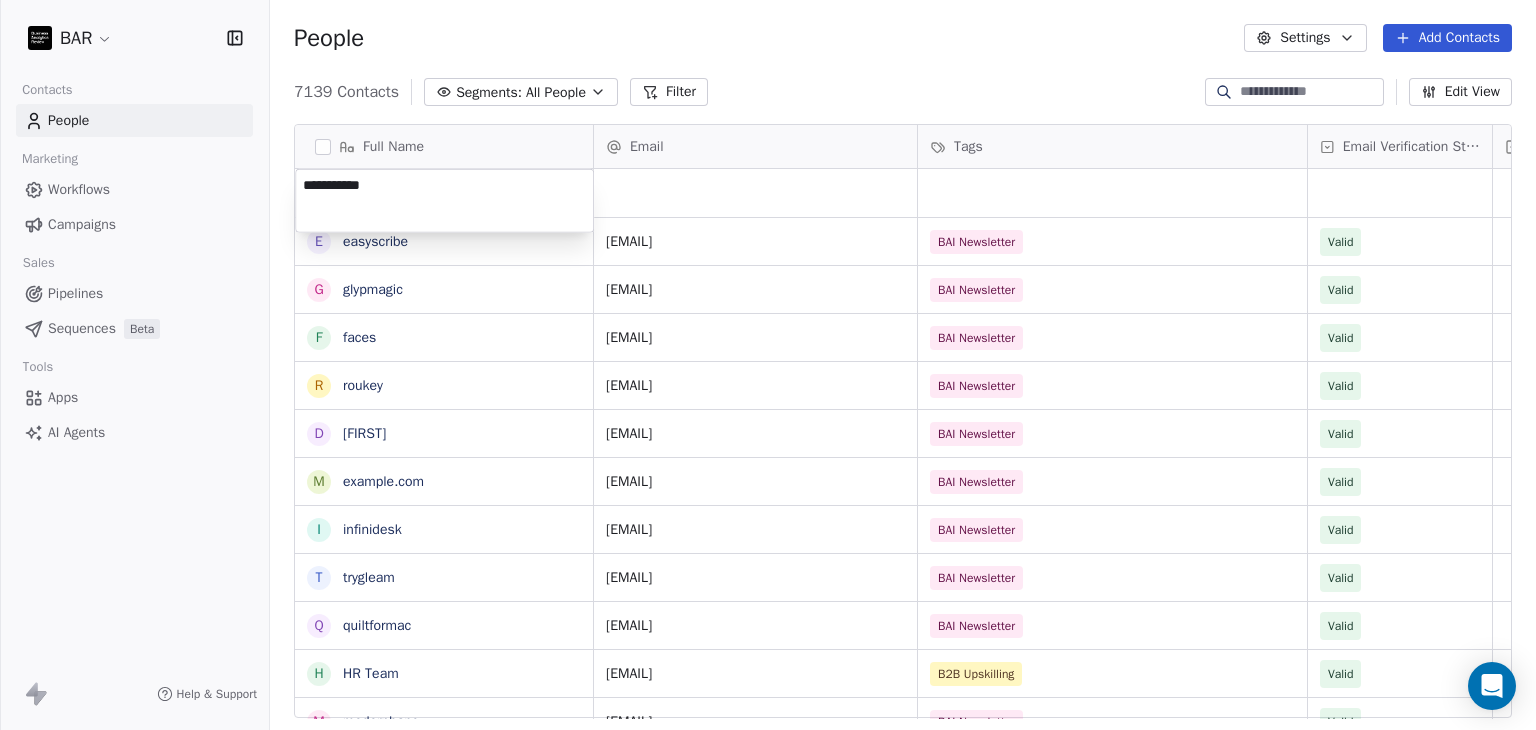 drag, startPoint x: 709, startPoint y: 194, endPoint x: 769, endPoint y: 199, distance: 60.207973 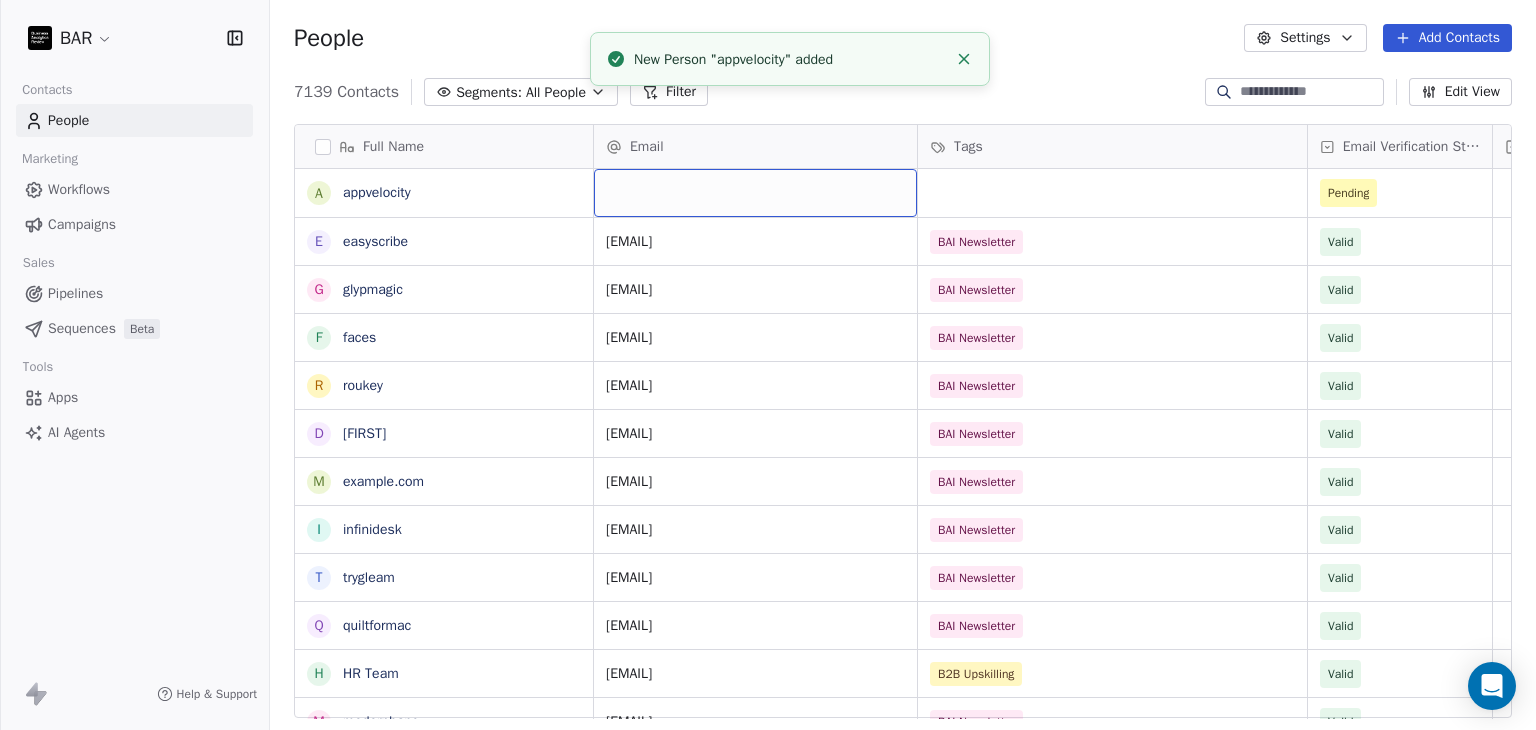 click at bounding box center [755, 193] 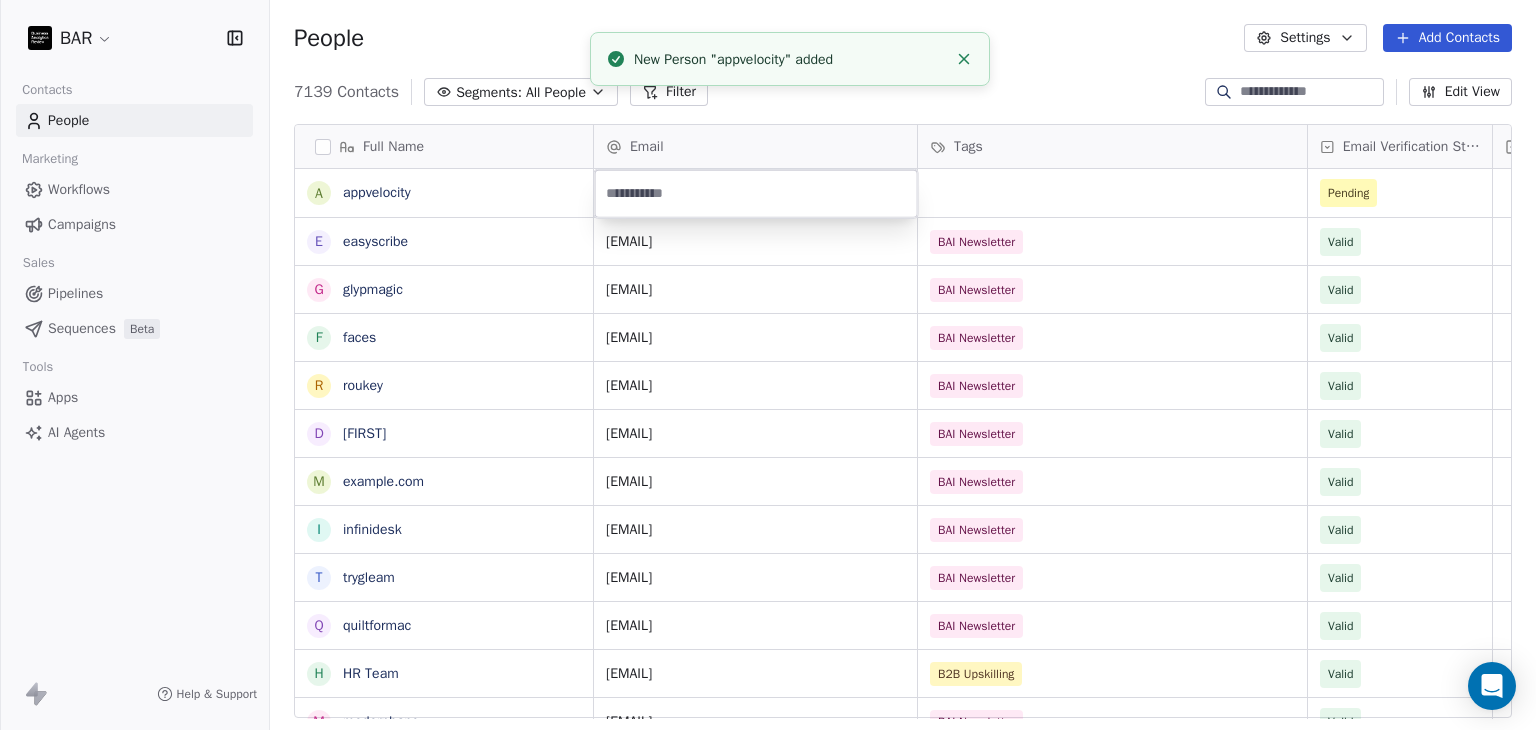 type on "**********" 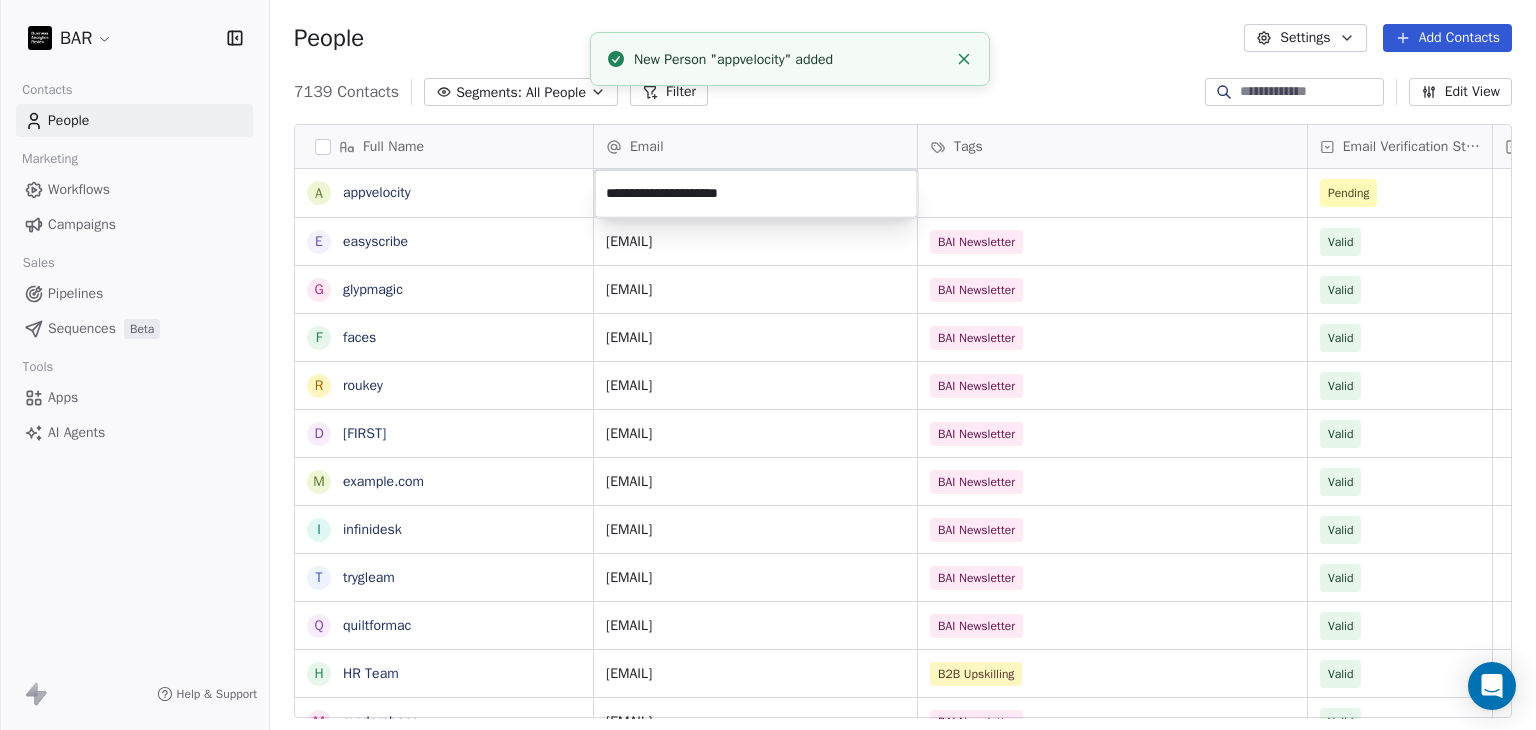 click on "BAR Contacts People Marketing Workflows Campaigns Sales Pipelines Sequences Beta Tools Apps AI Agents Help & Support People Settings Add Contacts 7139 Contacts Segments: All People Filter Edit View Tag Add to Sequence Full Name a appvelocity e easyscribe g glypmagic f faces r roukey d david m memno i infinidesk t trygleam q quiltformac H HR Team m modernbanc N Nebahat ztrk D Derya zyel z zge zer N Nadezhda Zhurbina M Mayada Zouhair B Bora Yalcn M Meriem ZAYANE K Kristin Zeitler C Carrie Wright C Camille Wright K Kelly Wright M Maruquel Joana Williams K Kathrin Wolke S Stephanie Whitekiller M Melissa Whitfield K Karl Weninger J Jill Weeks S Sarah Weaver S Shawna Weaver S Sally Wafa Email Tags Email Verification Status Status Pending [EMAIL] BAI Newsletter Valid [EMAIL] BAI Newsletter Valid [EMAIL] BAI Newsletter Valid [EMAIL] BAI Newsletter Valid [EMAIL] BAI Newsletter Valid [EMAIL] Valid" at bounding box center (768, 365) 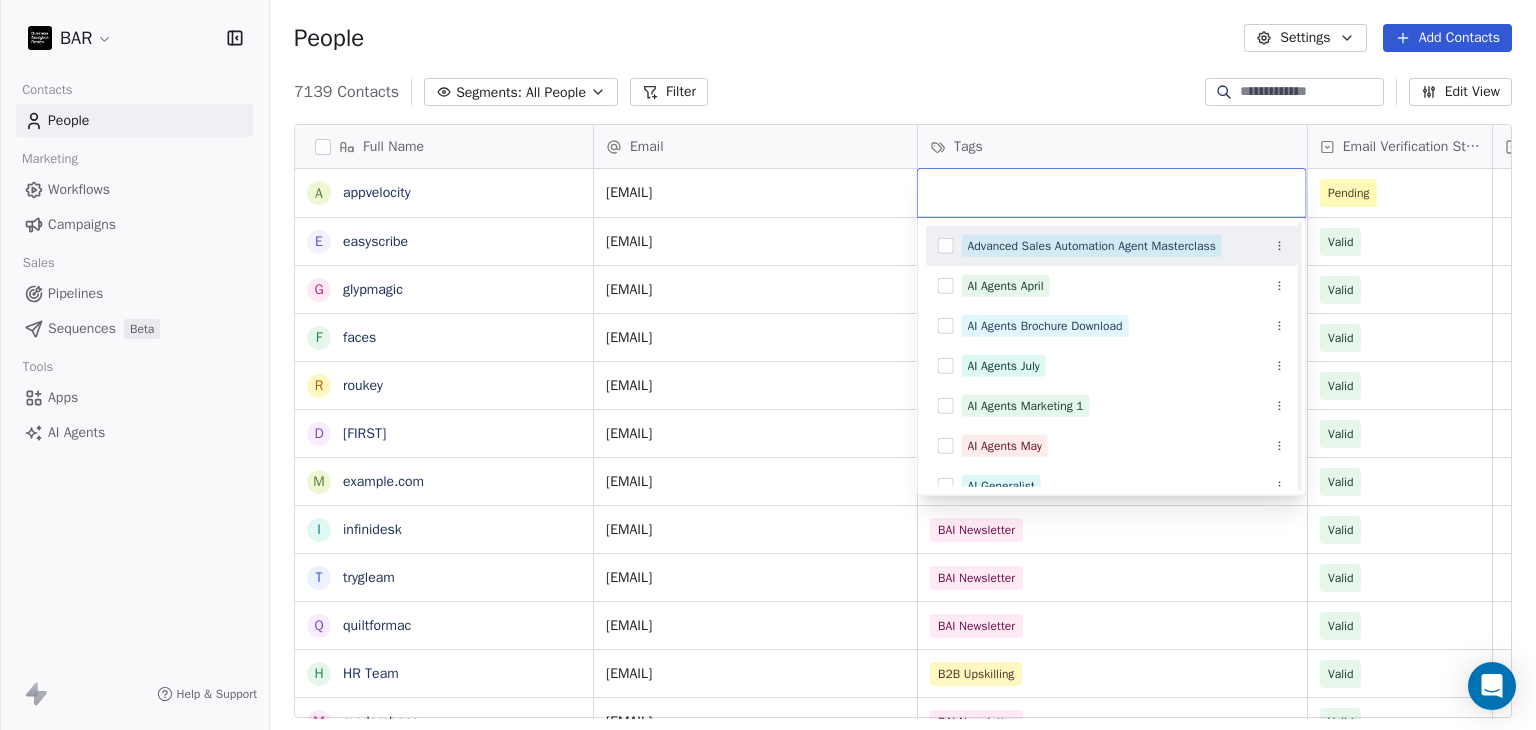 scroll, scrollTop: 200, scrollLeft: 0, axis: vertical 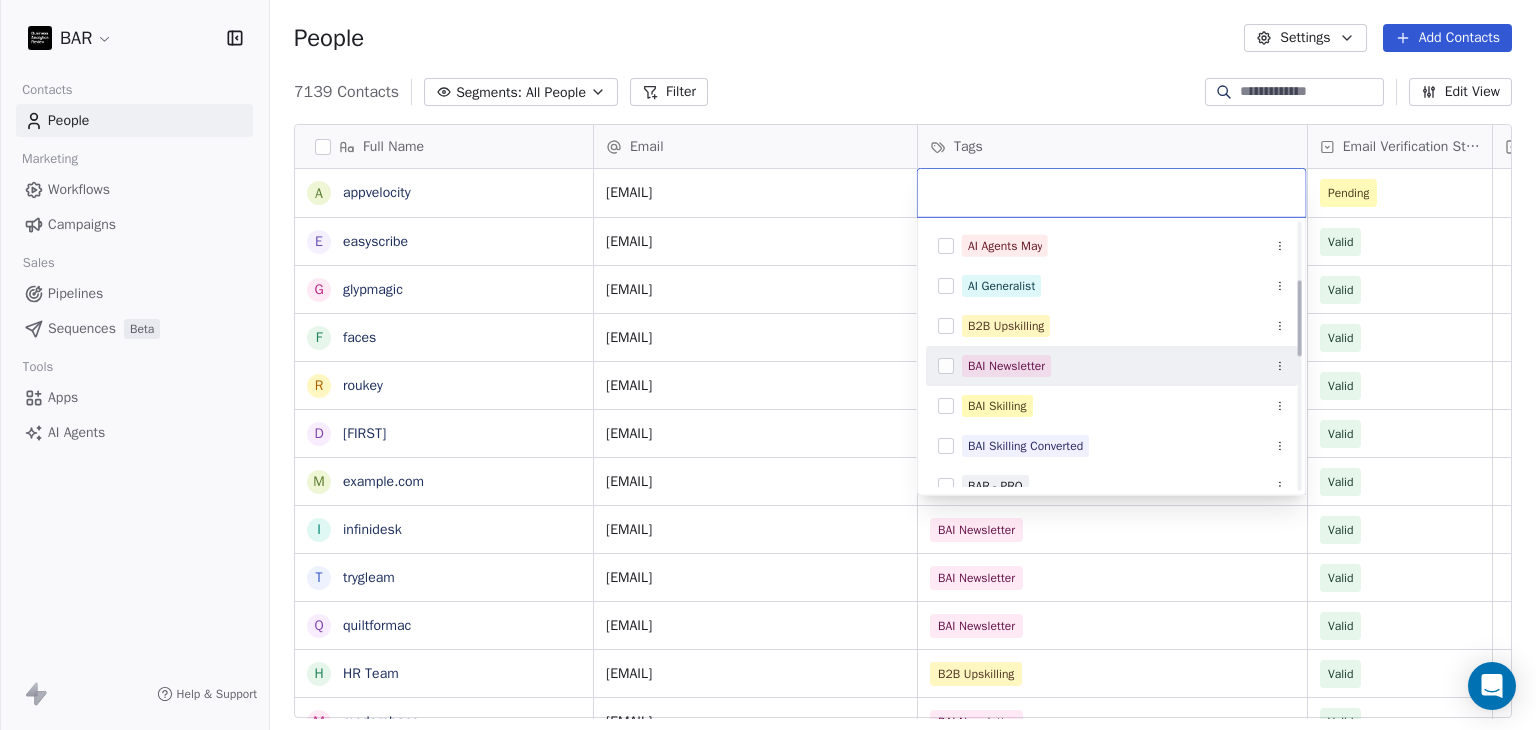 click on "BAI Newsletter" at bounding box center [1006, 366] 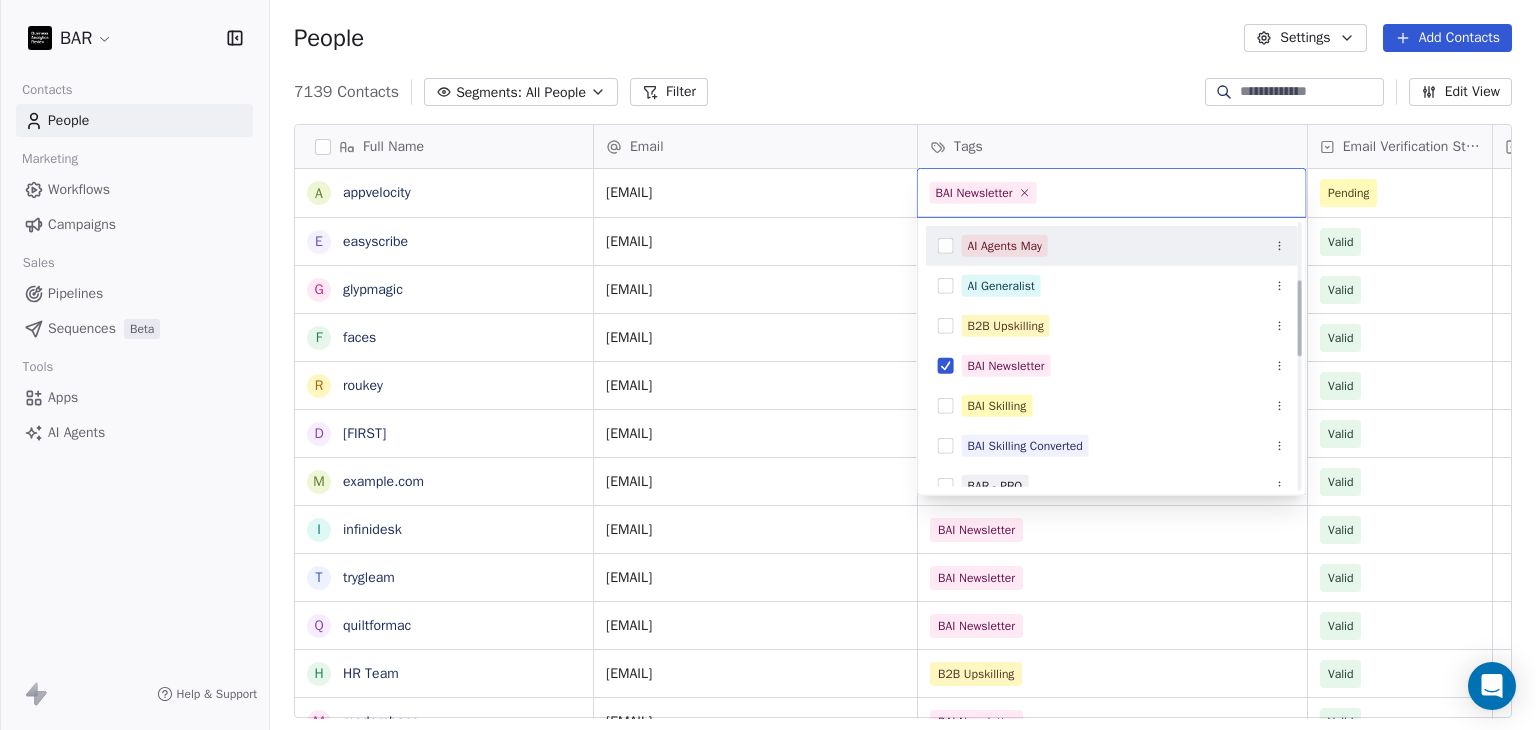 click on "BAR Contacts People Marketing Workflows Campaigns Sales Pipelines Sequences Beta Tools Apps AI Agents Help & Support People Settings Add Contacts 7139 Contacts Segments: All People Filter Edit View Tag Add to Sequence Full Name a appvelocity e easyscribe g glypmagic f faces r roukey d david m memno i infinidesk t trygleam q quiltformac H HR Team m modernbanc N Nebahat ztrk D Derya zyel z zge zer N Nadezhda Zhurbina M Mayada Zouhair B Bora Yalcn M Meriem ZAYANE K Kristin Zeitler C Carrie Wright C Camille Wright K Kelly Wright M Maruquel Joana Williams K Kathrin Wolke S Stephanie Whitekiller M Melissa Whitfield K Karl Weninger J Jill Weeks S Sarah Weaver S Shawna Weaver S Sally Wafa Email Tags Email Verification Status Status [EMAIL] Pending [EMAIL] BAI Newsletter Valid [EMAIL] BAI Newsletter Valid [EMAIL] BAI Newsletter Valid [EMAIL] BAI Newsletter Valid [EMAIL] BAI Newsletter Valid Valid" at bounding box center [768, 365] 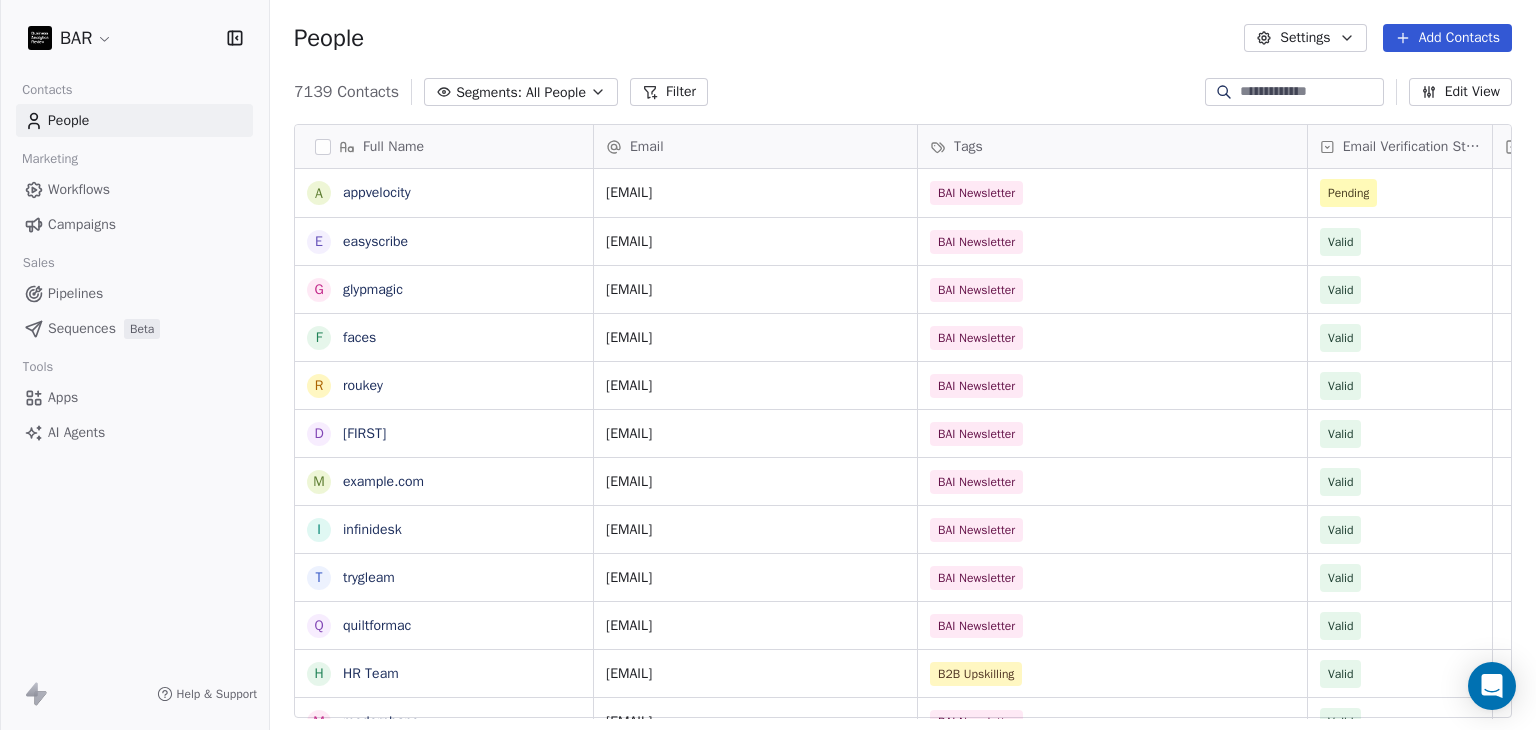 click on "People Settings  Add Contacts" at bounding box center (903, 38) 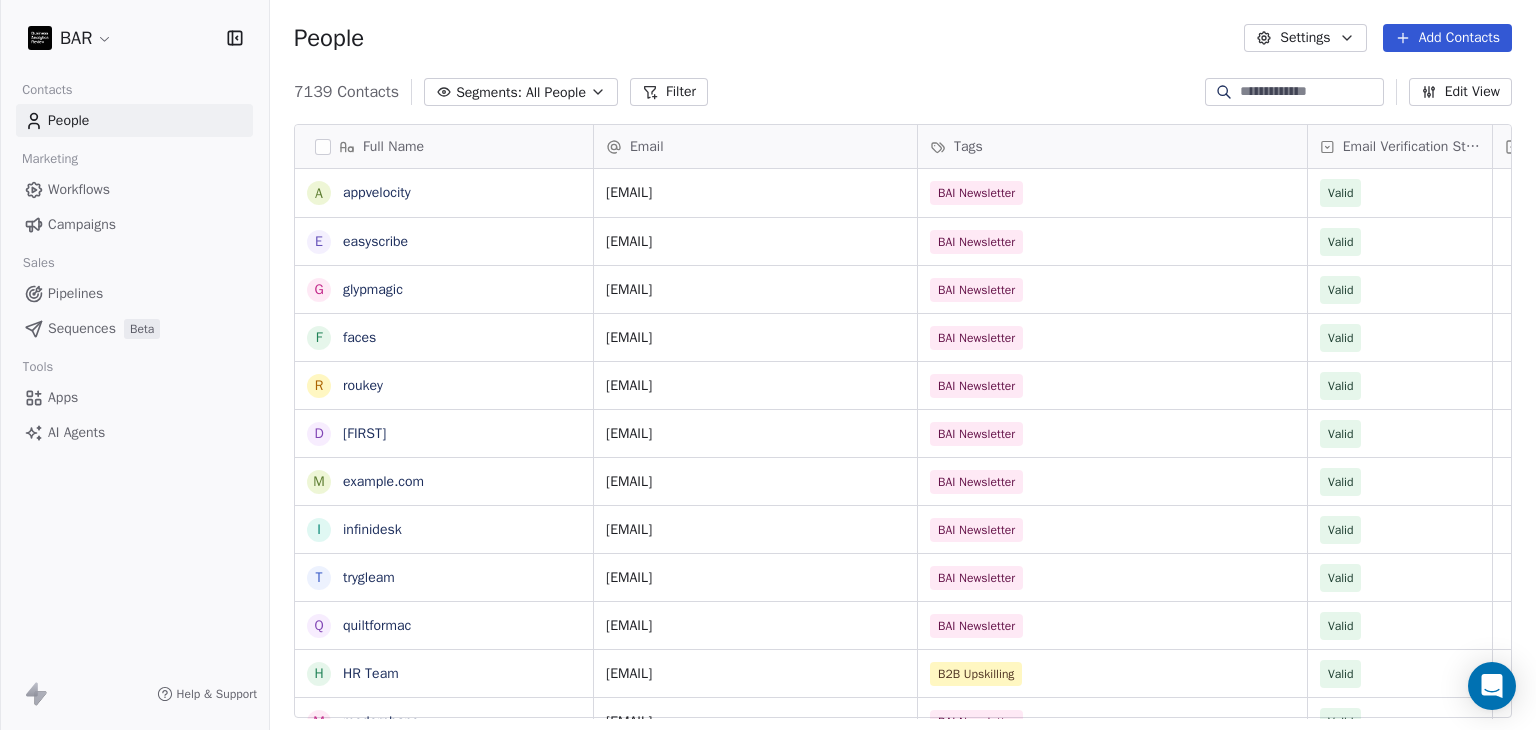 click on "Add Contacts" at bounding box center [1447, 38] 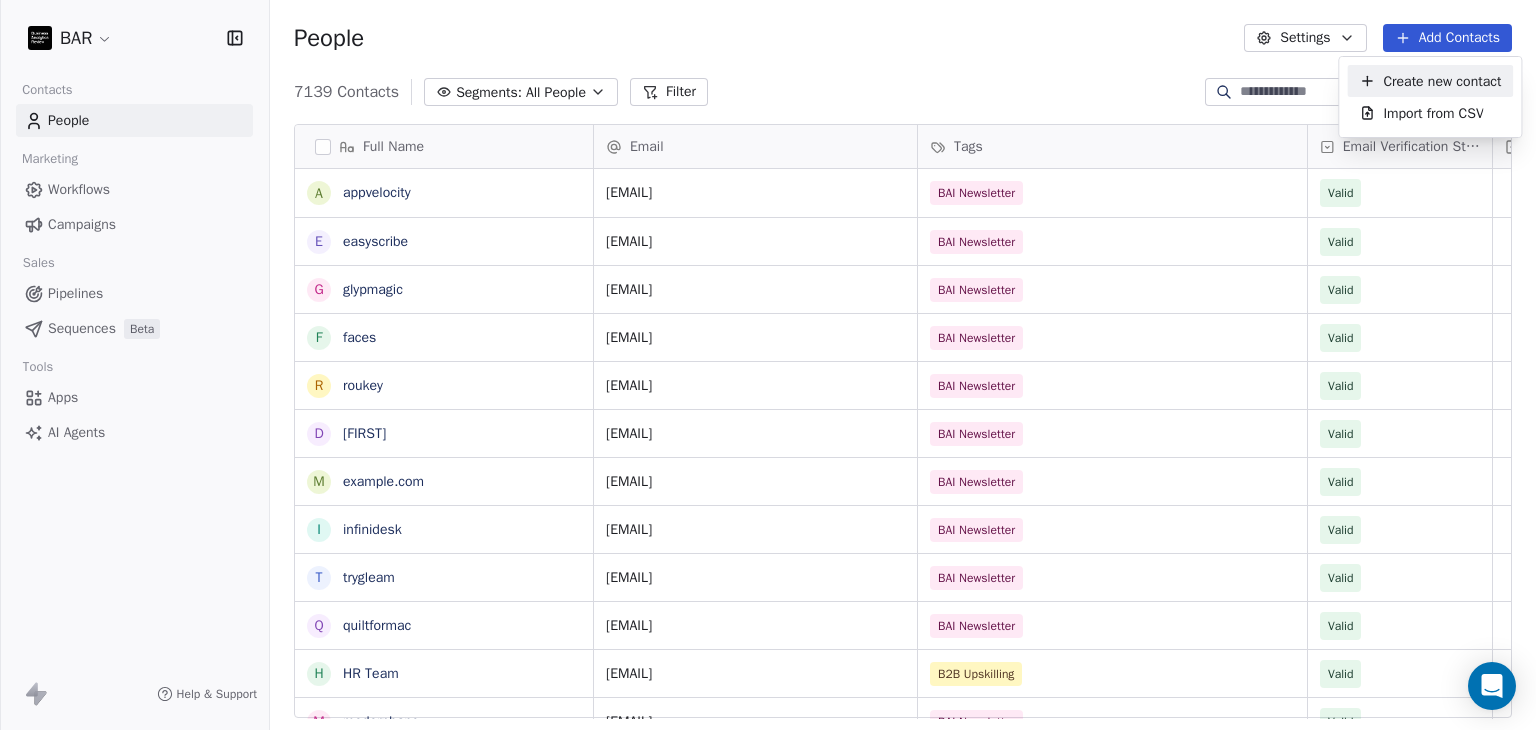 click on "Create new contact" at bounding box center (1442, 81) 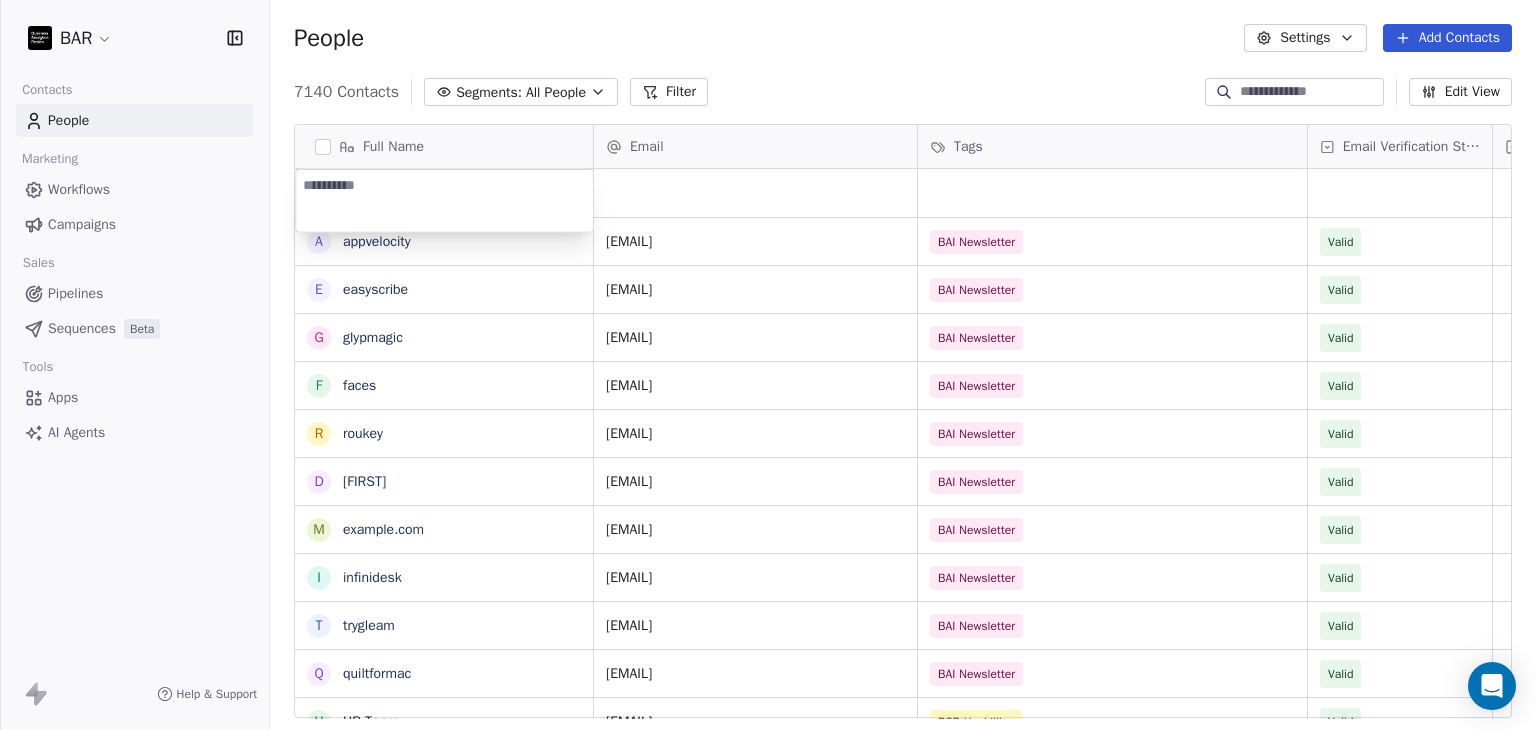type on "**********" 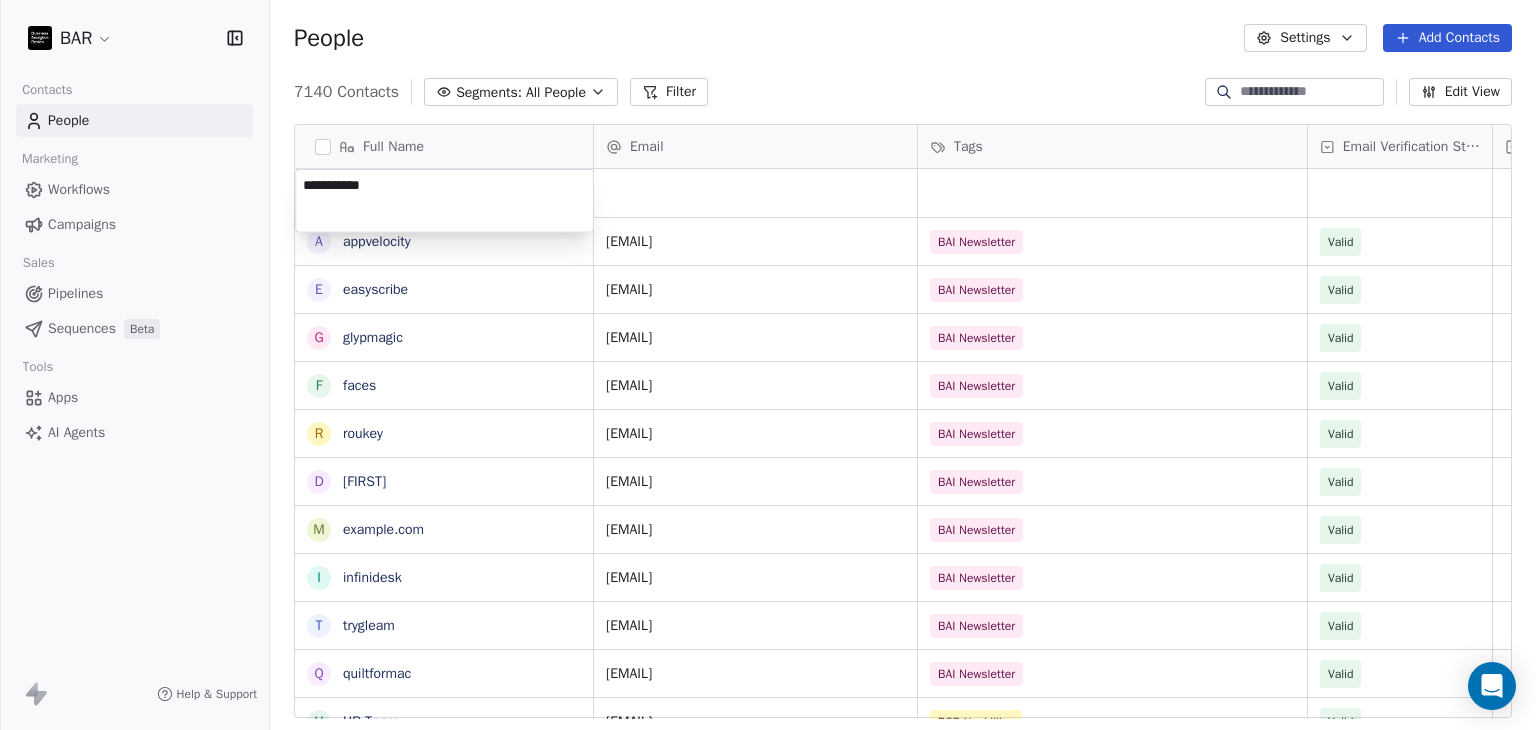 click on "BAR Contacts People Marketing Workflows Campaigns Sales Pipelines Sequences Beta Tools Apps AI Agents Help & Support People Settings Add Contacts 7140 Contacts Segments: All People Filter Edit View Tag Add to Sequence Full Name a appvelocity e easyscribe g glypmagic f faces r roukey d david m memno i infinidesk t trygleam q quiltformac H HR Team m modernbanc N Nebahat ztrk D Derya zyel z zge zer N Nadezhda Zhurbina M Mayada Zouhair B Bora Yalcn M Meriem ZAYANE K Kristin Zeitler C Carrie Wright C Camille Wright K Kelly Wright M Maruquel Joana Williams K Kathrin Wolke S Stephanie Whitekiller M Melissa Whitfield K Karl Weninger J Jill Weeks S Sarah Weaver S Shawna Weaver S Sally Wafa Email Tags Email Verification Status Status [EMAIL] BAI Newsletter Valid [EMAIL] BAI Newsletter Valid [EMAIL] BAI Newsletter Valid [EMAIL] Pending [EMAIL] BAI Newsletter Valid" at bounding box center [768, 365] 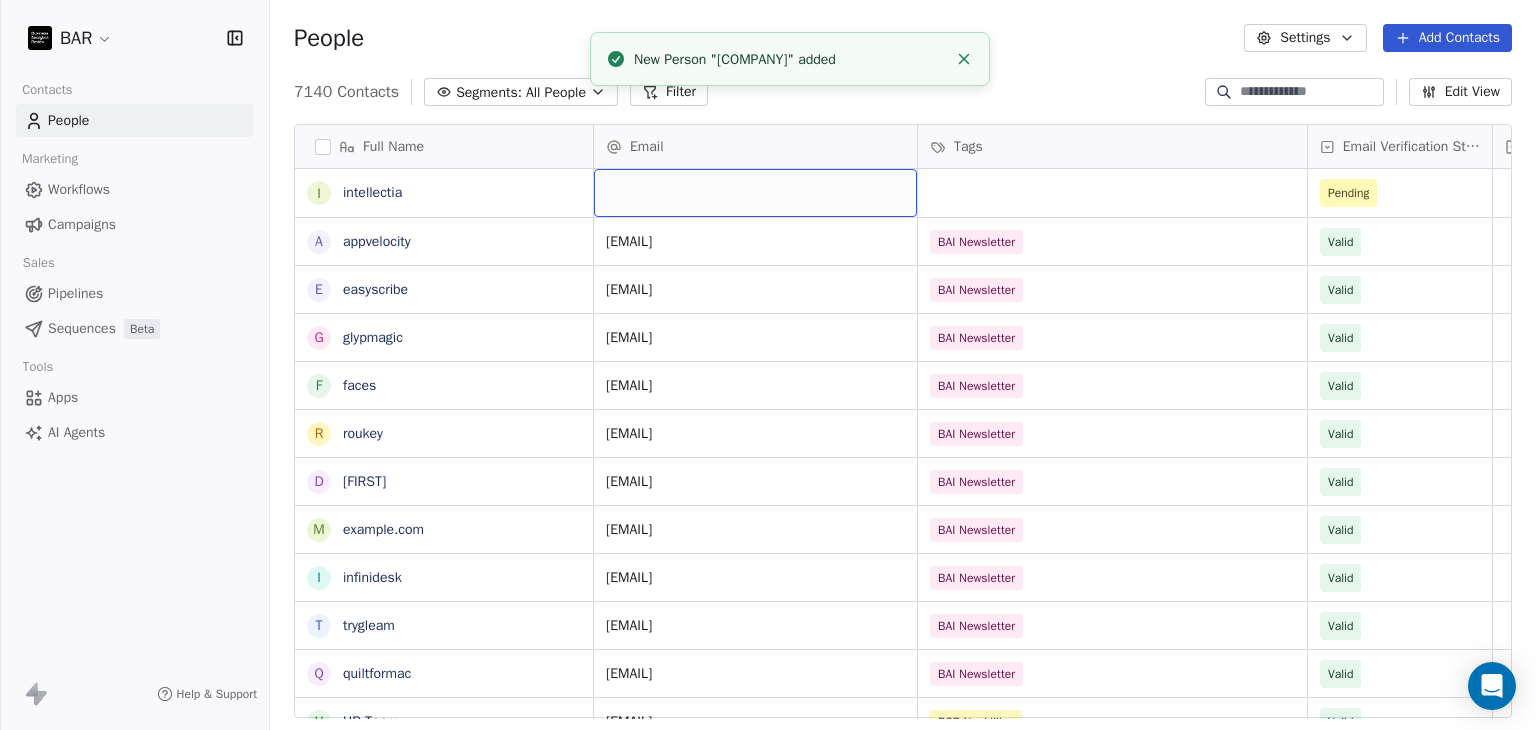 click at bounding box center [755, 193] 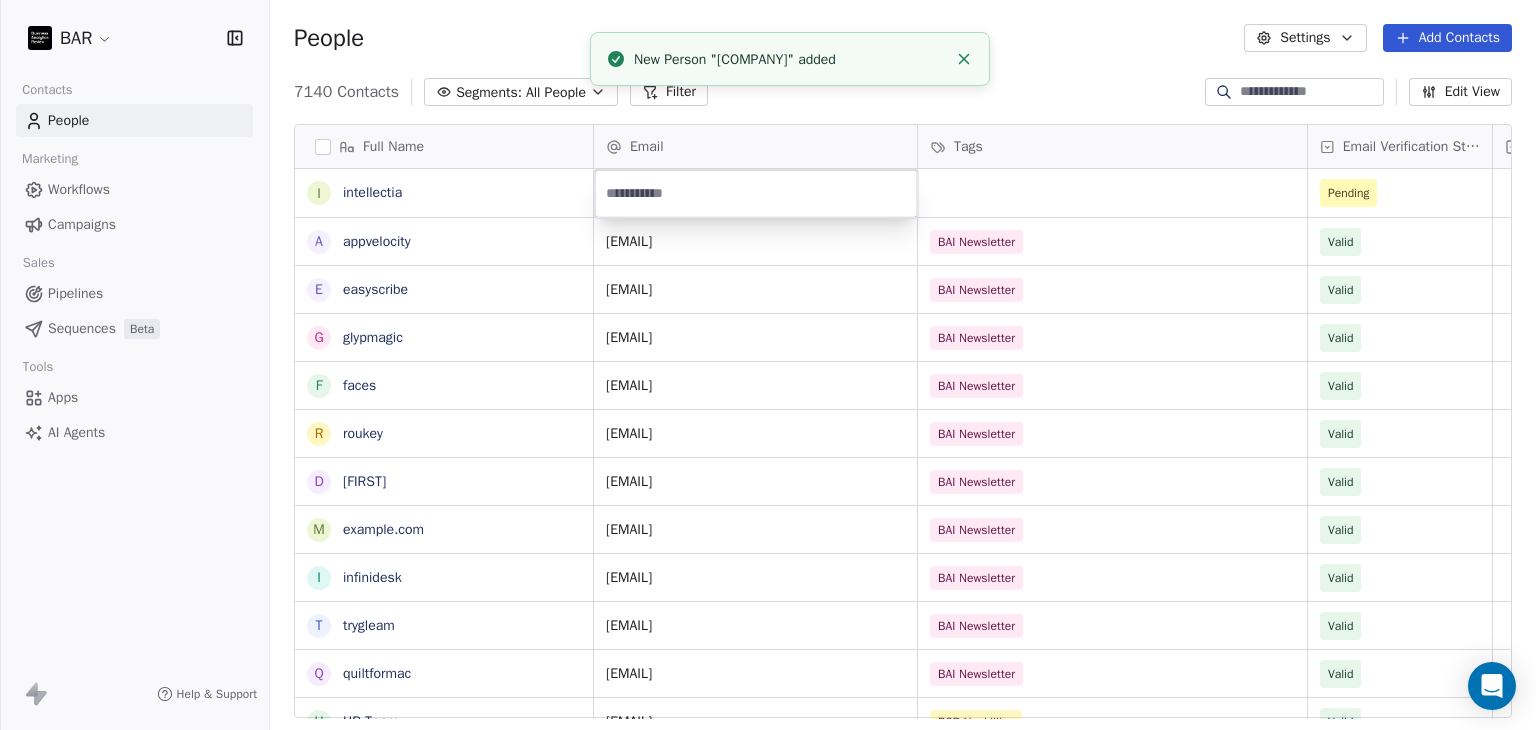 type on "**********" 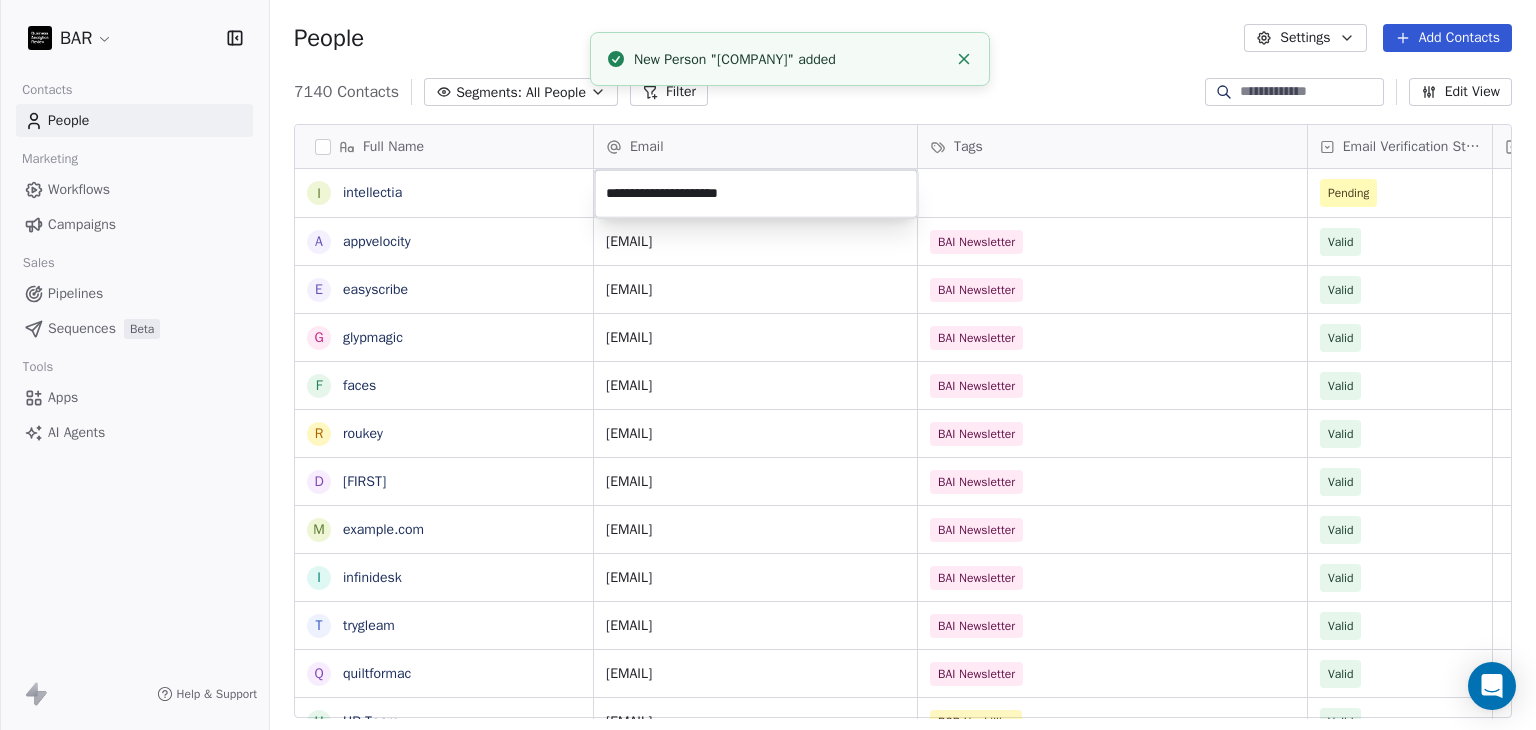 click on "BAR Contacts People Marketing Workflows Campaigns Sales Pipelines Sequences Beta Tools Apps AI Agents Help & Support People Settings Add Contacts 7140 Contacts Segments: All People Filter Edit View Tag Add to Sequence Full Name i intellectia a appvelocity e easyscribe g glypmagic f faces r roukey d david m memno i infinidesk t trygleam q quiltformac H HR Team m modernbanc N Nebahat ztrk D Derya zyel z zge zer N Nadezhda Zhurbina M Mayada Zouhair B Bora Yalcn M Meriem ZAYANE K Kristin Zeitler C Carrie Wright C Camille Wright K Kelly Wright M Maruquel Joana Williams K Kathrin Wolke S Stephanie Whitekiller M Melissa Whitfield K Karl Weninger J Jill Weeks S Sarah Weaver S Shawna Weaver Email Tags Email Verification Status Status Pending contact@[EMAIL] BAI Newsletter Valid hello@[EMAIL] BAI Newsletter Valid hello@[EMAIL] BAI Newsletter Valid help@[EMAIL] BAI Newsletter Valid contact@[EMAIL] BAI Newsletter Valid david@[EMAIL] BAI Newsletter Valid contact@[EMAIL] Valid" at bounding box center [768, 365] 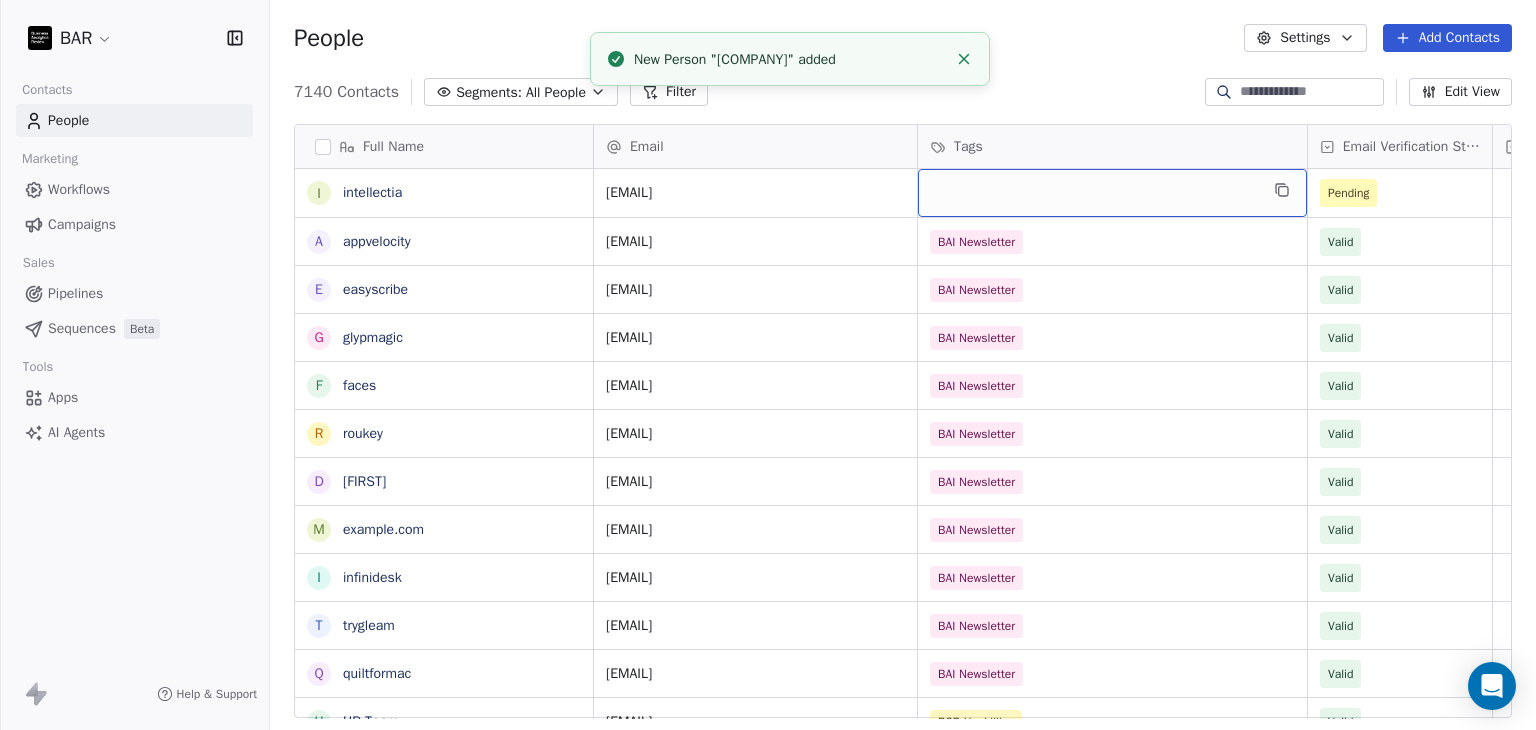 click at bounding box center (1112, 193) 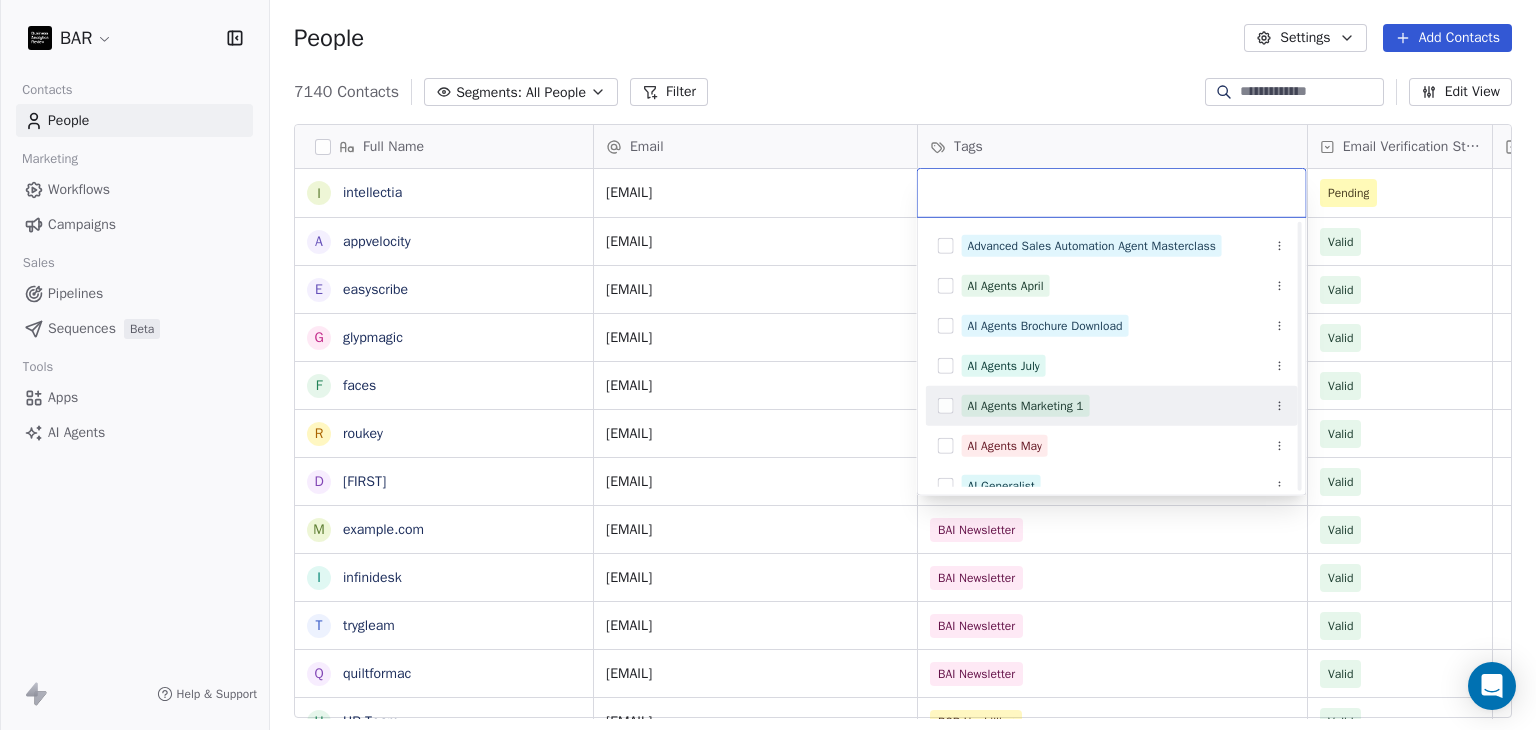 scroll, scrollTop: 200, scrollLeft: 0, axis: vertical 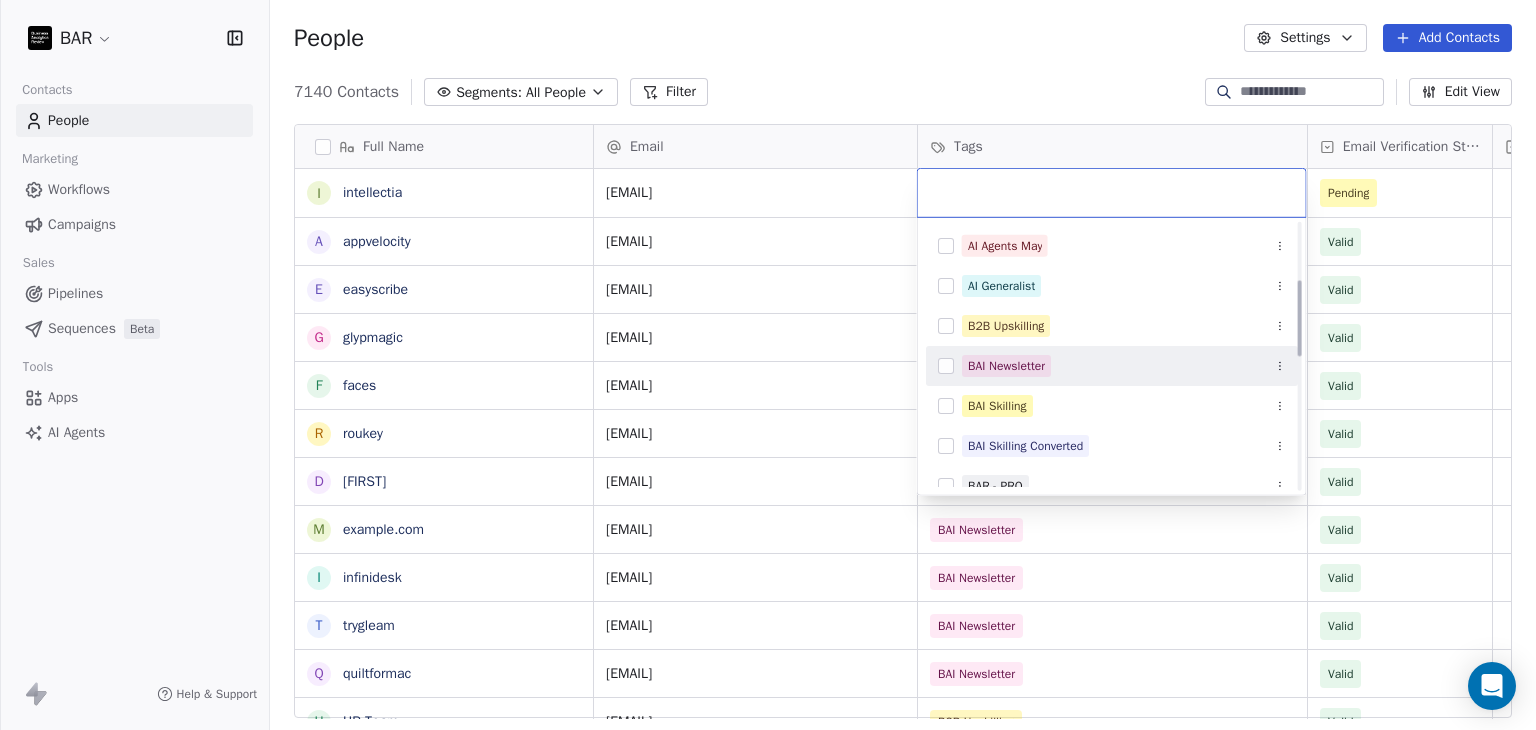 click on "BAI Newsletter" at bounding box center [1006, 366] 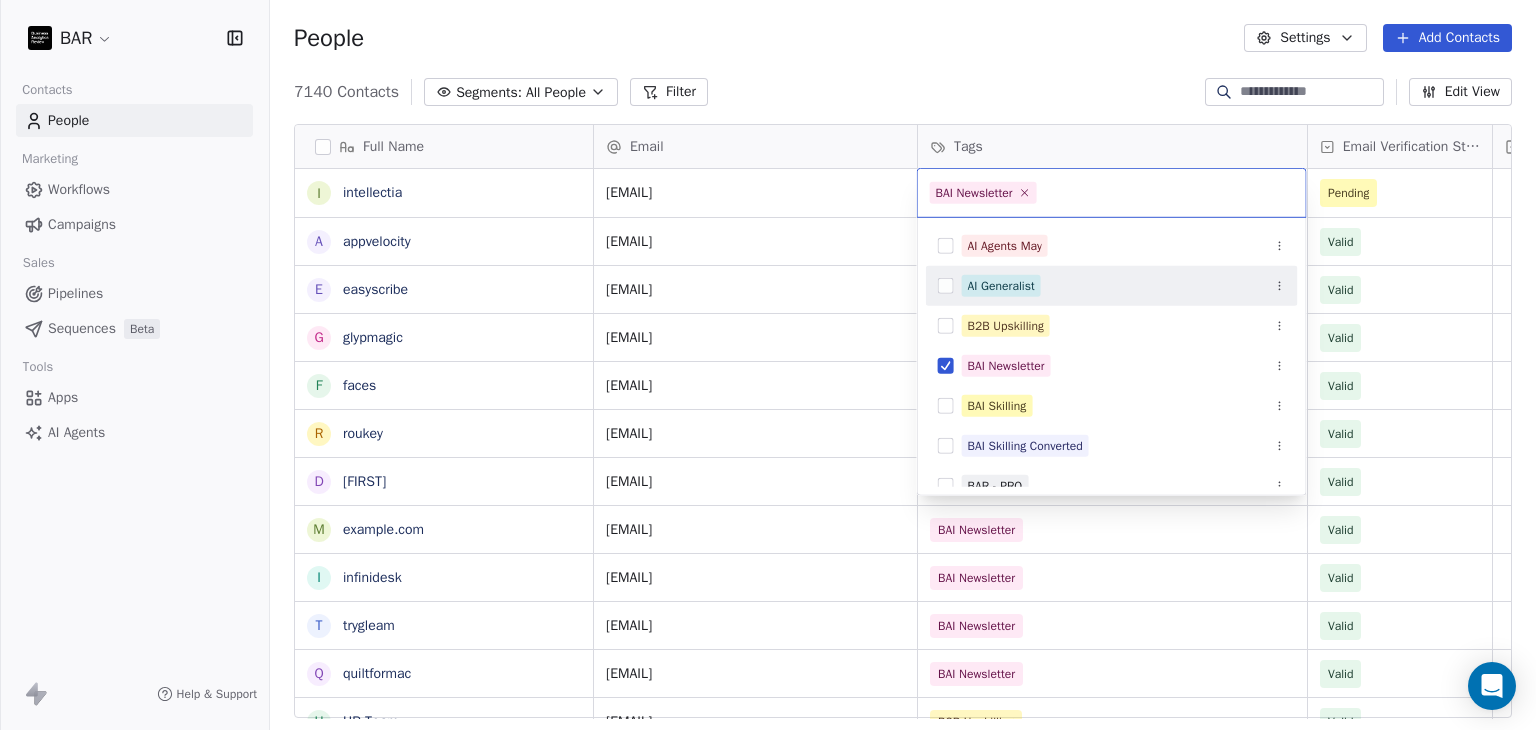 drag, startPoint x: 995, startPoint y: 56, endPoint x: 1112, endPoint y: 110, distance: 128.86038 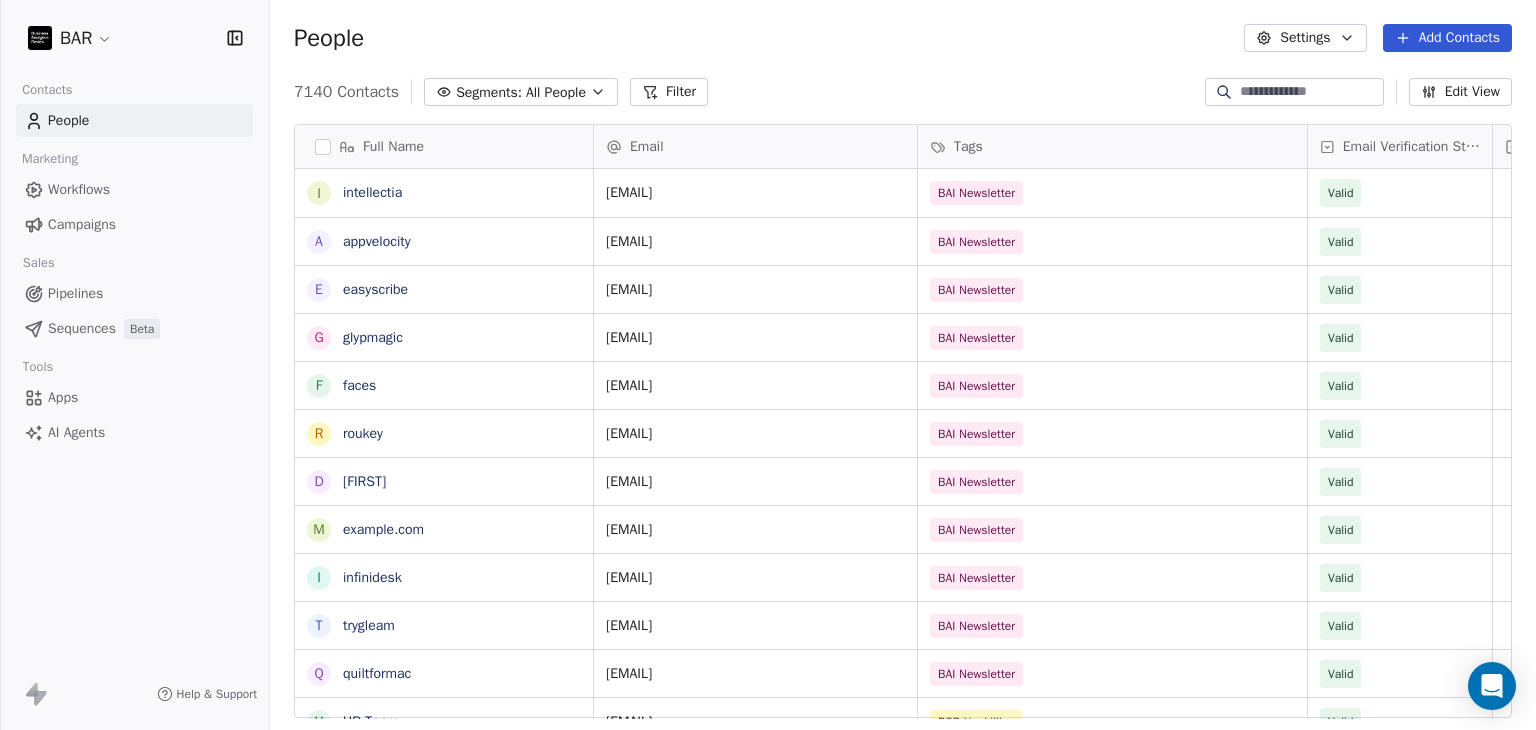 click on "Add Contacts" at bounding box center [1447, 38] 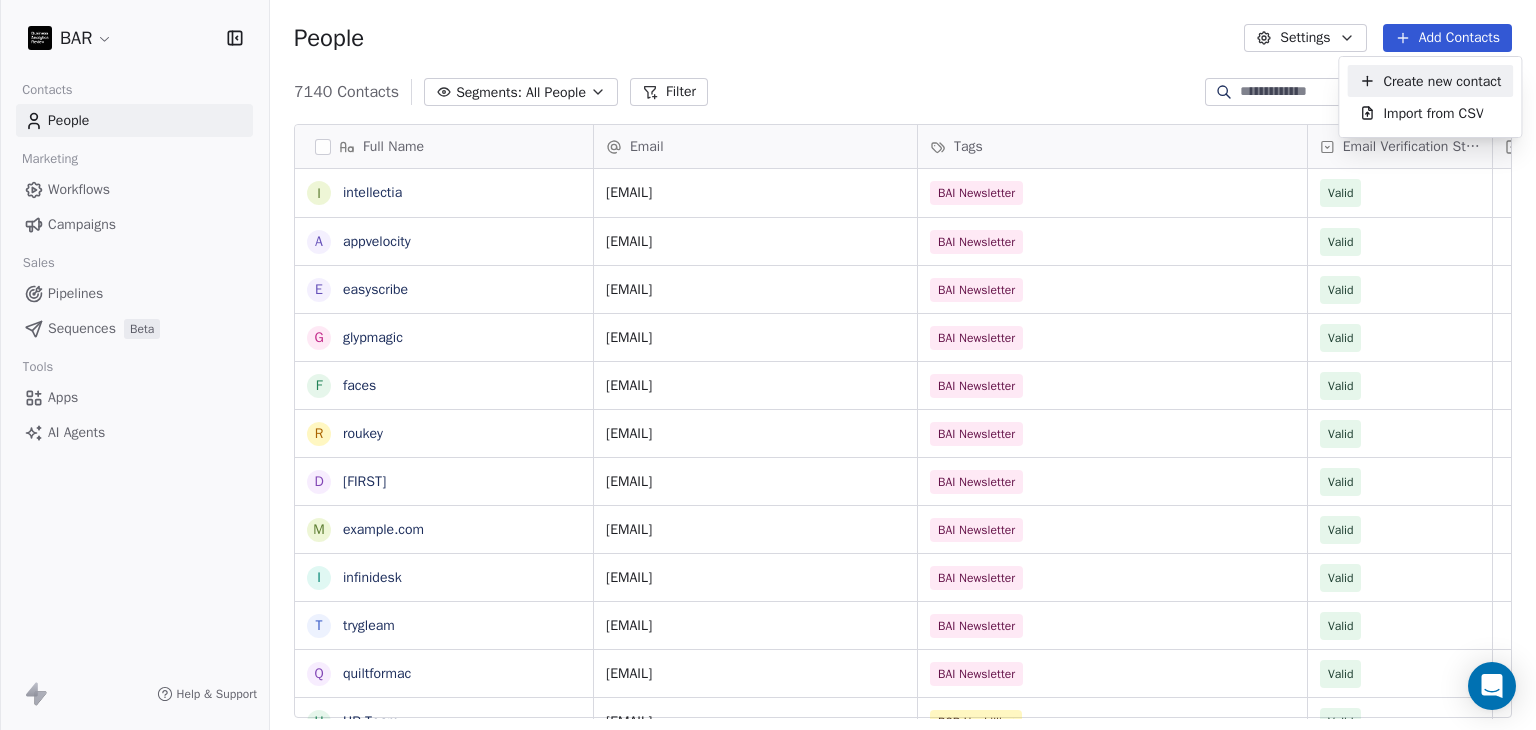 click on "Create new contact" at bounding box center (1442, 81) 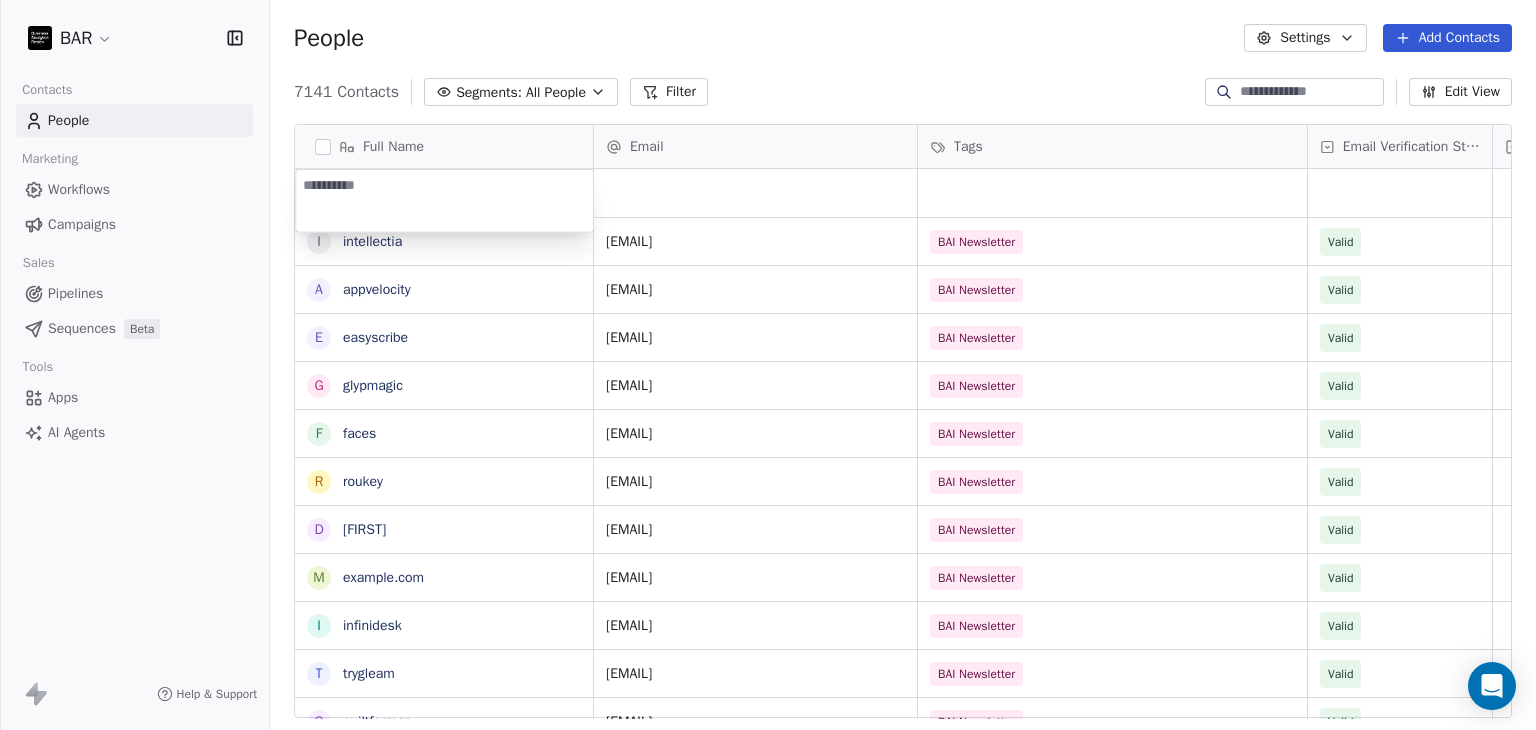 type on "*******" 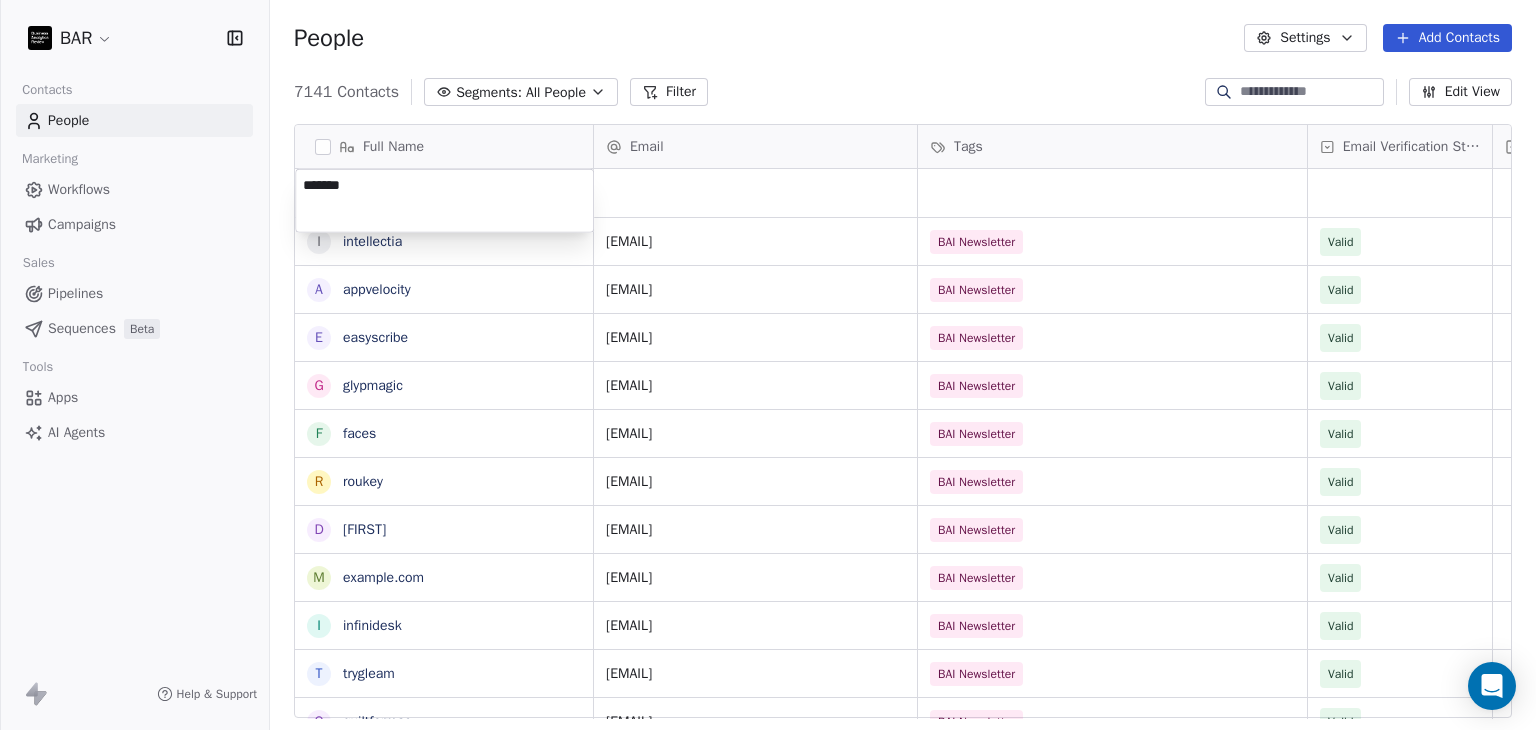 click on "BAR Contacts People Marketing Workflows Campaigns Sales Pipelines Sequences Beta Tools Apps AI Agents Help & Support People Settings Add Contacts 7141 Contacts Segments: All People Filter Edit View Tag Add to Sequence Full Name i [COMPANY] a [COMPANY] e [COMPANY] g [COMPANY] f [COMPANY] r [COMPANY] d [COMPANY] m [COMPANY] i [COMPANY] t [COMPANY] q [COMPANY] H [TEAM] m [COMPANY] N [LAST] [LAST] D [LAST] z [LAST] D [LAST] z [LAST] N [LAST] [LAST] M [LAST] [LAST] B [LAST] [LAST] M [LAST] [LAST] K [LAST] [LAST] C [LAST] [LAST] C [LAST] [LAST] K [LAST] [LAST] M [LAST] [LAST] [LAST] K [LAST] [LAST] S [LAST] [LAST] M [LAST] [LAST] K [LAST] [LAST] J [LAST] [LAST] S [LAST] [LAST] S [LAST] [LAST] Email Tags Email Verification Status Status [EMAIL] BAI Newsletter Valid [EMAIL] BAI Newsletter Valid [EMAIL] BAI Newsletter Valid [EMAIL] BAI Newsletter Valid [EMAIL] BAI Newsletter Valid [EMAIL] BAI Newsletter Valid [EMAIL] BAI Newsletter Valid" at bounding box center [768, 365] 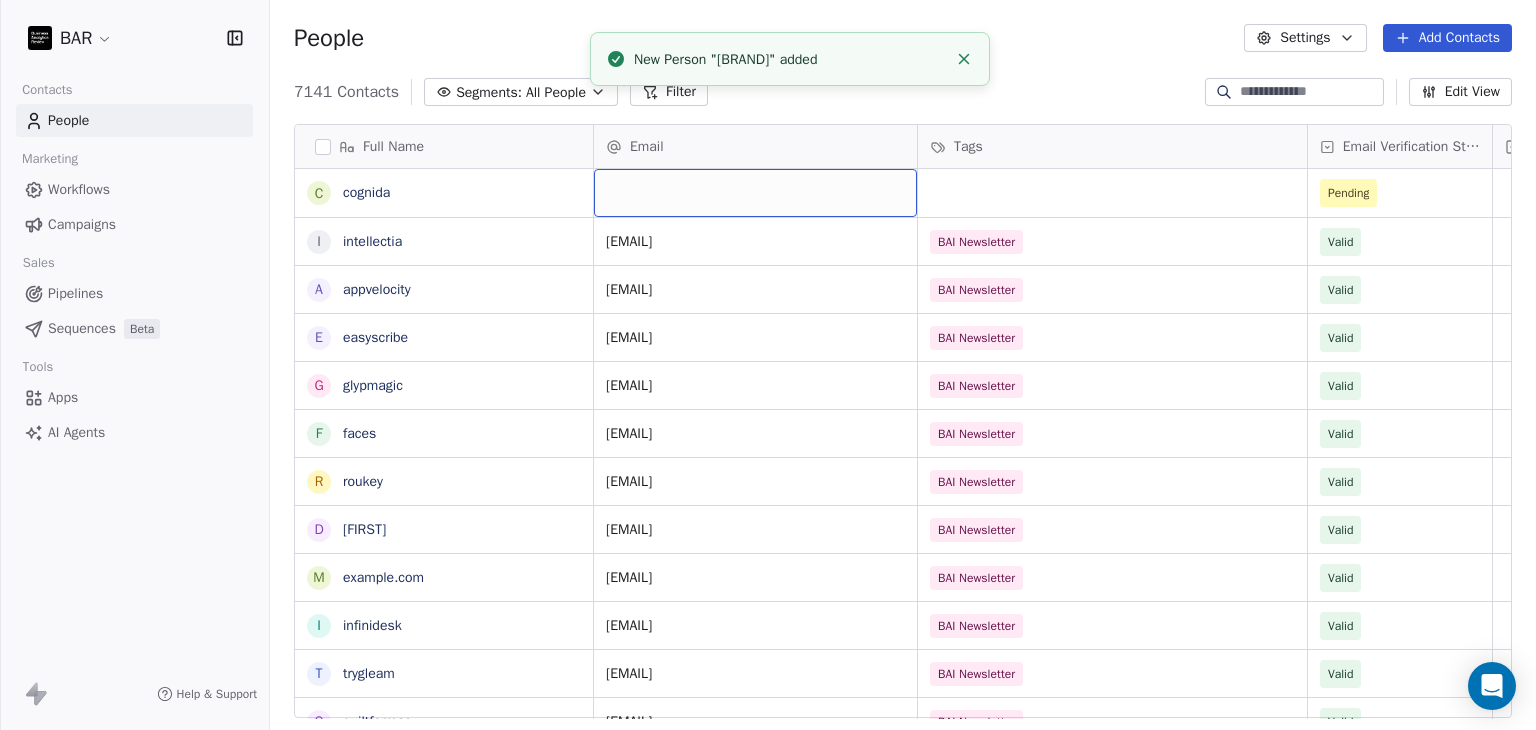 click at bounding box center [755, 193] 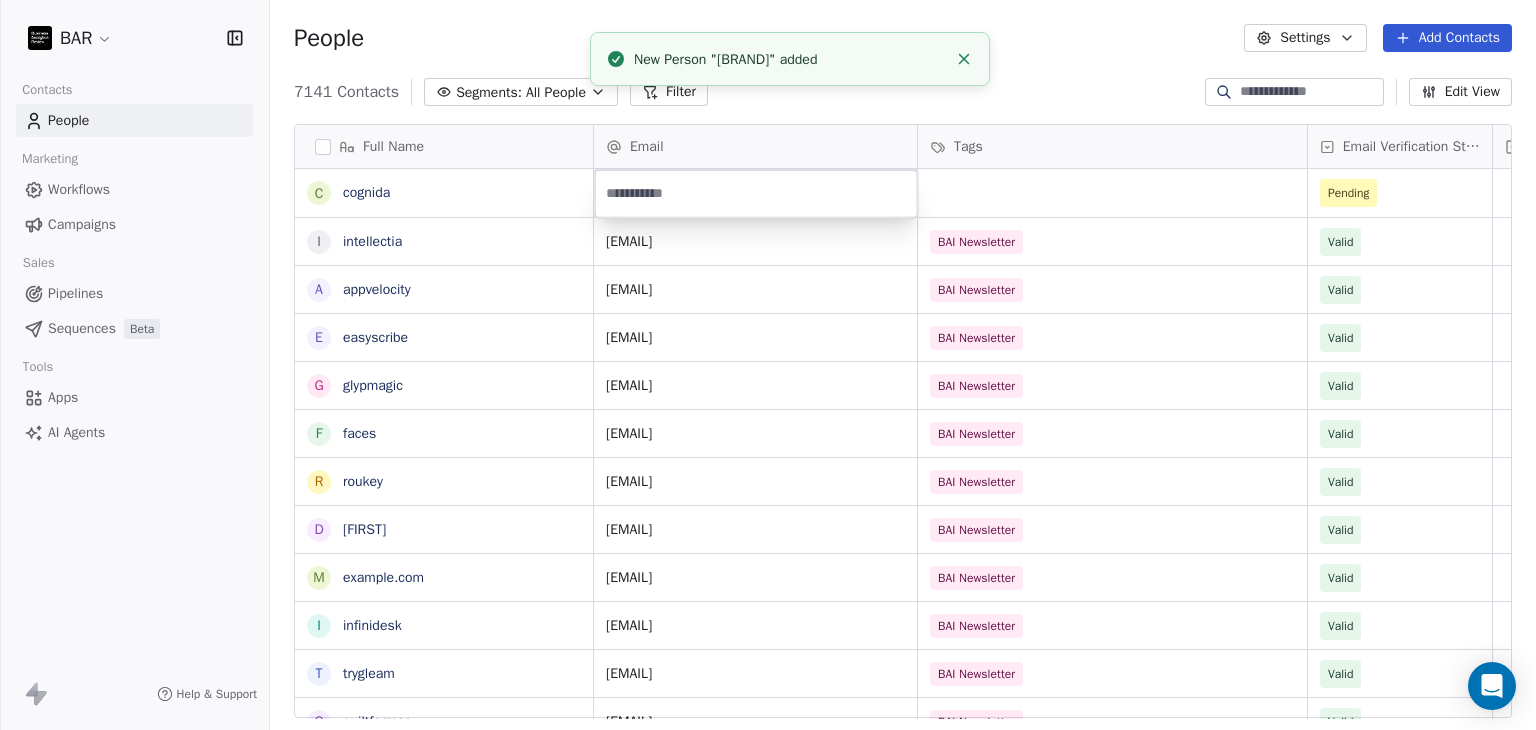 type on "**********" 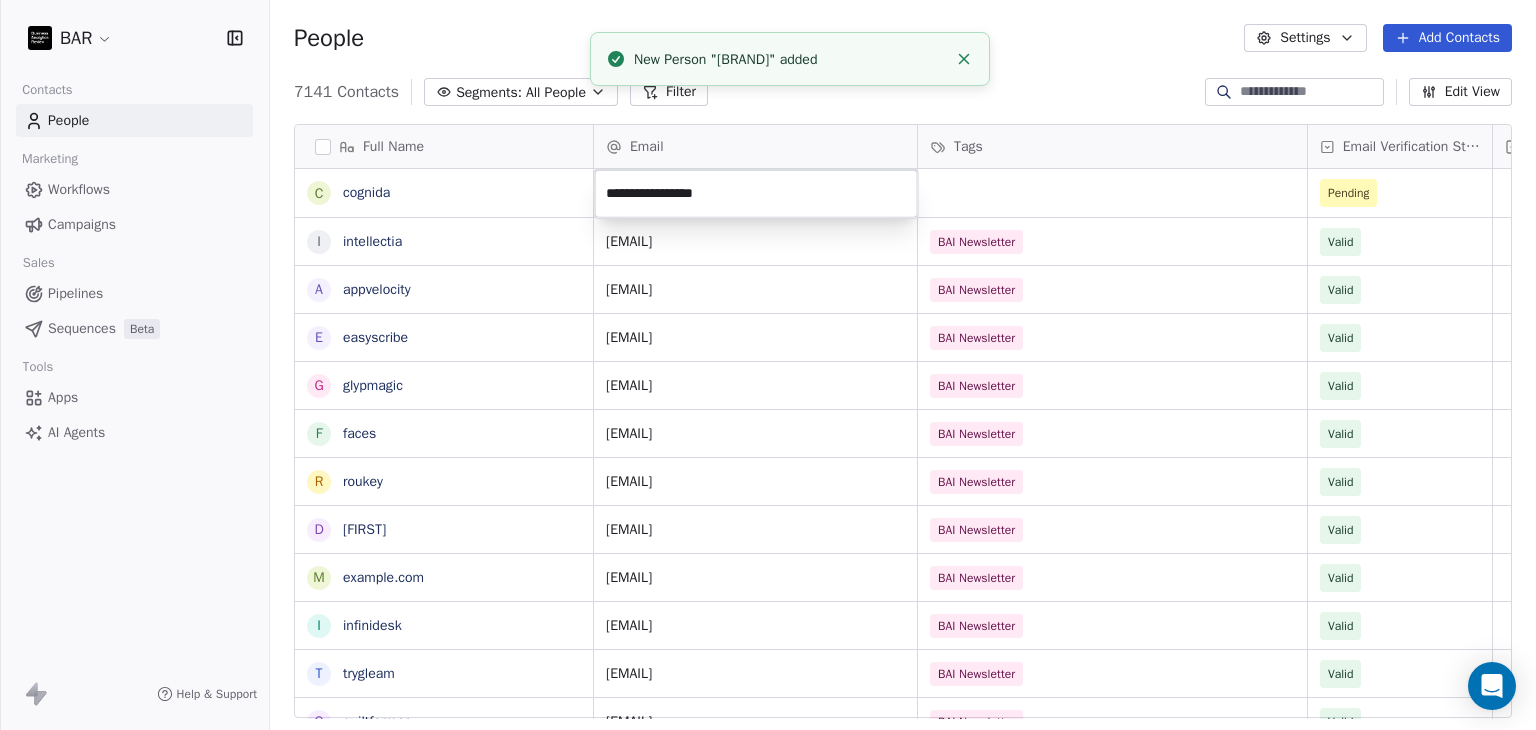 click on "BAR Contacts People Marketing Workflows Campaigns Sales Pipelines Sequences Beta Tools Apps AI Agents Help & Support People Settings Add Contacts 7141 Contacts Segments: All People Filter Edit View Tag Add to Sequence Full Name c [COMPANY] i [COMPANY] a [COMPANY] e [COMPANY] g [COMPANY] f [COMPANY] r [COMPANY] d [PERSON] m [COMPANY] i [COMPANY] t [COMPANY] q [COMPANY] H [TEAM] m [COMPANY] N [PERSON] D [PERSON] z [PERSON] z [PERSON] N [PERSON] M [PERSON] B [PERSON] M [PERSON] K [PERSON] C [PERSON] C [PERSON] K [PERSON] M [PERSON] K [PERSON] S [PERSON] M [PERSON] K [PERSON] J [PERSON] S [PERSON] Email Tags Email Verification Status Status Pending [EMAIL] BAI Newsletter Valid [EMAIL] BAI Newsletter Valid [EMAIL] BAI Newsletter Valid [EMAIL] BAI Newsletter Valid [EMAIL] BAI Newsletter Valid [EMAIL] BAI Newsletter Valid [EMAIL] Valid" at bounding box center [768, 365] 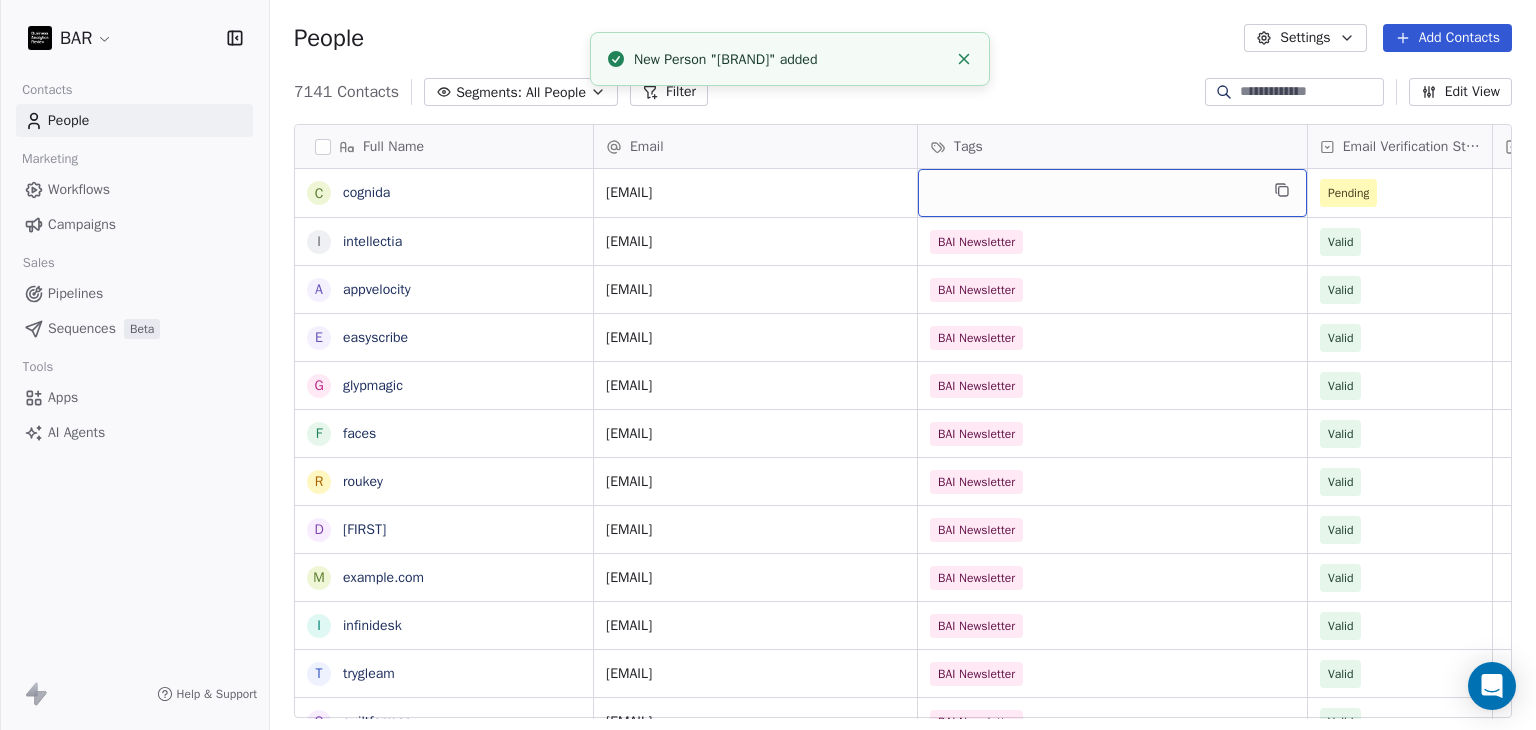 click at bounding box center (1112, 193) 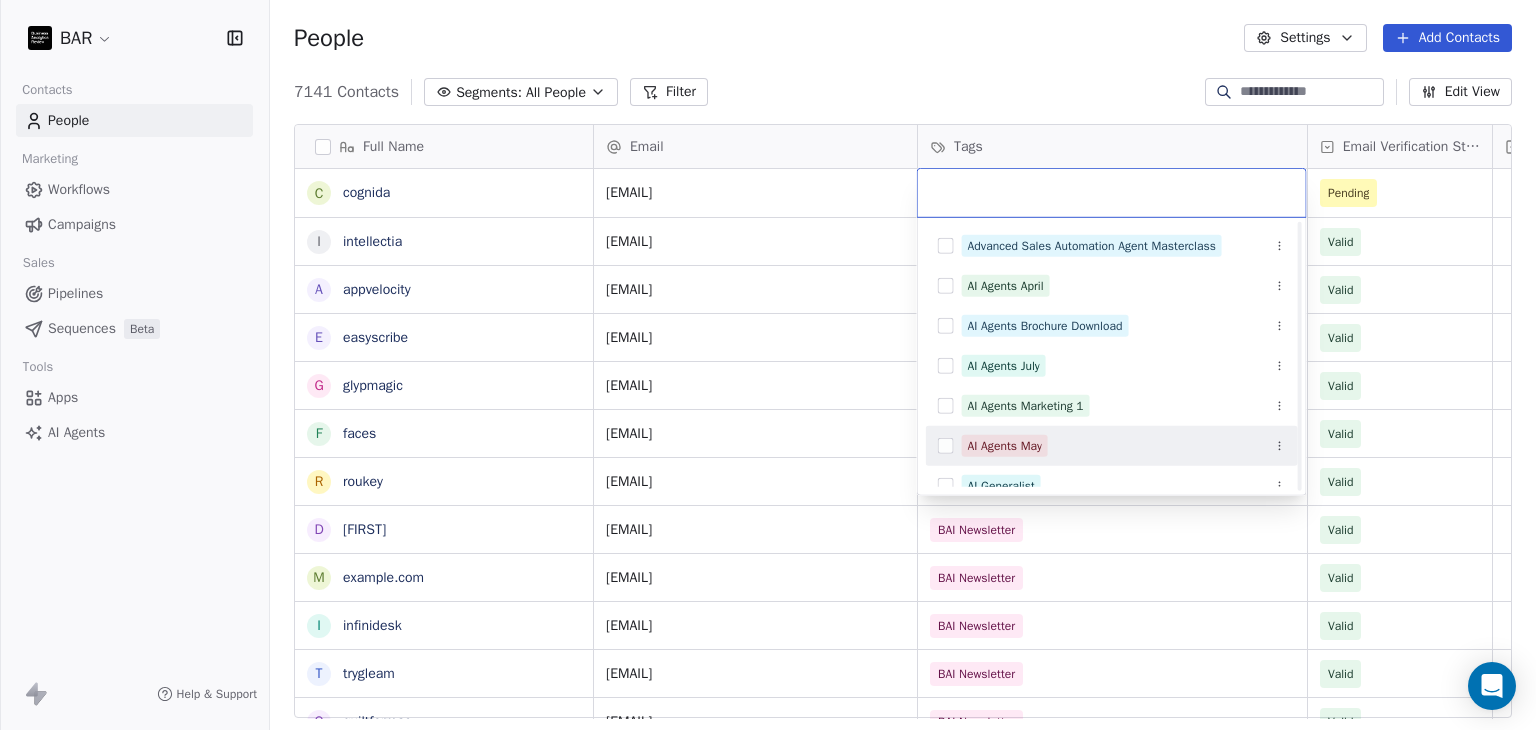 scroll, scrollTop: 300, scrollLeft: 0, axis: vertical 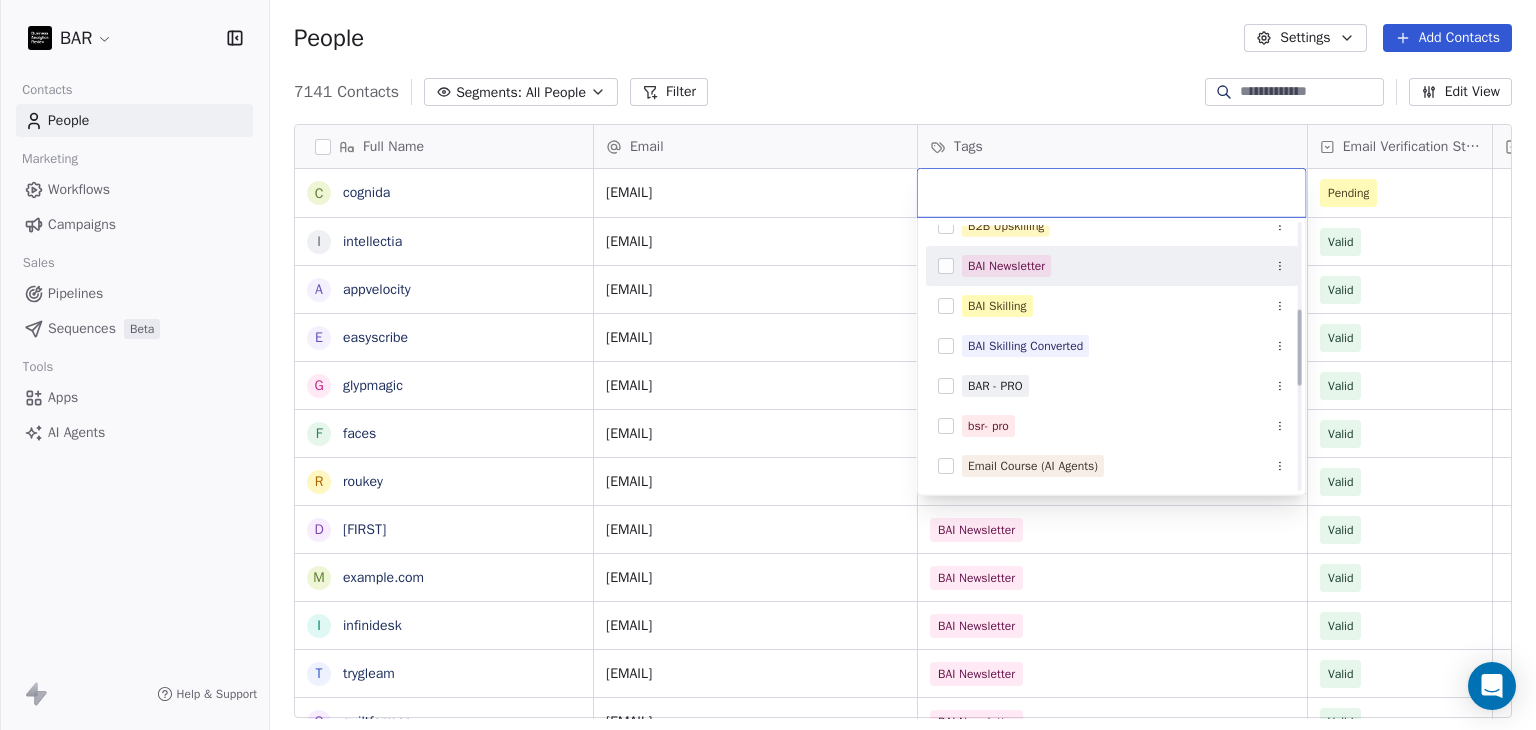 click on "BAI Newsletter" at bounding box center [1006, 266] 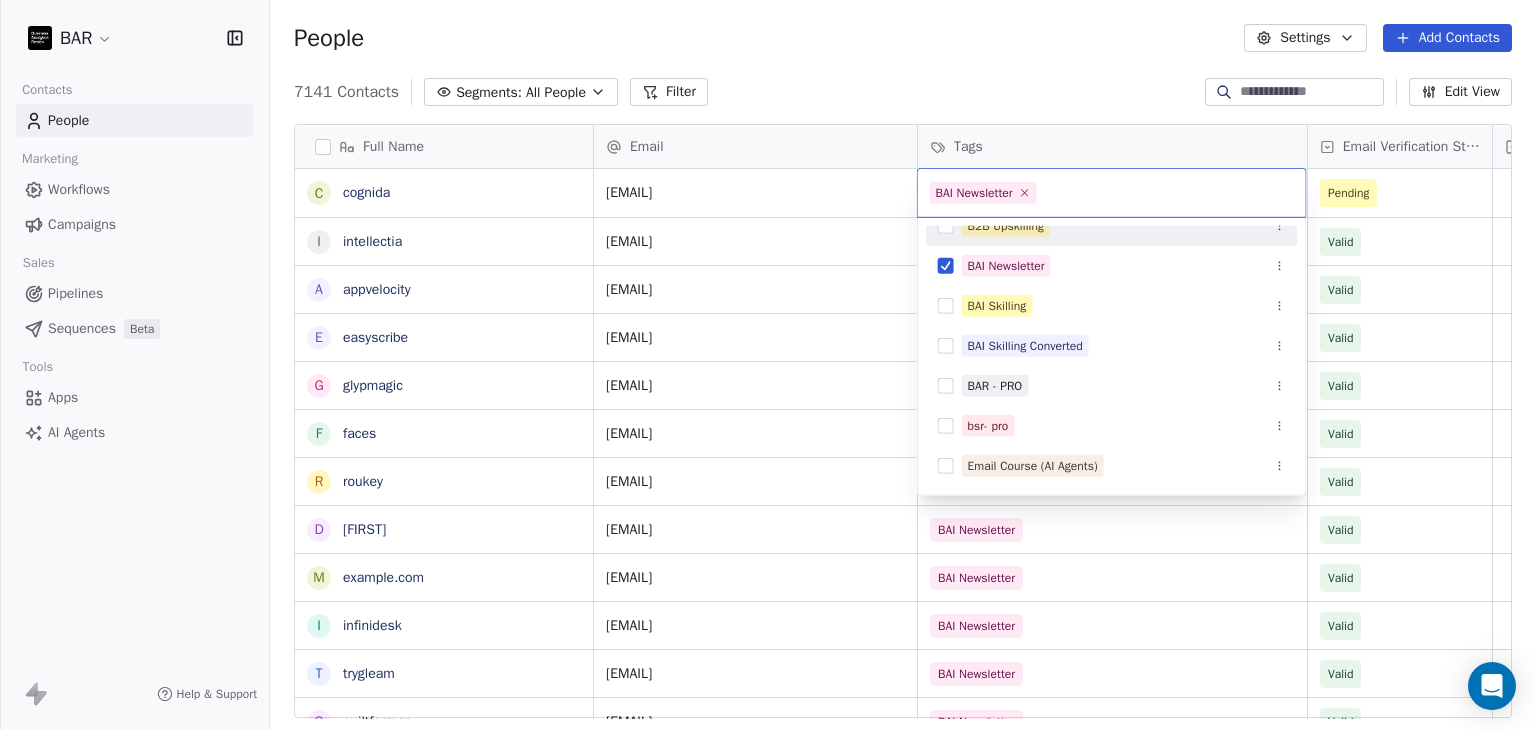 click on "BAR Contacts People Marketing Workflows Campaigns Sales Pipelines Sequences Beta Tools Apps AI Agents Help & Support People Settings Add Contacts 7141 Contacts Segments: All People Filter Edit View Tag Add to Sequence Full Name c cognida i intellectia a appvelocity e easyscribe g glypmagic f faces r roukey d david m memno i infinidesk t trygleam q quiltformac H HR Team m modernbanc N Nebahat ztrk D Derya zyel z zge zer Nadehzhda Zhurbina M Mayada Zouhair B Bora Yalcn M Meriem ZAYANE K Kristin Zeitler C Carrie Wright C Camille Wright K Kelly Wright M Maruquel Joana Williams K Kathrin Wolke S Stephanie Whitekiller M Melissa Whitfield K Karl Weninger J Jill Weeks S Sarah Weaver Email Tags Email Verification Status Status codien@[EXAMPLE.COM] Pending contact@intellectia.ai BAI Newsletter Valid contact@appvelocity.io BAI Newsletter Valid hello@easyscribe.guide BAI Newsletter Valid hello@[EXAMPLE.COM] BAI Newsletter Valid help@getperhaps.com BAI Newsletter Valid contact@roukey.online BAI Newsletter Valid Valid" at bounding box center (768, 365) 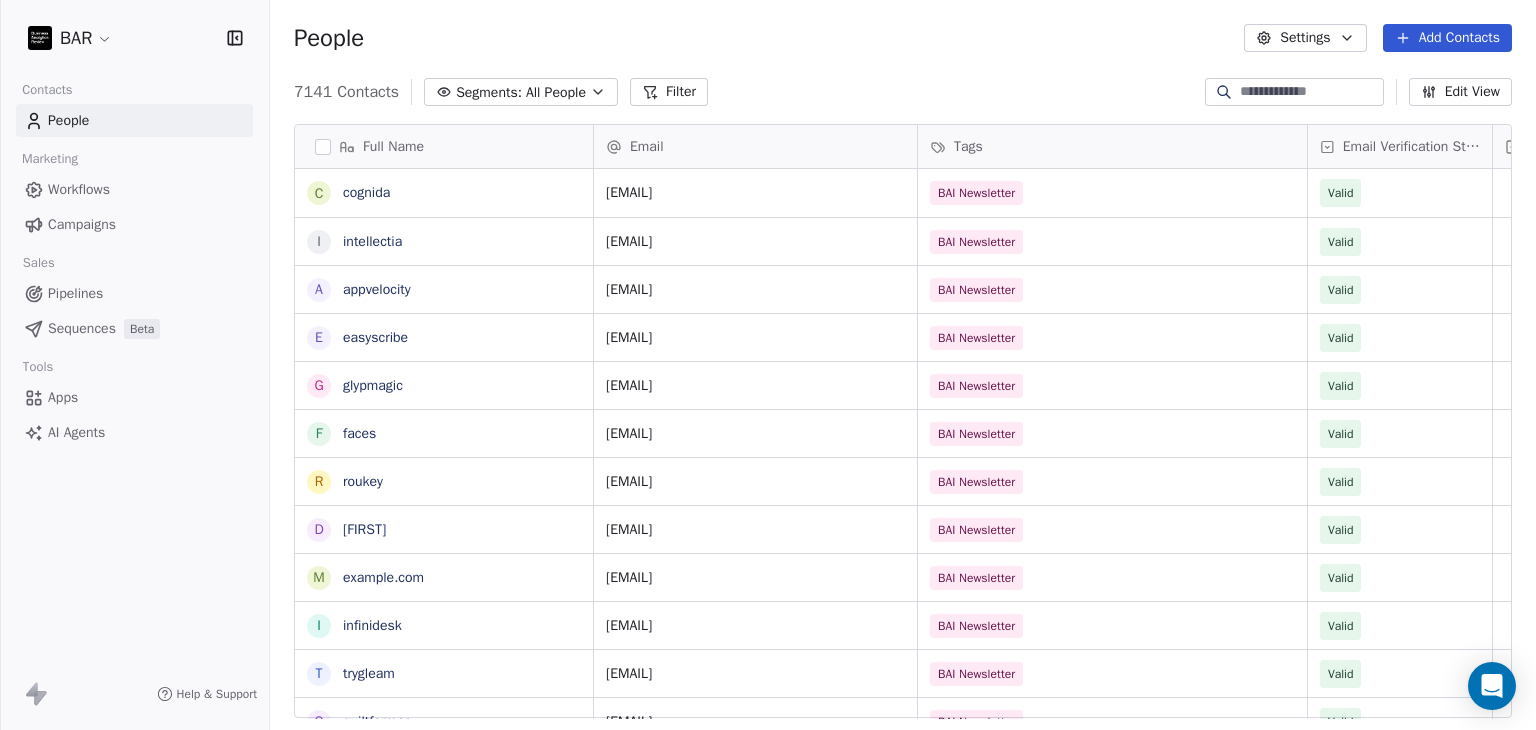 click on "Add Contacts" at bounding box center [1447, 38] 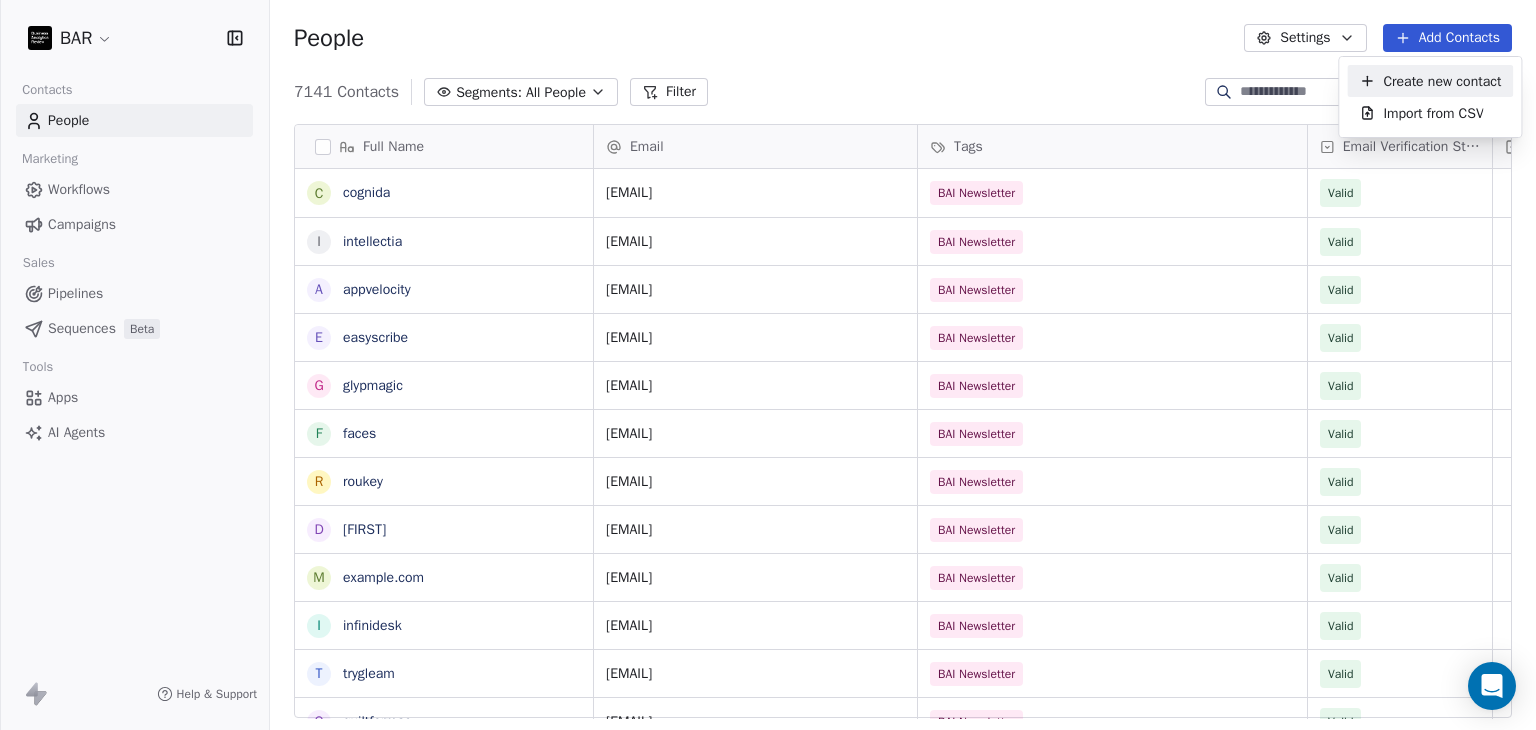 click on "Create new contact" at bounding box center [1442, 81] 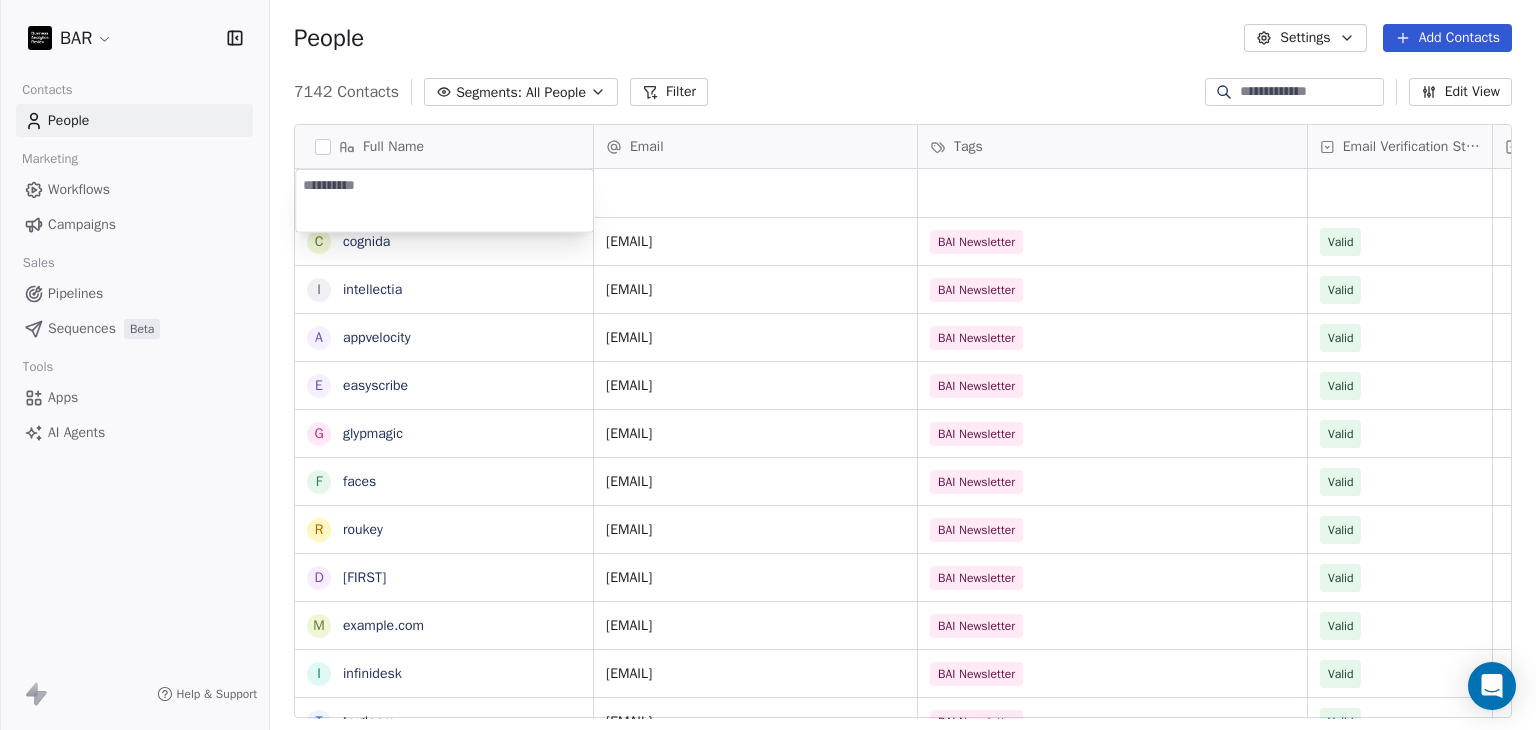 type on "**********" 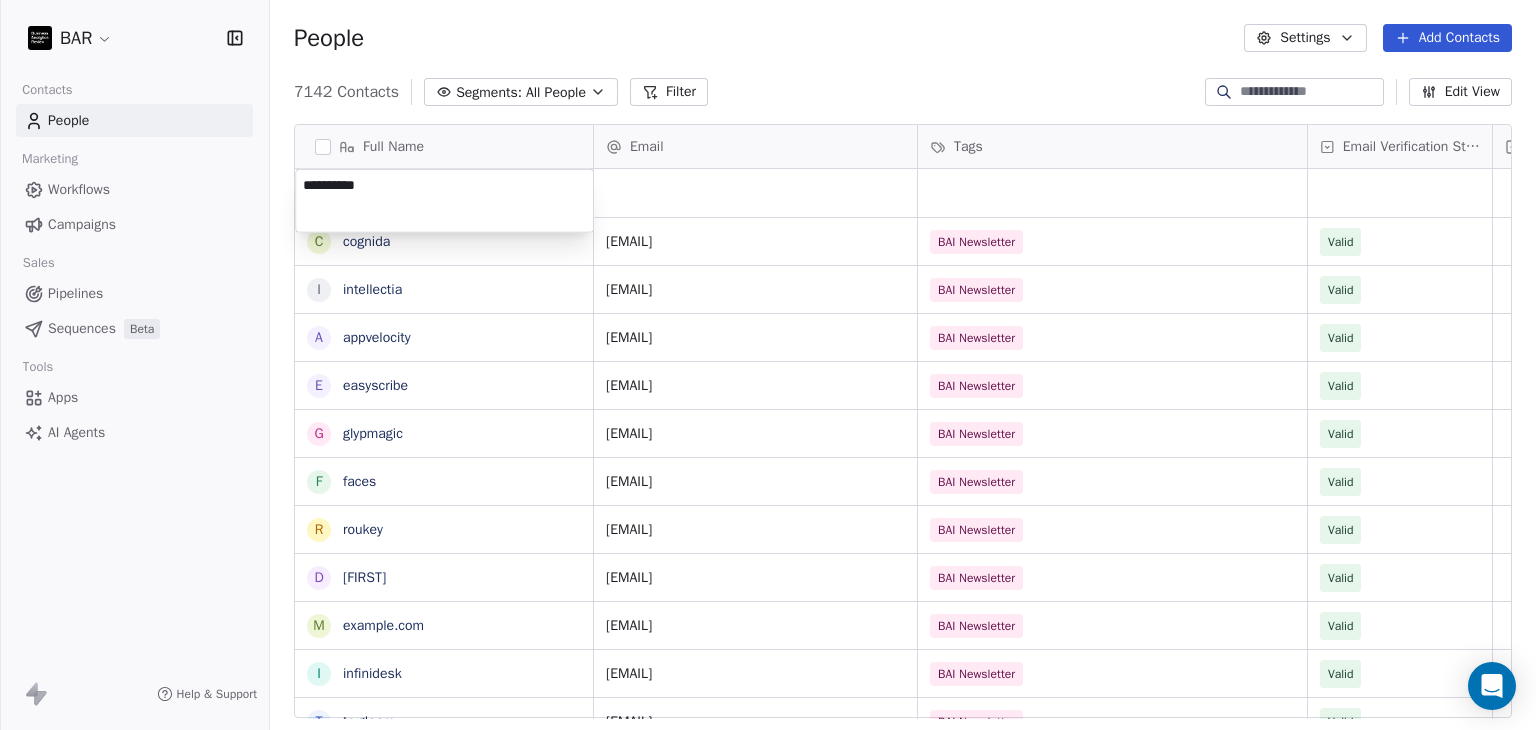 click on "BAR Contacts People Marketing Workflows Campaigns Sales Pipelines Sequences Beta Tools Apps AI Agents Help & Support People Settings Add Contacts 7142 Contacts Segments: All People Filter Edit View Tag Add to Sequence Full Name [FIRST] [LAST] c [COMPANY] i [COMPANY] a [COMPANY] e [COMPANY] g [COMPANY] f [COMPANY] r [COMPANY] d [PERSON] m [COMPANY] i [COMPANY] t [COMPANY] q [COMPANY] H [TEAM] m [COMPANY] N [PERSON] D [PERSON] z [PERSON] z [PERSON] N [PERSON] M [PERSON] B [PERSON] M [PERSON] K [PERSON] C [PERSON] C [PERSON] K [PERSON] M [PERSON] K [PERSON] S [PERSON] M [PERSON] K [PERSON] J [PERSON] Email Tags Email Verification Status Status [EMAIL] BAI Newsletter Valid [EMAIL] BAI Newsletter Valid [EMAIL] BAI Newsletter Valid [EMAIL] BAI Newsletter Valid [EMAIL] BAI Newsletter Valid [EMAIL] BAI Newsletter Valid [EMAIL] BAI Newsletter Valid Valid" at bounding box center (768, 365) 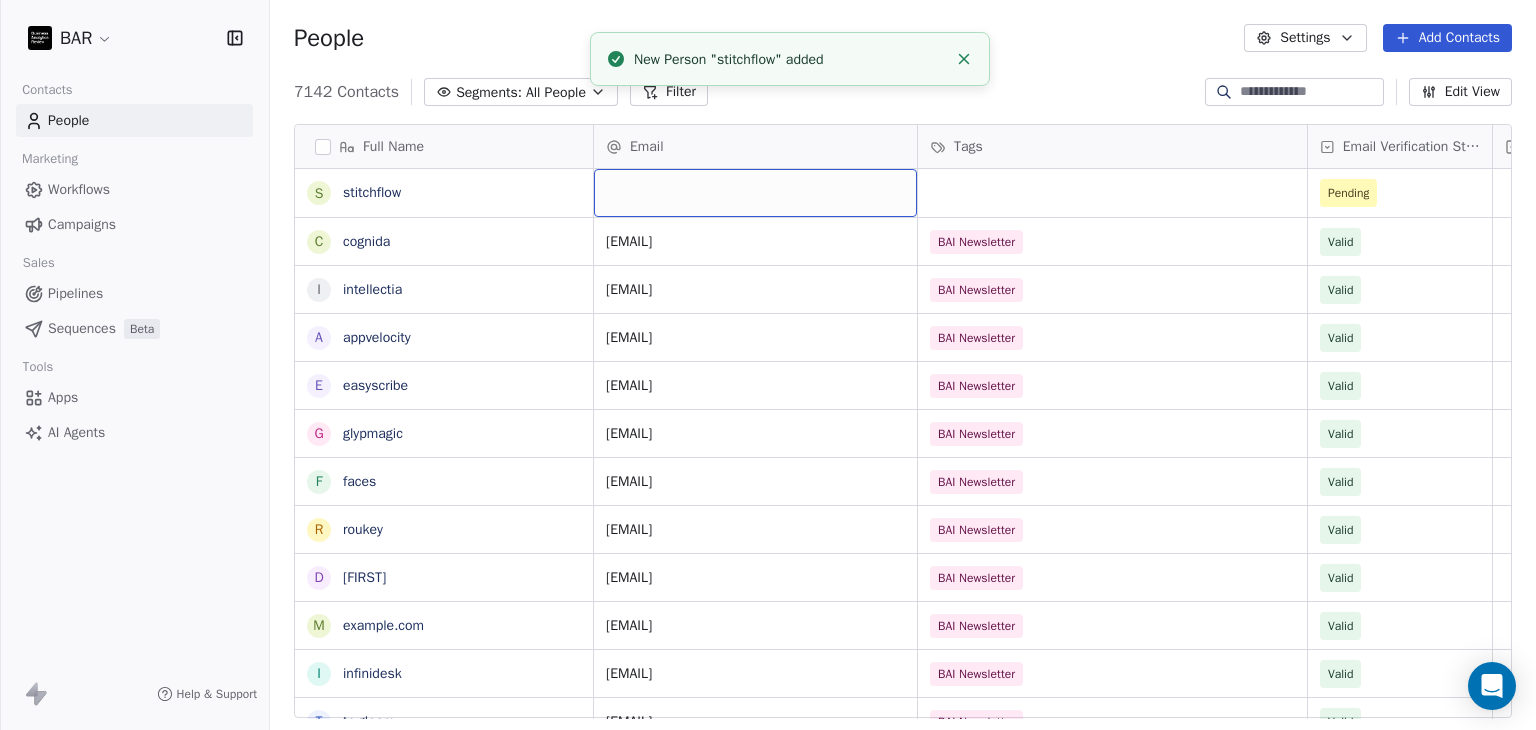 click at bounding box center (755, 193) 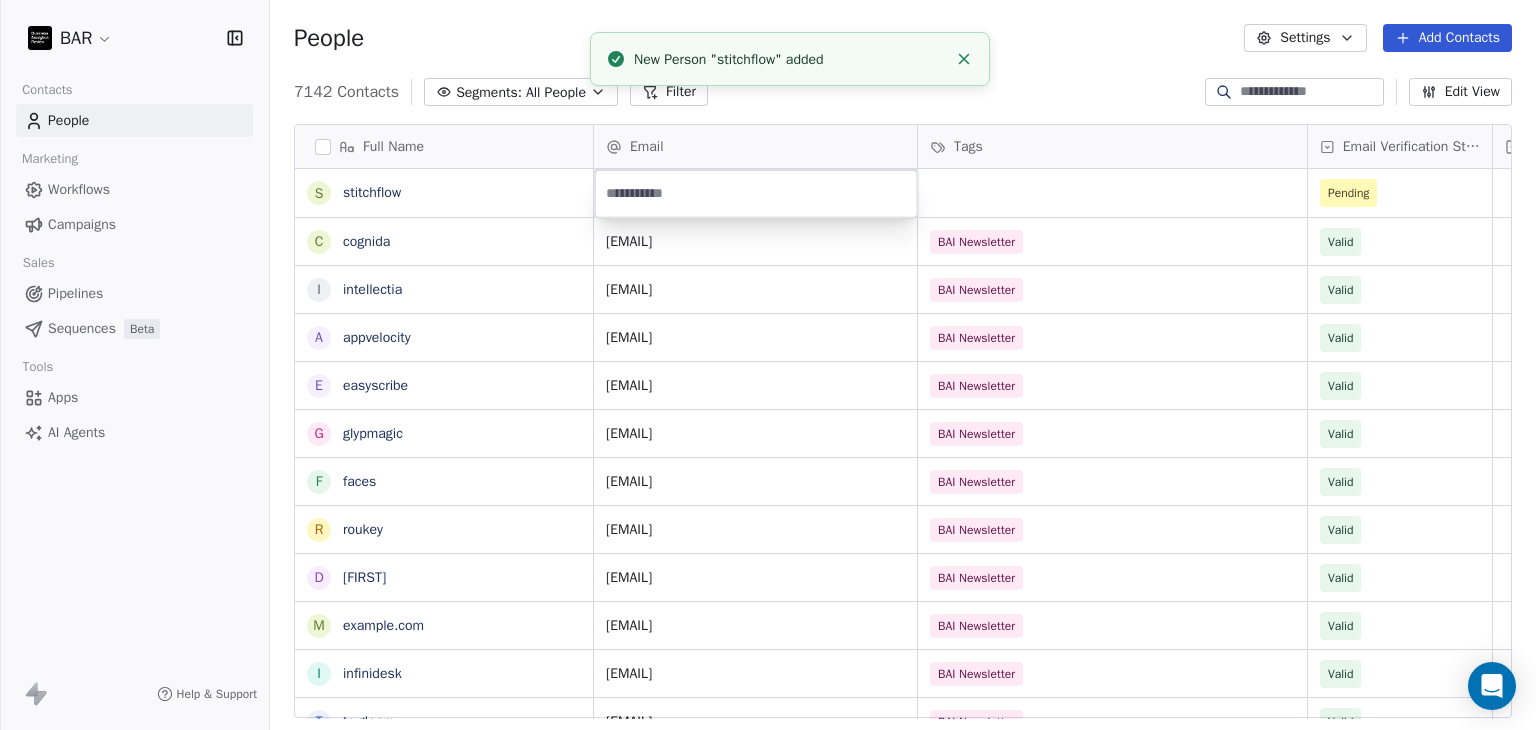 type on "**********" 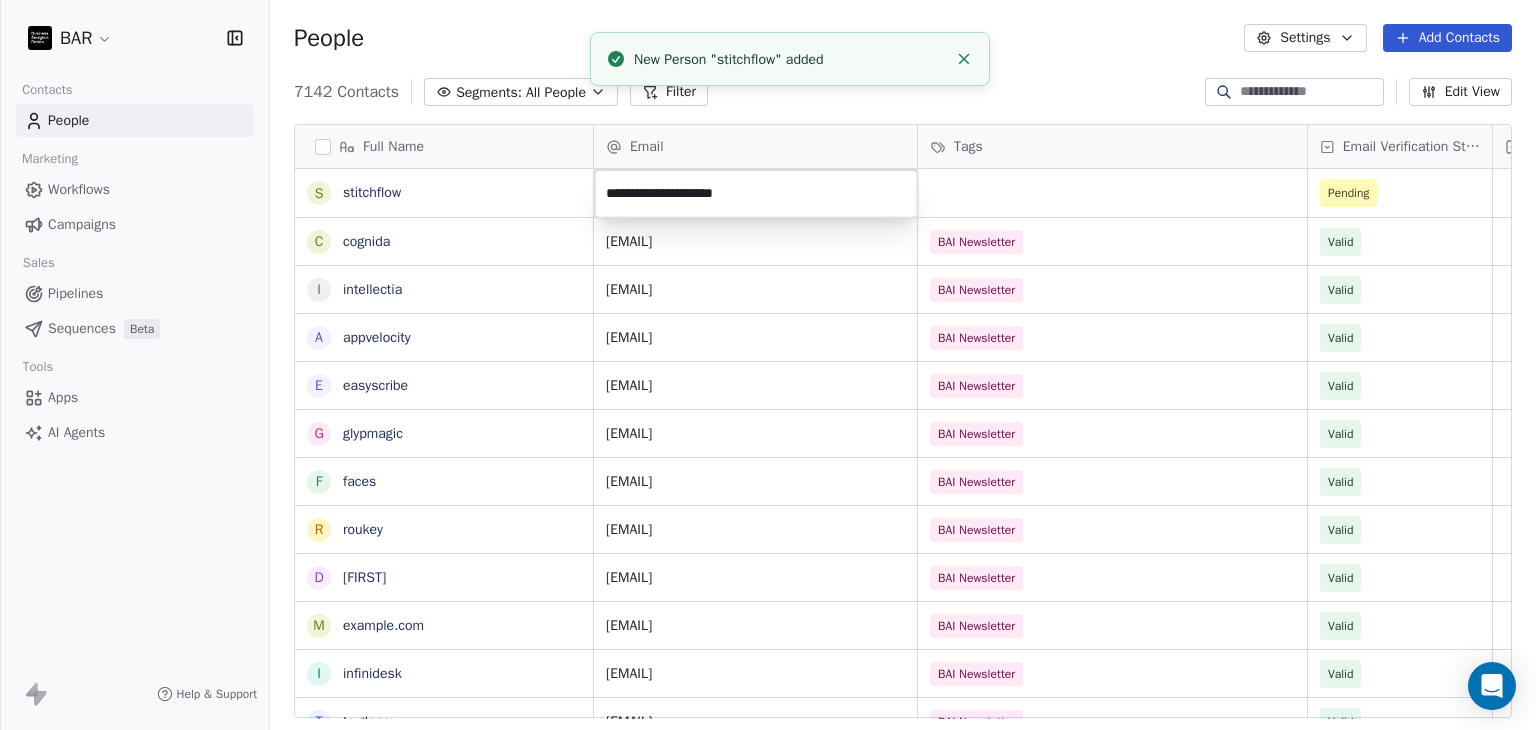 click on "BAR Contacts People Marketing Workflows Campaigns Sales Pipelines Sequences Beta Tools Apps AI Agents Help & Support People Settings Add Contacts 7142 Contacts Segments: All People Filter Edit View Tag Add to Sequence Full Name s [COMPANY] c [COMPANY] i [COMPANY] a [COMPANY] e [COMPANY] g [COMPANY] f [COMPANY] r [COMPANY] d [COMPANY] m [COMPANY] i [COMPANY] t [COMPANY] q [COMPANY] H [TEAM] m [COMPANY] N [LAST] [LAST] D [LAST] z [LAST] D [LAST] z [LAST] N [LAST] [LAST] M [LAST] [LAST] B [LAST] [LAST] M [LAST] [LAST] K [LAST] [LAST] C [LAST] [LAST] C [LAST] [LAST] K [LAST] [LAST] M [LAST] [LAST] [LAST] K [LAST] [LAST] J [LAST] [LAST] Email Tags Email Verification Status Status Pending [EMAIL] BAI Newsletter Valid [EMAIL] BAI Newsletter Valid [EMAIL] BAI Newsletter Valid [EMAIL] BAI Newsletter Valid [EMAIL] BAI Newsletter Valid [EMAIL] Valid" at bounding box center (768, 365) 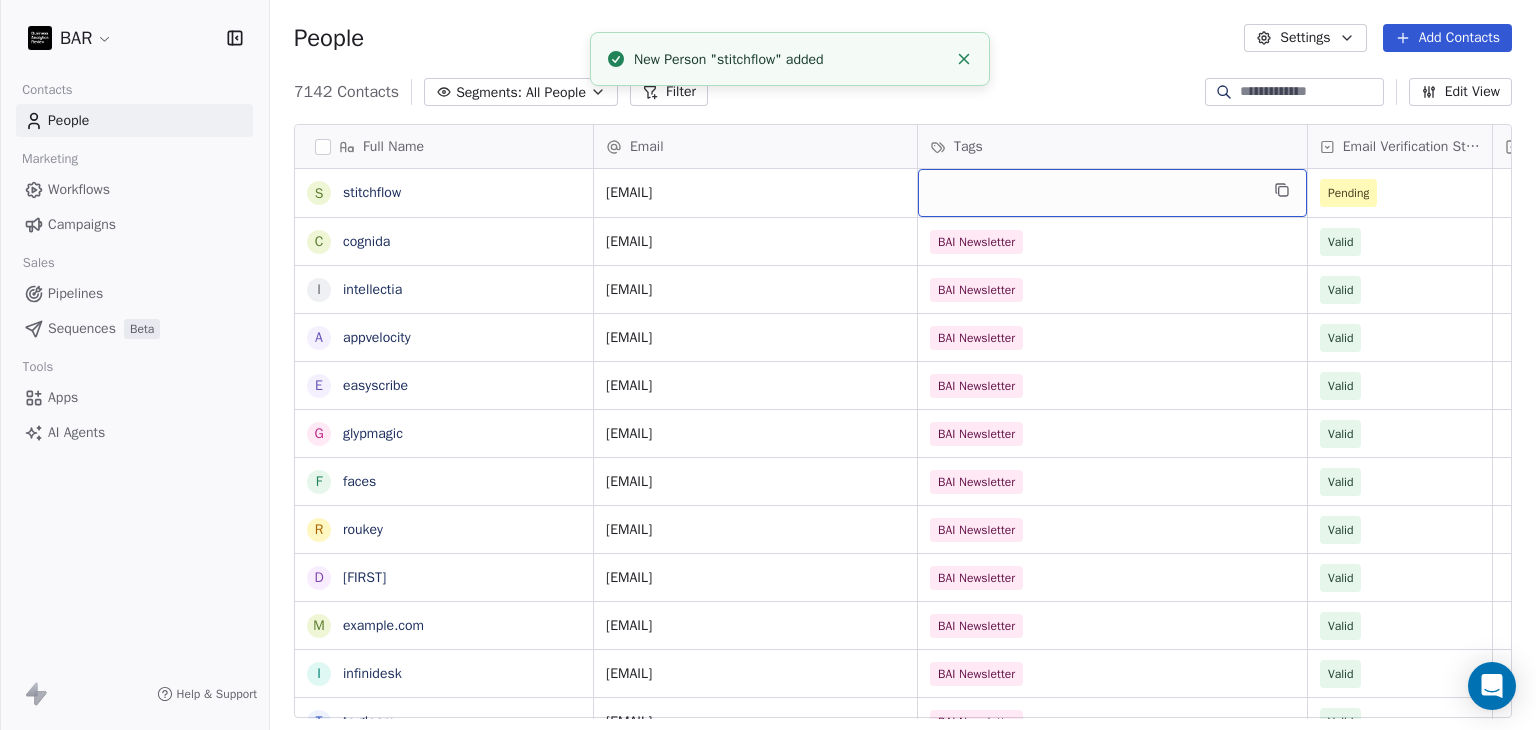 click at bounding box center (1112, 193) 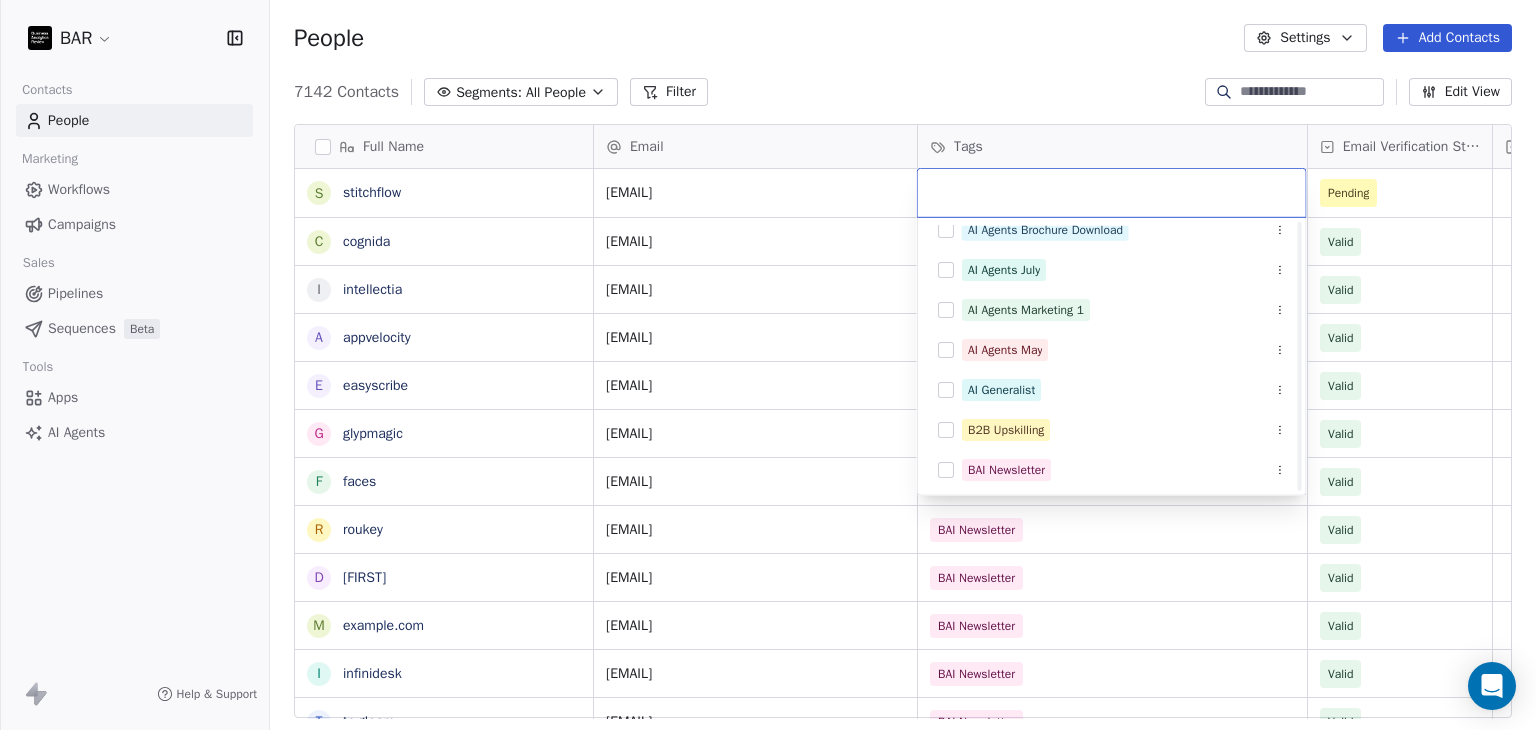 scroll, scrollTop: 100, scrollLeft: 0, axis: vertical 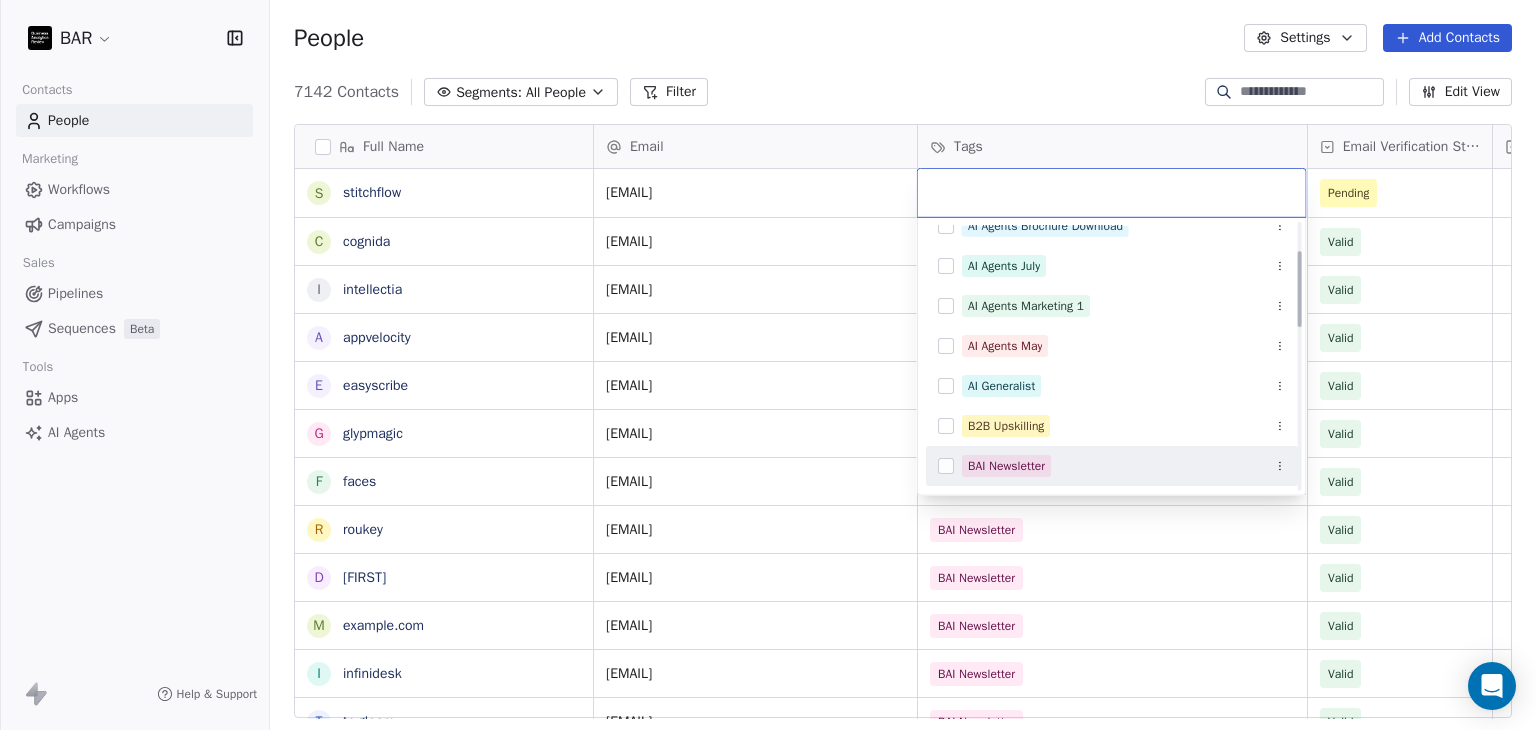 drag, startPoint x: 1010, startPoint y: 457, endPoint x: 1015, endPoint y: 384, distance: 73.171036 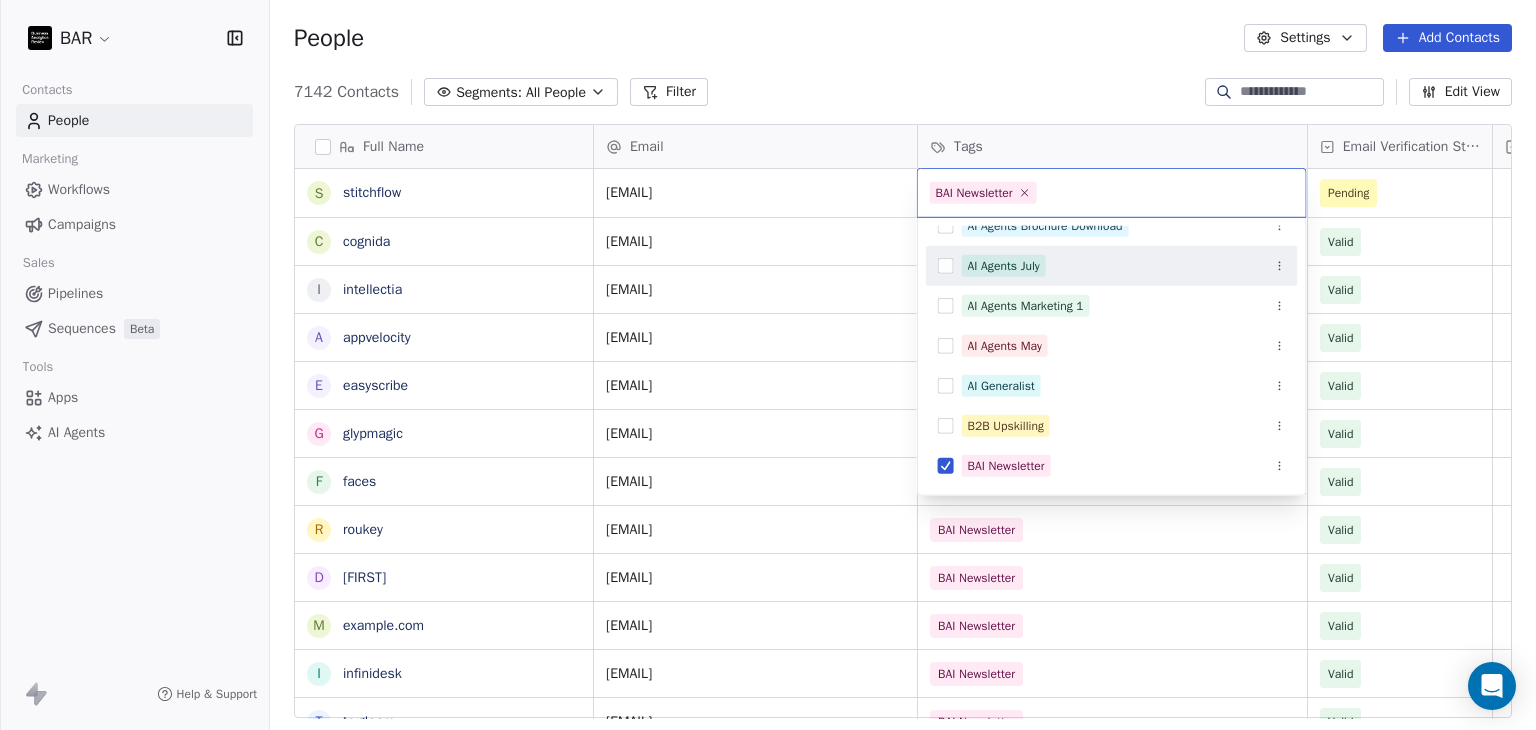 click on "BAR Contacts People Marketing Workflows Campaigns Sales Pipelines Sequences Beta Tools Apps AI Agents Help & Support People Settings Add Contacts 7142 Contacts Segments: All People Filter Edit View Tag Add to Sequence Full Name s [COMPANY] c [COMPANY] i [COMPANY] a [COMPANY] e [COMPANY] g [COMPANY] f [COMPANY] r [COMPANY] d [PERSON] m [COMPANY] i [COMPANY] t [COMPANY] q [COMPANY] H [TEAM] m [COMPANY] N [PERSON] D [PERSON] z [PERSON] z [PERSON] N [PERSON] M [PERSON] B [PERSON] M [PERSON] K [PERSON] C [PERSON] C [PERSON] K [PERSON] M [PERSON] K [PERSON] S [PERSON] M [PERSON] K [PERSON] J [PERSON] Email Tags Email Verification Status Status [EMAIL] Pending [EMAIL] BAI Newsletter Valid [EMAIL] BAI Newsletter Valid [EMAIL] BAI Newsletter Valid [EMAIL] BAI Newsletter Valid [EMAIL] BAI Newsletter Valid Valid" at bounding box center (768, 365) 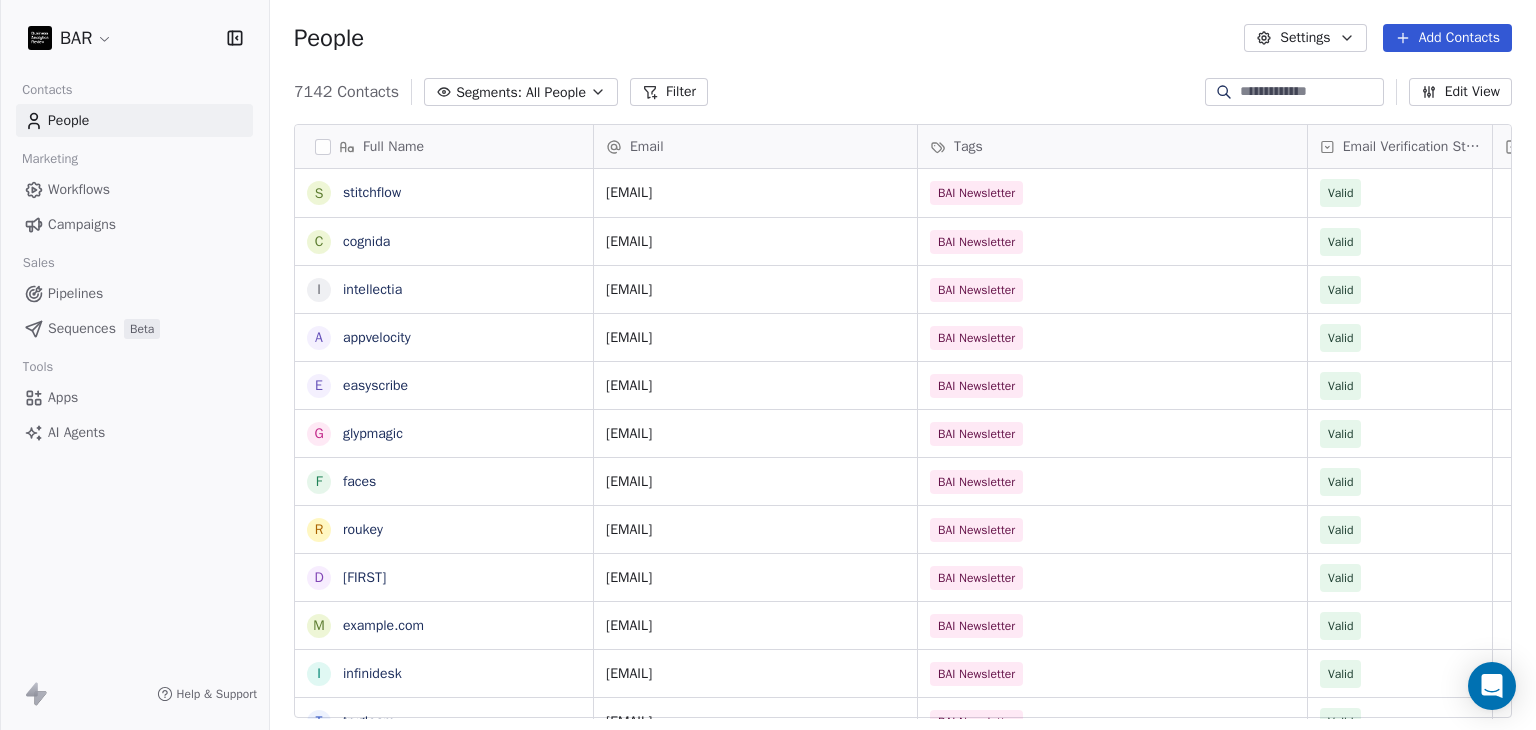 click on "Add Contacts" at bounding box center [1447, 38] 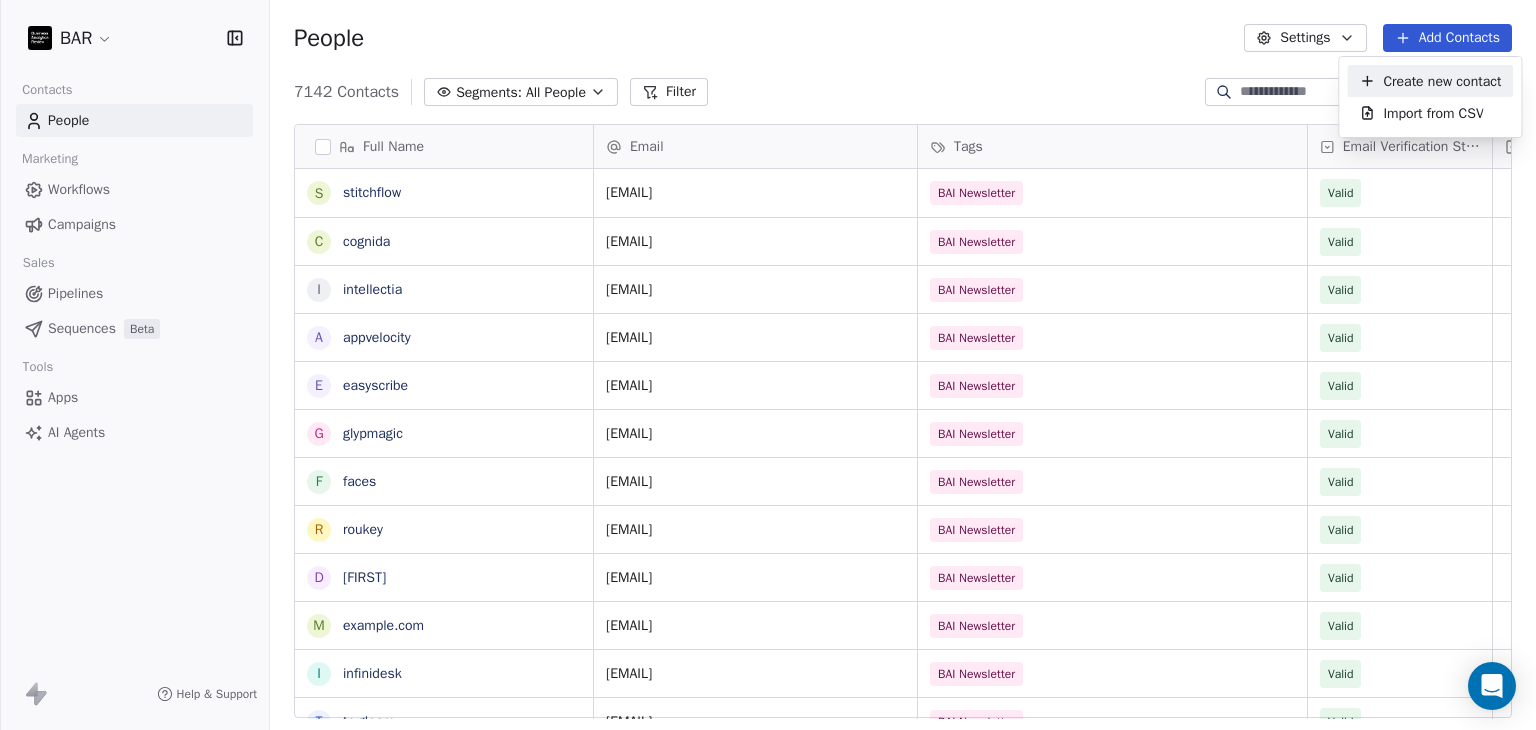 click on "Create new contact" at bounding box center (1442, 81) 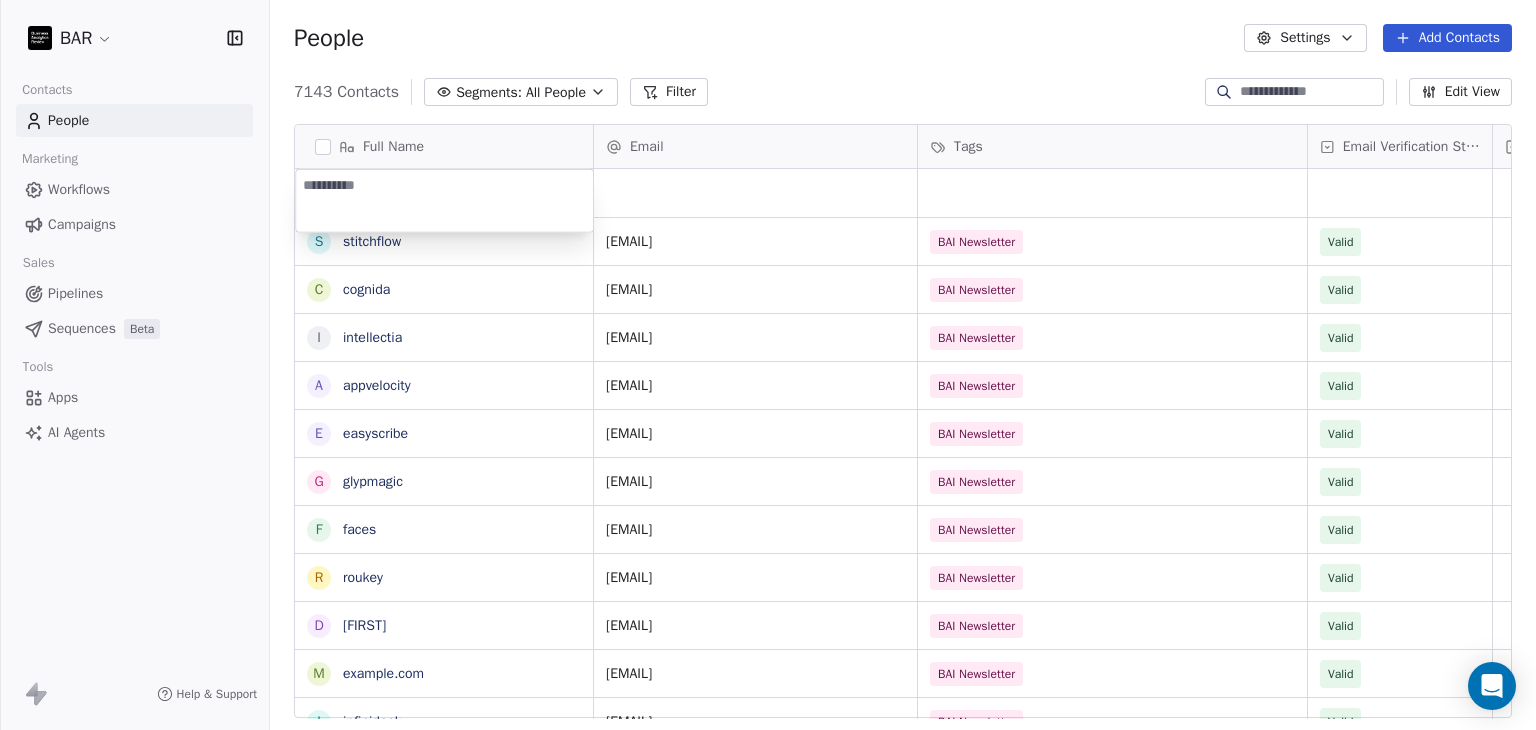type on "**********" 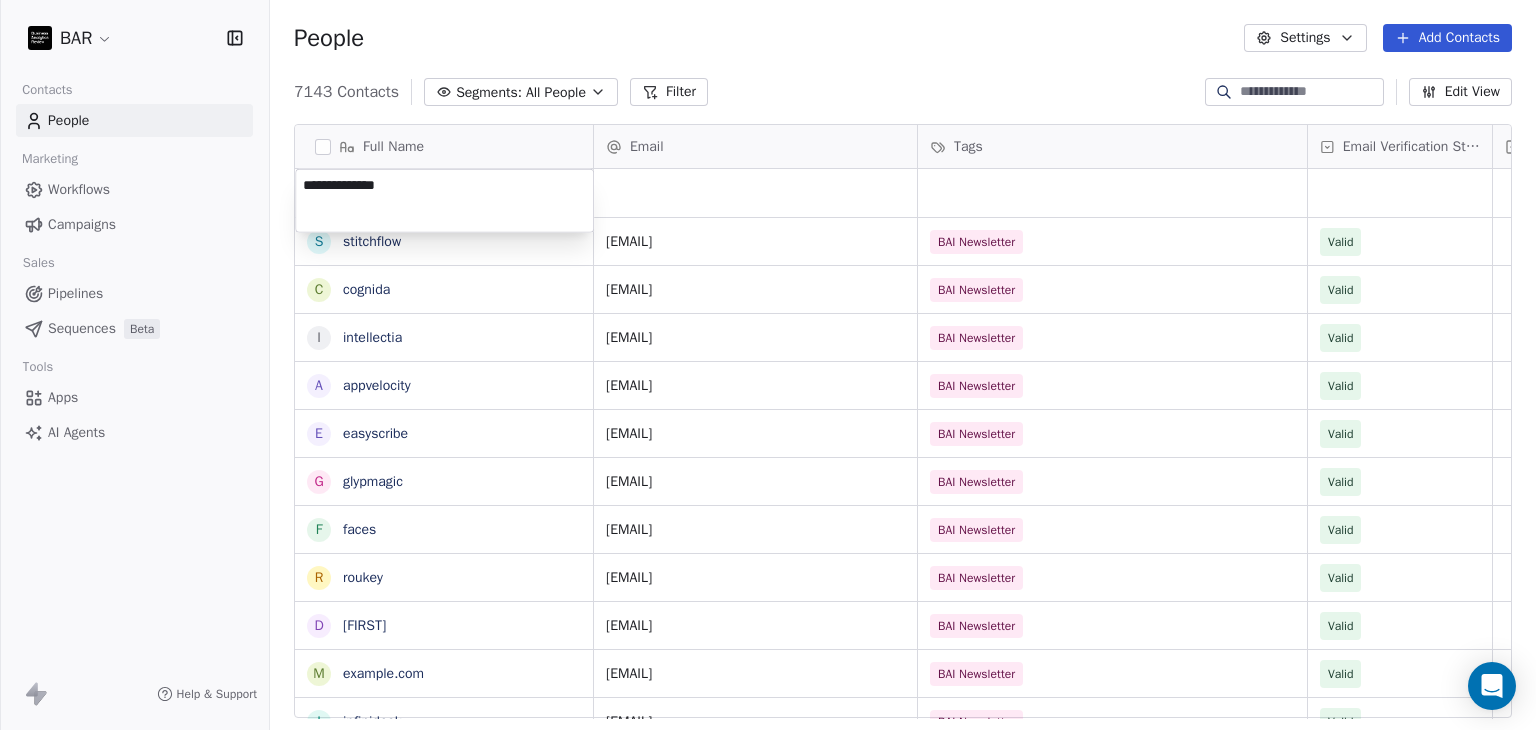 click on "BAR Contacts People Marketing Workflows Campaigns Sales Pipelines Sequences Beta Tools Apps AI Agents Help & Support People Settings Add Contacts 7143 Contacts Segments: All People Filter Edit View Tag Add to Sequence Full Name s [COMPANY] c [COMPANY] i [COMPANY] a [COMPANY] e [COMPANY] g [COMPANY] f [COMPANY] r [COMPANY] d [PERSON] m [COMPANY] i [COMPANY] t [COMPANY] q [COMPANY] H [TEAM] m [COMPANY] N [PERSON] D [PERSON] z [PERSON] z [PERSON] N [PERSON] M [PERSON] B [PERSON] M [PERSON] K [PERSON] C [PERSON] C [PERSON] K [PERSON] M [PERSON] K [PERSON] S [PERSON] M [PERSON] K [PERSON] J [PERSON] Email Tags Email Verification Status Status [EMAIL] BAI Newsletter Valid [EMAIL] BAI Newsletter Valid [EMAIL] BAI Newsletter Valid [EMAIL] BAI Newsletter Valid [EMAIL] BAI Newsletter Valid Valid" at bounding box center [768, 365] 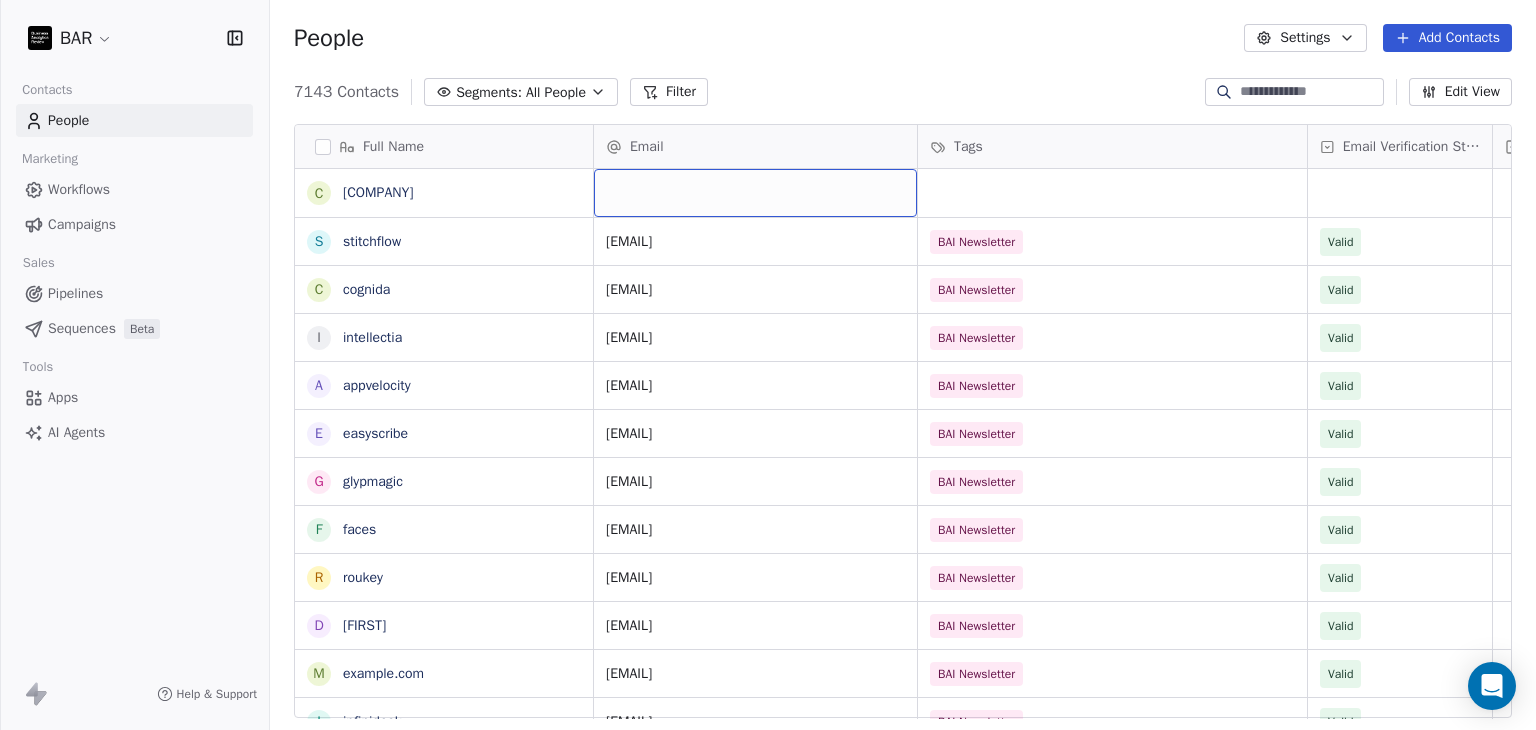 click at bounding box center (755, 193) 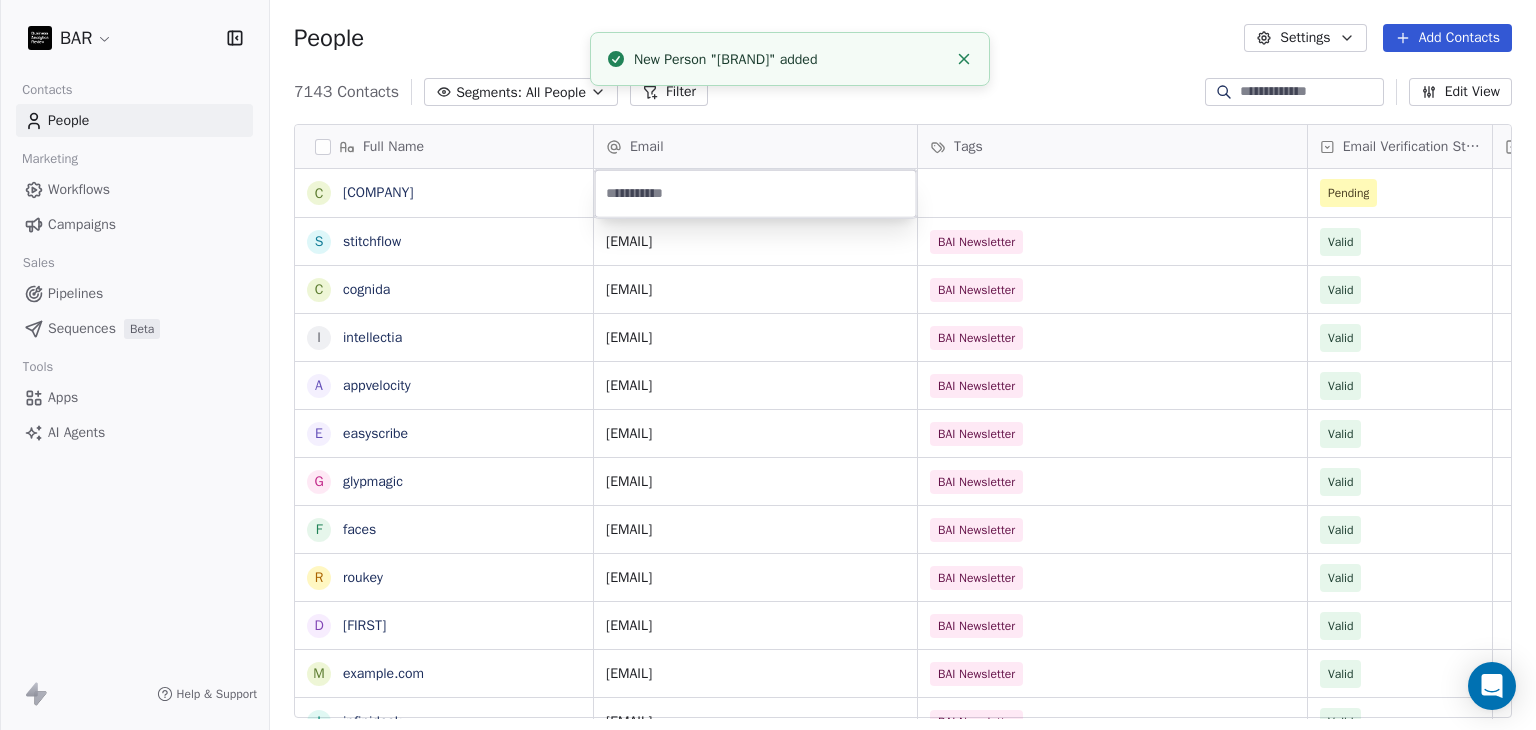 click at bounding box center (756, 194) 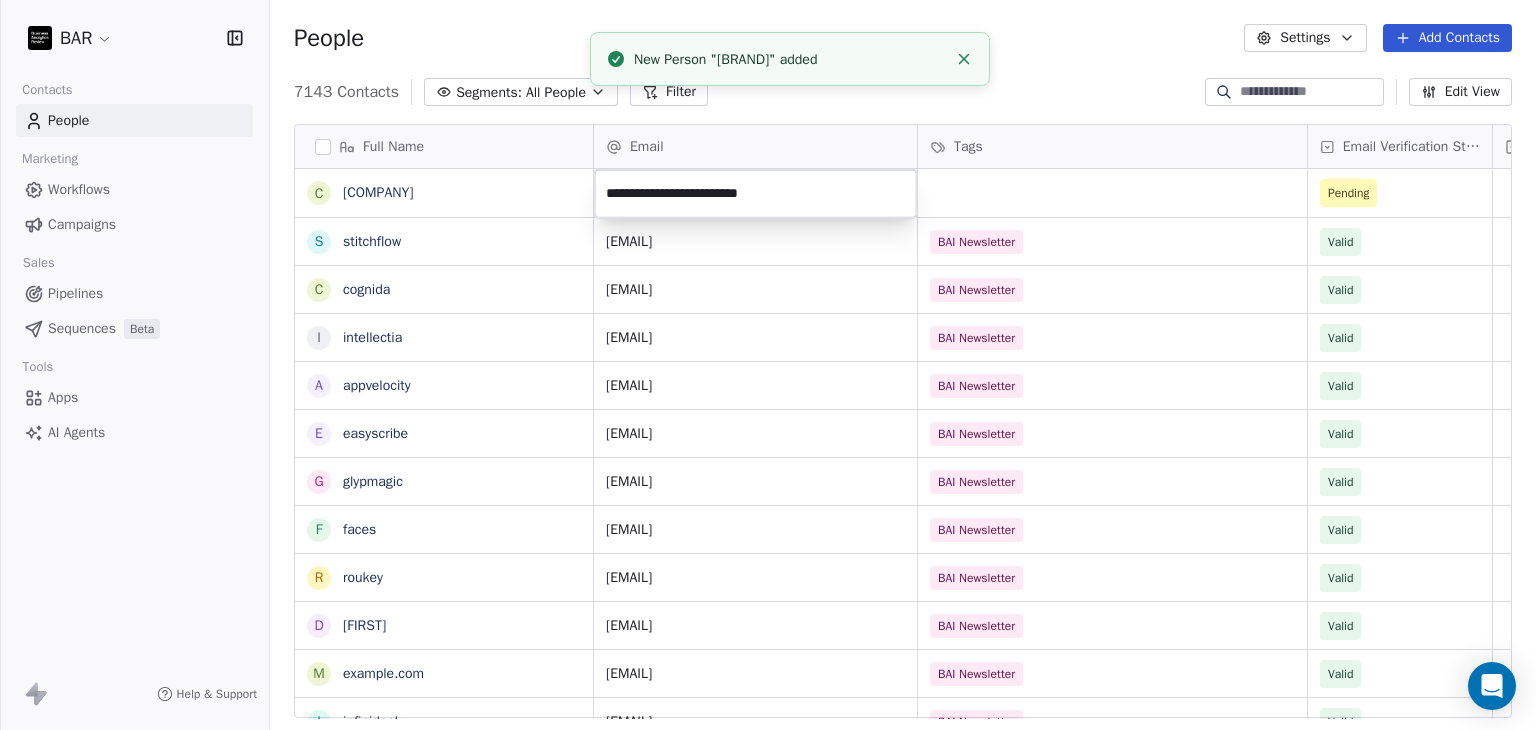 click on "BAR Contacts People Marketing Workflows Campaigns Sales Pipelines Sequences Beta Tools Apps AI Agents Help & Support People Settings Add Contacts 7143 Contacts Segments: All People Filter Edit View Tag Add to Sequence Full Name c characteralarm s stitchflow c cognida i intellectia a appvelocity e easyscribe g glypmagic f faces r roukey d david m memno i infinidesk t trygleam q quiltformac H HR Team m modernbanc N Nebahat ztrk D Derya zyel z zge zer N Nadezhda Zhurbina M Mayada Zouhair B Bora Yalcn M Meriem ZAYANE K Kristin Zeitler C Carrie Wright C Camille Wright K Kelly Wright M Maruquel Joana Williams K Kathrin Wolke S Stephanie Whitekiller M Melissa Whitfield K Karl Weninger Email Tags Email Verification Status Status Pending contact@[EMAIL] BAI Newsletter Valid codien@[EMAIL] BAI Newsletter Valid contact@[EMAIL] BAI Newsletter Valid contact@[EMAIL] BAI Newsletter Valid hello@[EMAIL] BAI Newsletter Valid hello@[EMAIL] BAI Newsletter Valid help@[EMAIL] Valid" at bounding box center (768, 365) 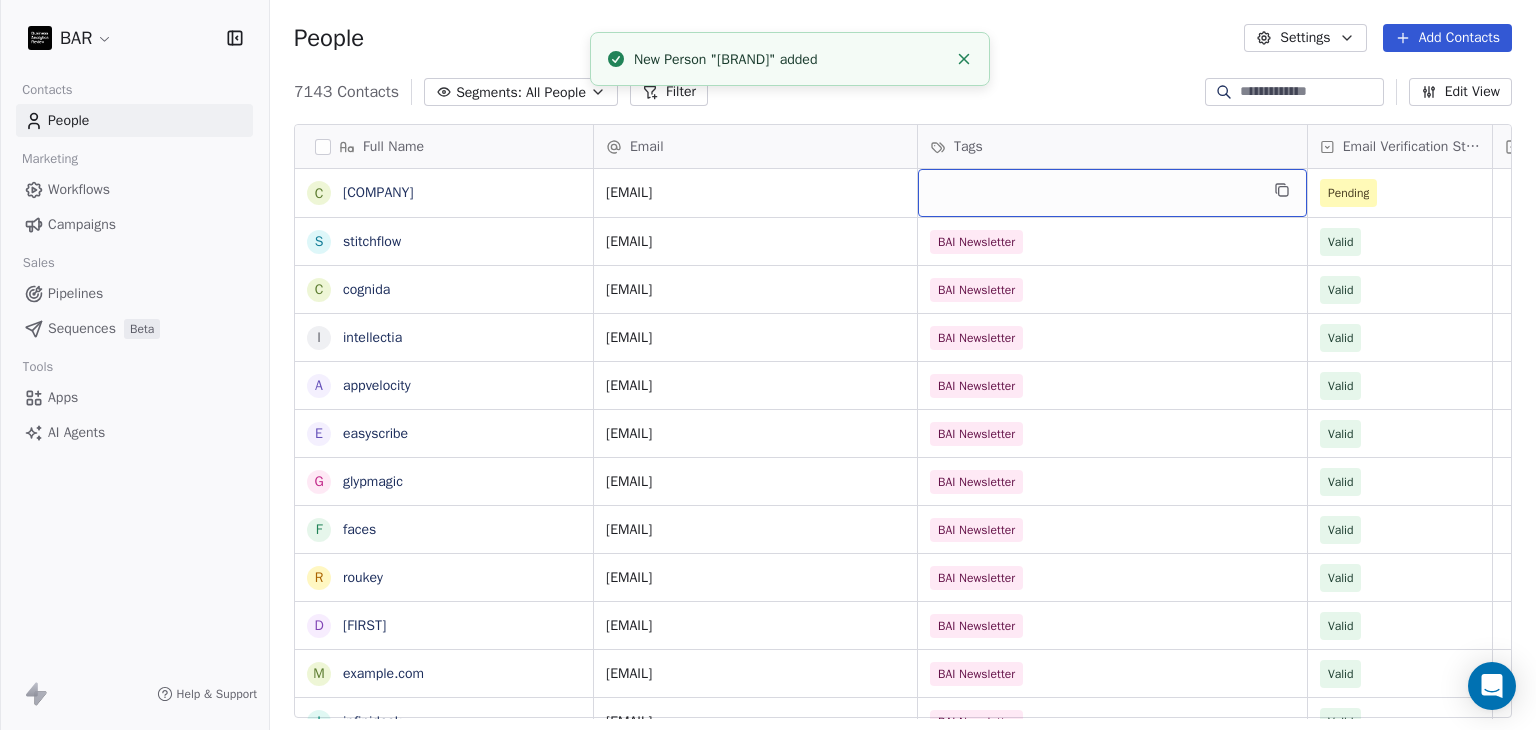 click at bounding box center (1112, 193) 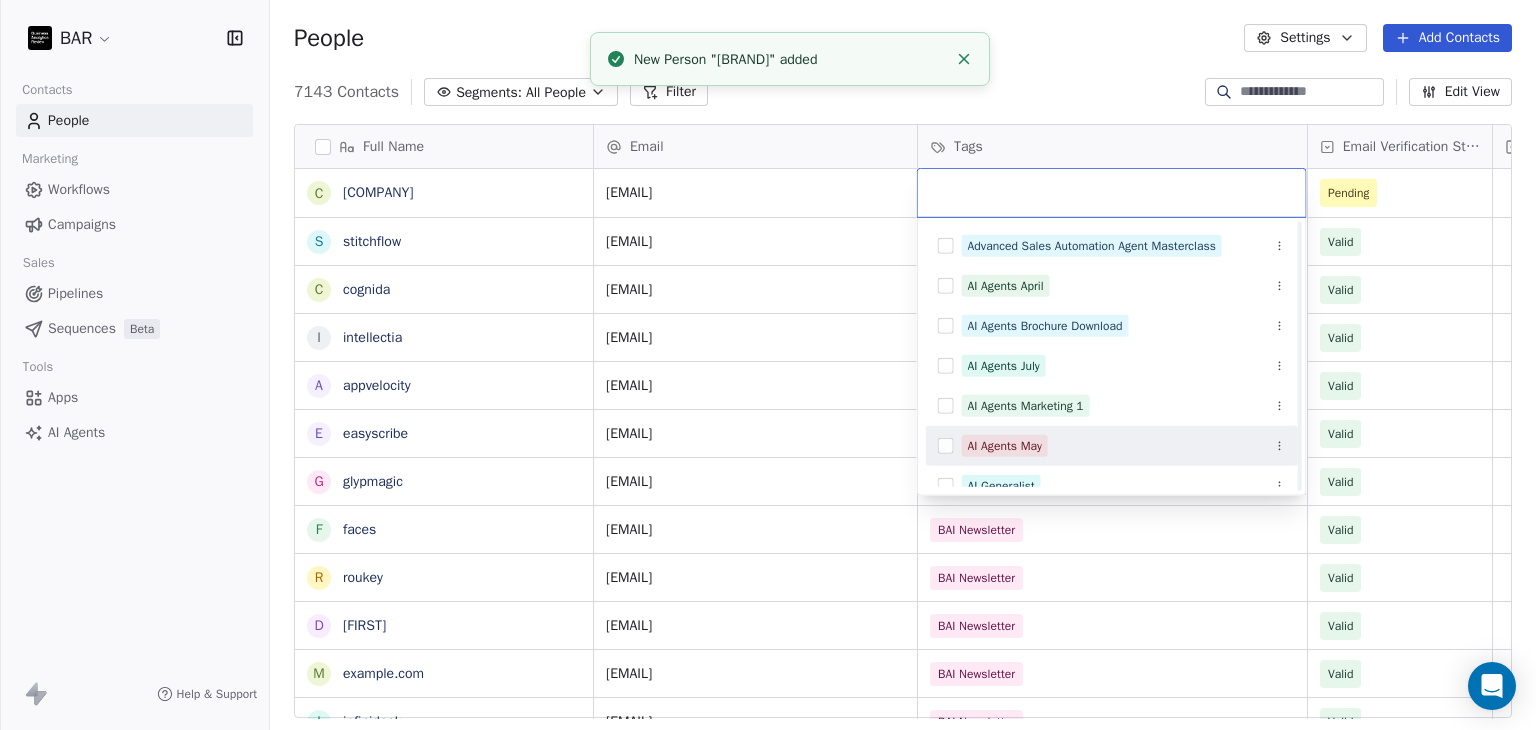 scroll, scrollTop: 200, scrollLeft: 0, axis: vertical 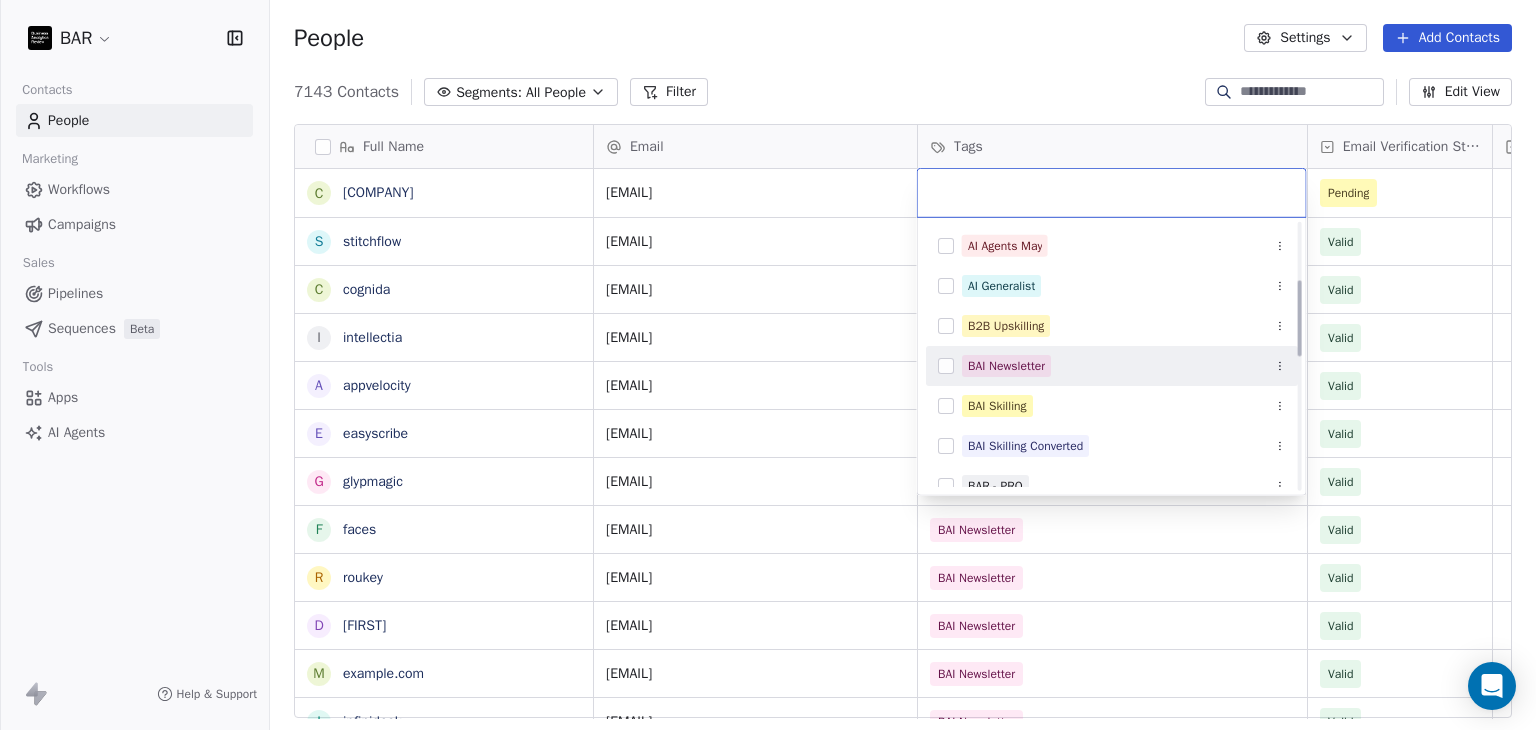click on "BAI Newsletter" at bounding box center (1006, 366) 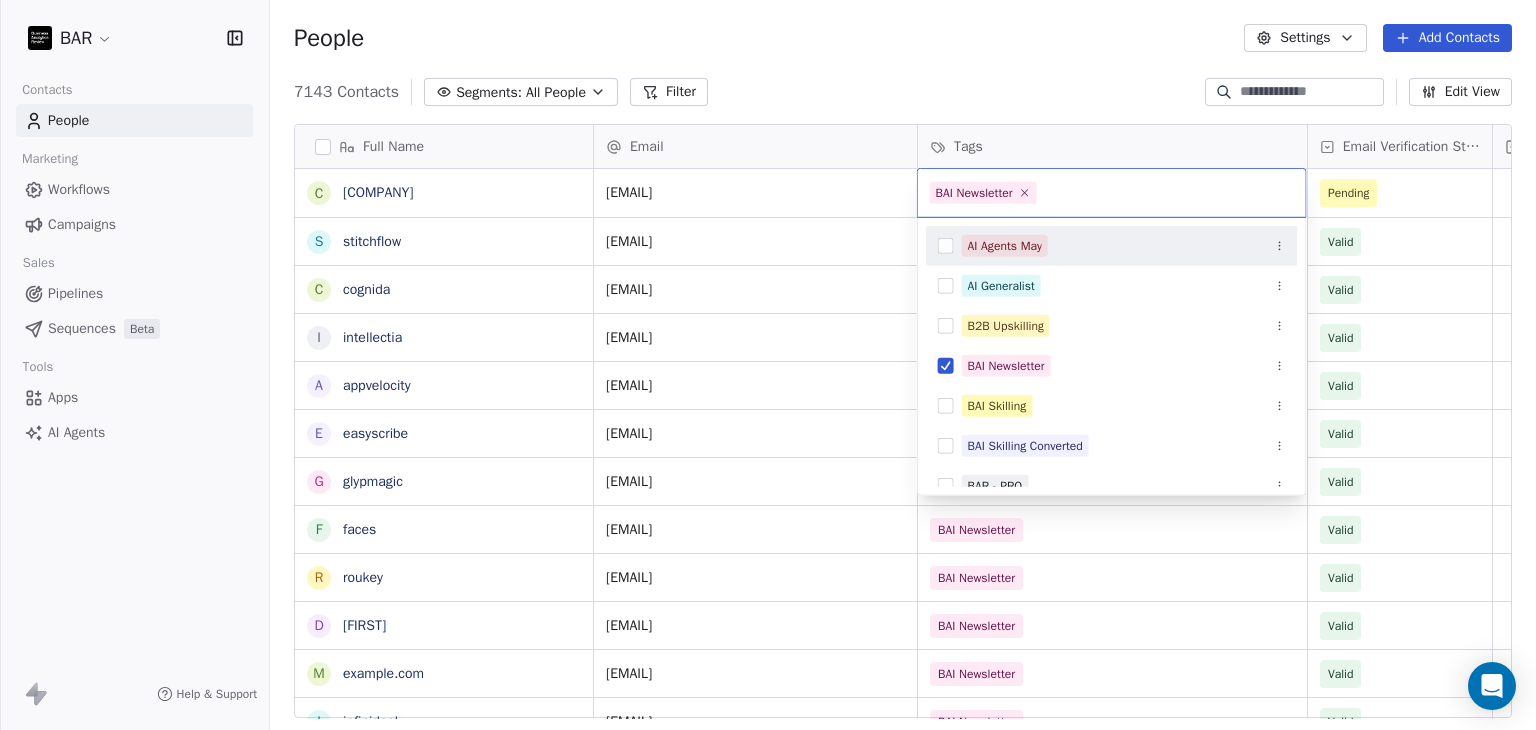 click on "BAR Contacts People Marketing Workflows Campaigns Sales Pipelines Sequences Beta Tools Apps AI Agents Help & Support People Settings Add Contacts 7143 Contacts Segments: All People Filter Edit View Tag Add to Sequence Full Name c [COMPANY] s [COMPANY] c [COMPANY] i [COMPANY] a [COMPANY] e [COMPANY] g [COMPANY] f [COMPANY] r [COMPANY] d [COMPANY] m [COMPANY] i [COMPANY] t [COMPANY] q [COMPANY] H [TEAM] m [COMPANY] N [LAST] [LAST] D [LAST] z [LAST] D [LAST] z [LAST] N [LAST] [LAST] M [LAST] [LAST] B [LAST] [LAST] M [LAST] [LAST] K [LAST] [LAST] C [LAST] [LAST] C [LAST] [LAST] K [LAST] [LAST] M [LAST] [LAST] [LAST] K [LAST] [LAST] Email Tags Email Verification Status Status [EMAIL] Pending [EMAIL] BAI Newsletter Valid [EMAIL] BAI Newsletter Valid [EMAIL] BAI Newsletter Valid [EMAIL] BAI Newsletter Valid [EMAIL] BAI Newsletter Valid [EMAIL] BAI Newsletter Valid" at bounding box center [768, 365] 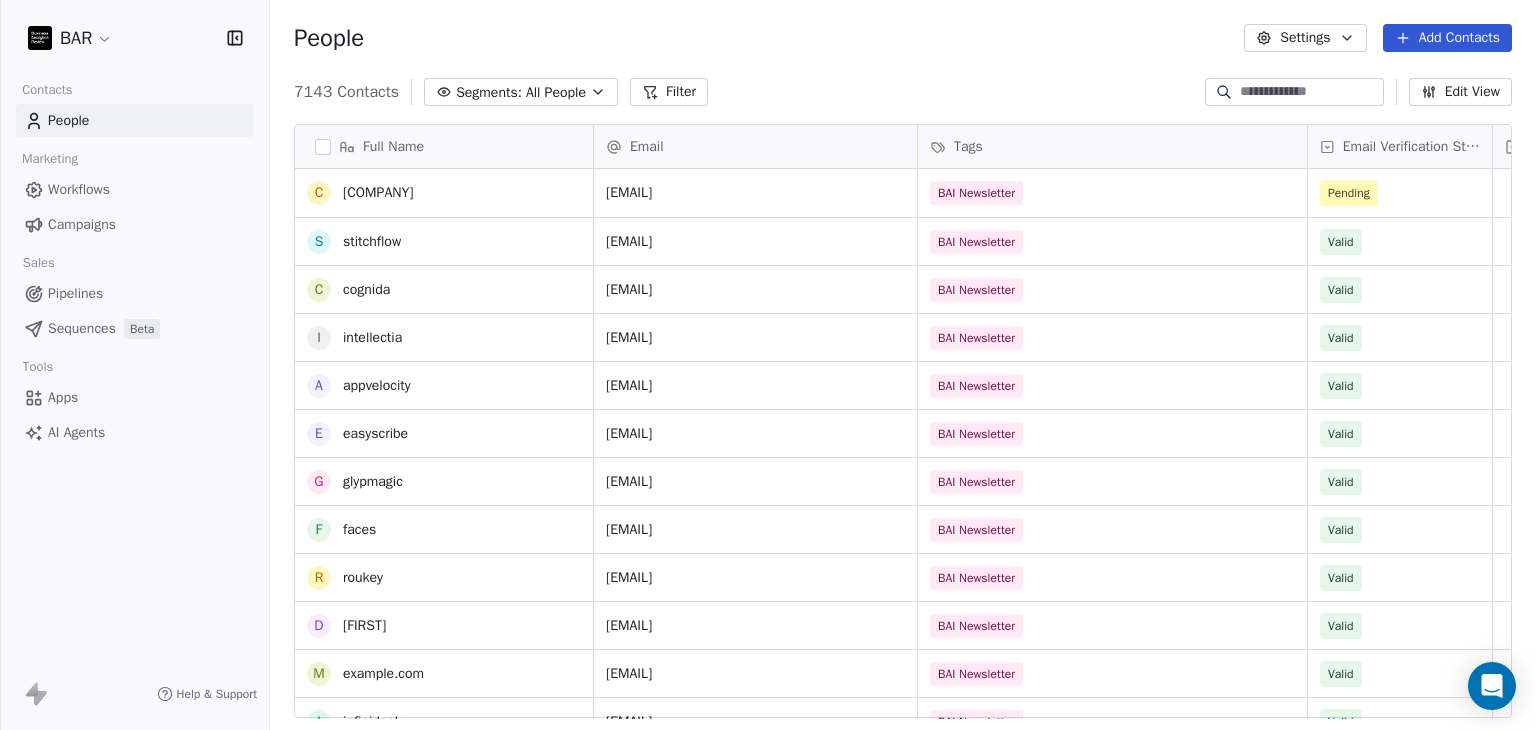 scroll, scrollTop: 7, scrollLeft: 0, axis: vertical 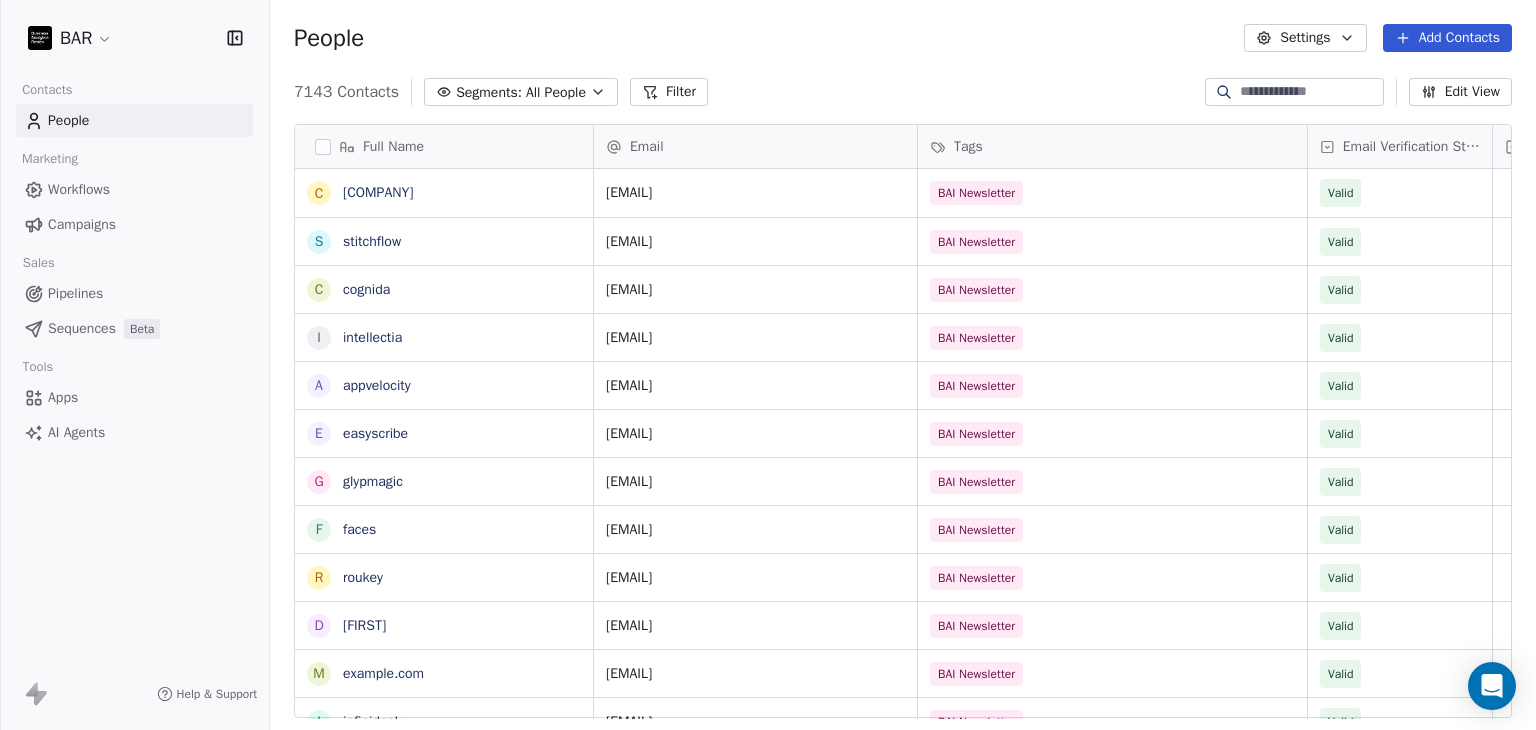 click on "Add Contacts" at bounding box center (1447, 38) 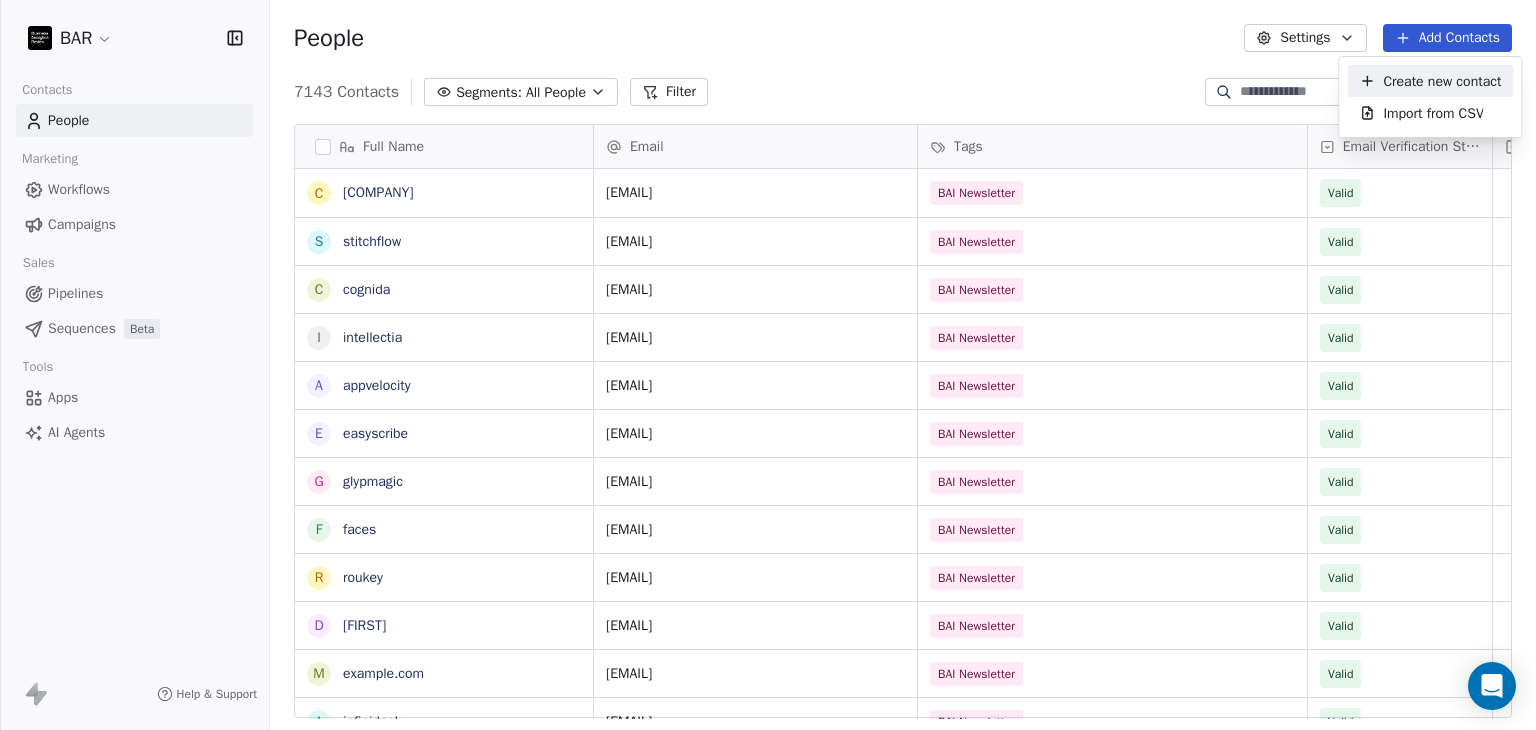 click on "Create new contact" at bounding box center (1442, 81) 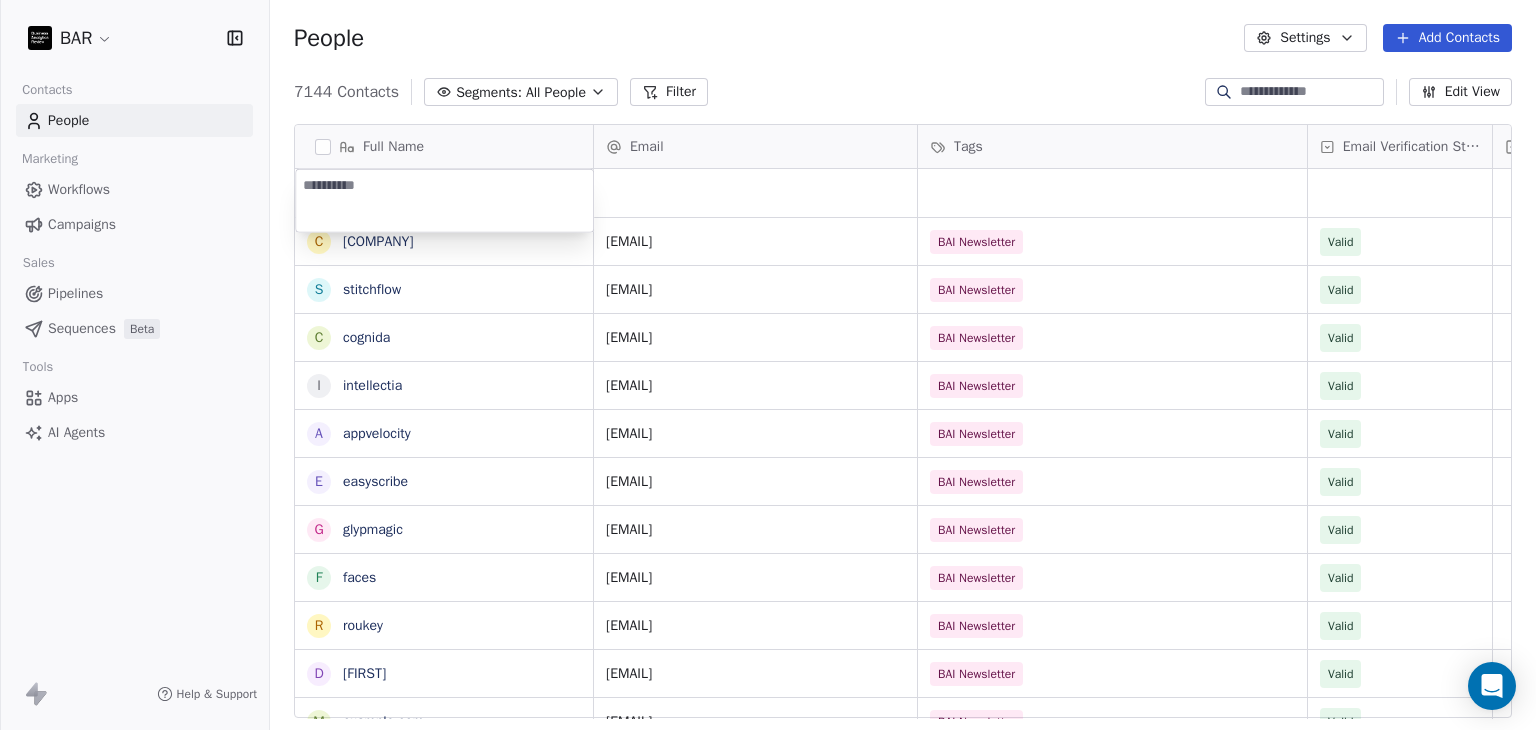 type on "*****" 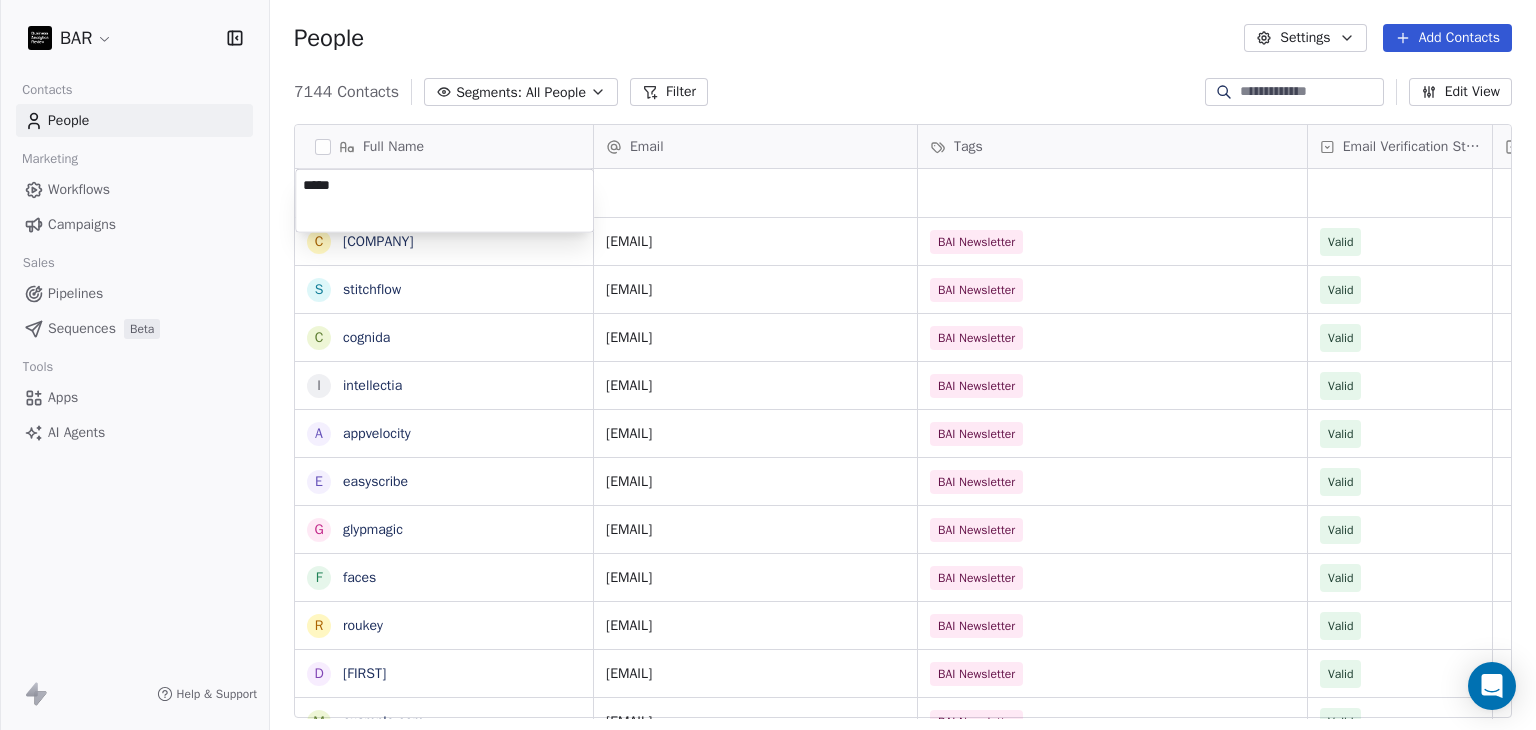 click on "BAR Contacts People Marketing Workflows Campaigns Sales Pipelines Sequences Beta Tools Apps AI Agents Help & Support People Settings Add Contacts 7144 Contacts Segments: All People Filter Edit View Tag Add to Sequence Full Name c [DOMAIN] s [DOMAIN] c [DOMAIN] i [DOMAIN] a [DOMAIN] e [DOMAIN] g [DOMAIN] f [DOMAIN] r [DOMAIN] d [DOMAIN] m [DOMAIN] i [DOMAIN] t [DOMAIN] q [DOMAIN] H HR Team m [DOMAIN] N [LAST] D [LAST] z [LAST] N [LAST] M [LAST] B [LAST] M [LAST] K [LAST] C [LAST] C [LAST] K [LAST] M [LAST] K [LAST] S [LAST] M [LAST] Email Tags Email Verification Status Status [EMAIL] BAI Newsletter Valid [EMAIL] BAI Newsletter Valid [EMAIL] BAI Newsletter Valid [EMAIL] BAI Newsletter Valid [EMAIL] BAI Newsletter Valid [EMAIL] BAI Newsletter Valid [EMAIL] BAI Newsletter Valid" at bounding box center [768, 365] 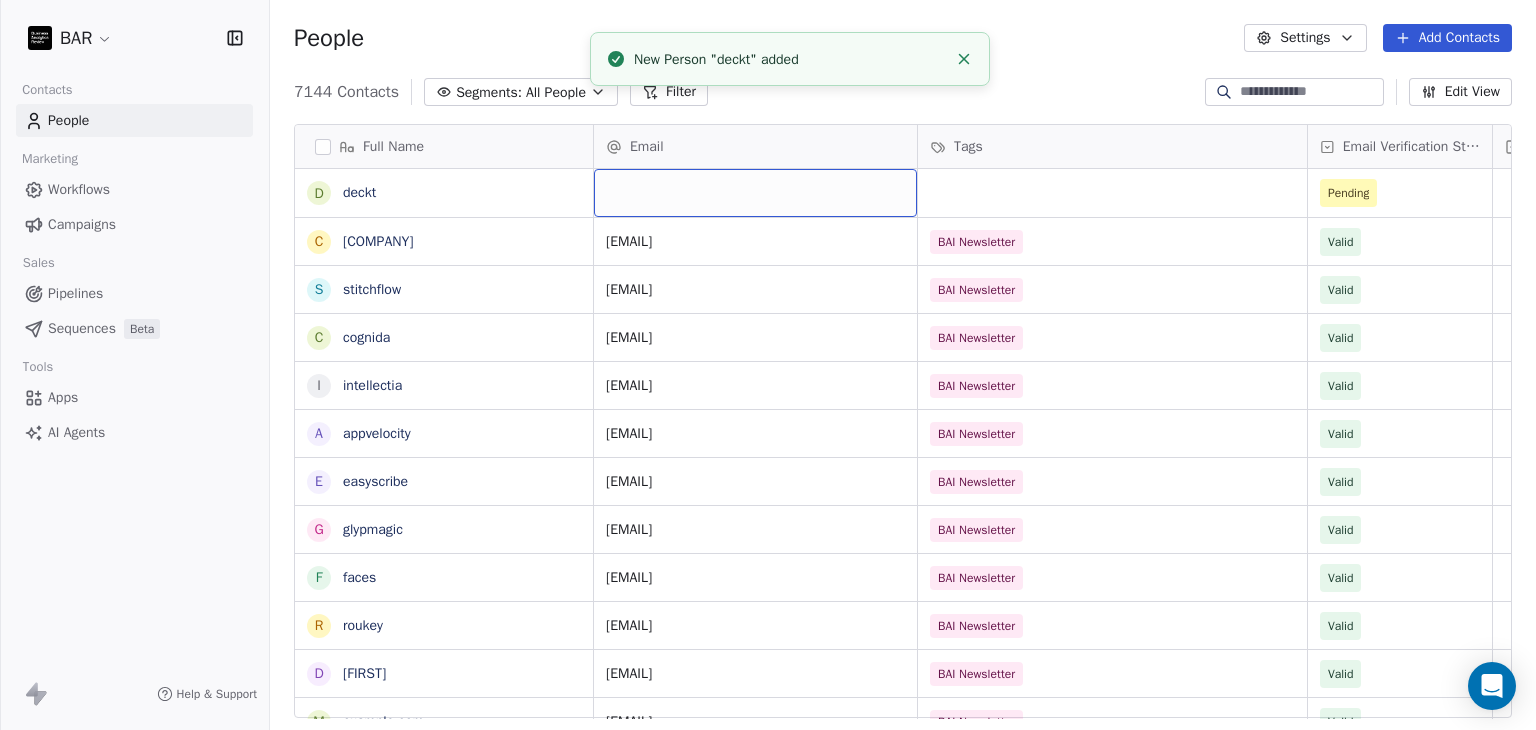 click at bounding box center (755, 193) 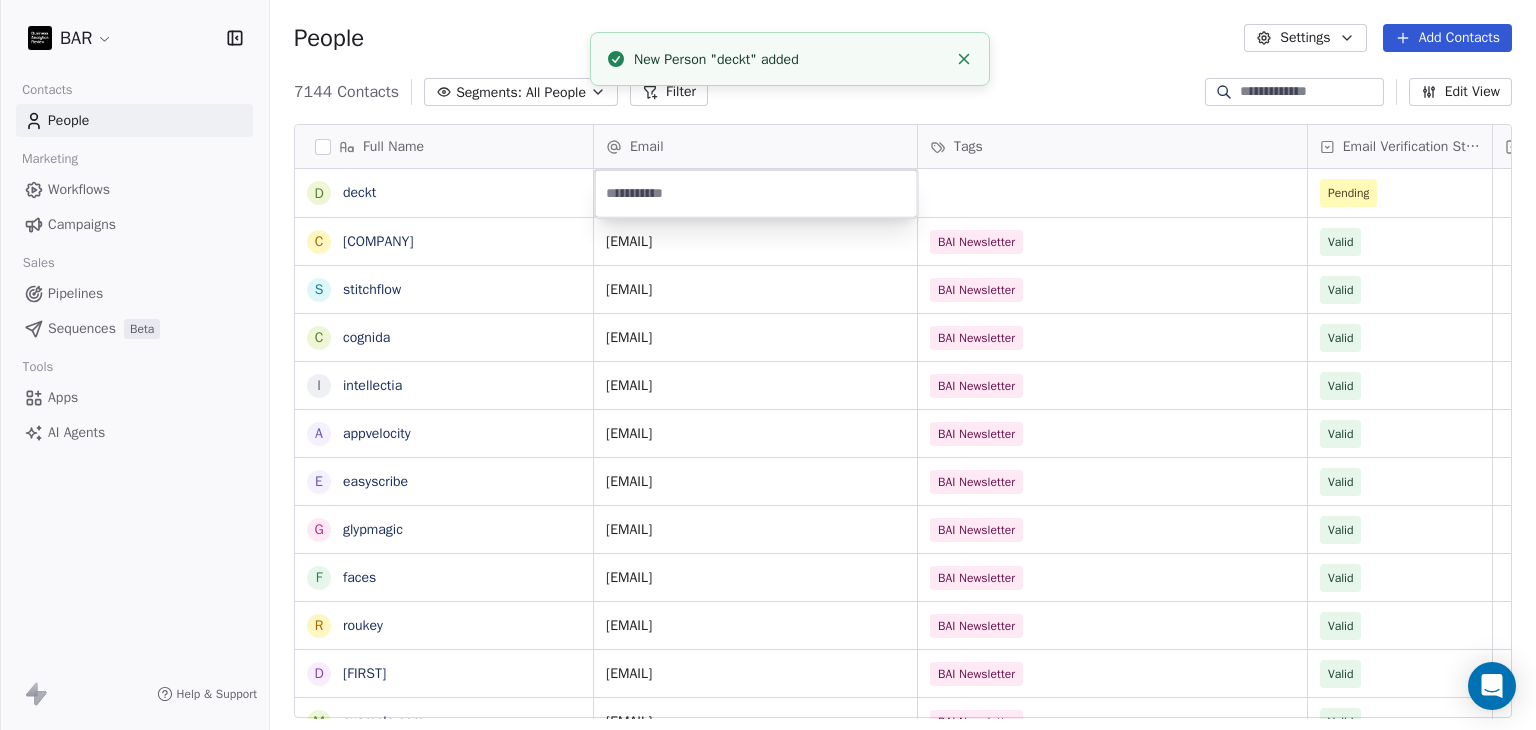 type on "**********" 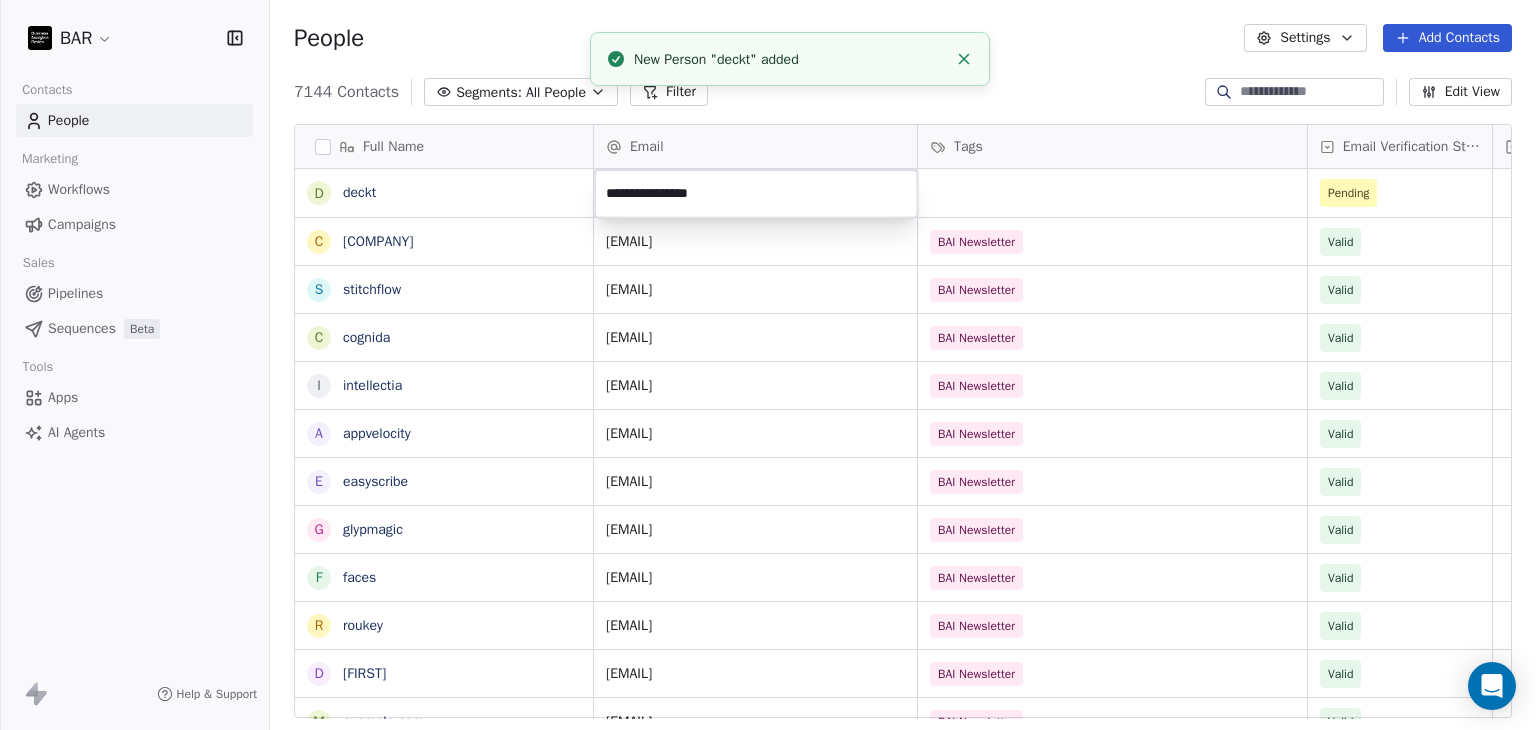 click on "BAR Contacts People Marketing Workflows Campaigns Sales Pipelines Sequences Beta Tools Apps AI Agents Help & Support People Settings Add Contacts 7144 Contacts Segments: All People Filter Edit View Tag Add to Sequence Full Name d deckt c characteralarm s stitchflow c cognida i intellectia a appvelocity e easyscribe g glypmagic f faces r roukey d david m memno i infinidesk t trygleam q quiltformac H HR Team m modernbanc N Nebahat ztrk D Derya zyel z zge zer Nadehzhda Zhurbina M Mayada Zouhair B Bora Yalcn M Meriem ZAYANE K Kristin Zeitler C Carrie Wright C Camille Wright K Kelly Wright M Maruquel Joana Williams K Kathrin Wolke S Stephanie Whitekiller M Melissa Whitfield Email Tags Email Verification Status Status Pending support@characteralarm.app BAI Newsletter Valid contact@stitchflow.io BAI Newsletter Valid codien@[EXAMPLE.COM] BAI Newsletter Valid contact@intellectia.ai BAI Newsletter Valid contact@appvelocity.io BAI Newsletter Valid hello@easyscribe.guide BAI Newsletter Valid hello@[EXAMPLE.COM] Valid" at bounding box center [768, 365] 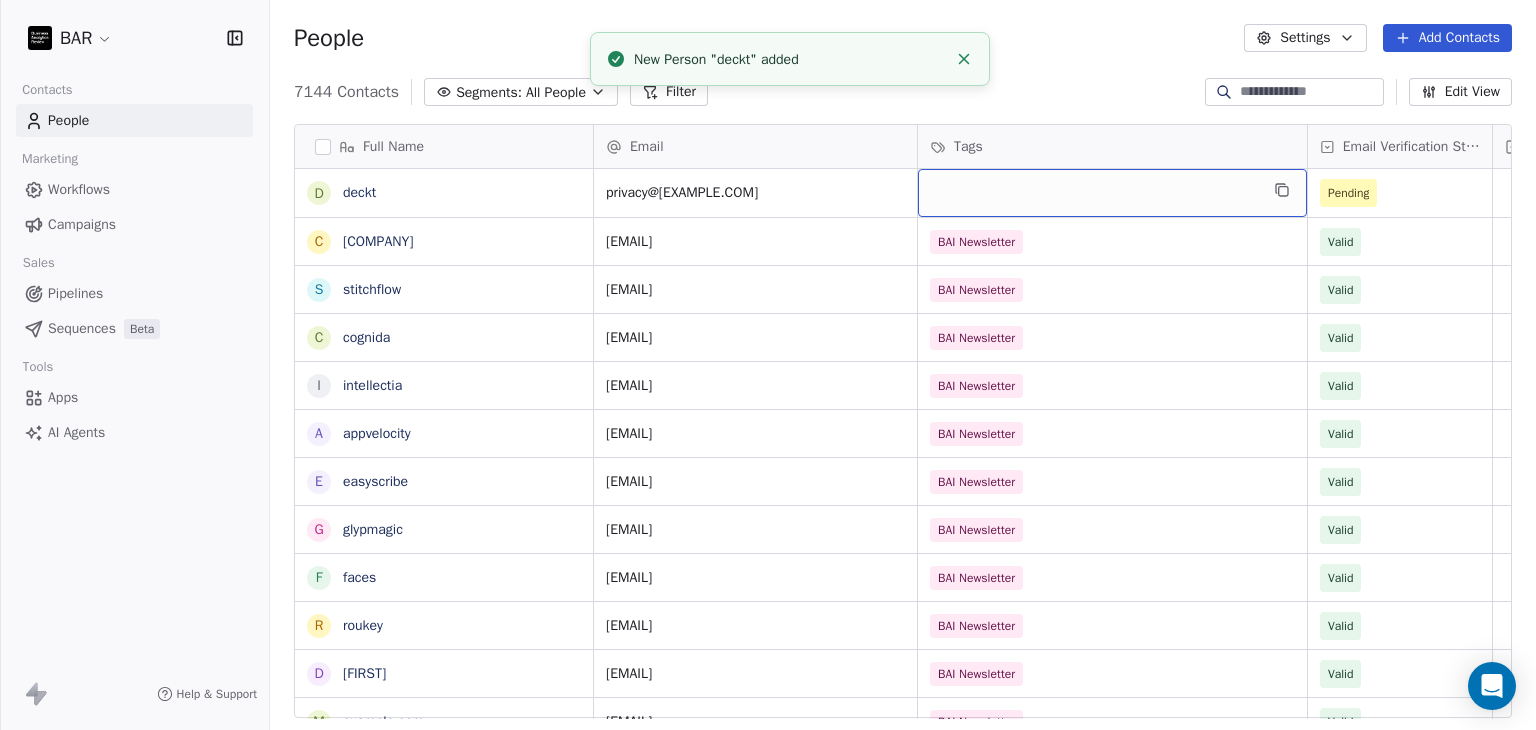click at bounding box center [1112, 193] 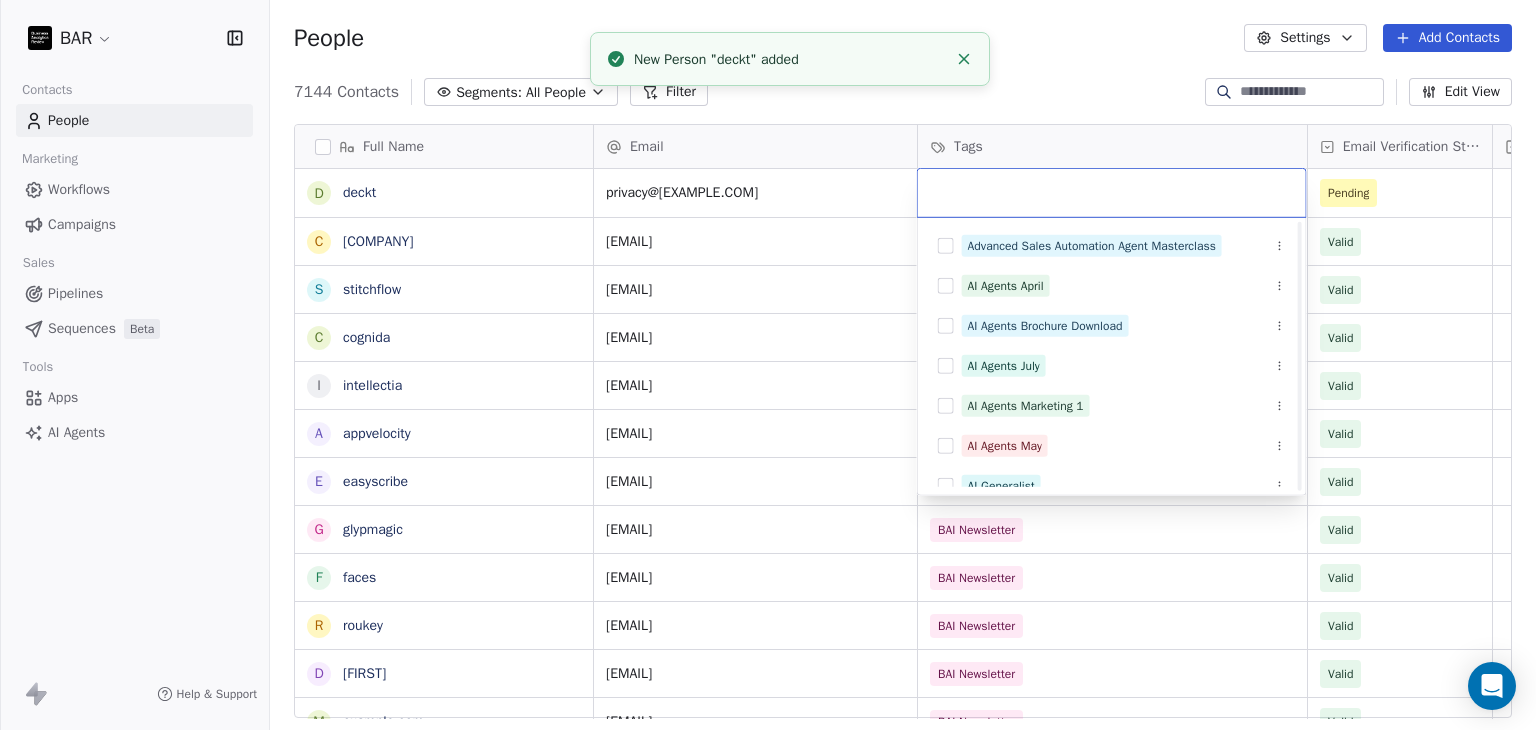 scroll, scrollTop: 200, scrollLeft: 0, axis: vertical 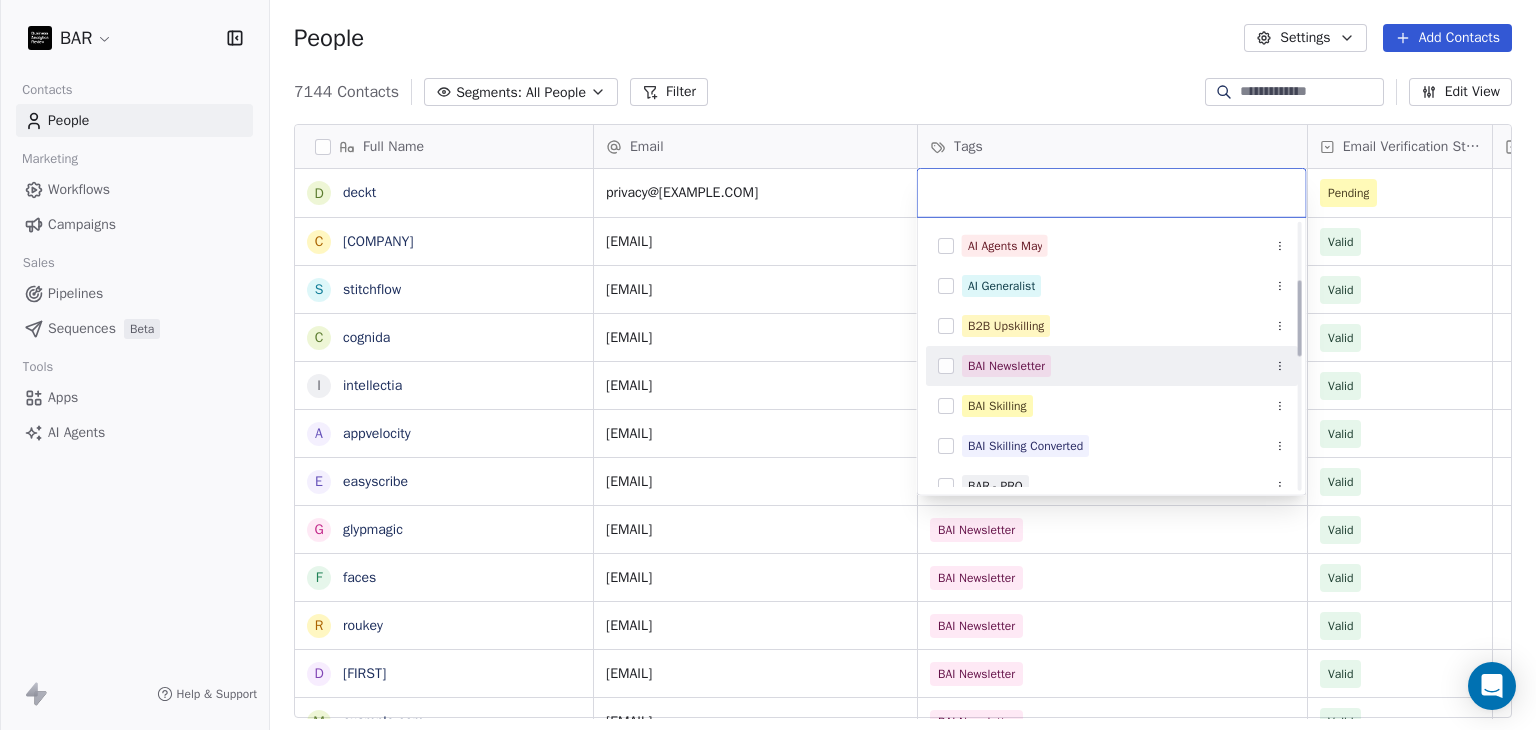 click on "BAI Newsletter" at bounding box center [1006, 366] 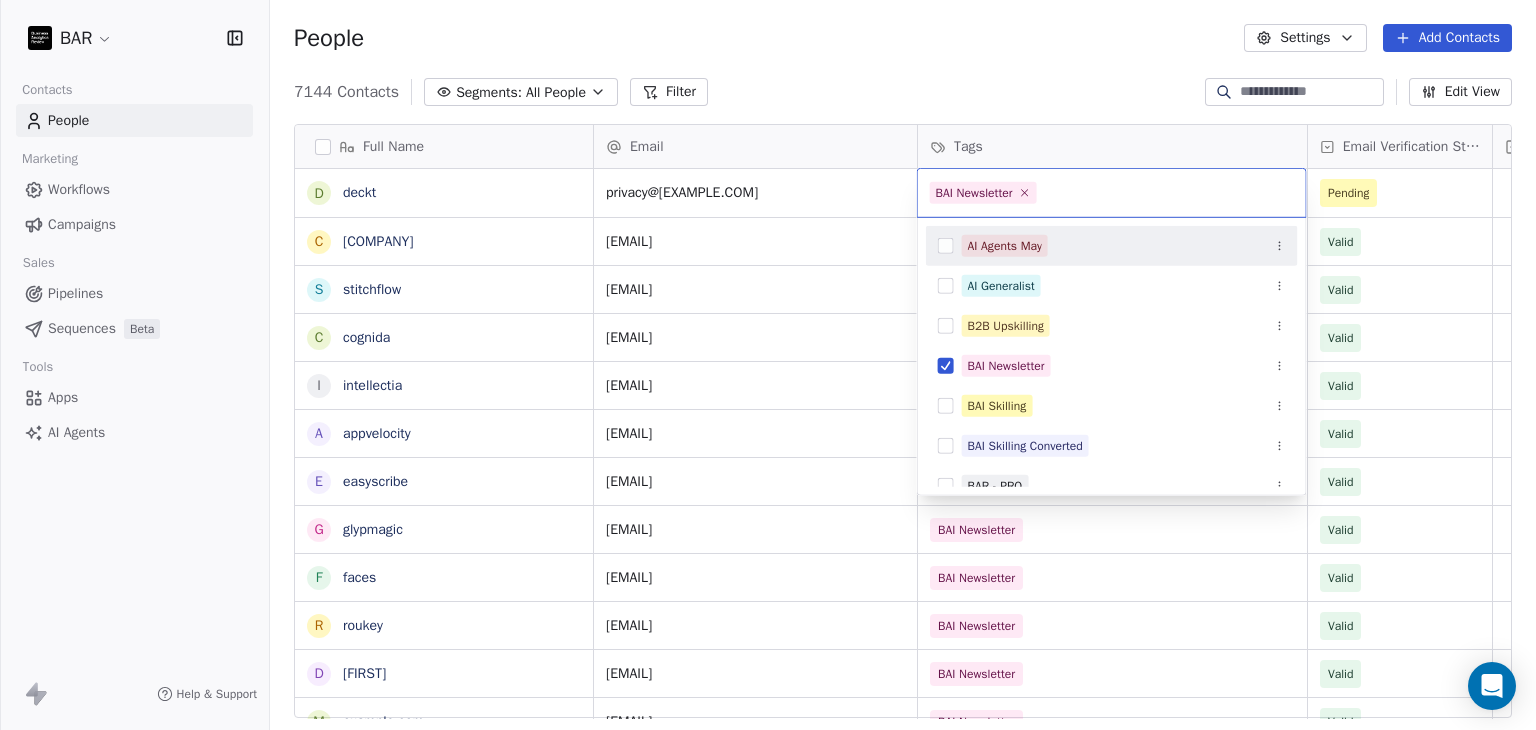 drag, startPoint x: 1006, startPoint y: 88, endPoint x: 1110, endPoint y: 100, distance: 104.69002 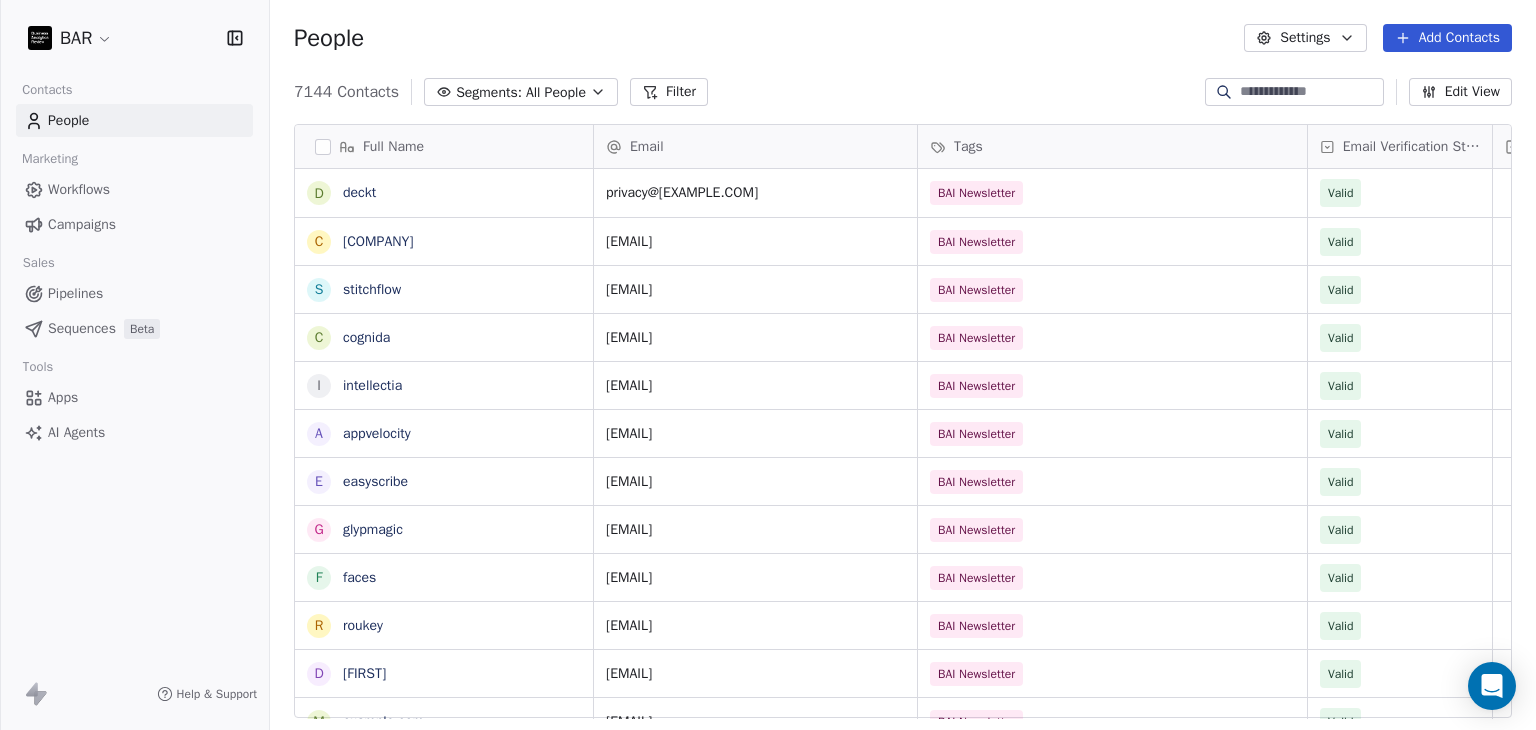 click on "Add Contacts" at bounding box center (1447, 38) 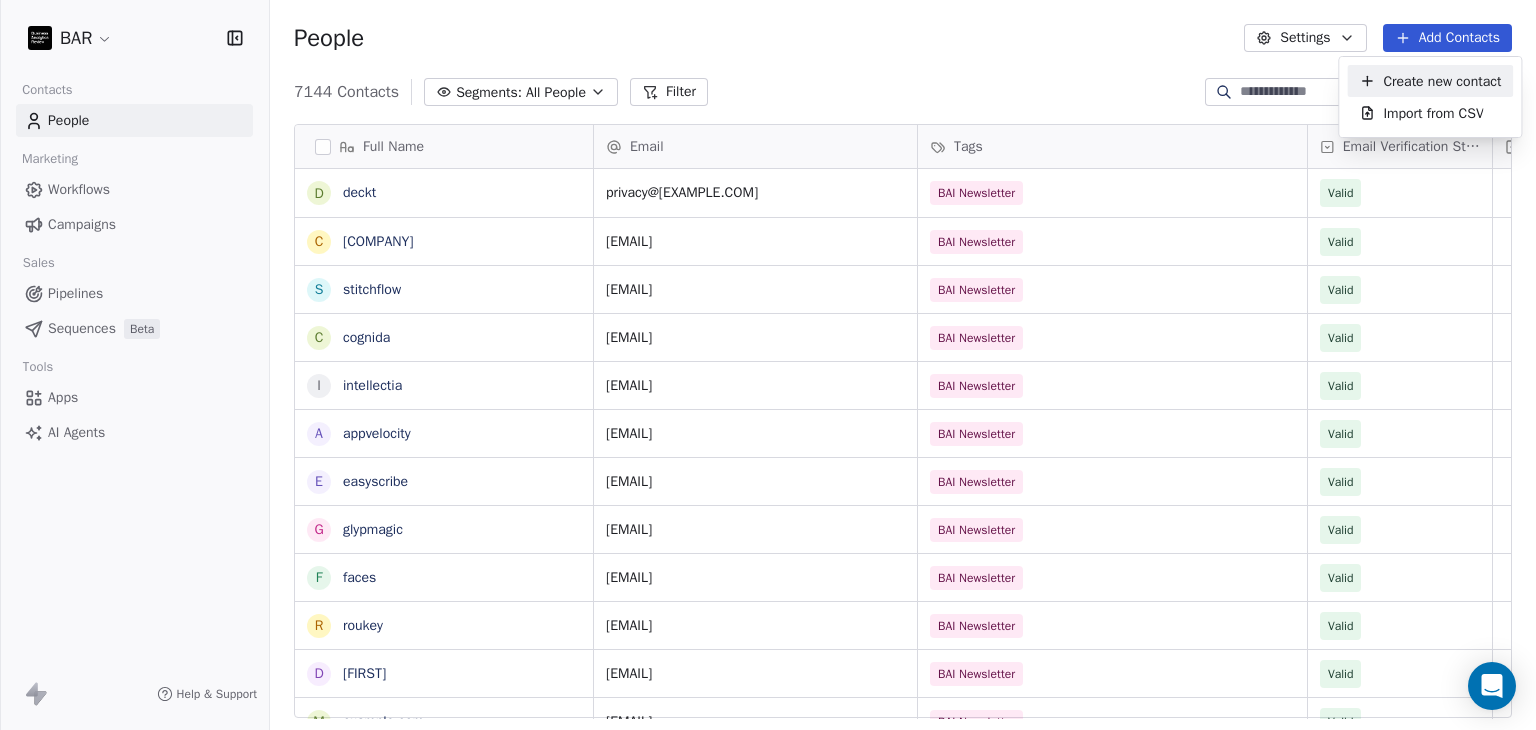 click on "Create new contact" at bounding box center [1442, 81] 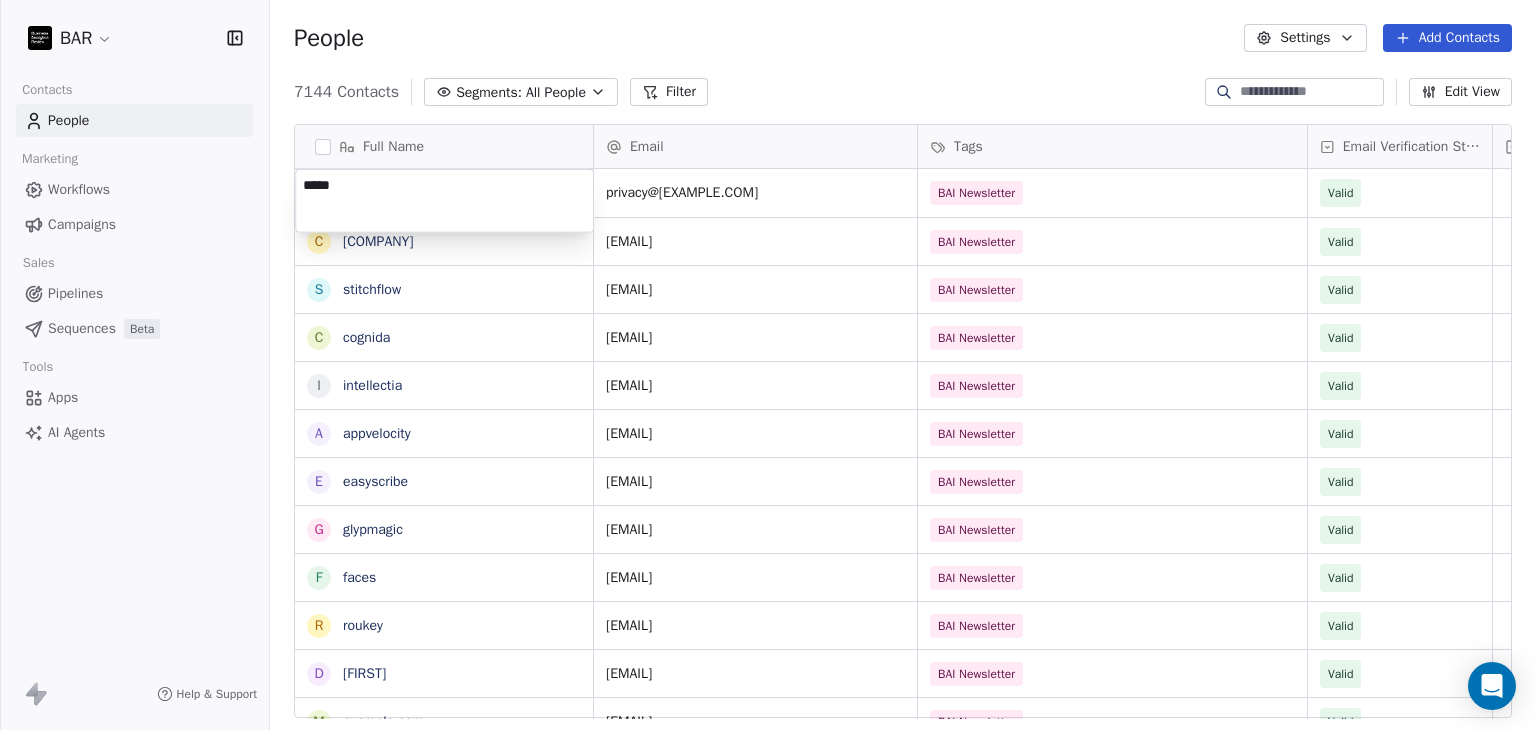 drag, startPoint x: 933, startPoint y: 62, endPoint x: 1246, endPoint y: 89, distance: 314.16238 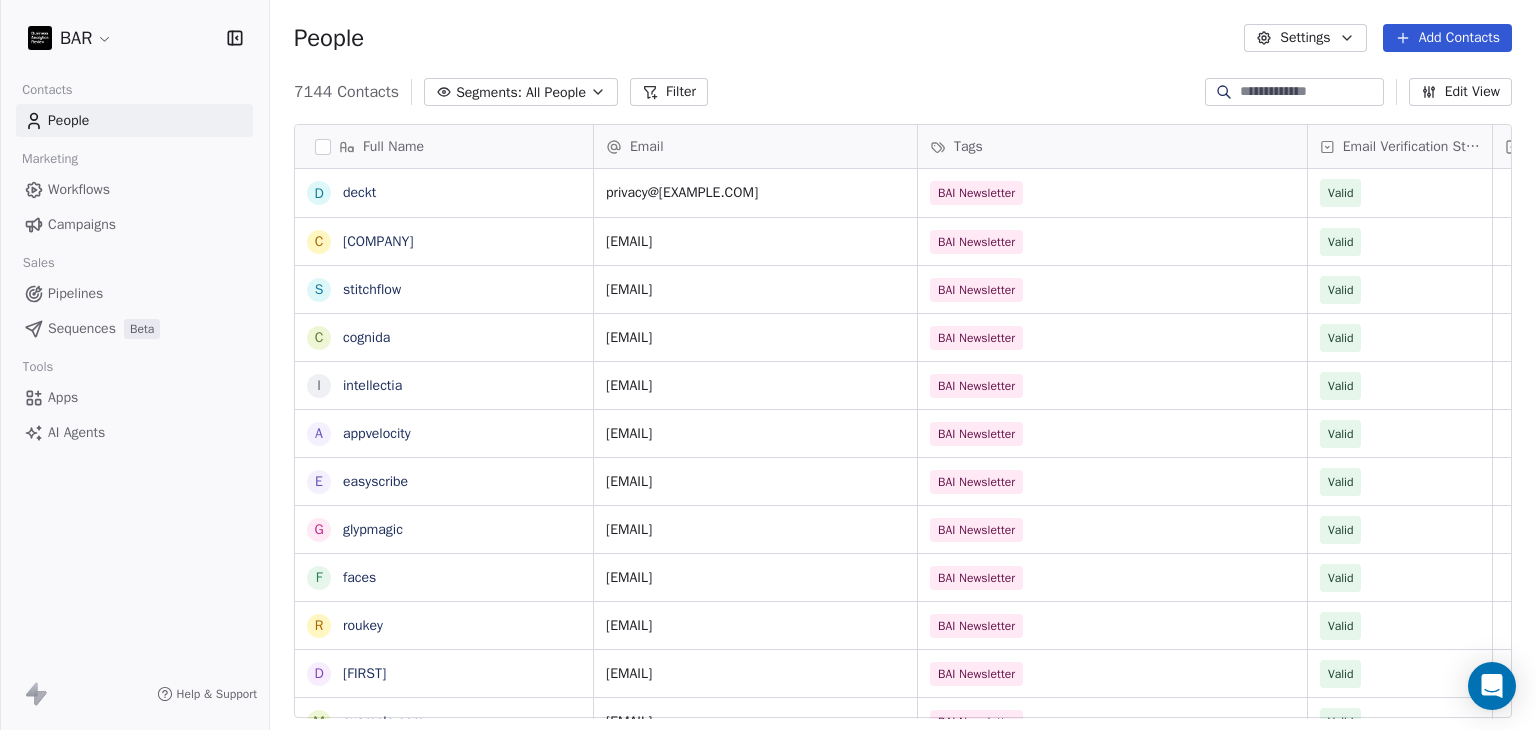 click on "Add Contacts" at bounding box center [1447, 38] 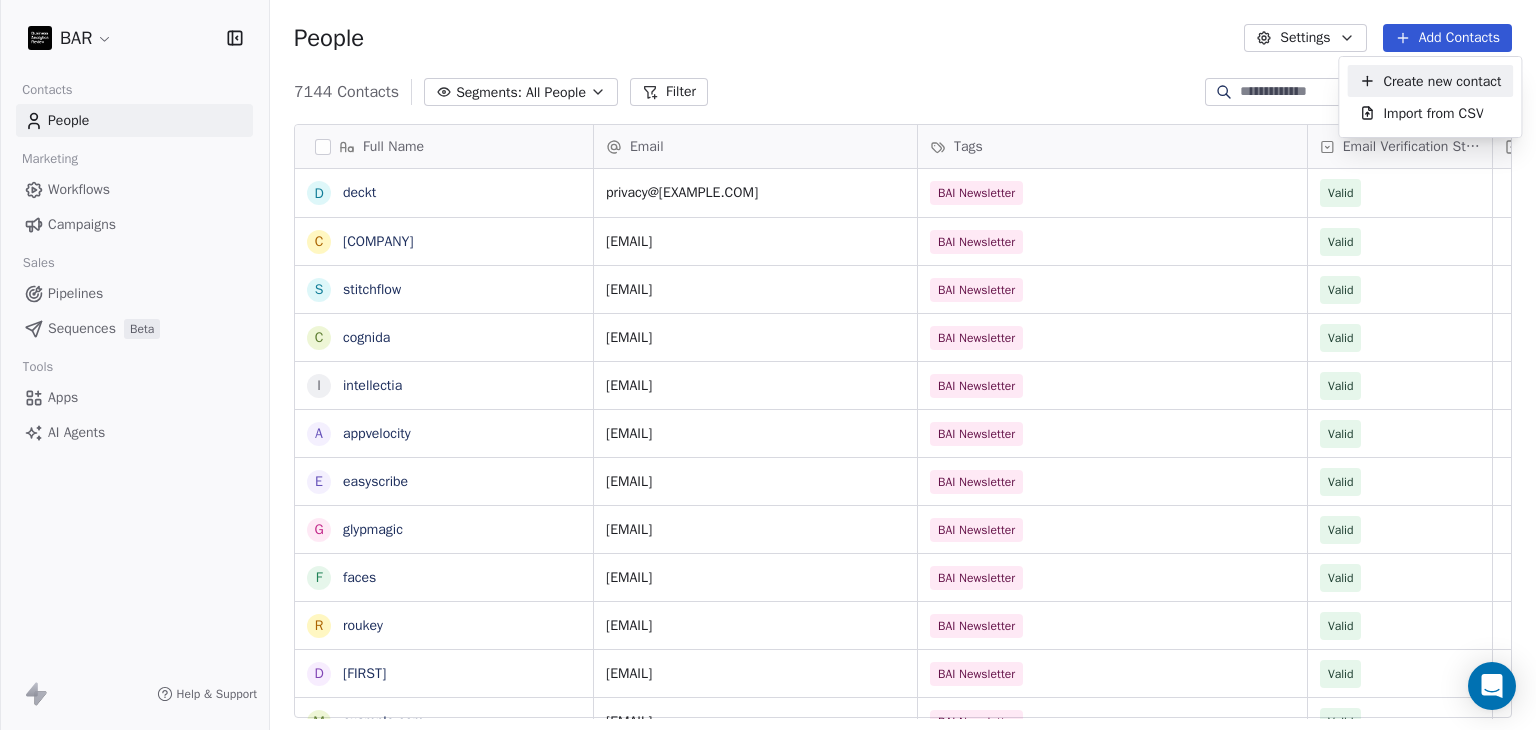 drag, startPoint x: 1436, startPoint y: 77, endPoint x: 776, endPoint y: 179, distance: 667.8353 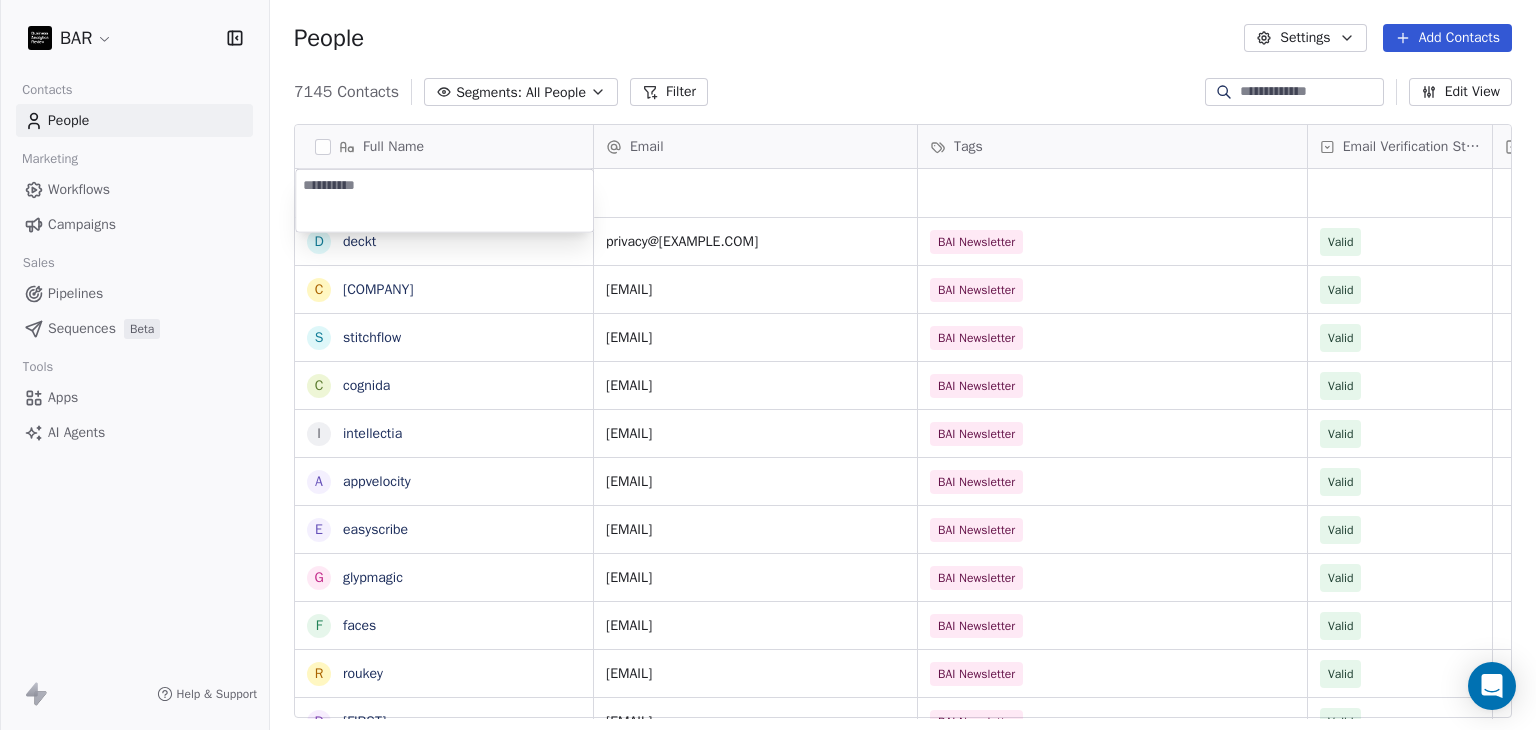 type on "**********" 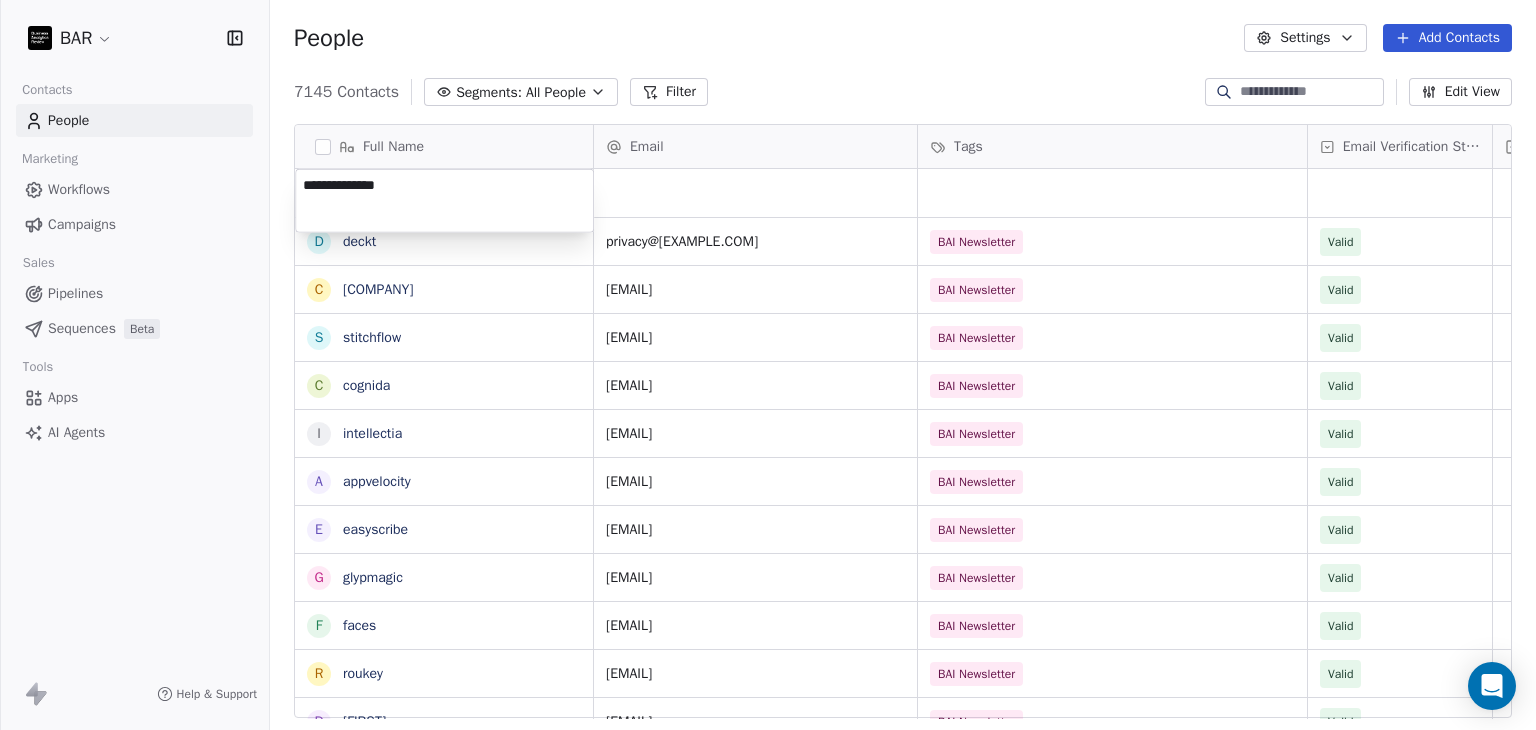 click on "BAR Contacts People Marketing Workflows Campaigns Sales Pipelines Sequences Beta Tools Apps AI Agents Help & Support People Settings Add Contacts 7145 Contacts Segments: All People Filter Edit View Tag Add to Sequence Full Name d deckt c characteralarm s stitchflow c cognida i intellectia a appvelocity e easyscribe g glypmagic f faces r roukey d david m memno i infinidesk t trygleam q quiltformac H HR Team m modernbanc N Nebahat ztrk D Derya zyel z zge zer Nadehzhda Zhurbina M Mayada Zouhair B Bora Yalcn M Meriem ZAYANE K Kristin Zeitler C Carrie Wright C Camille Wright K Kelly Wright M Maruquel Joana Williams K Kathrin Wolke S Stephanie Whitekiller Email Tags Email Verification Status Status privacy@[EXAMPLE.COM] BAI Newsletter Valid support@characteralarm.app BAI Newsletter Valid contact@stitchflow.io BAI Newsletter Valid codien@[EXAMPLE.COM] BAI Newsletter Valid contact@intellectia.ai BAI Newsletter Valid contact@appvelocity.io BAI Newsletter Valid hello@easyscribe.guide BAI Newsletter Valid BAI Newsletter" at bounding box center [768, 365] 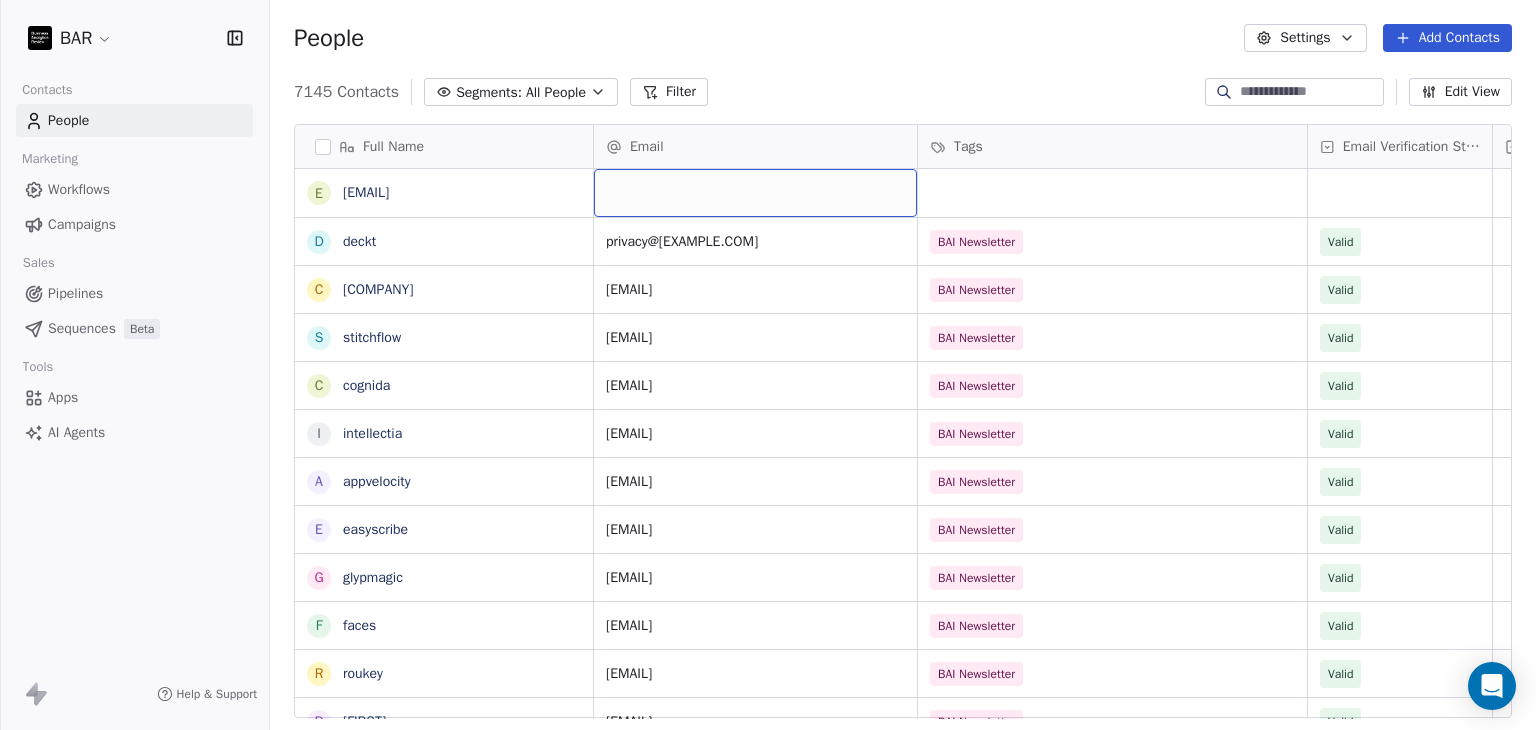 click at bounding box center [755, 193] 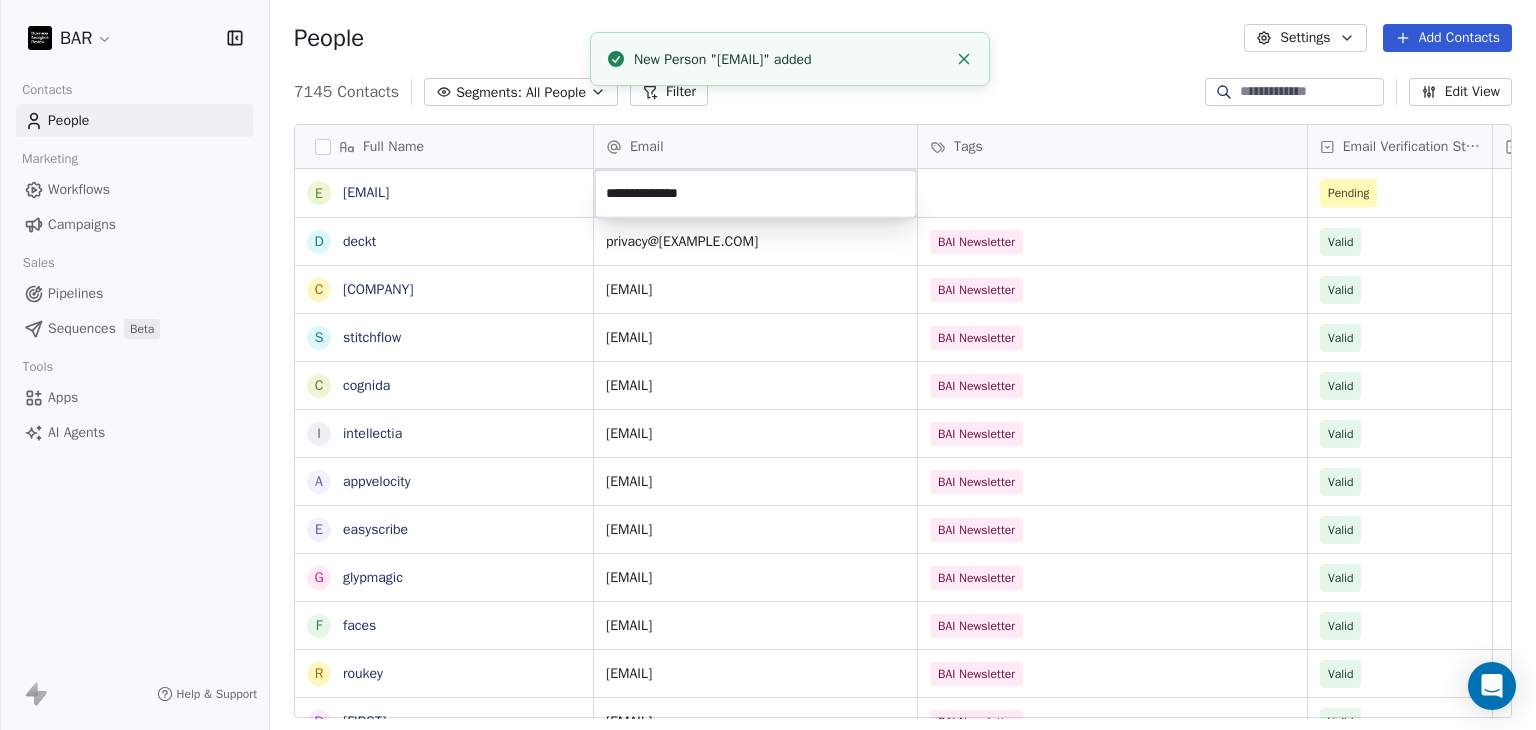 drag, startPoint x: 998, startPoint y: 74, endPoint x: 990, endPoint y: 1, distance: 73.43705 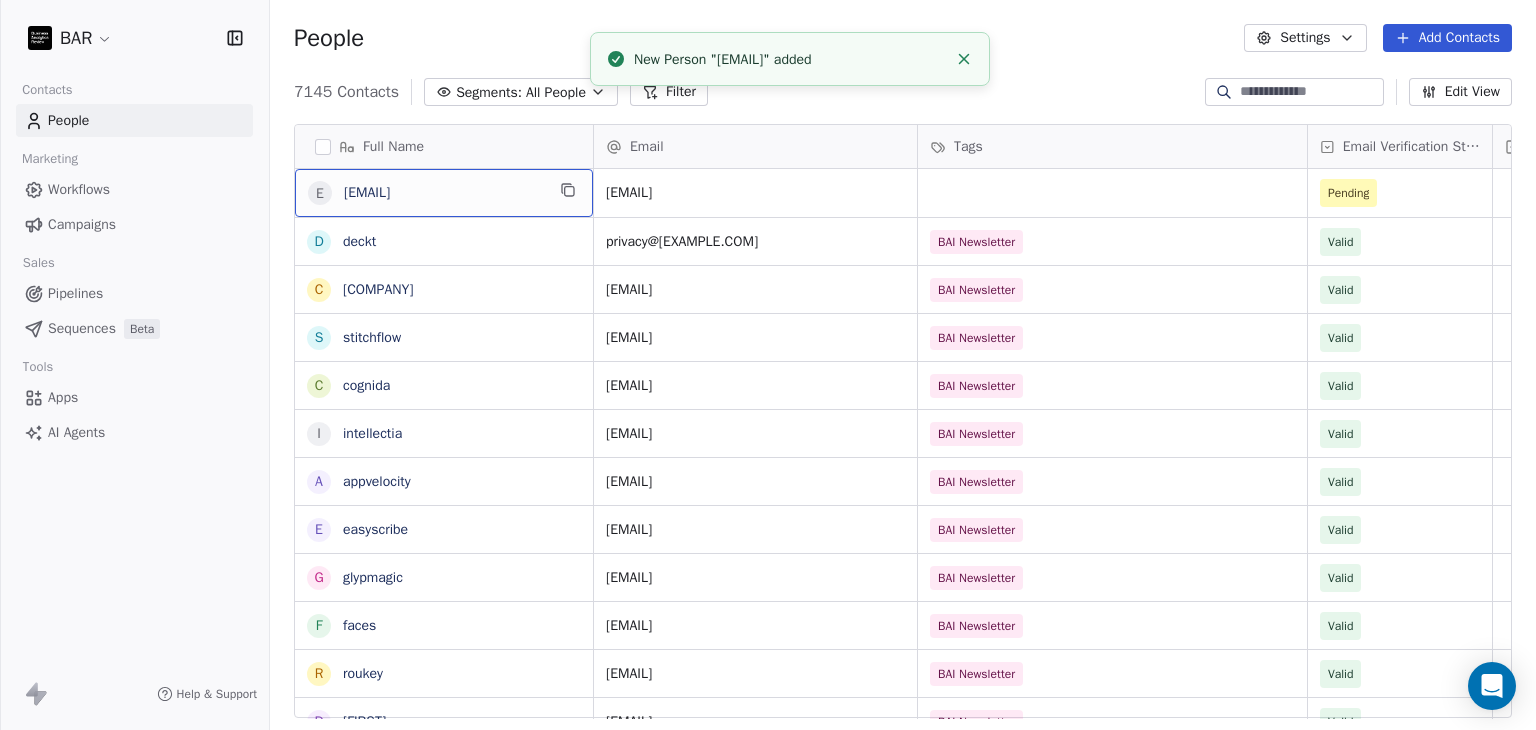 click on "[EMAIL]" at bounding box center [444, 193] 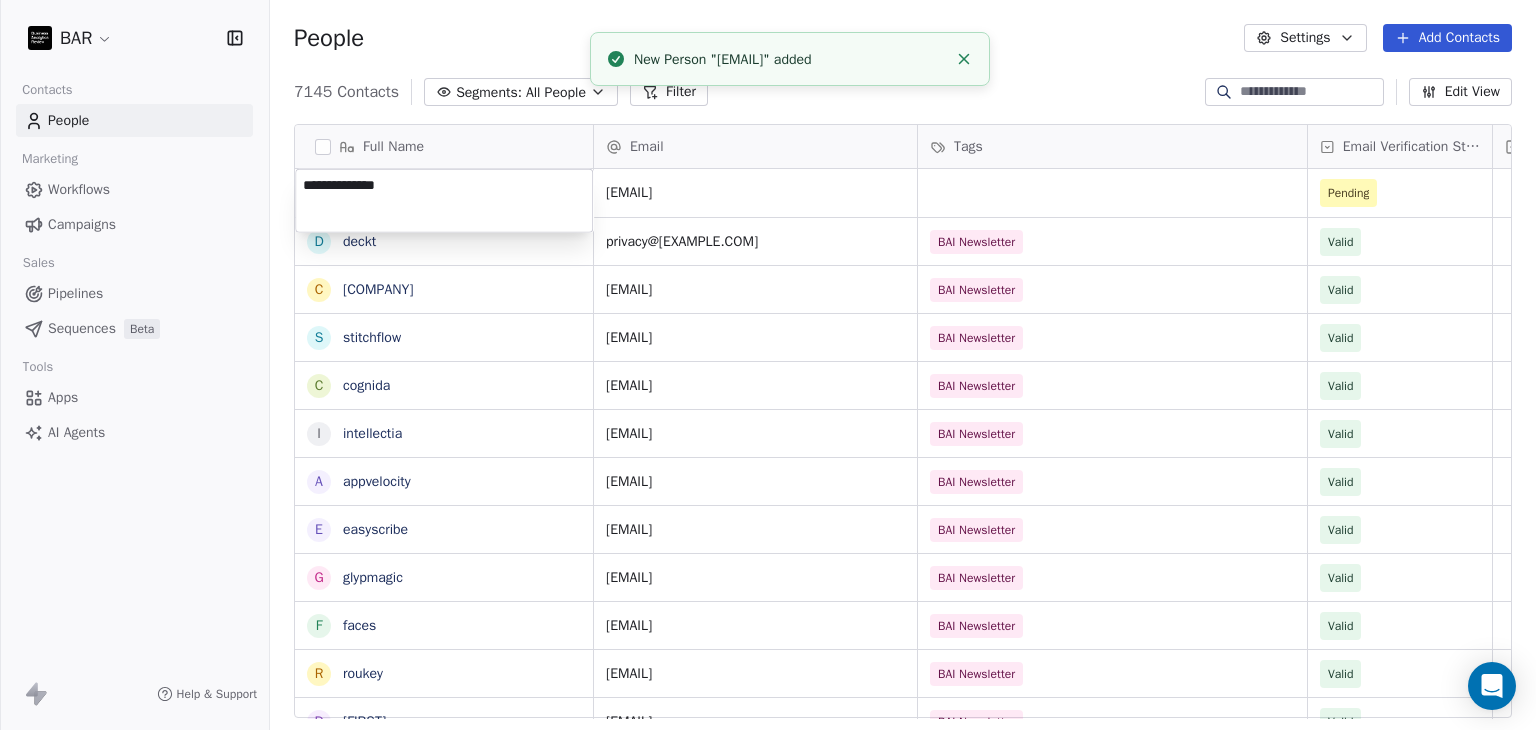 click on "**********" at bounding box center [444, 201] 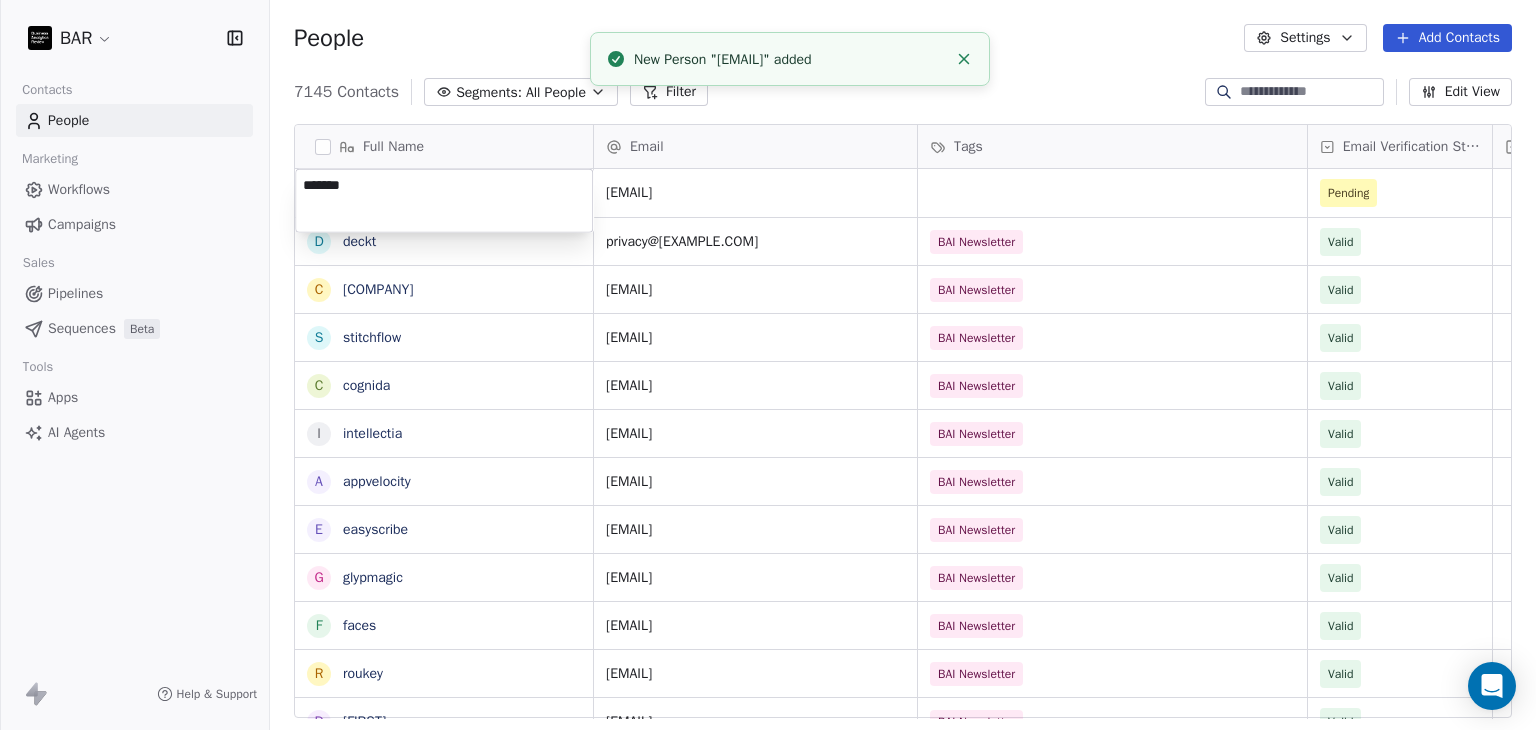 click on "BAR Contacts People Marketing Workflows Campaigns Sales Pipelines Sequences Beta Tools Apps AI Agents Help & Support People Settings Add Contacts 7145 Contacts Segments: All People Filter Edit View Tag Add to Sequence Full Name e [EMAIL] d [EMAIL] c [EMAIL] s [EMAIL] c [EMAIL] i [EMAIL] a [EMAIL] e [EMAIL] g [EMAIL] f [EMAIL] r [EMAIL] d [EMAIL] m [EMAIL] i [EMAIL] t [EMAIL] q [EMAIL] H [EMAIL] m [EMAIL] N [EMAIL] D [EMAIL] z [EMAIL] z [EMAIL] N [EMAIL] M [EMAIL] B [EMAIL] M [EMAIL] K [EMAIL] C [EMAIL] C [EMAIL] K [EMAIL] M [EMAIL] K [EMAIL] S [EMAIL] M [EMAIL] K [EMAIL] J [EMAIL] S [EMAIL] S [EMAIL] S [EMAIL] J [EMAIL] E [EMAIL] S [EMAIL] H [EMAIL] H [EMAIL] S [EMAIL] I [EMAIL] O [EMAIL] C [EMAIL] G [EMAIL] Email Tags Email Verification Status Status erp@example.com Pending privacy@example.com BAI Newsletter Valid support@example.com BAI Newsletter Valid contact@example.com BAI Newsletter Valid codien@example.com BAI Newsletter Valid contact@example.com BAI Newsletter Valid contact@example.com BAI Newsletter Valid hello@example.com BAI Newsletter Valid hello@example.com BAI Newsletter Valid help@example.com BAI Newsletter Valid contact@example.com BAI Newsletter Valid david@example.com BAI Newsletter Valid contact@example.com BAI Newsletter Valid support@example.com BAI Newsletter Valid Valid" at bounding box center [768, 365] 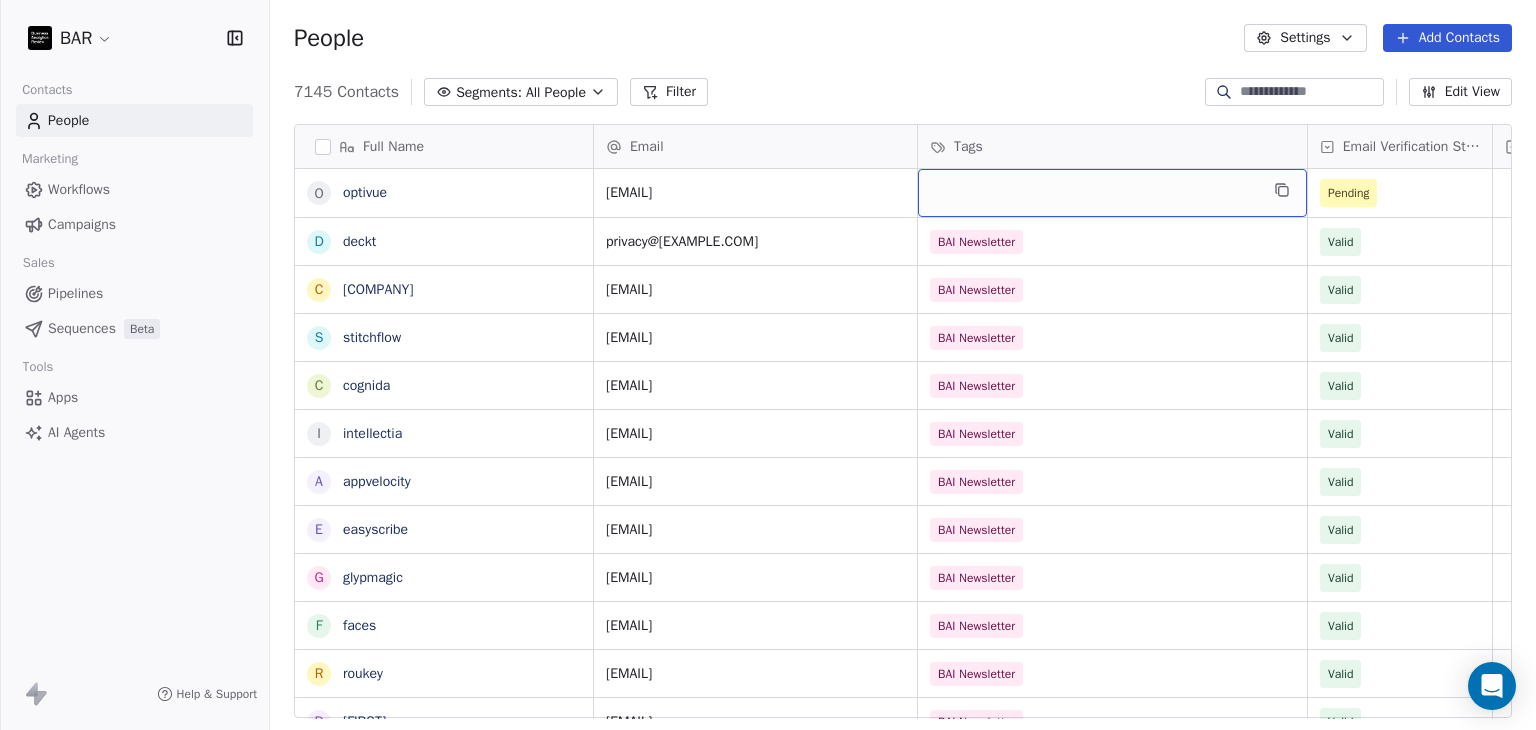 click at bounding box center (1112, 193) 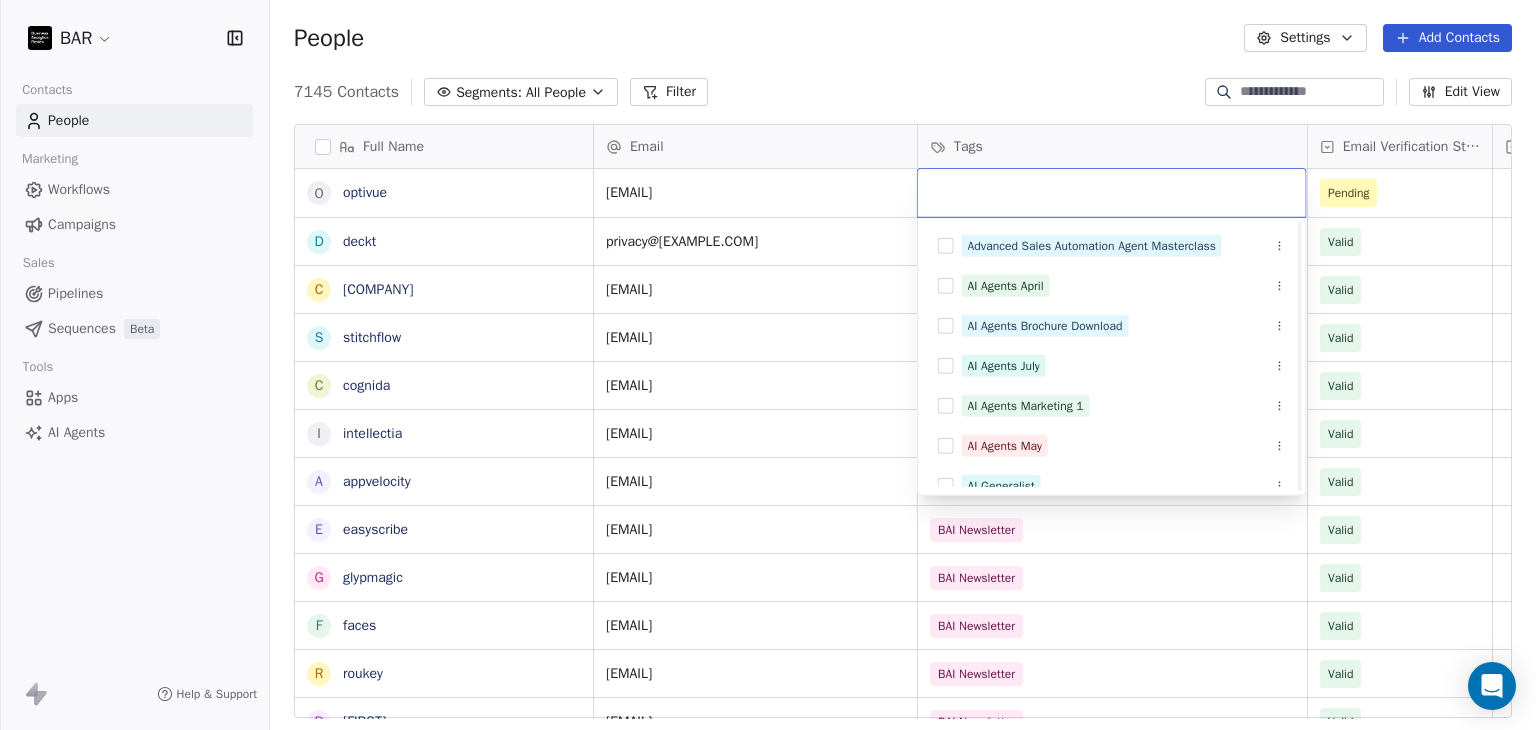 scroll, scrollTop: 200, scrollLeft: 0, axis: vertical 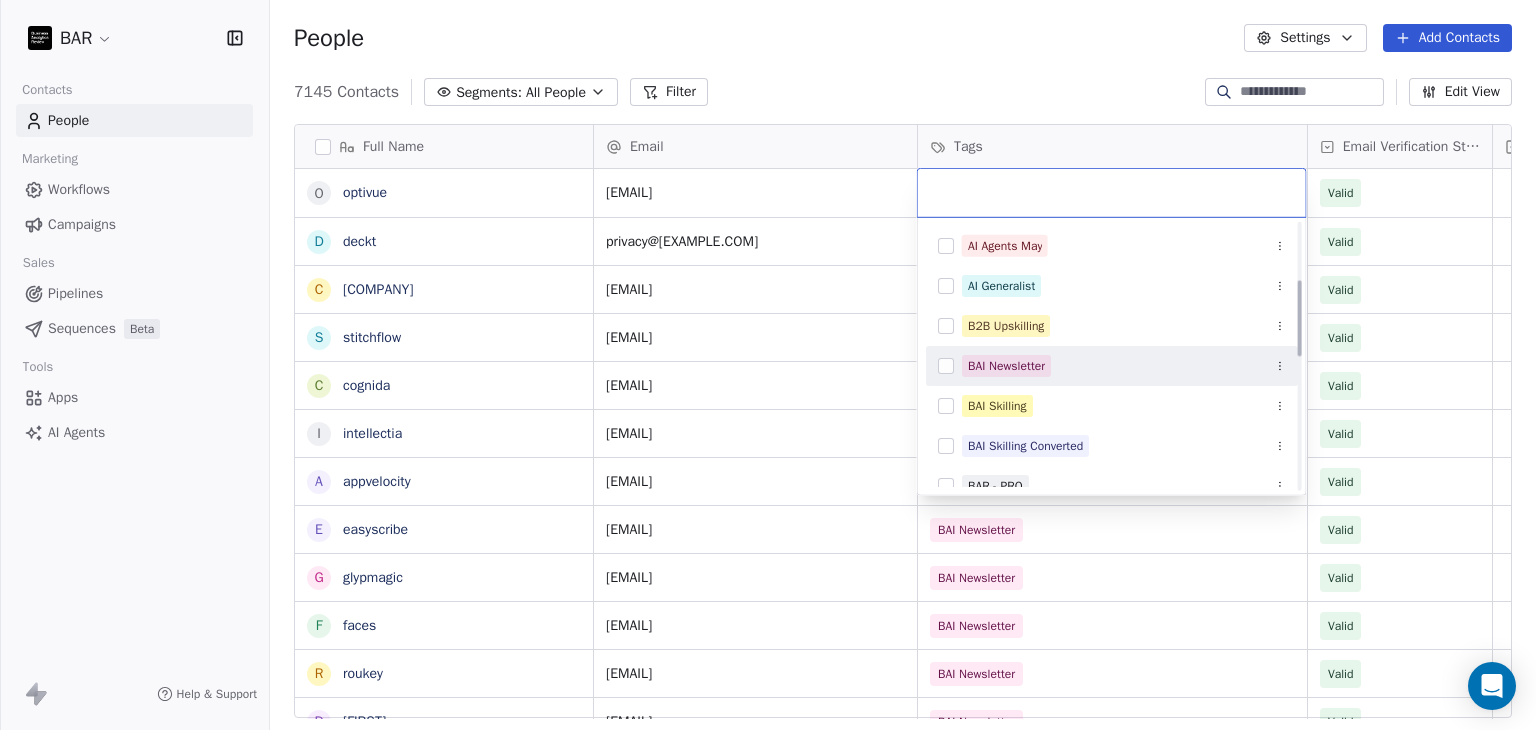 click on "BAI Newsletter" at bounding box center [1112, 366] 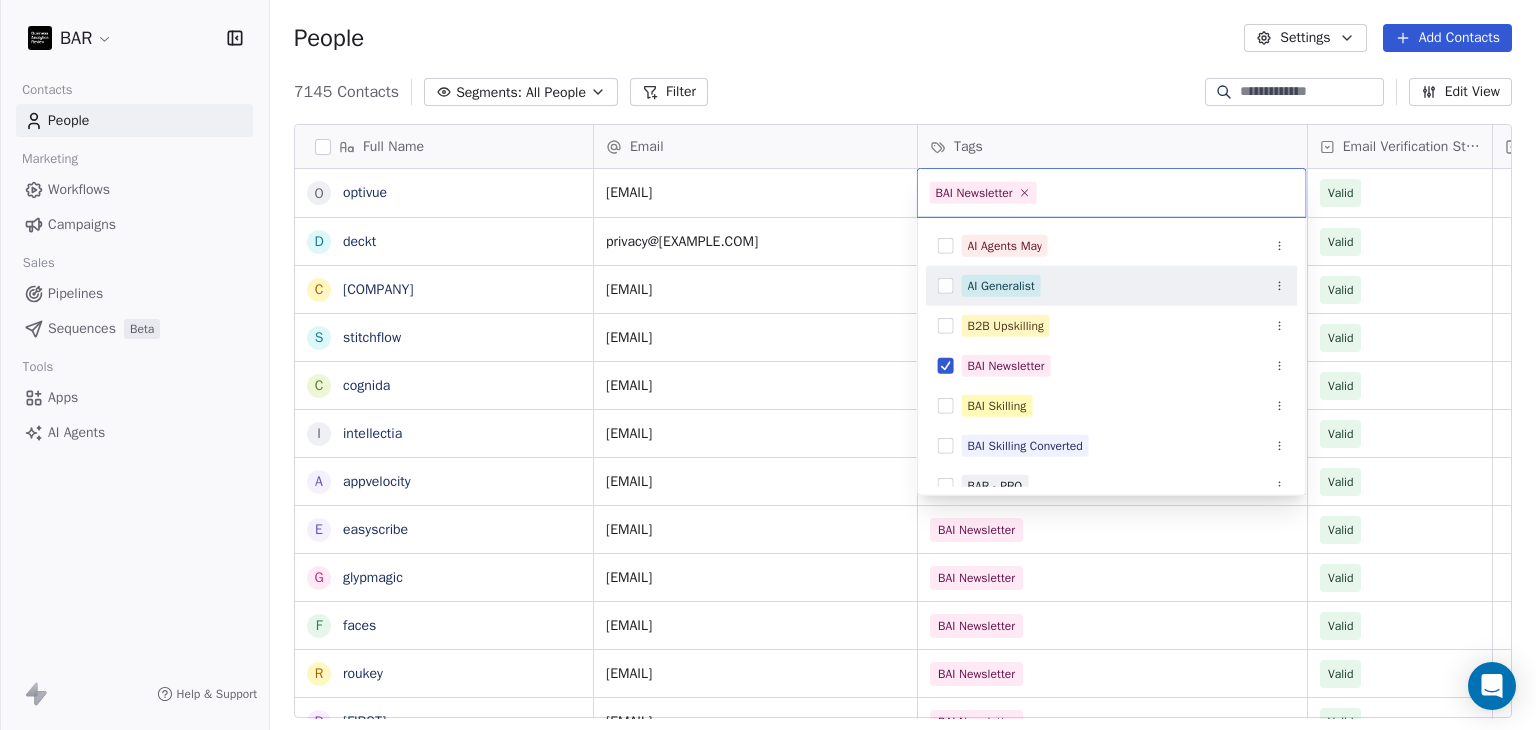 click on "BAR Contacts People Marketing Workflows Campaigns Sales Pipelines Sequences Beta Tools Apps AI Agents Help & Support People Settings Add Contacts 7145 Contacts Segments: All People Filter Edit View Tag Add to Sequence Full Name o optivue d deckt c characteralarm s stitchflow c cognida i intellectia a appvelocity e easyscribe g glypmagic f faces r roukey d david m memno i infinidesk t trygleam q quiltformac H HR Team m modernbanc N Nebahat ztrk D Derya zyel z zge zer N Nadezhda Zhurbina M Mayada Zouhair B Bora Yalcn M Meriem ZAYANE K Kristin Zeitler C Carrie Wright C Camille Wright K Kelly Wright M Maruquel Joana Williams K Kathrin Wolke Email Tags Email Verification Status Status [EMAIL] Valid [EMAIL] BAI Newsletter Valid [EMAIL] BAI Newsletter Valid [EMAIL] BAI Newsletter Valid [EMAIL] BAI Newsletter Valid [EMAIL] BAI Newsletter Valid [EMAIL] BAI Newsletter Valid [EMAIL] BAI Newsletter Valid Valid" at bounding box center [768, 365] 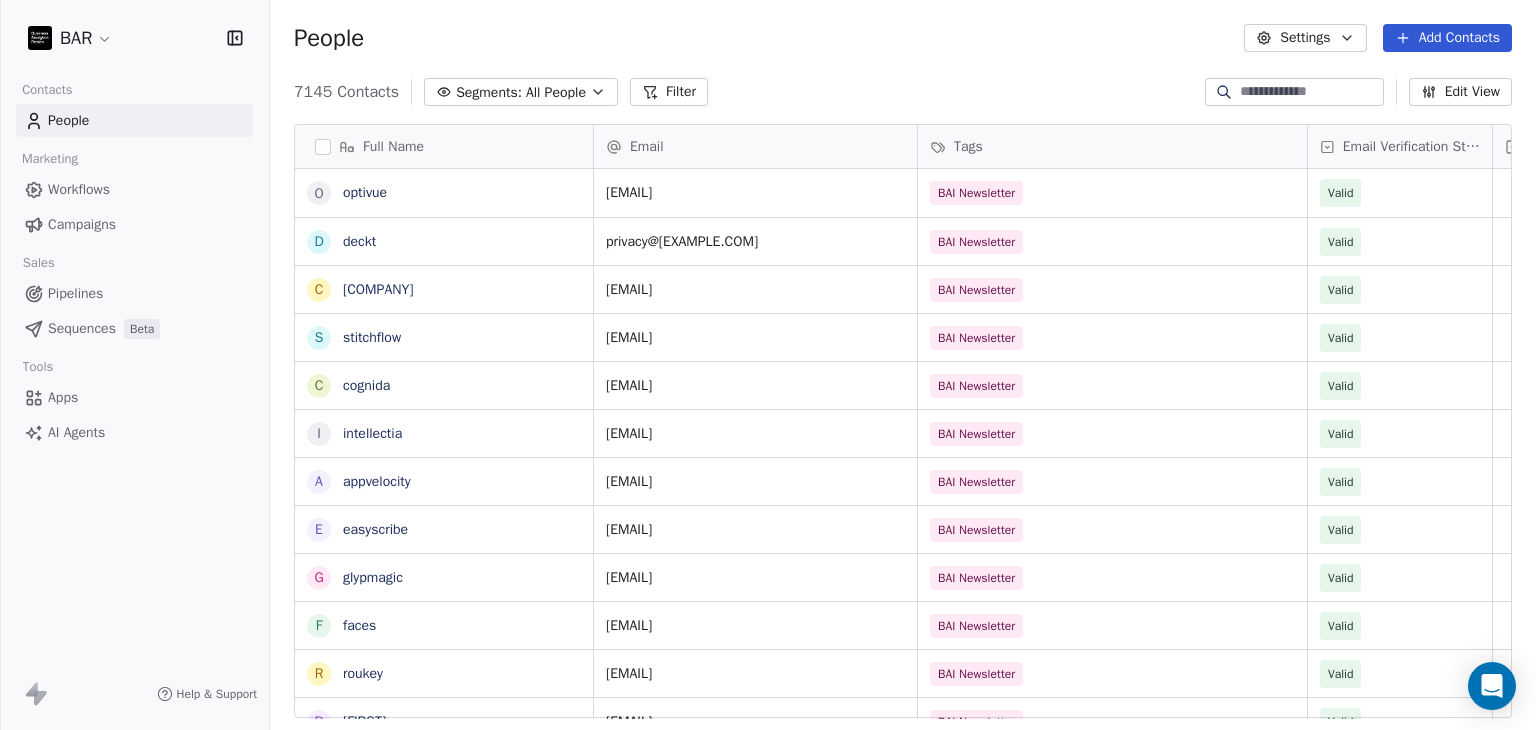 click on "People Settings  Add Contacts" at bounding box center [903, 38] 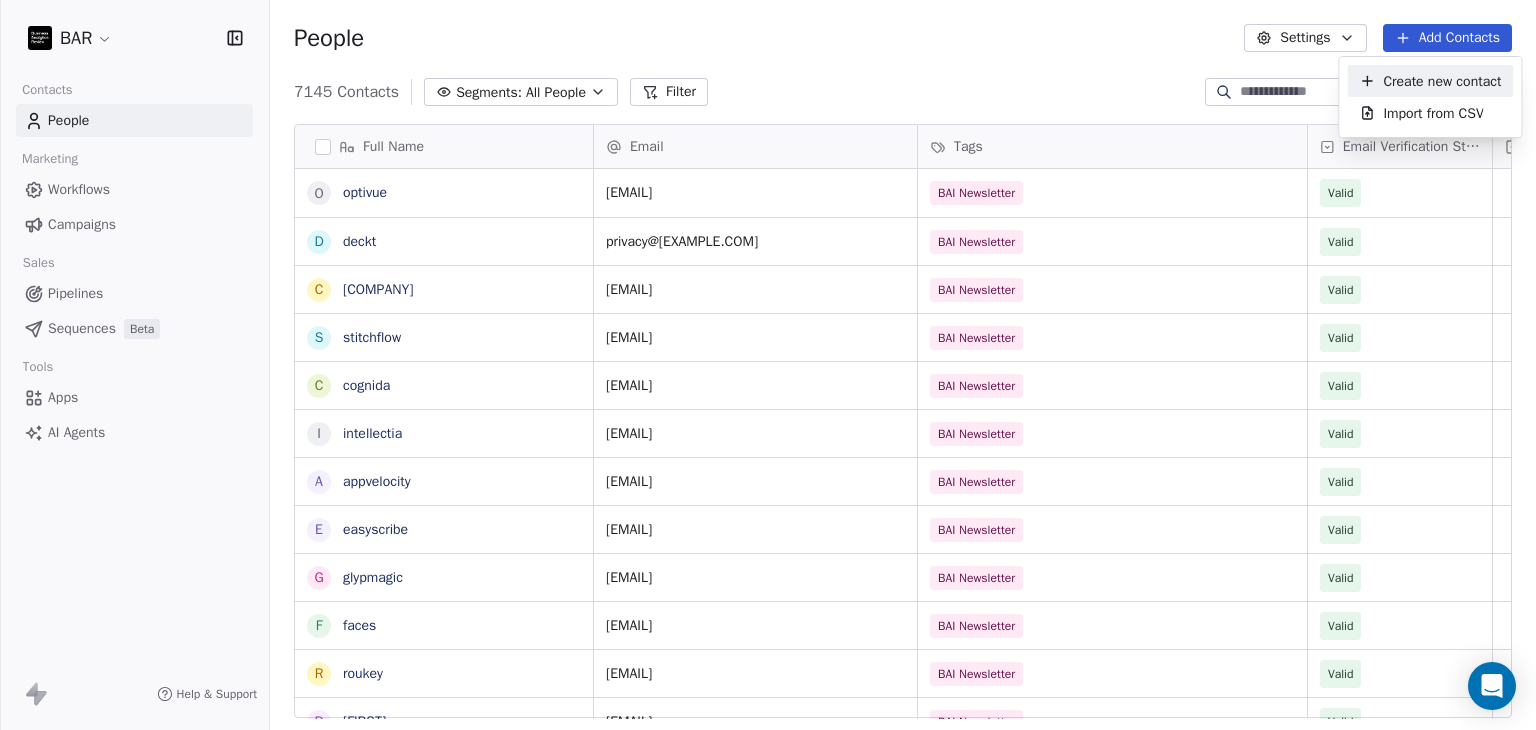 click on "Create new contact" at bounding box center [1430, 81] 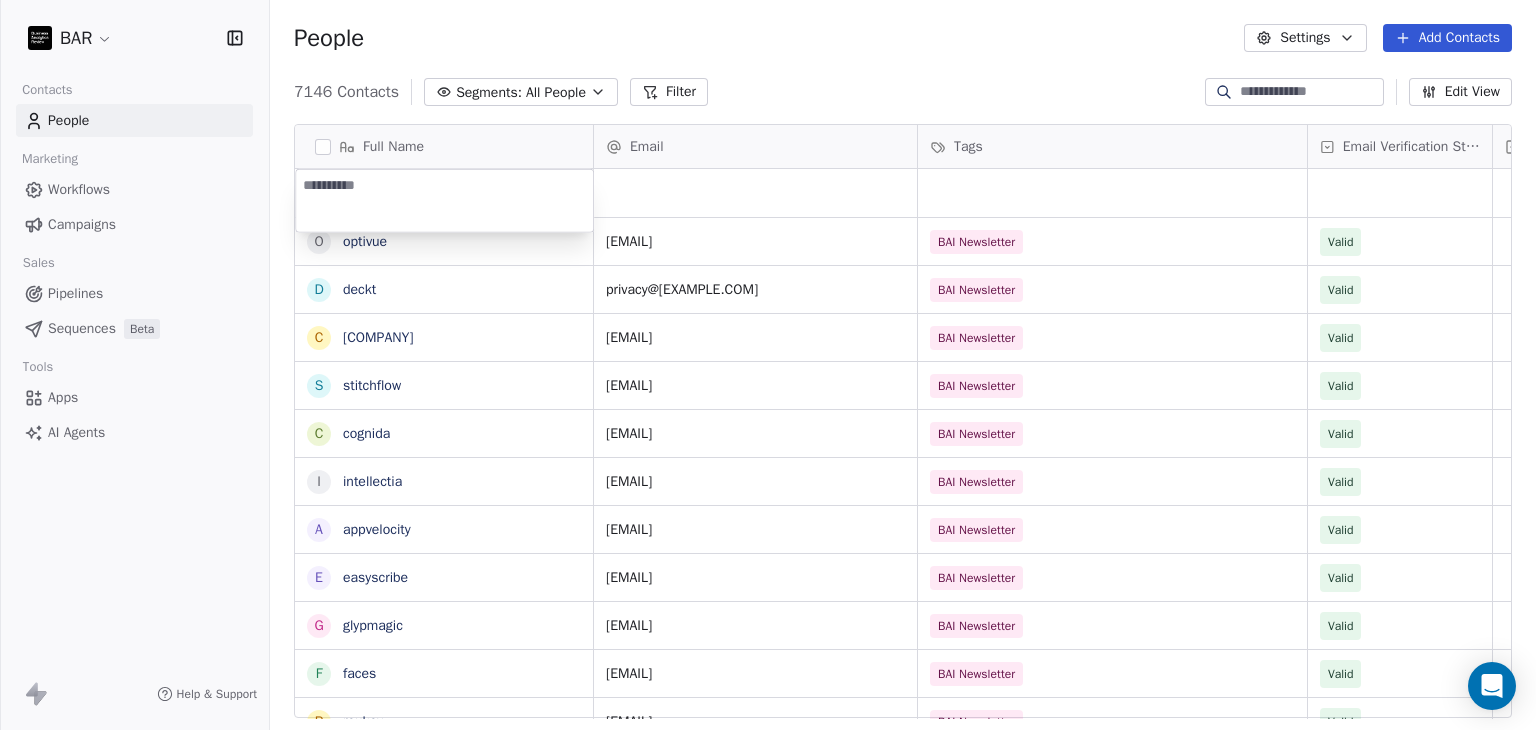 type on "****" 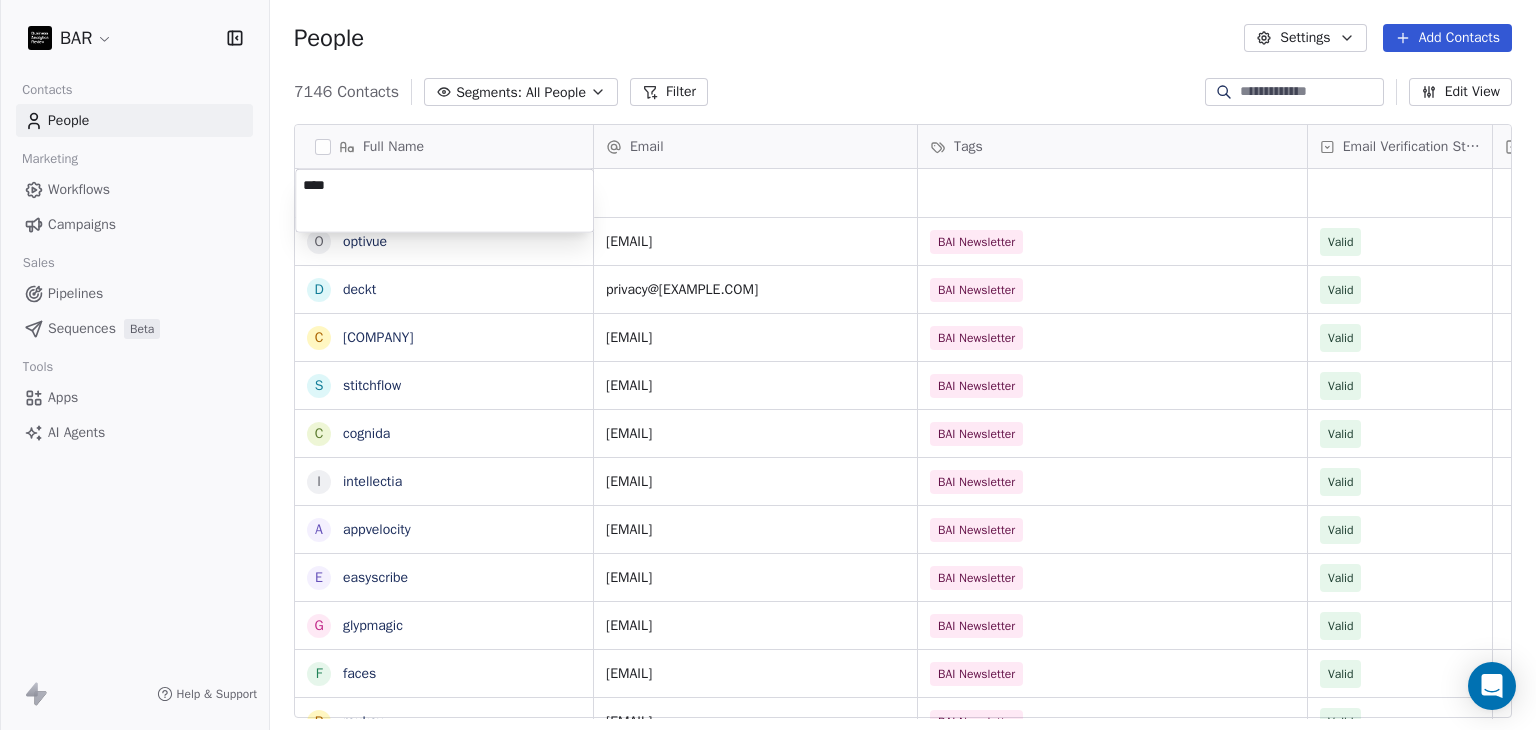 click on "BAR Contacts People Marketing Workflows Campaigns Sales Pipelines Sequences Beta Tools Apps AI Agents Help & Support People Settings Add Contacts 7146 Contacts Segments: All People Filter Edit View Tag Add to Sequence Full Name o [EMAIL] d [EMAIL] c [EMAIL] s [EMAIL] c [EMAIL] i [EMAIL] a [EMAIL] e [EMAIL] g [EMAIL] f [EMAIL] r [EMAIL] d [EMAIL] m [EMAIL] i [EMAIL] t [EMAIL] q [EMAIL] H HR Team m modernbanc N [LAST] D [LAST] z [LAST] z [LAST] N [LAST] M [LAST] B [LAST] M [LAST] K [LAST] C [LAST] C [LAST] K [LAST] M [LAST] K [LAST] Email Tags Email Verification Status Status [EMAIL] BAI Newsletter Valid [EMAIL] BAI Newsletter Valid [EMAIL] BAI Newsletter Valid [EMAIL] BAI Newsletter Valid [EMAIL] BAI Newsletter Valid [EMAIL] BAI Newsletter Valid [EMAIL] BAI Newsletter Valid [EMAIL] BAI Newsletter Valid" at bounding box center (768, 365) 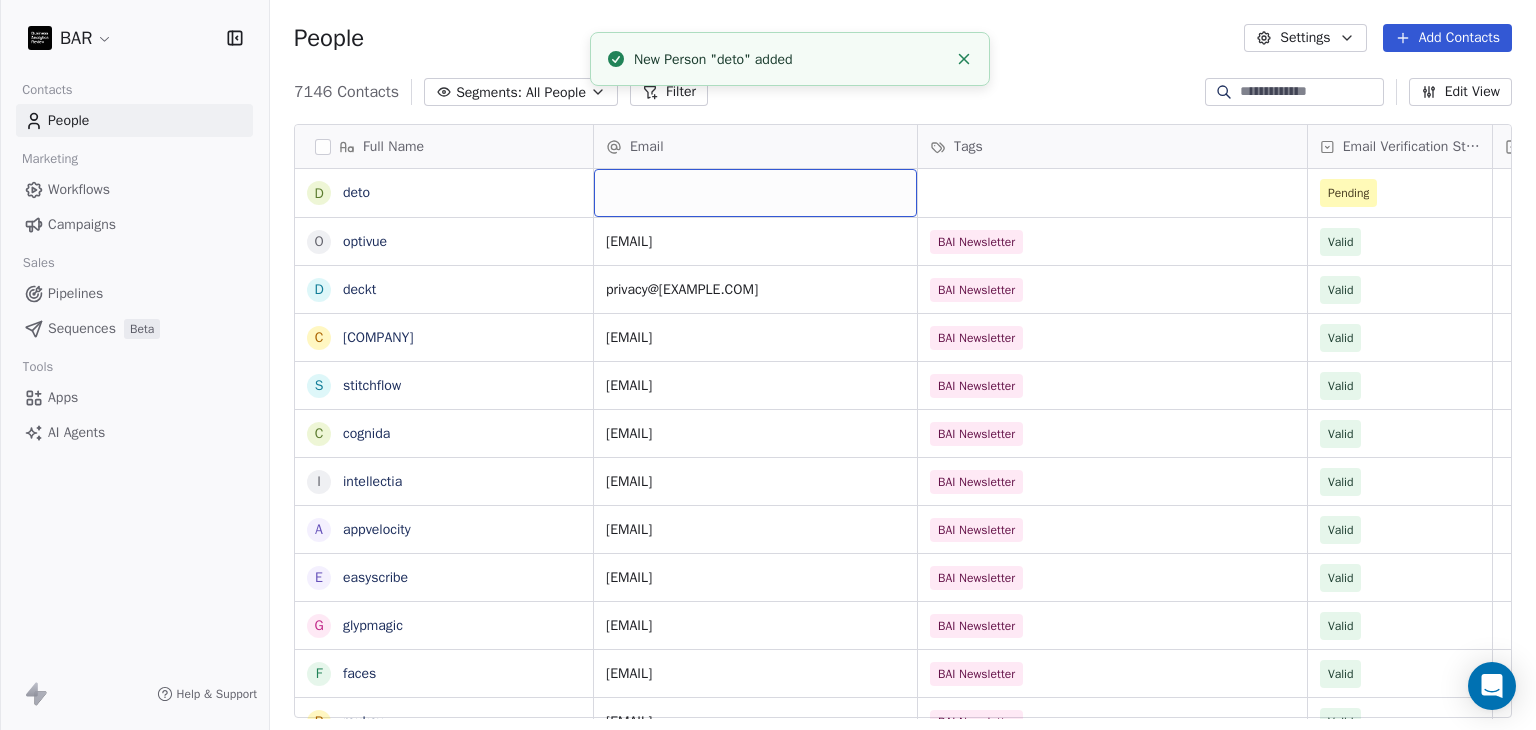 click at bounding box center (755, 193) 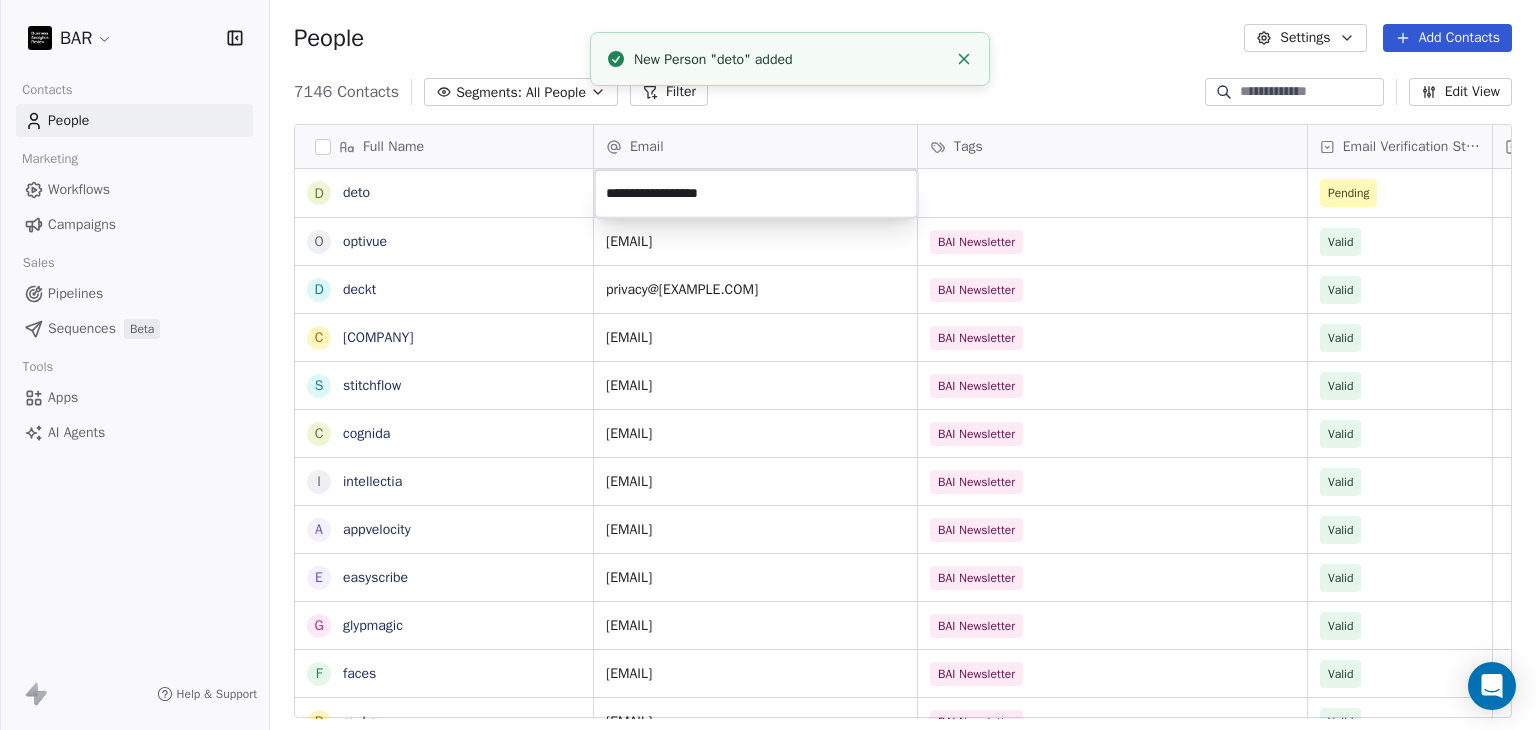 type on "**********" 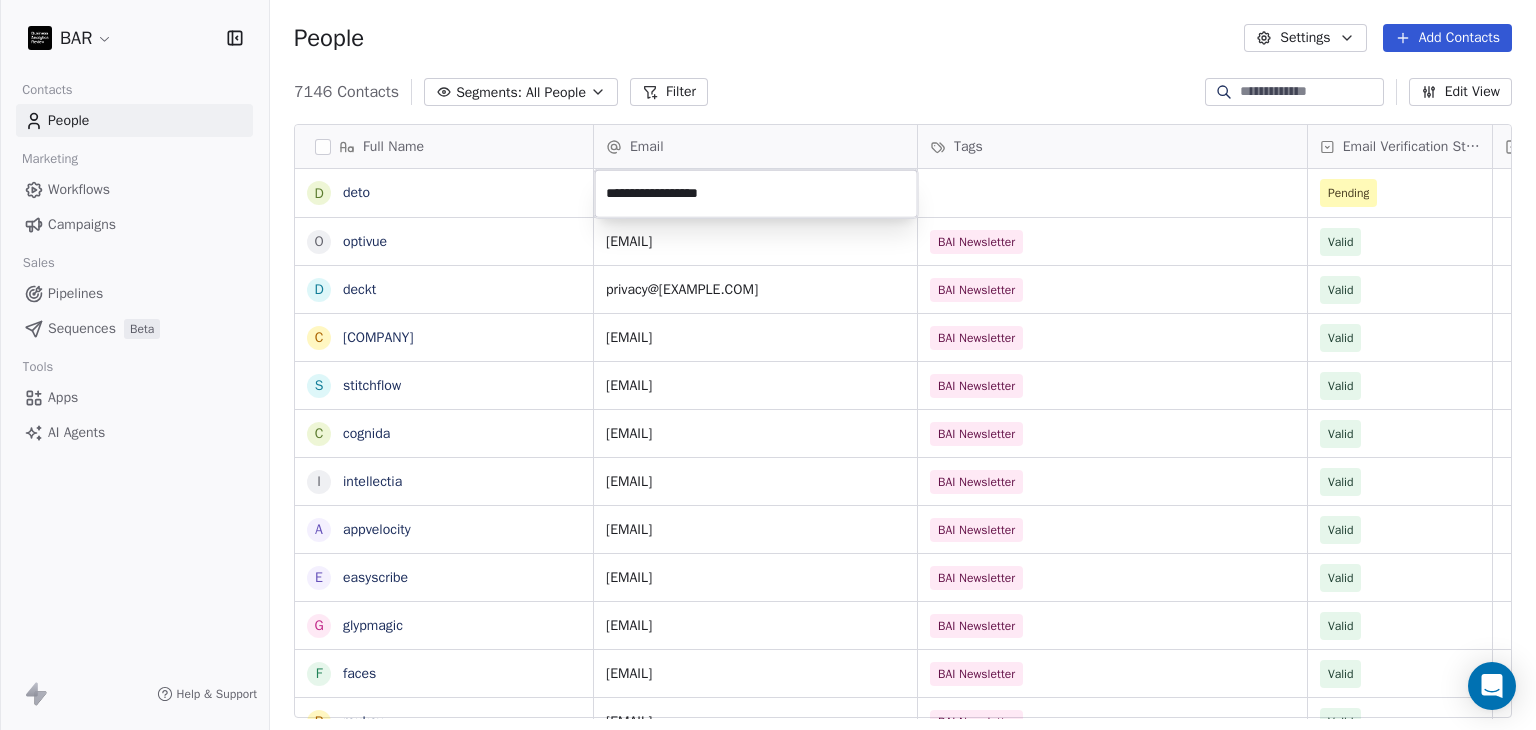 click on "BAR Contacts People Marketing Workflows Campaigns Sales Pipelines Sequences Beta Tools Apps AI Agents Help & Support People Settings Add Contacts 7146 Contacts Segments: All People Filter Edit View Tag Add to Sequence Full Name d deto o optivue d deckt c characteralarm s stitchflow c cognida i intellectia a appvelocity e easyscribe g glypmagic f faces r roukey d david m memno i infinidesk t trygleam q quiltformac H HR Team m modernbanc N Nebahat ztrk D Derya zyel z zge zer Nadehzhda Zhurbina M Mayada Zouhair B Bora Yalcn M Meriem ZAYANE K Kristin Zeitler C Carrie Wright C Camille Wright K Kelly Wright M Maruquel Joana Williams K Kathrin Wolke Email Tags Email Verification Status Status Pending erp@[EXAMPLE.COM] BAI Newsletter Valid privacy@[EXAMPLE.COM] BAI Newsletter Valid support@characteralarm.app BAI Newsletter Valid contact@stitchflow.io BAI Newsletter Valid codien@[EXAMPLE.COM] BAI Newsletter Valid contact@intellectia.ai BAI Newsletter Valid contact@appvelocity.io BAI Newsletter Valid hello@easyscribe.guide" at bounding box center (768, 365) 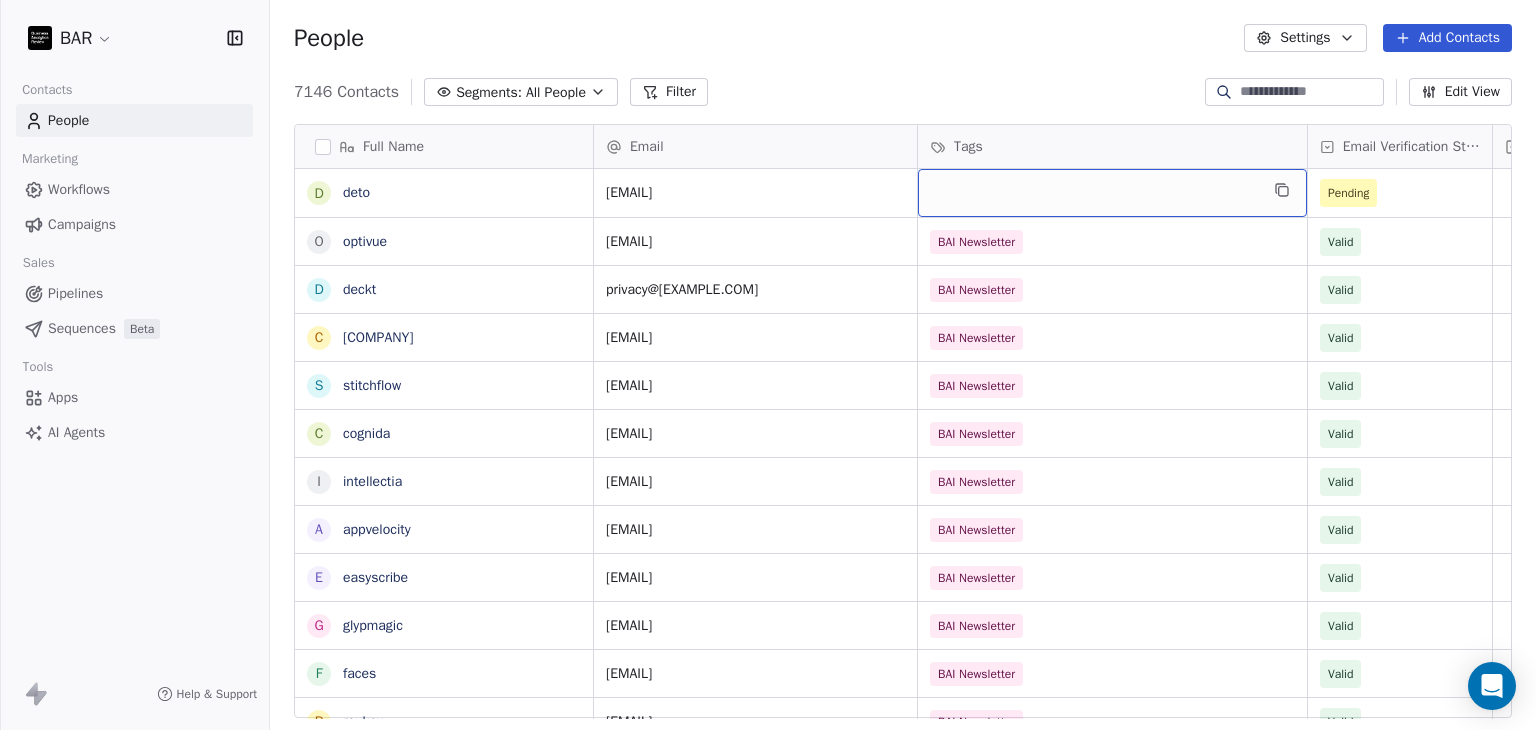 click at bounding box center (1112, 193) 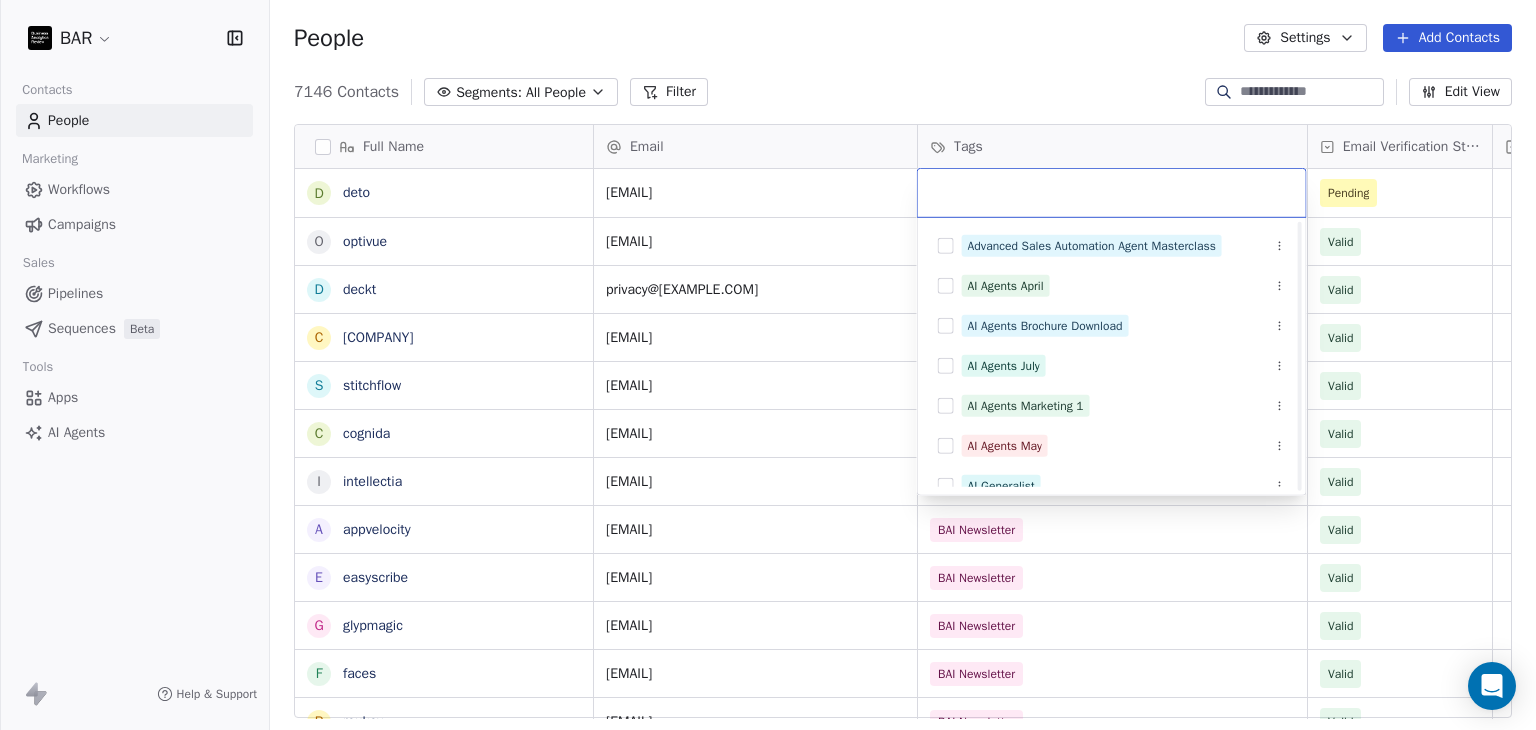 scroll, scrollTop: 200, scrollLeft: 0, axis: vertical 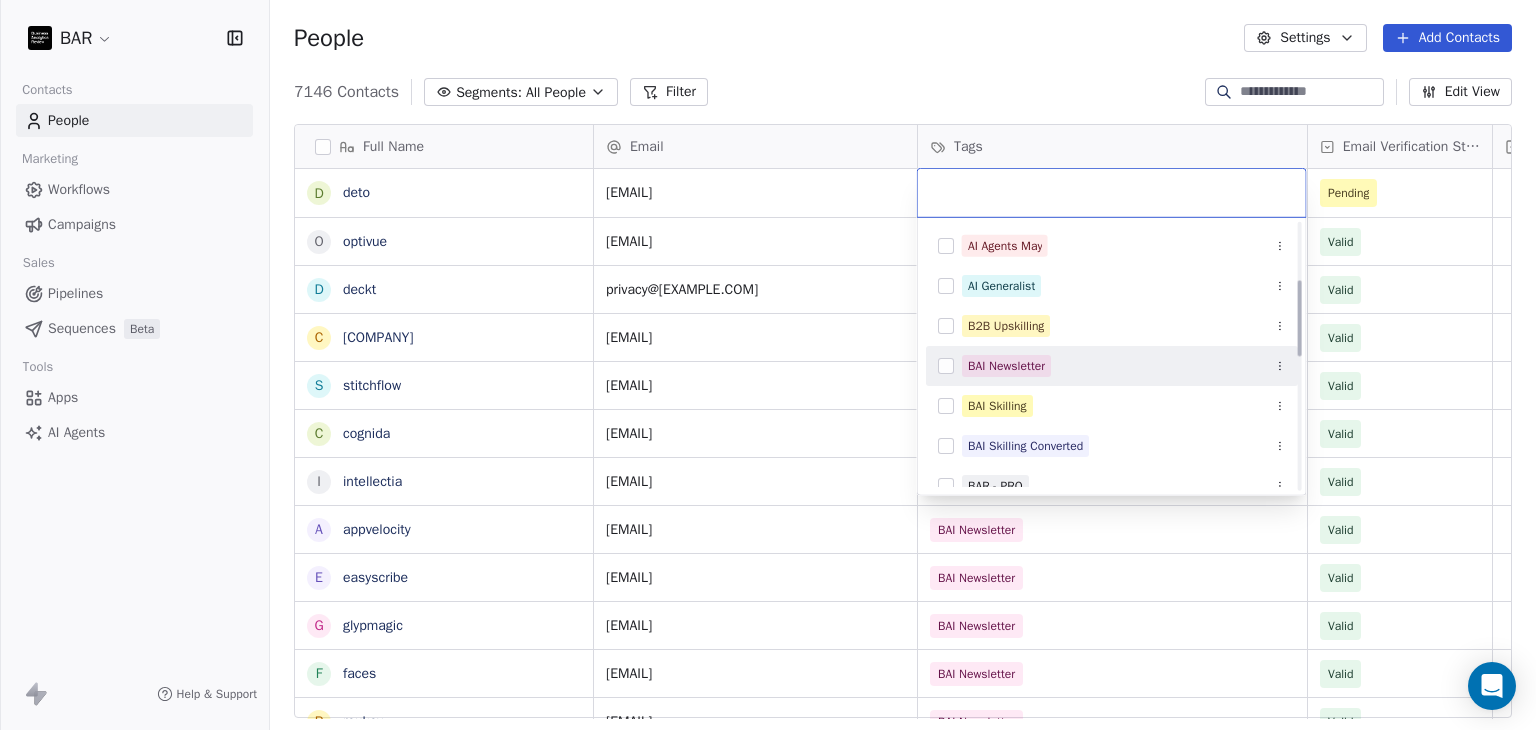 click on "BAI Newsletter" at bounding box center (1006, 366) 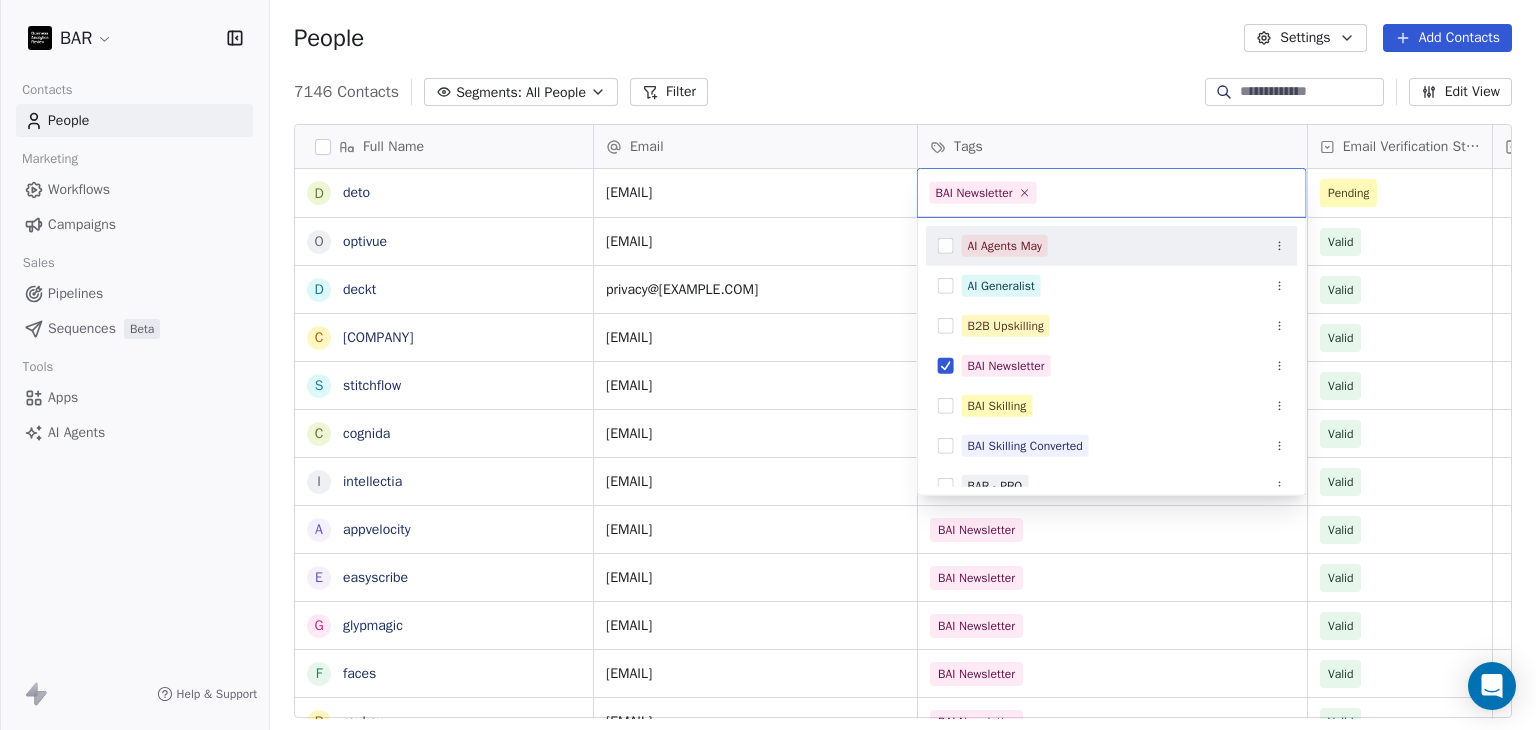 click on "BAR Contacts People Marketing Workflows Campaigns Sales Pipelines Sequences Beta Tools Apps AI Agents Help & Support People Settings Add Contacts 7146 Contacts Segments: All People Filter Edit View Tag Add to Sequence Full Name d deto o optivue d deckt c characteralarm s stitchflow c cognida i intellectia a appvelocity e easyscribe g glypmagic f faces r roukey d david m memno i infinidesk t trygleam q quiltformac H HR Team m modernbanc N Nebahat ztrk D Derya zyel z zge zer N Nadezhda Zhurbina M Mayada Zouhair B Bora Yalcn M Meriem ZAYANE K Kristin Zeitler C Carrie Wright C Camille Wright K Kelly Wright Email Tags Email Verification Status Status [EMAIL] Pending [EMAIL] BAI Newsletter Valid [EMAIL] BAI Newsletter Valid [EMAIL] BAI Newsletter Valid [EMAIL] BAI Newsletter Valid [EMAIL] BAI Newsletter Valid [EMAIL] BAI Newsletter Valid Valid" at bounding box center [768, 365] 